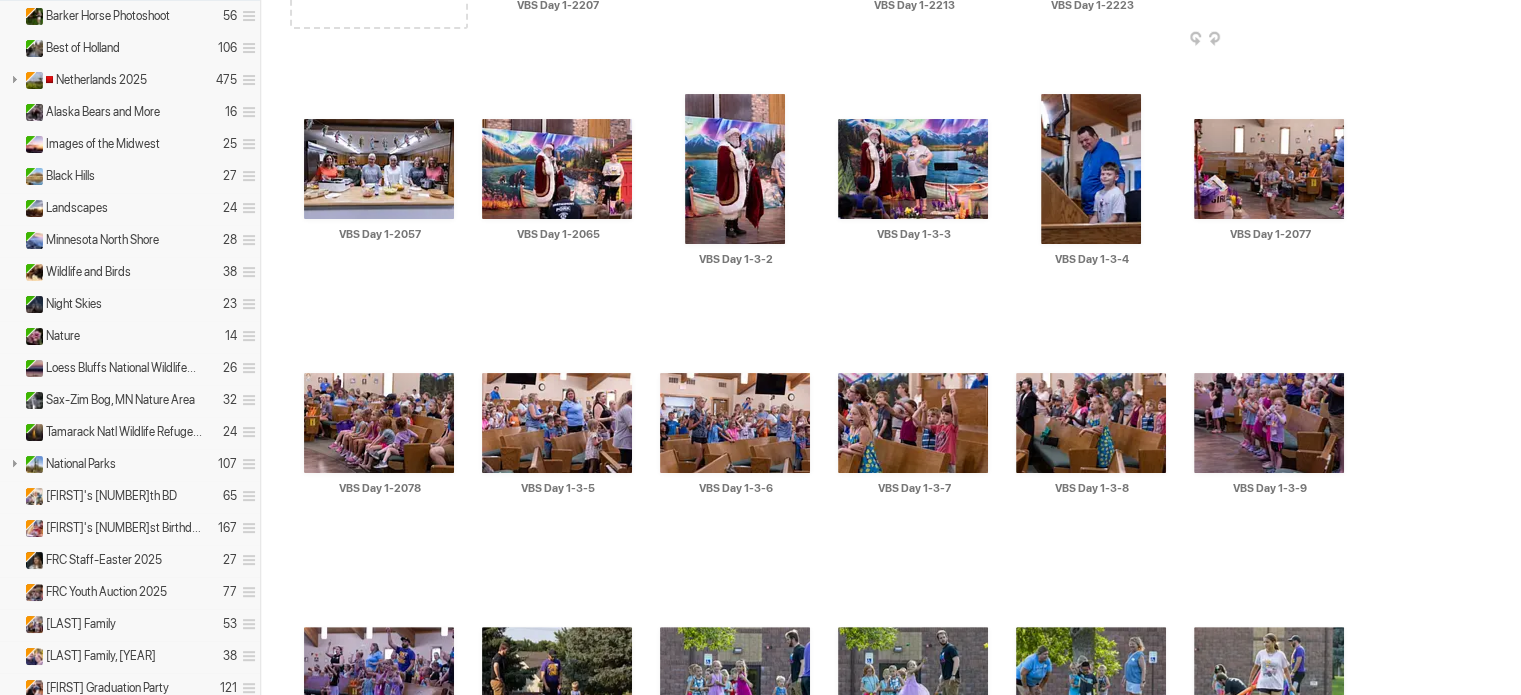 scroll, scrollTop: 0, scrollLeft: 0, axis: both 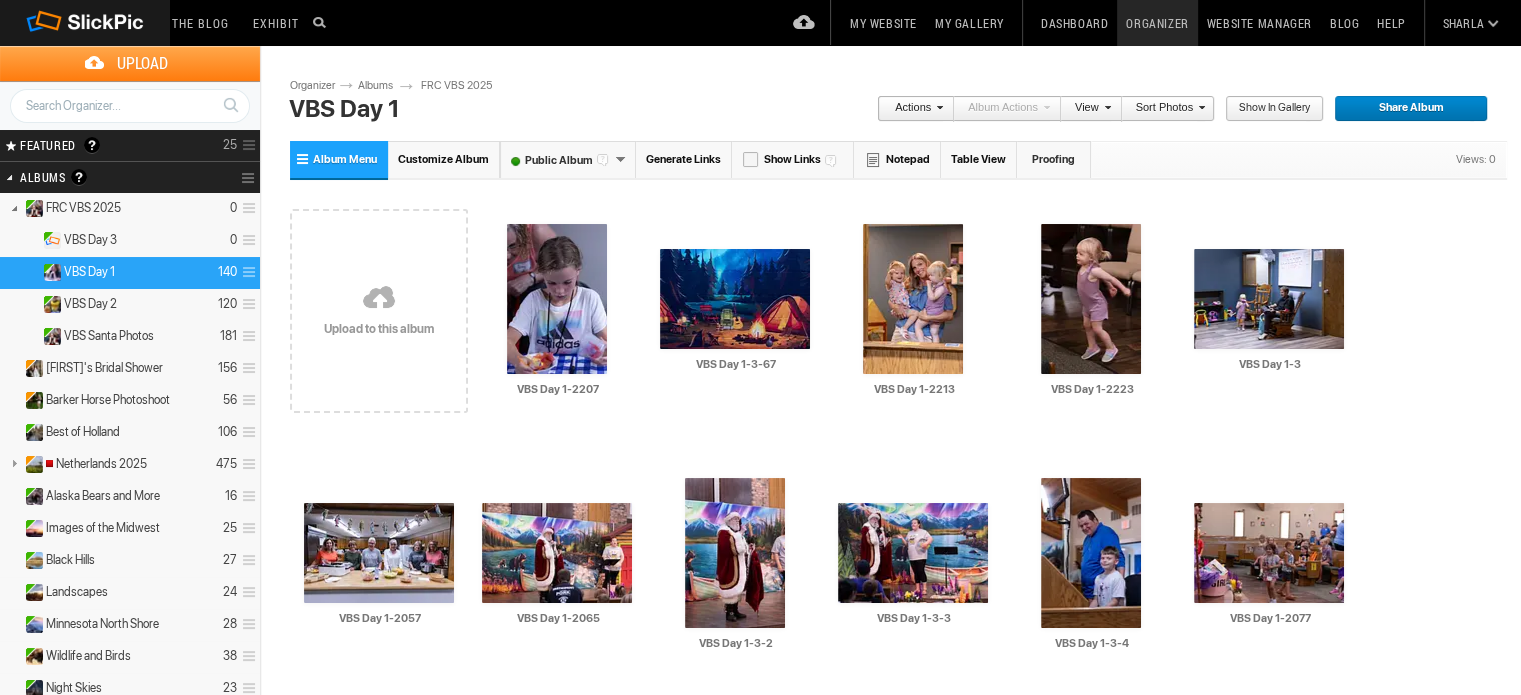 click at bounding box center (1199, 107) 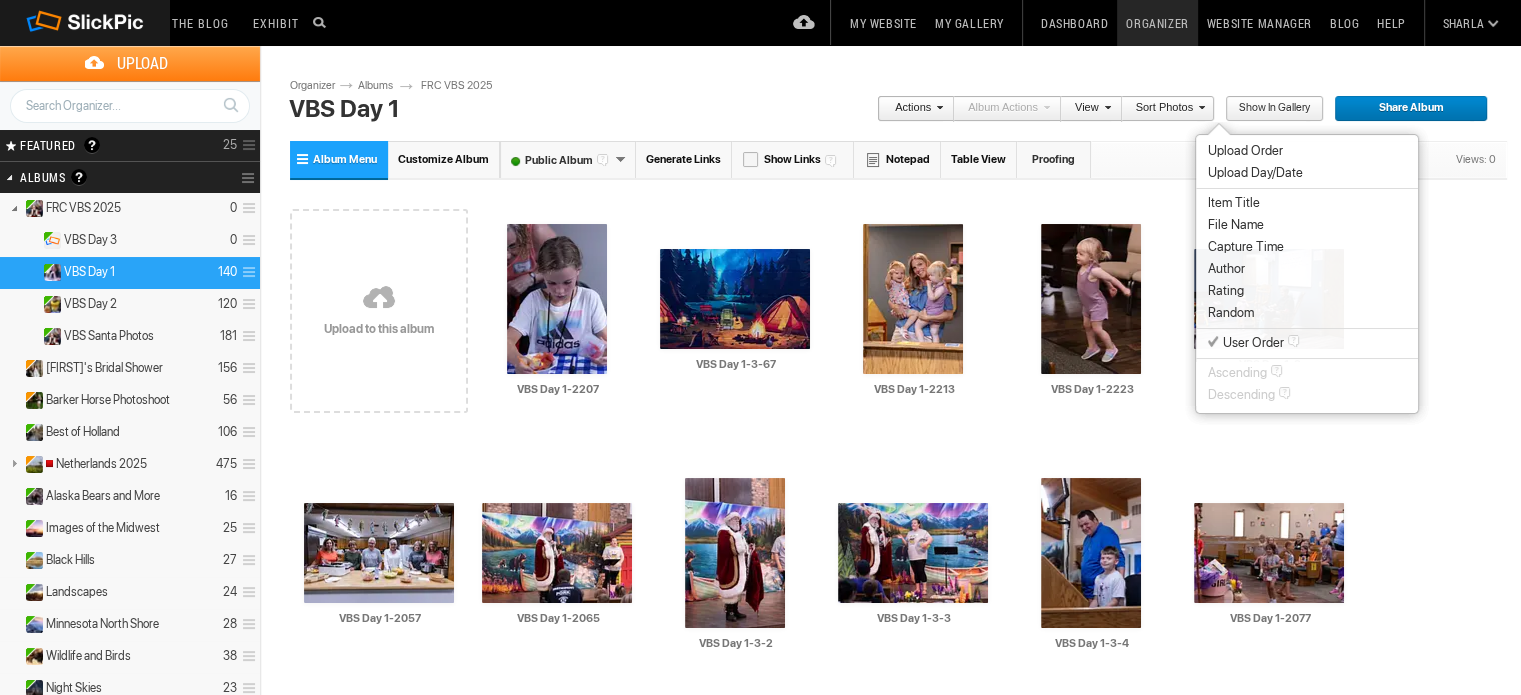 click on "Capture Time" at bounding box center [1246, 247] 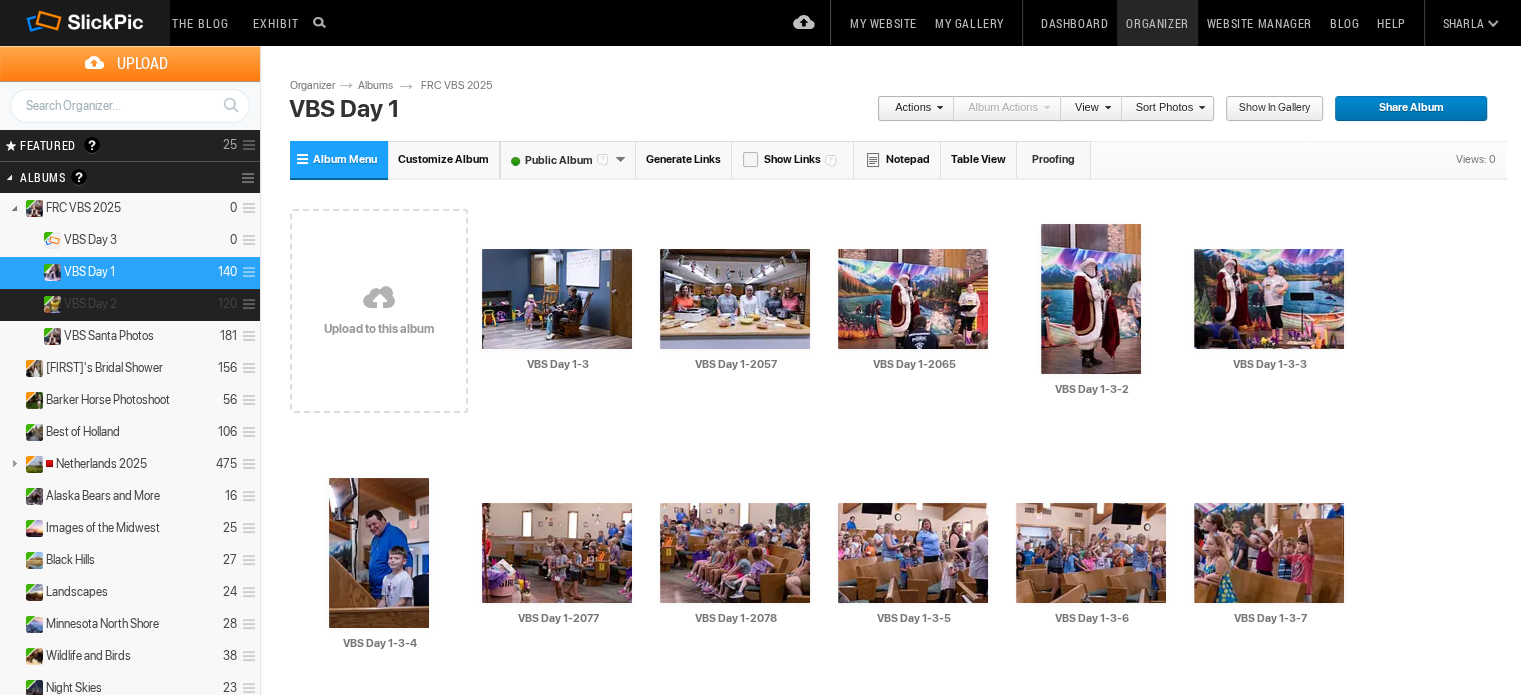 click on "VBS Day 2" at bounding box center (90, 304) 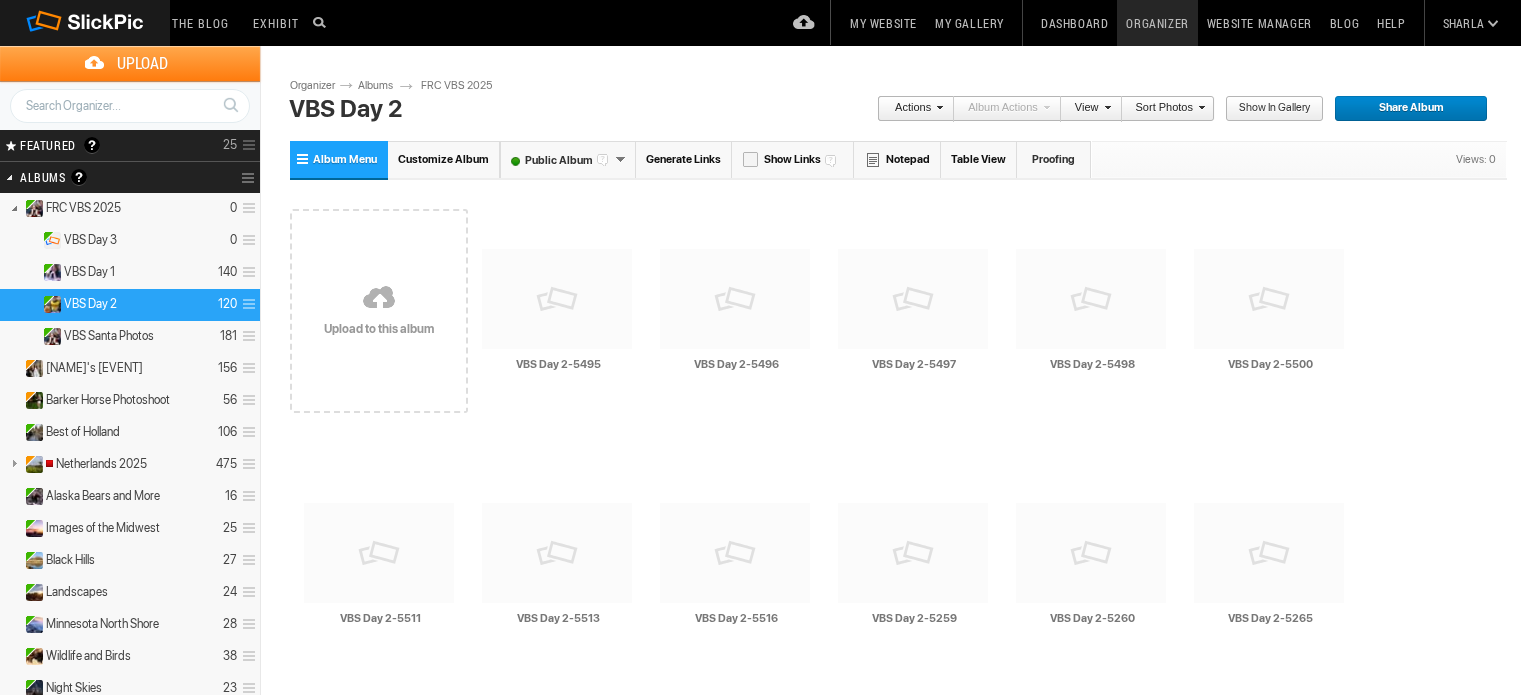 scroll, scrollTop: 0, scrollLeft: 0, axis: both 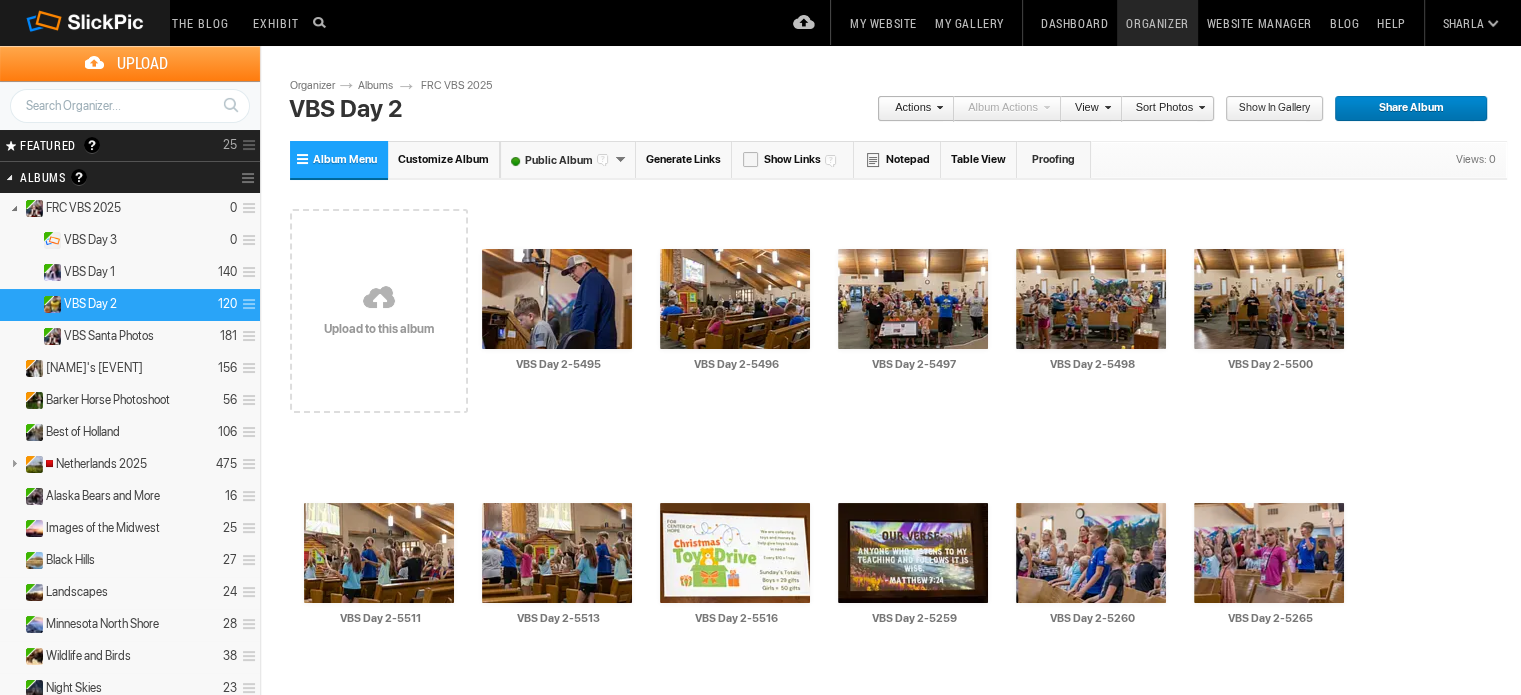 click at bounding box center (1199, 107) 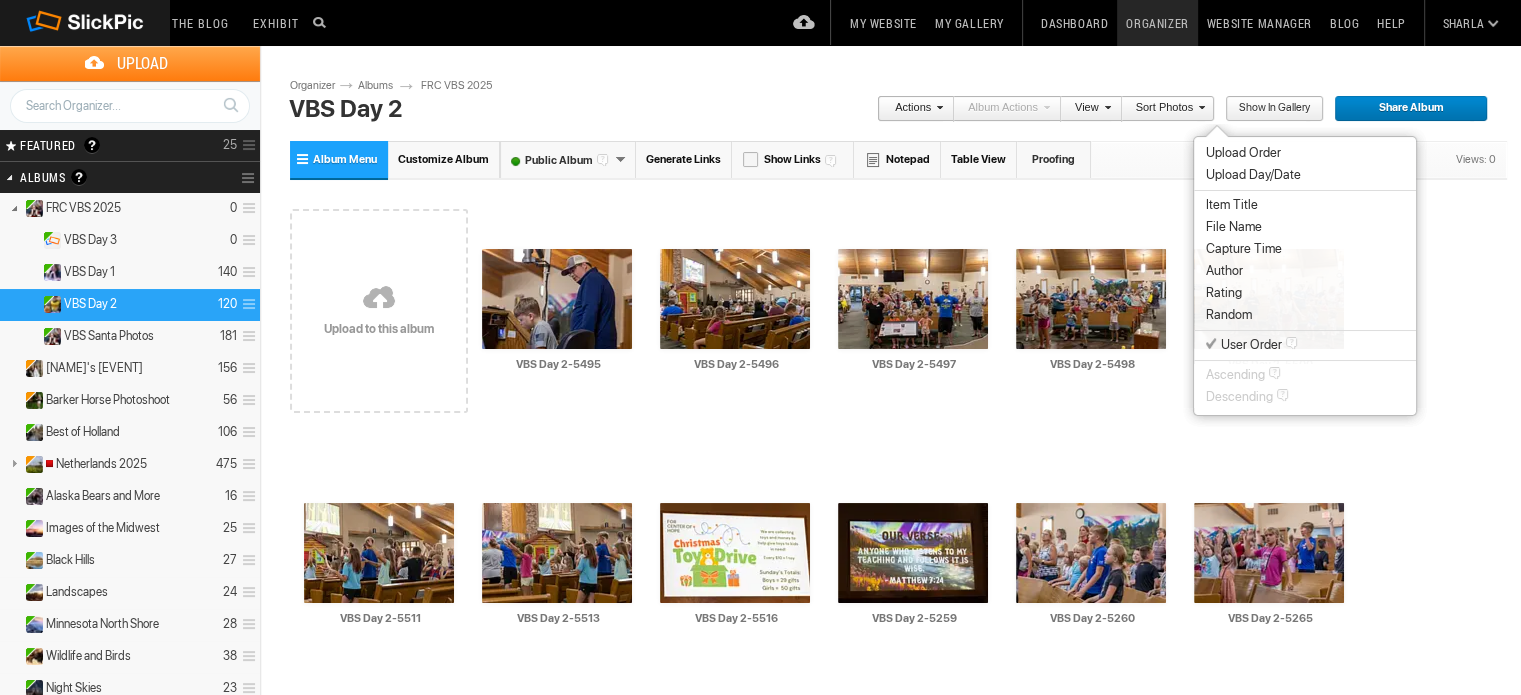 drag, startPoint x: 1238, startPoint y: 249, endPoint x: 1323, endPoint y: 258, distance: 85.47514 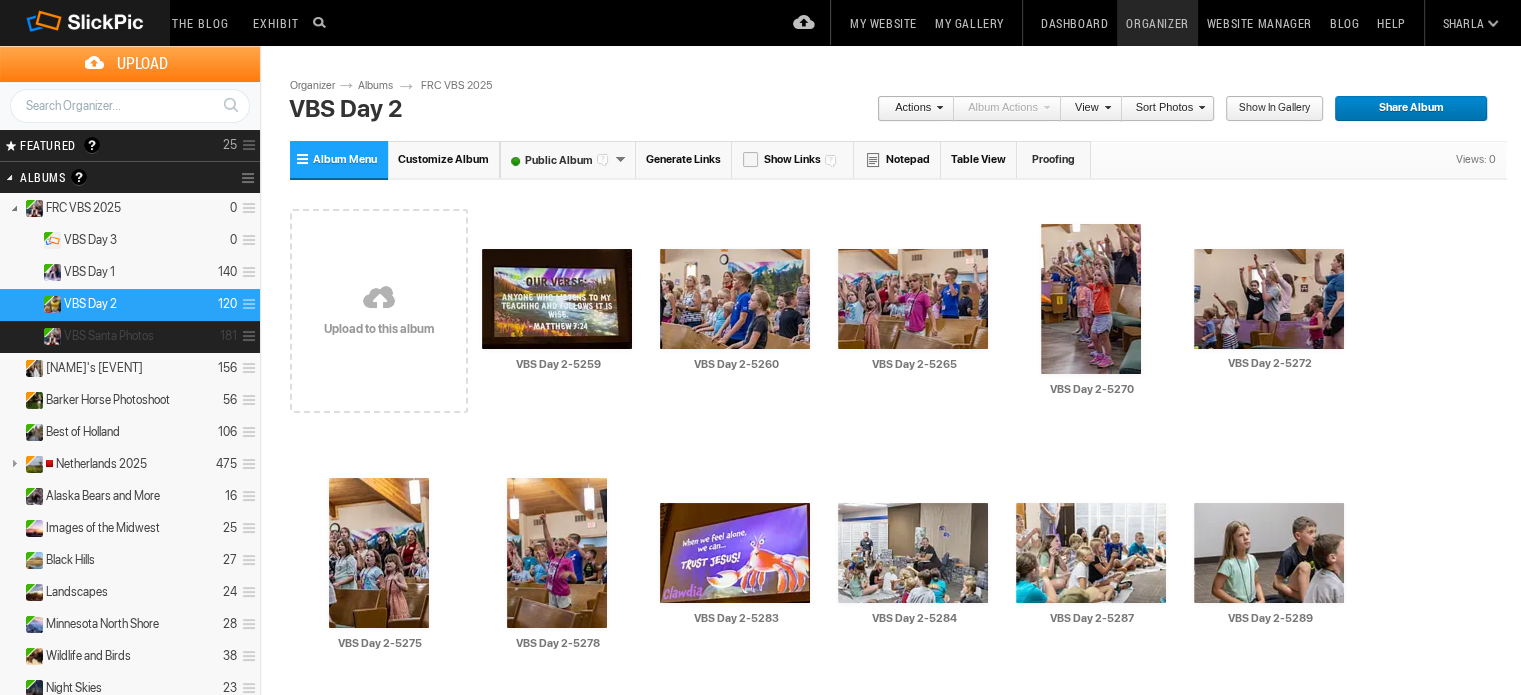 click on "VBS Santa Photos" at bounding box center [109, 336] 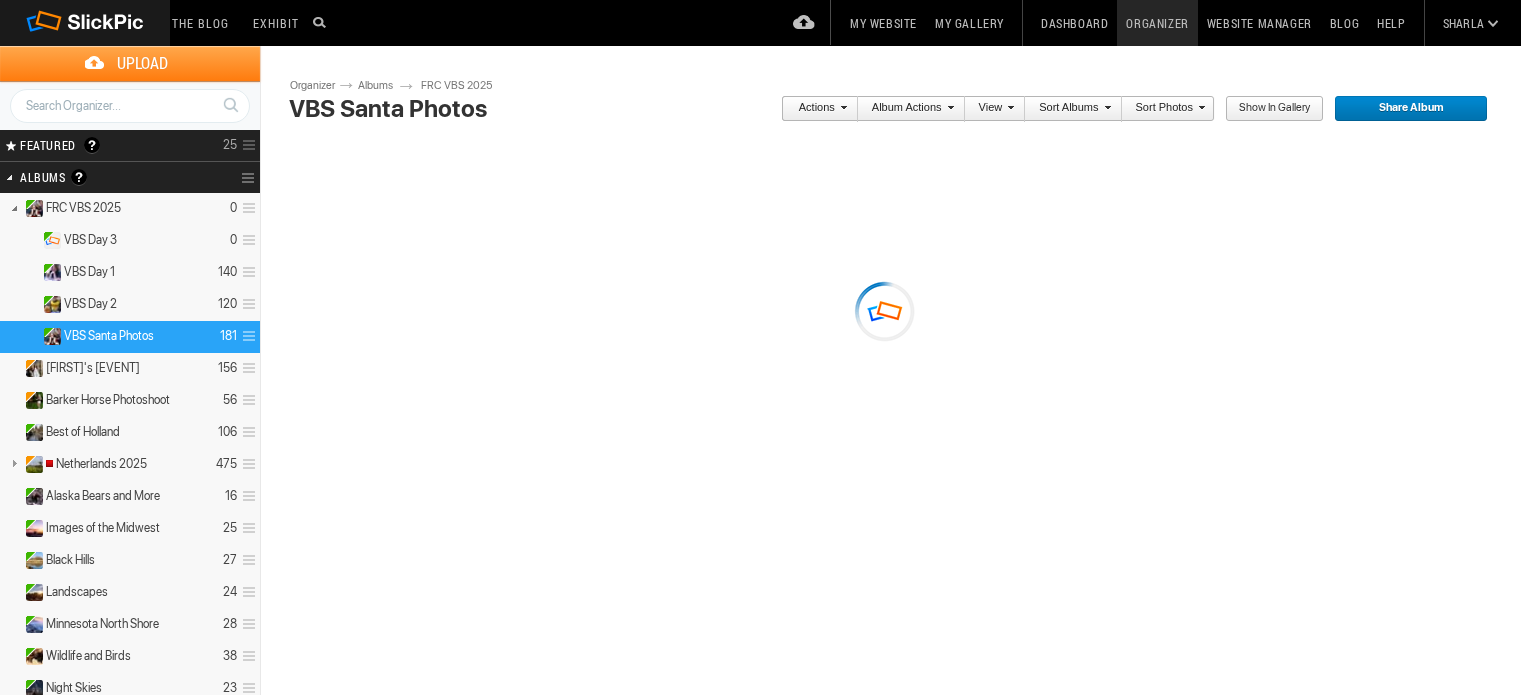 scroll, scrollTop: 0, scrollLeft: 0, axis: both 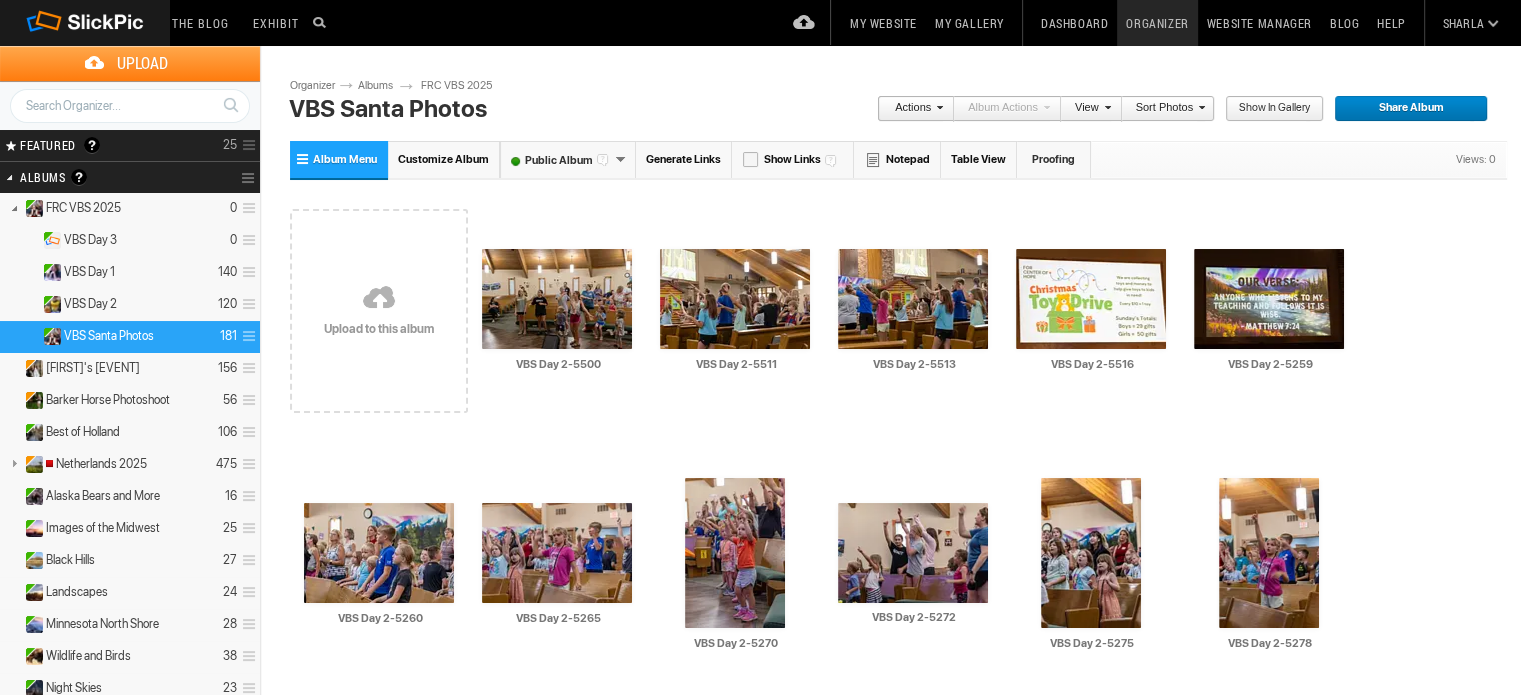 click at bounding box center [1199, 107] 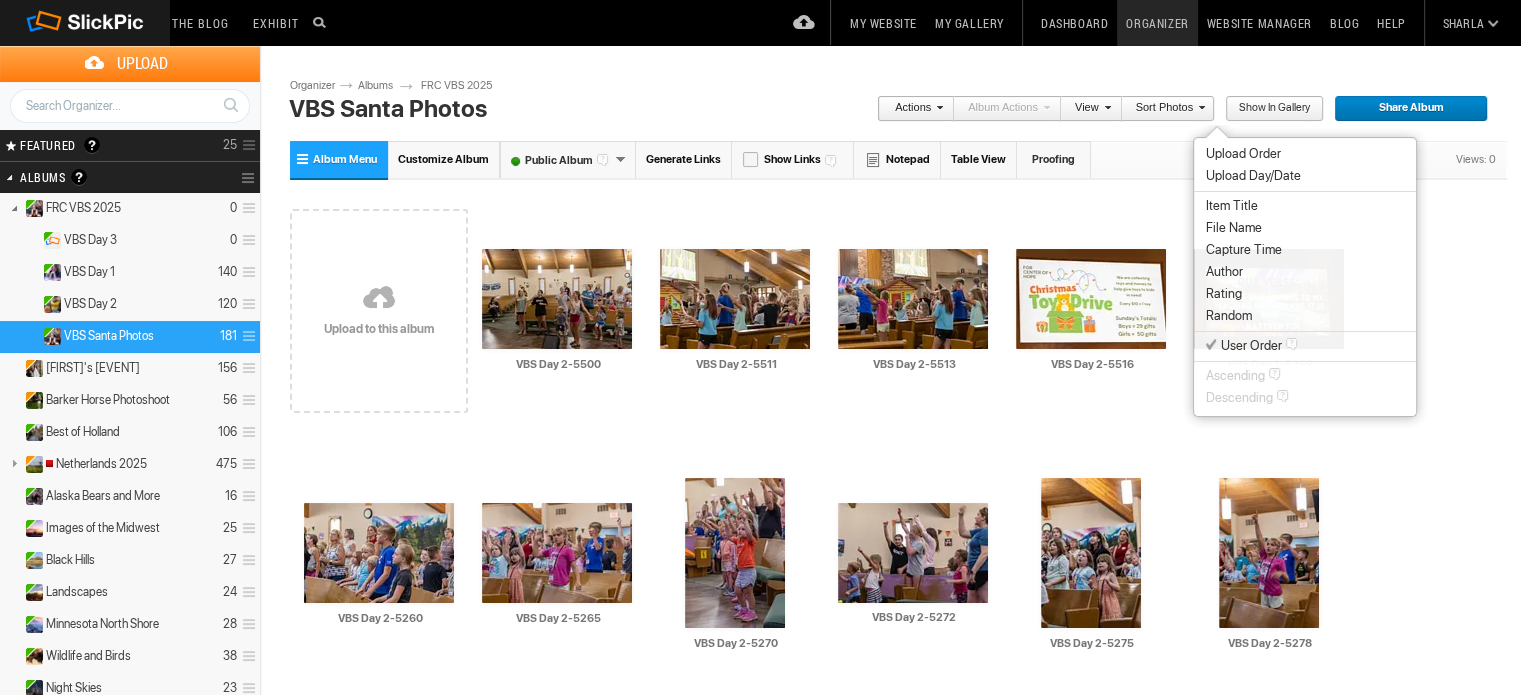 click on "Capture Time" at bounding box center (1244, 250) 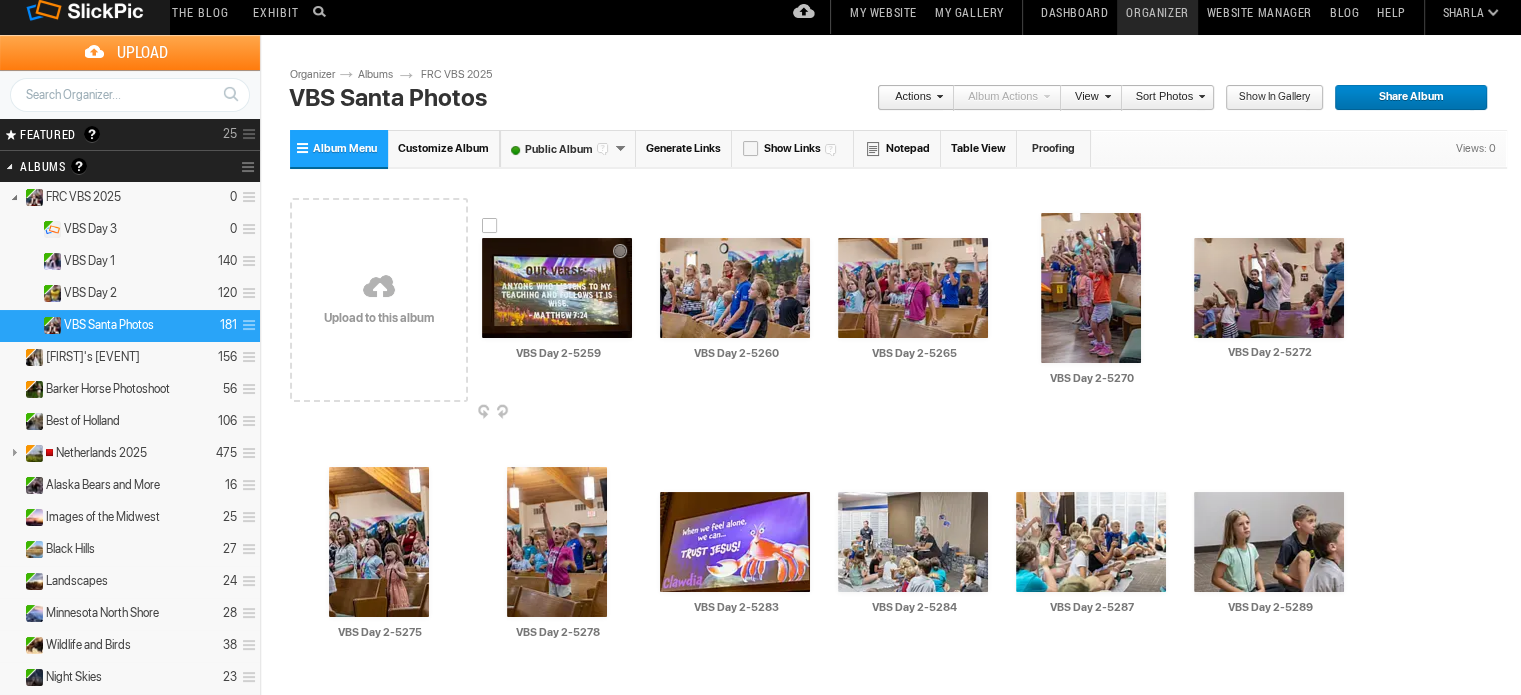 scroll, scrollTop: 0, scrollLeft: 0, axis: both 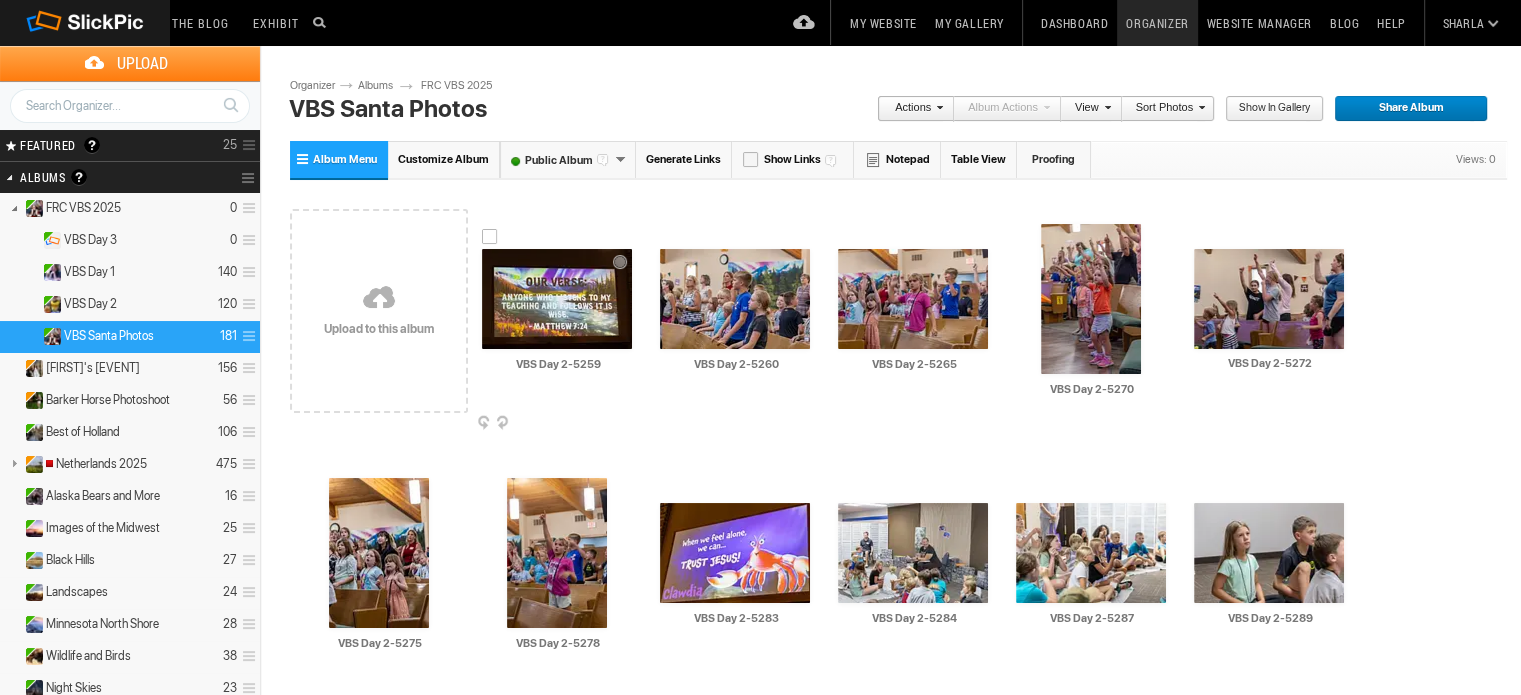 click at bounding box center [490, 237] 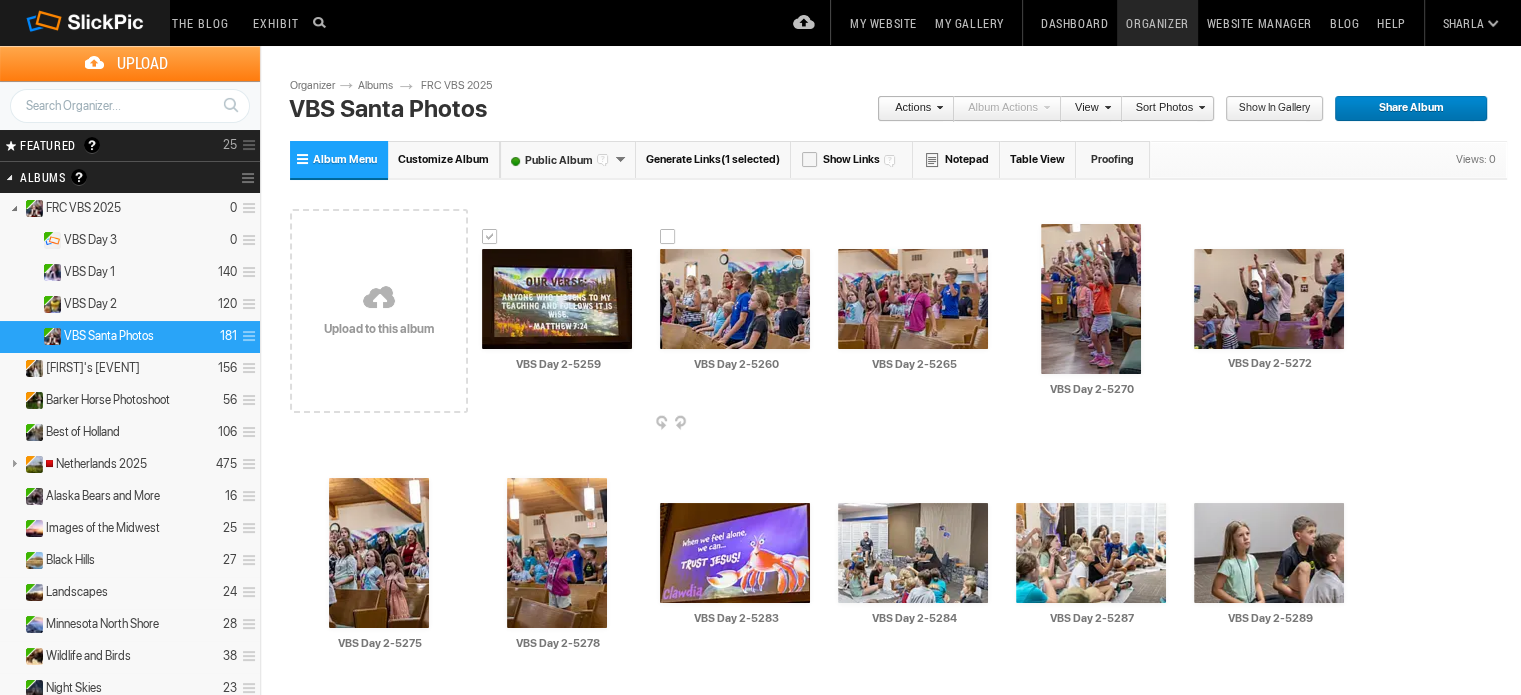 click at bounding box center (668, 237) 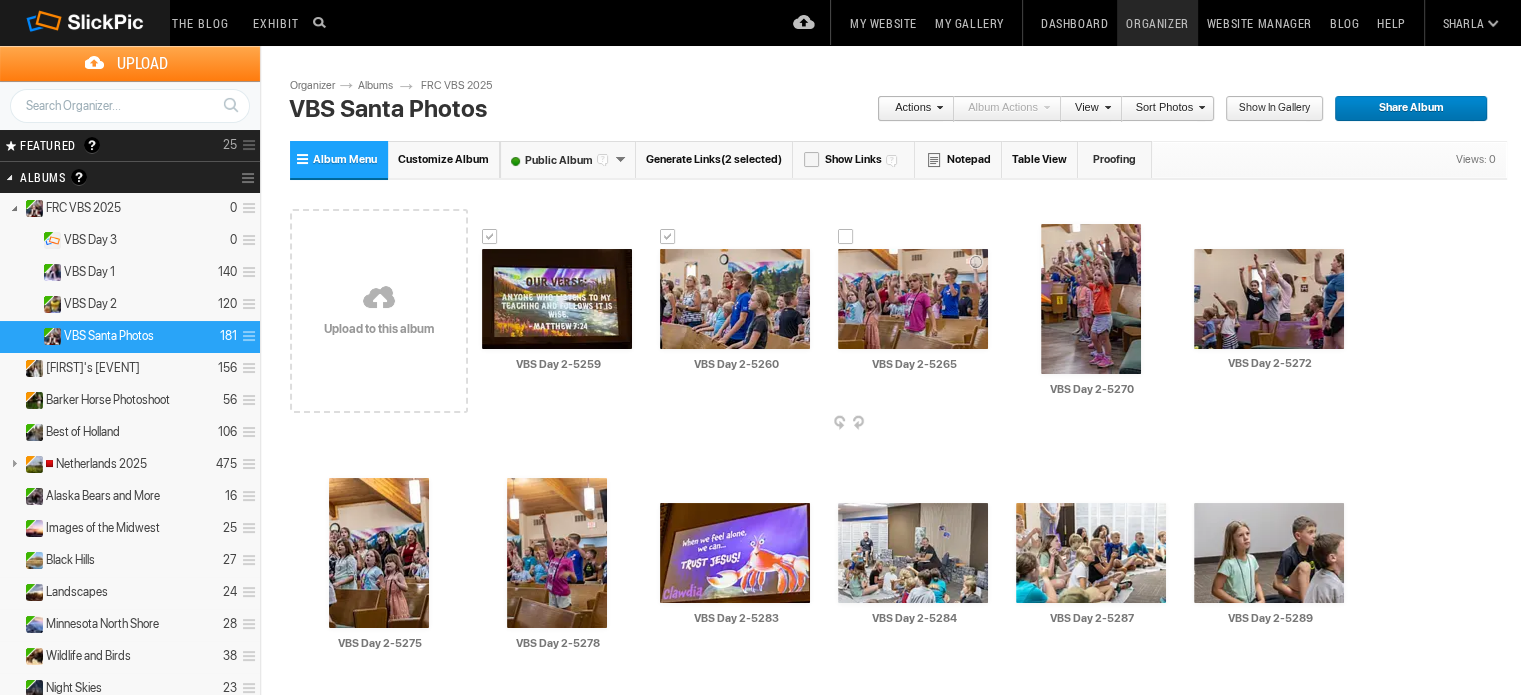 click at bounding box center [846, 237] 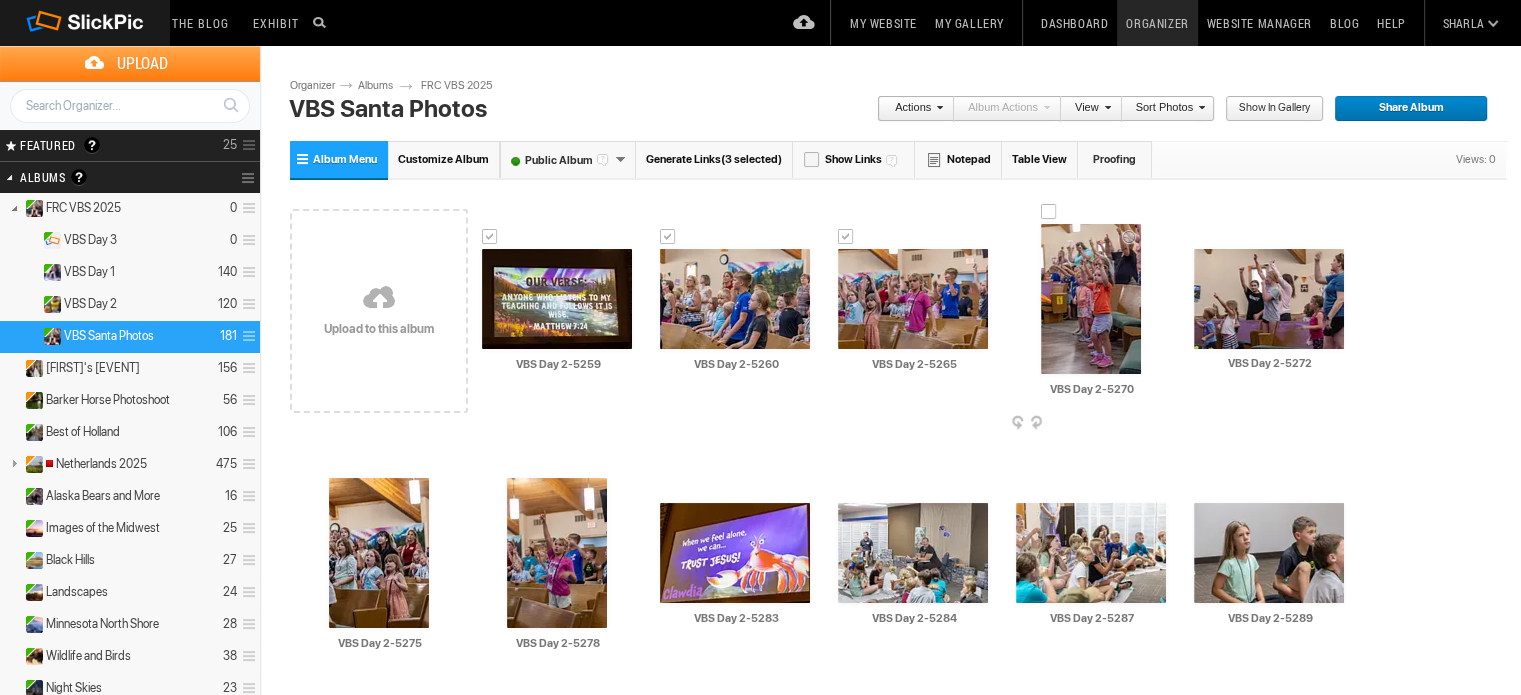 click at bounding box center (1049, 212) 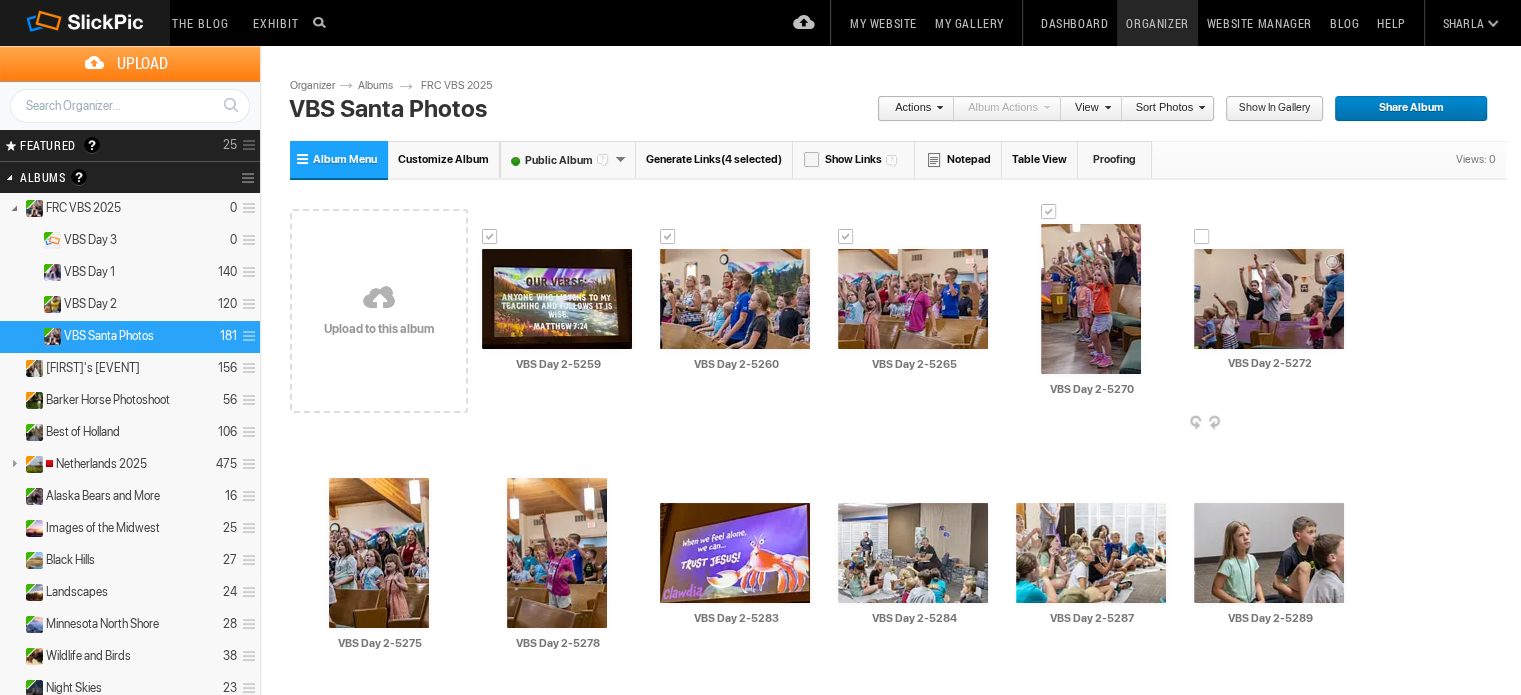 click at bounding box center [1202, 237] 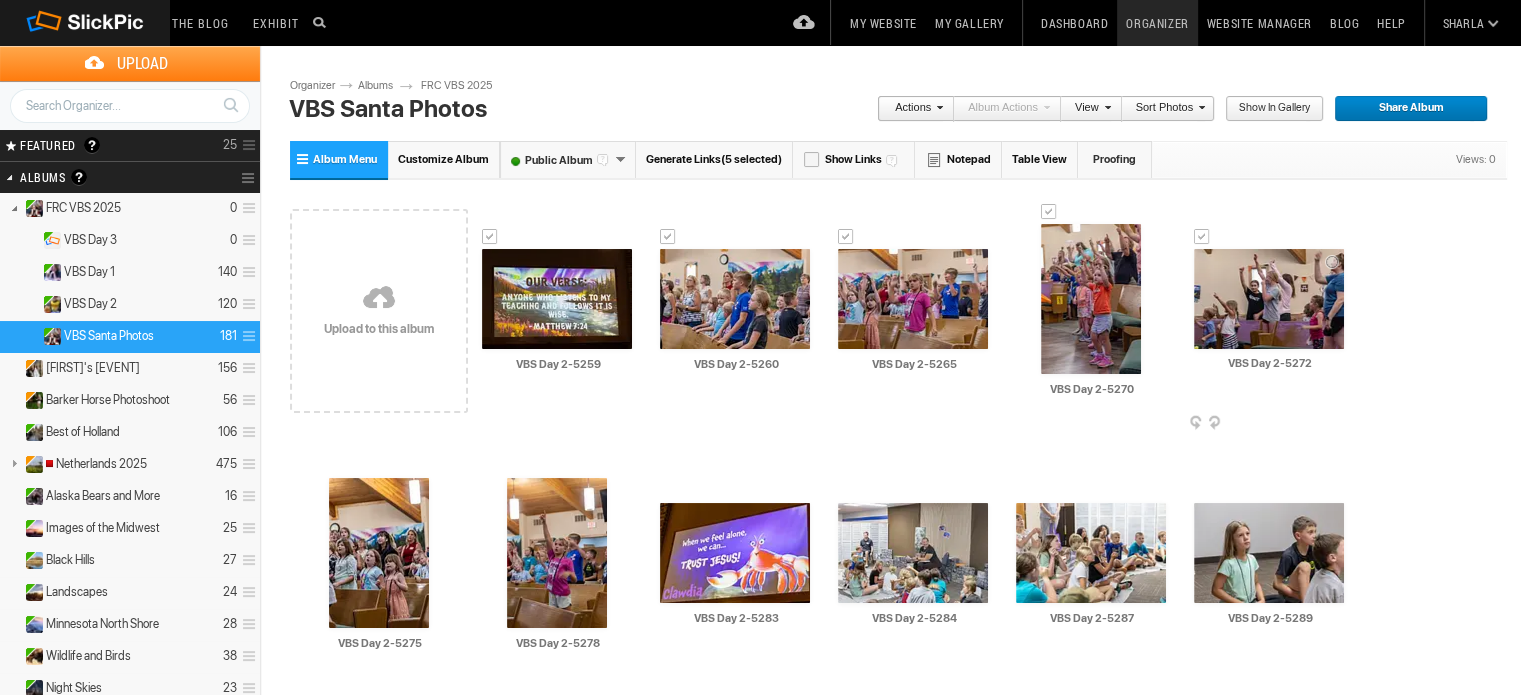 click at bounding box center [1342, 424] 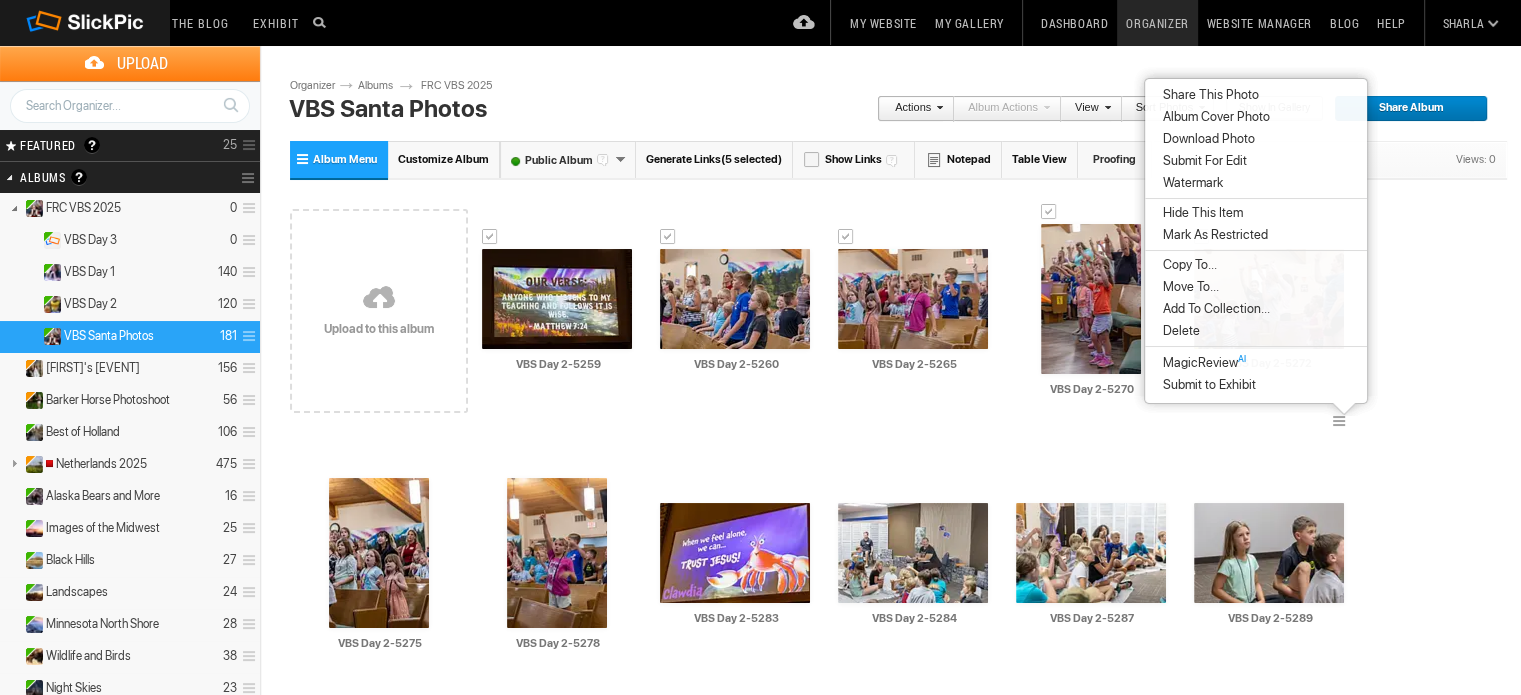 drag, startPoint x: 1192, startPoint y: 328, endPoint x: 1424, endPoint y: 365, distance: 234.9319 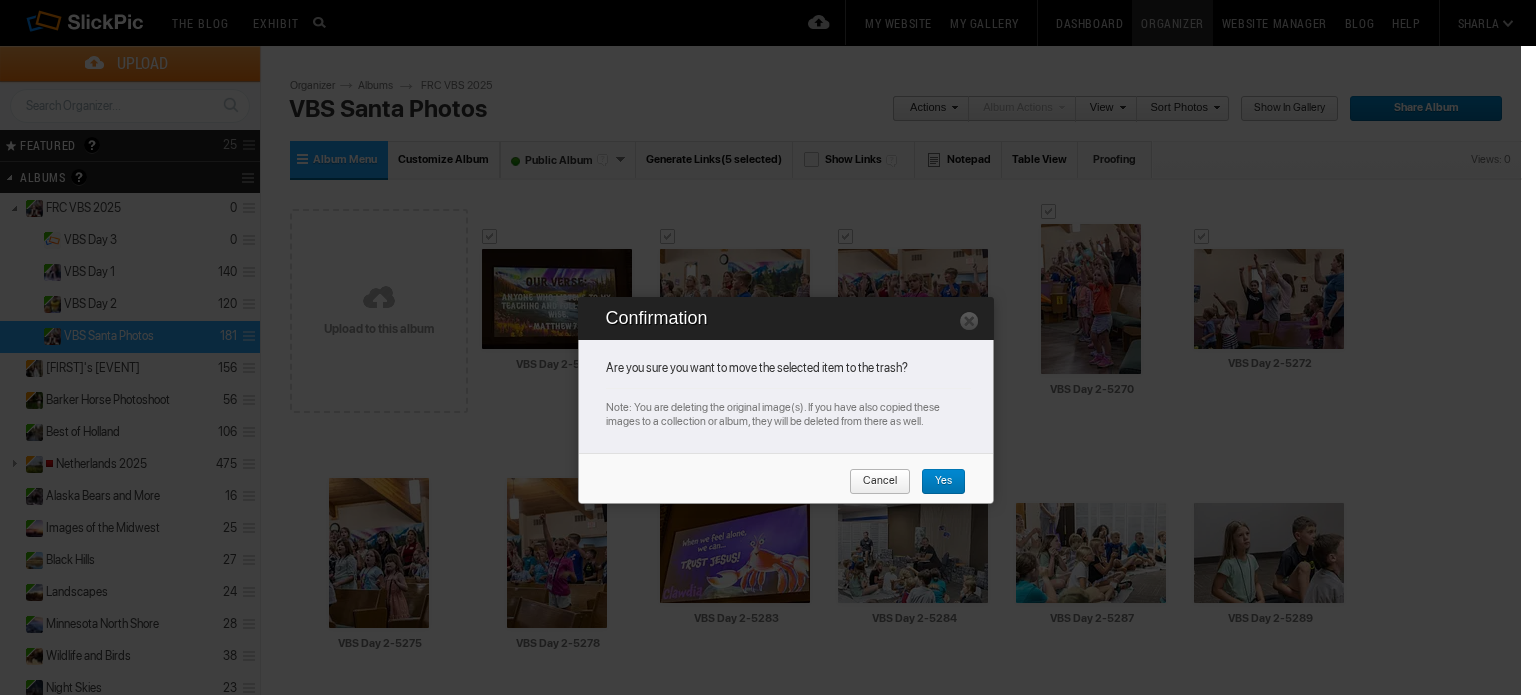 click on "Yes" at bounding box center [936, 482] 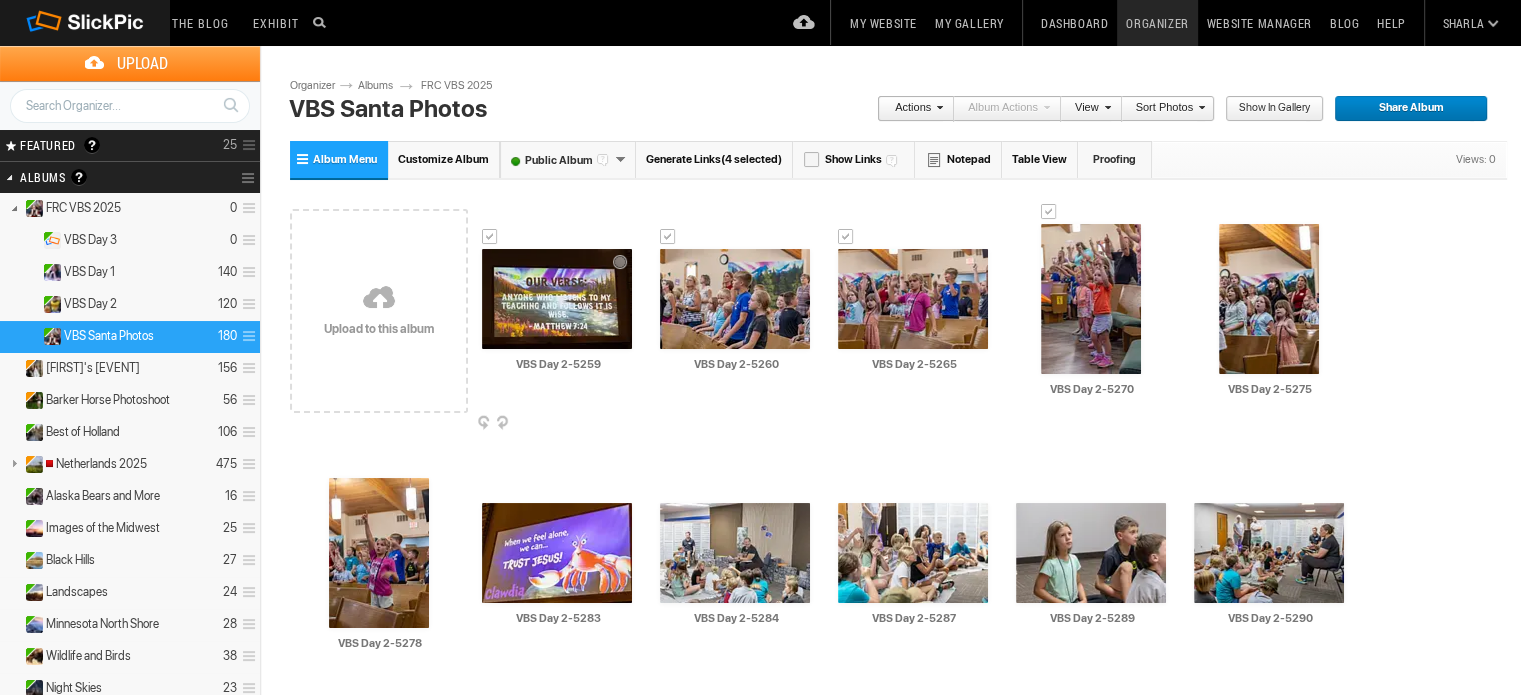 click at bounding box center [557, 299] 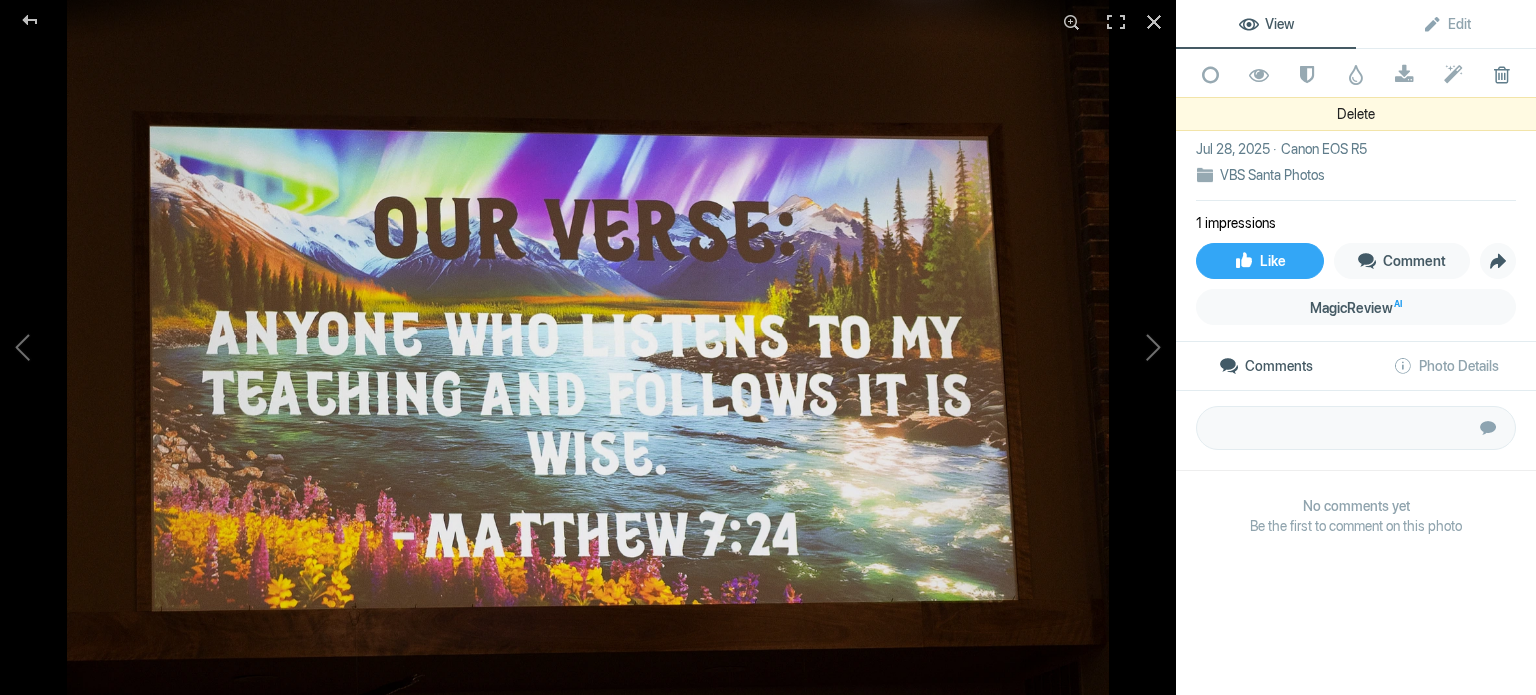 click 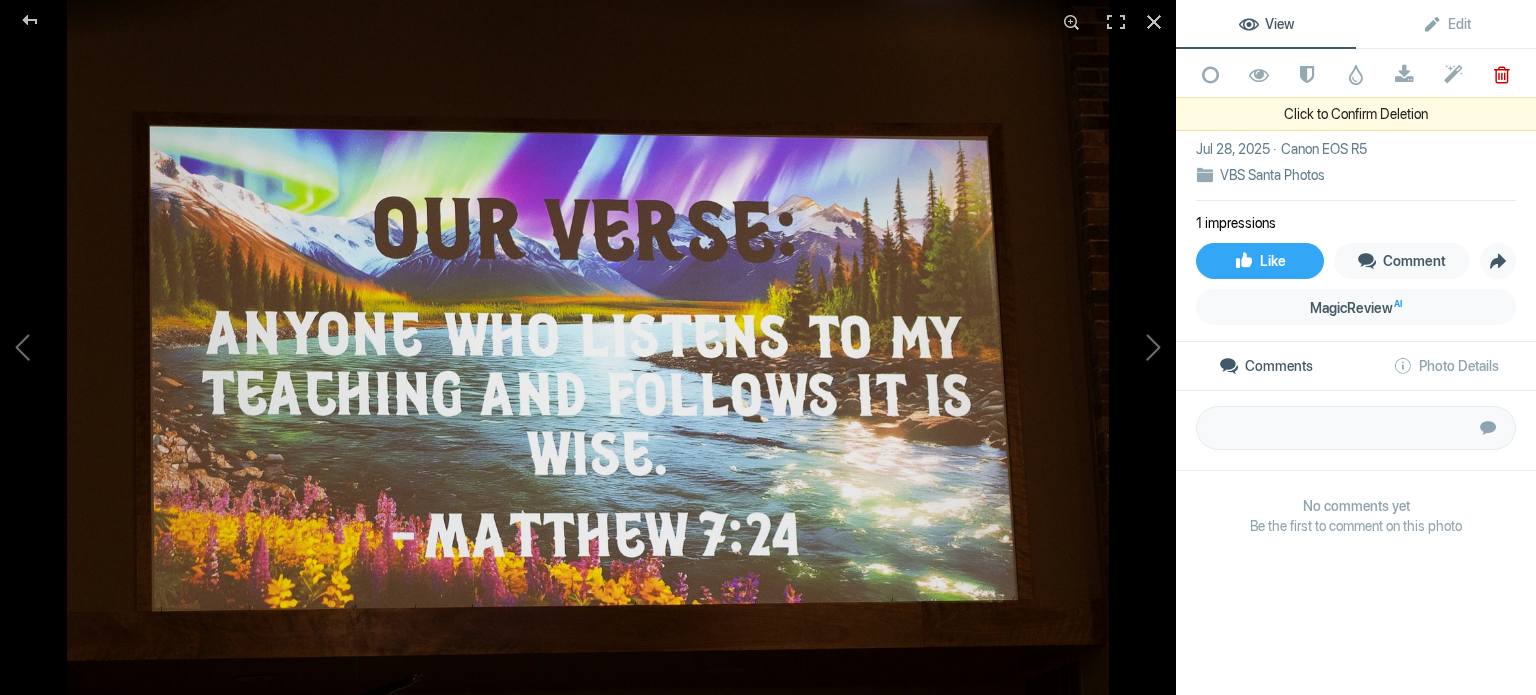 click 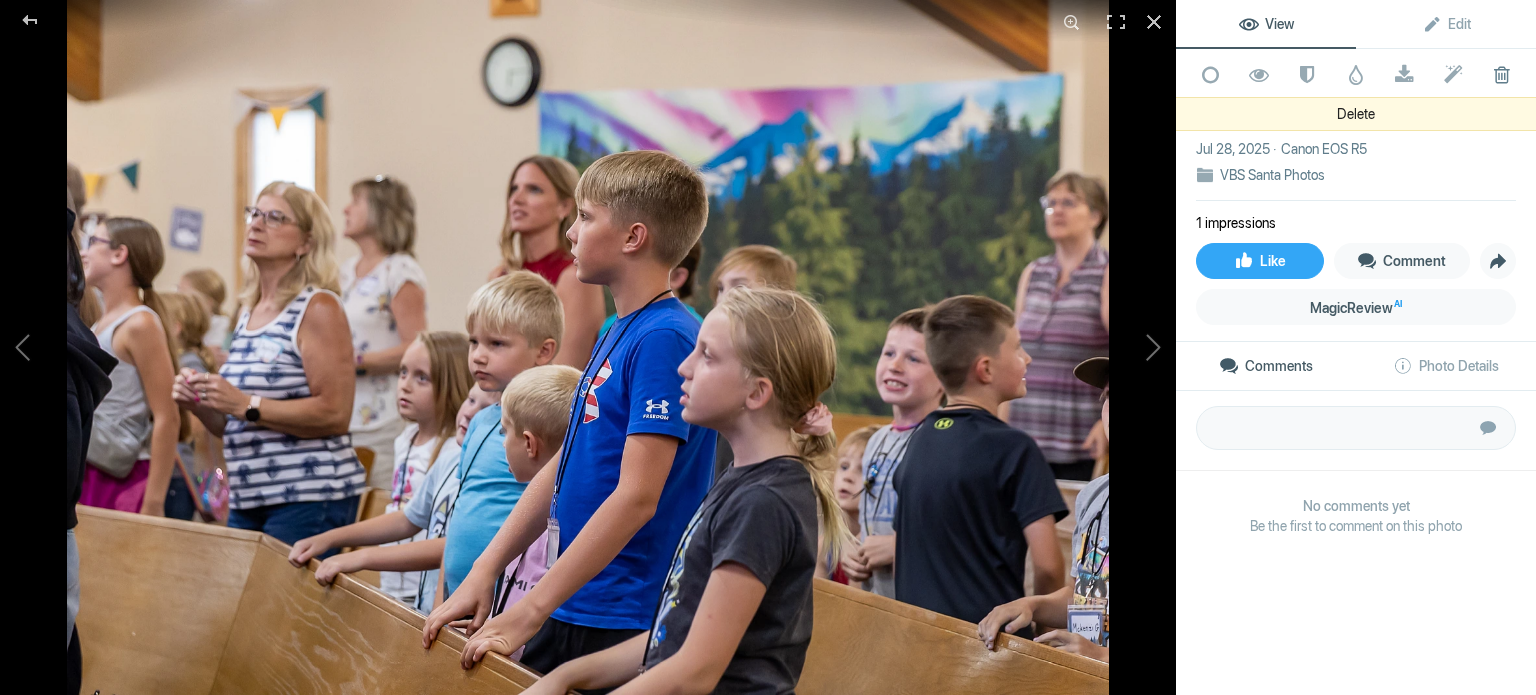 click 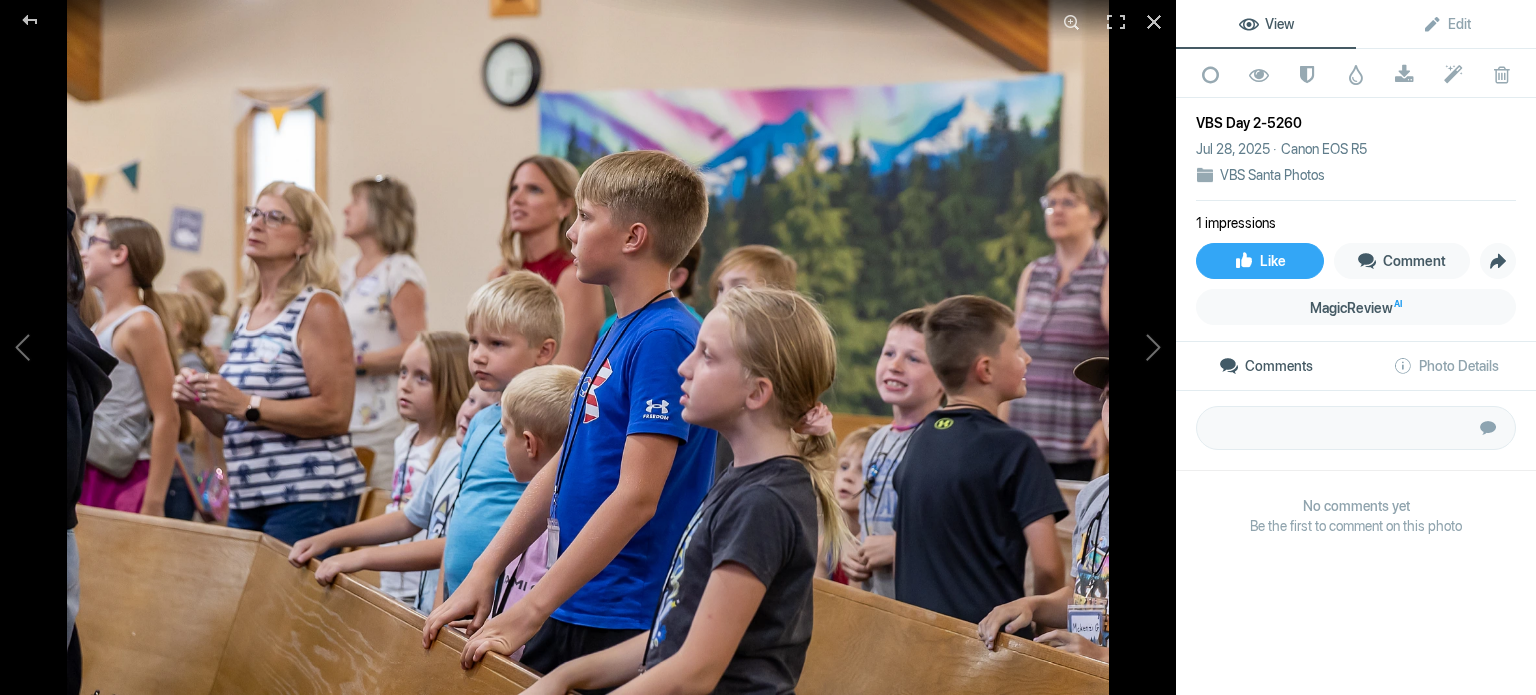 click 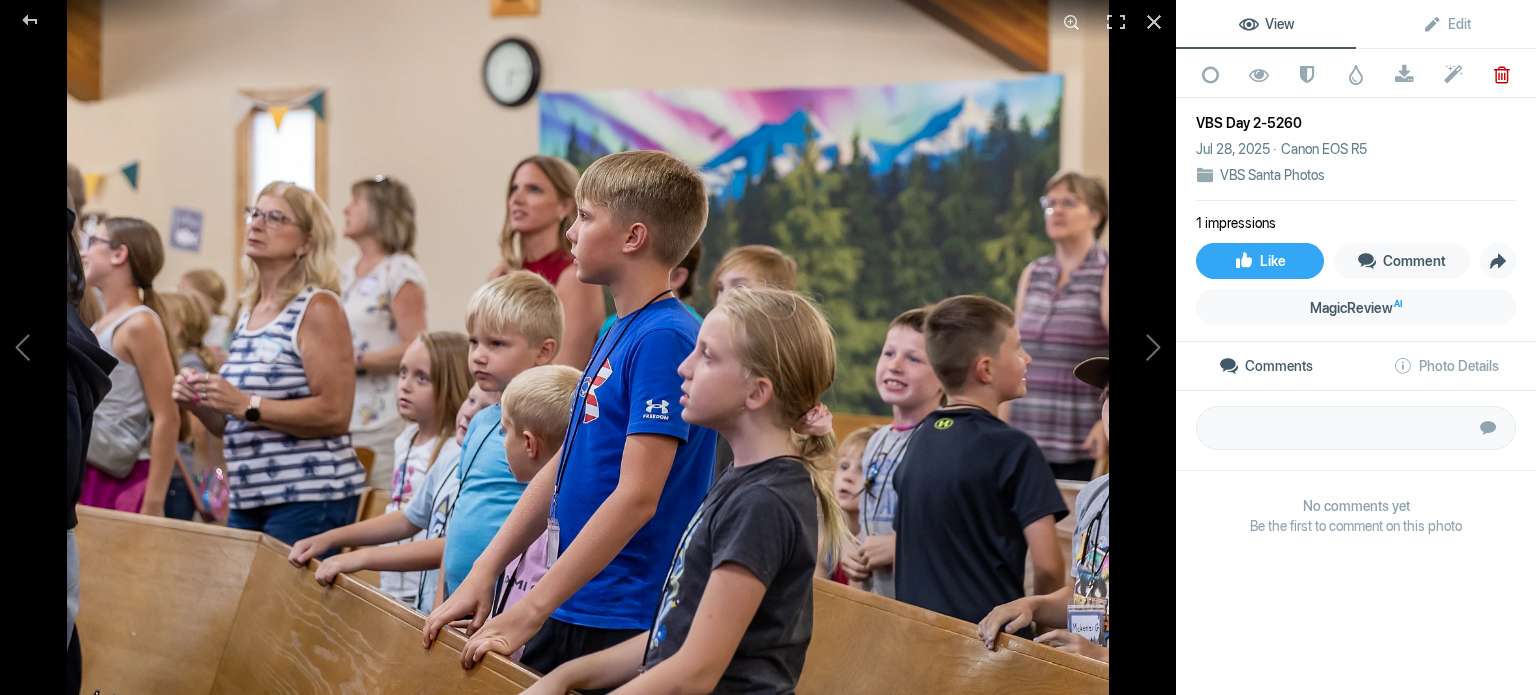 click on "VBS Day 2-5260   Jul 28, 2025   Canon EOS R5  VBS Santa Photos" 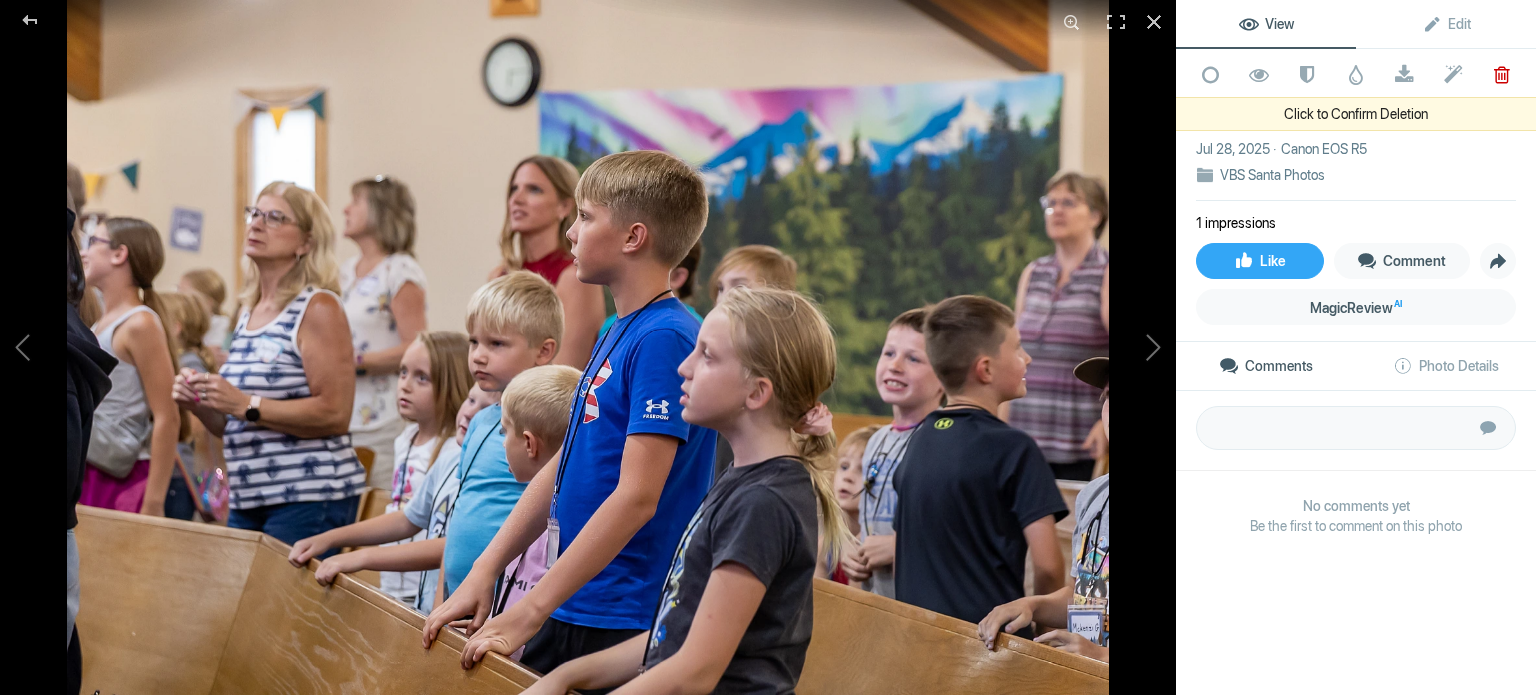 click 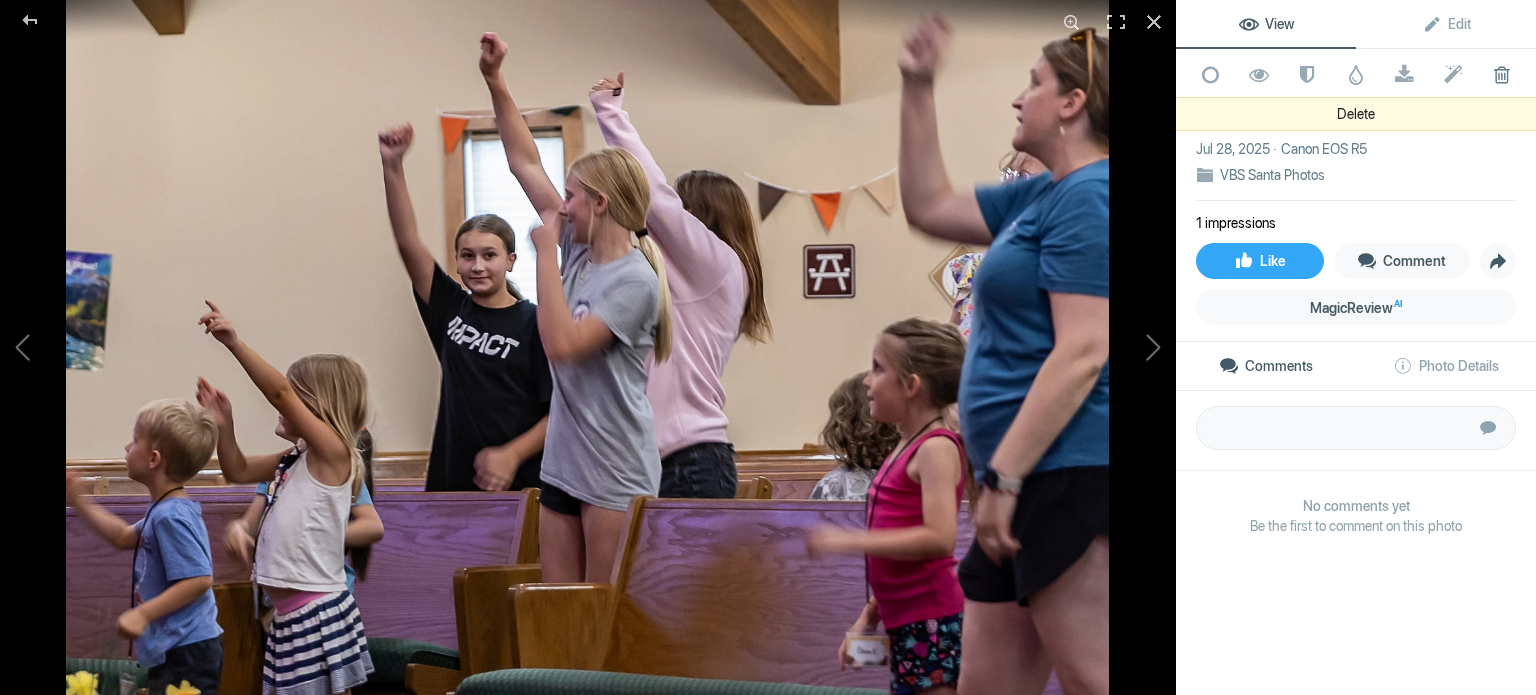 click 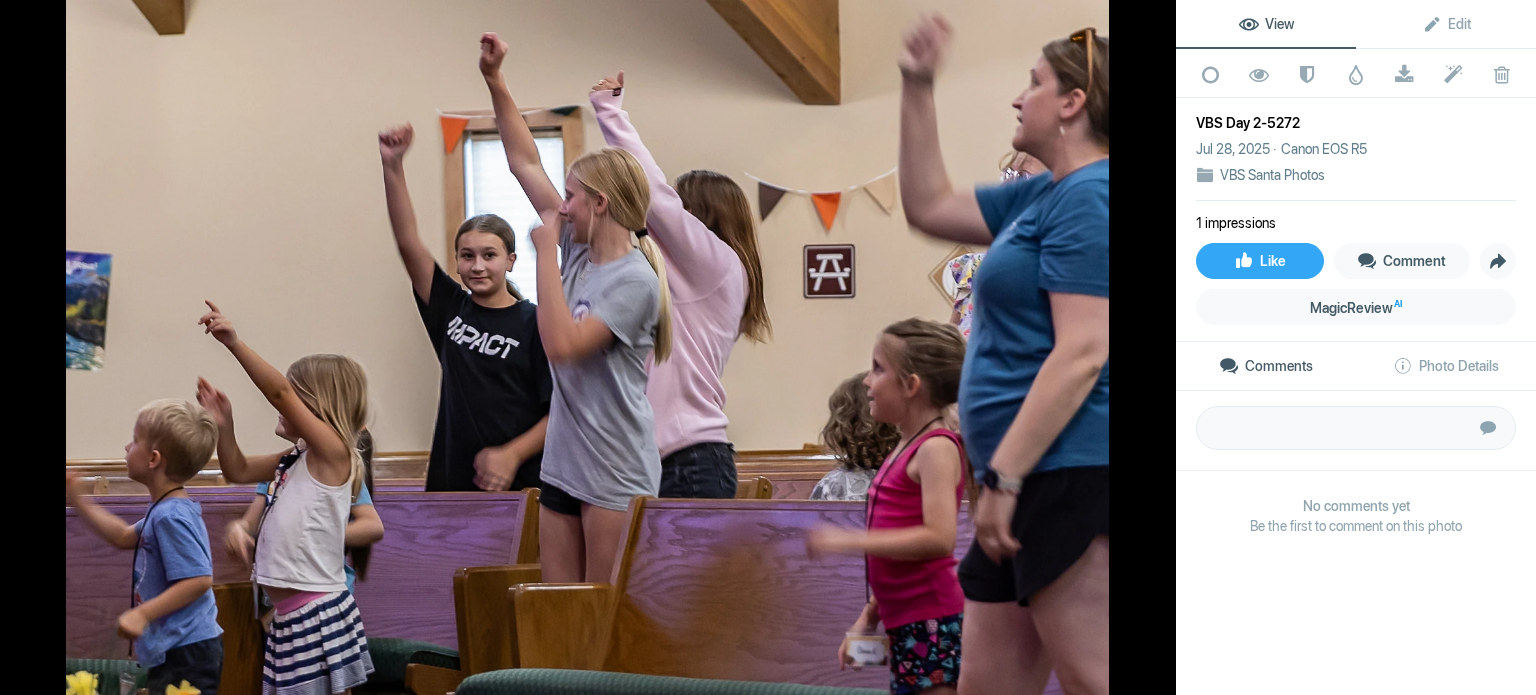 click 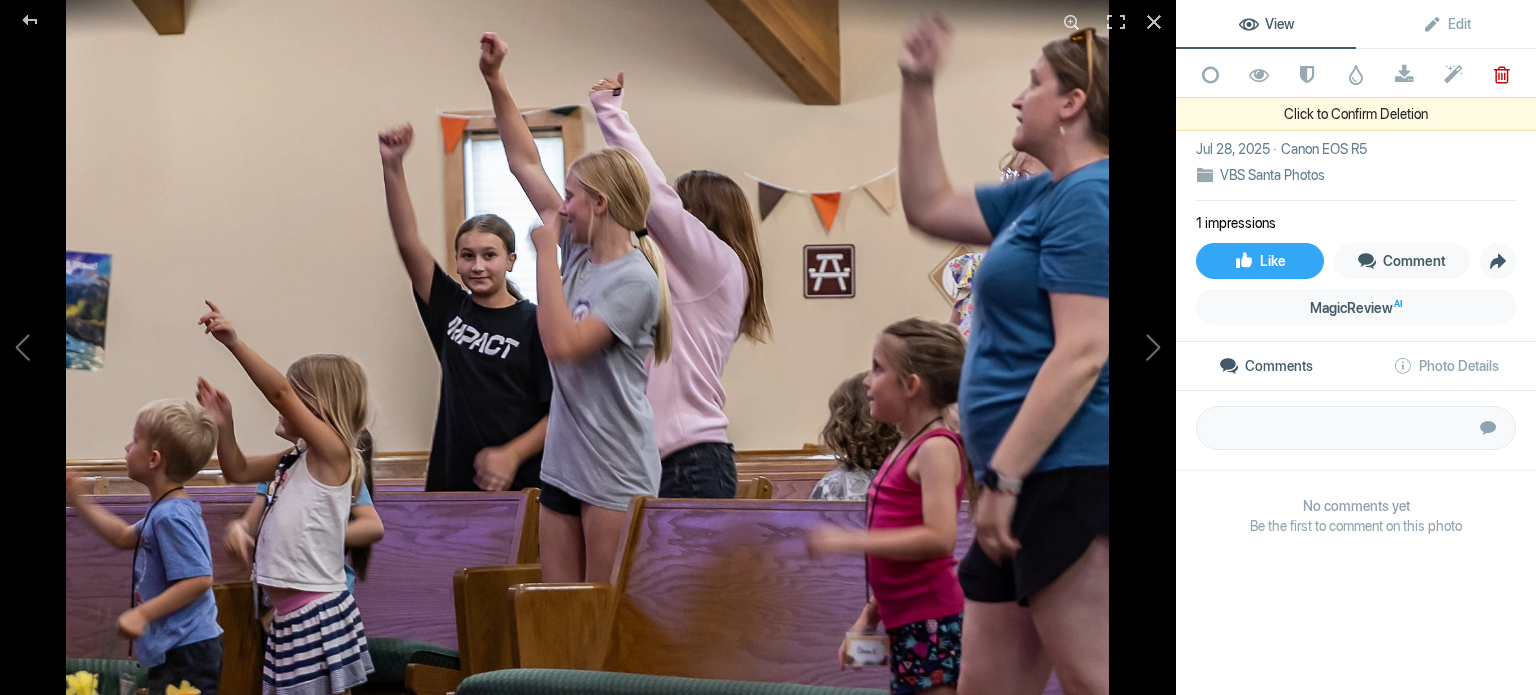 click 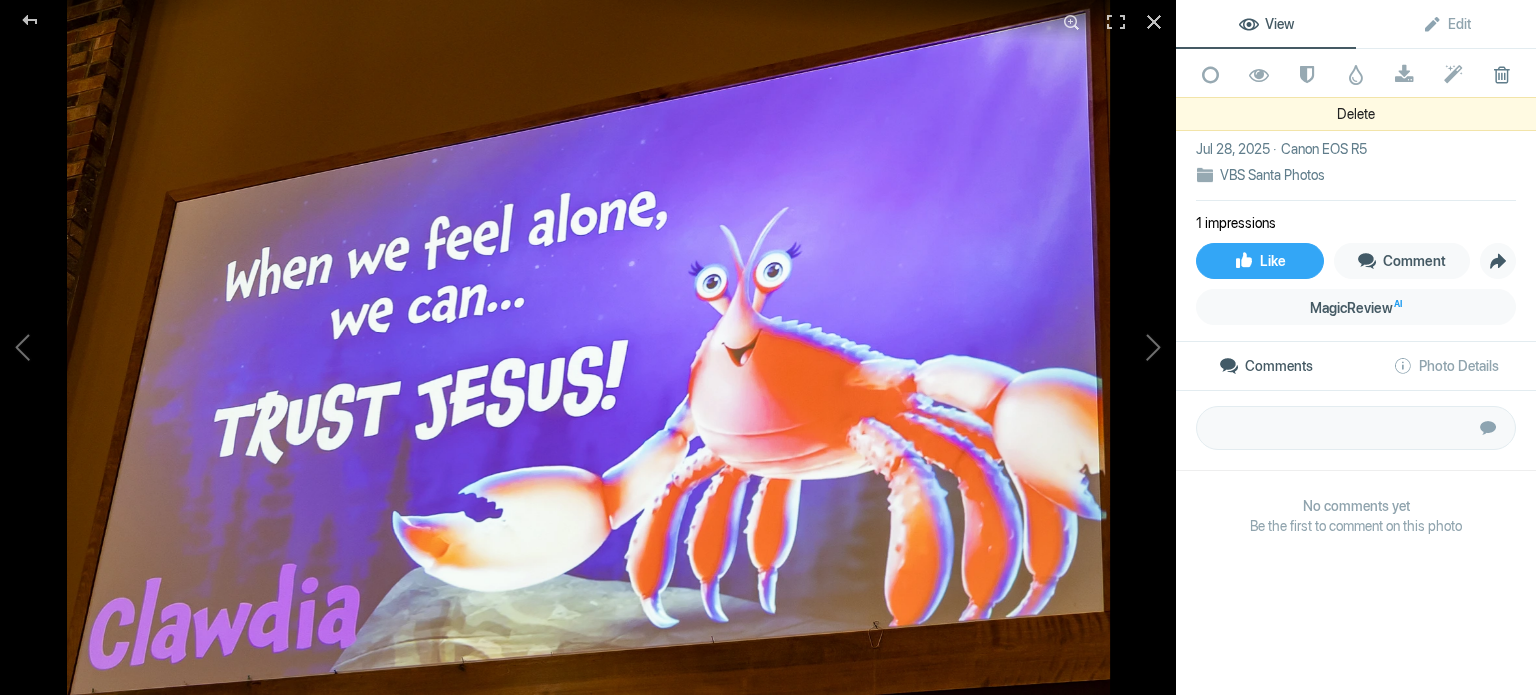 click 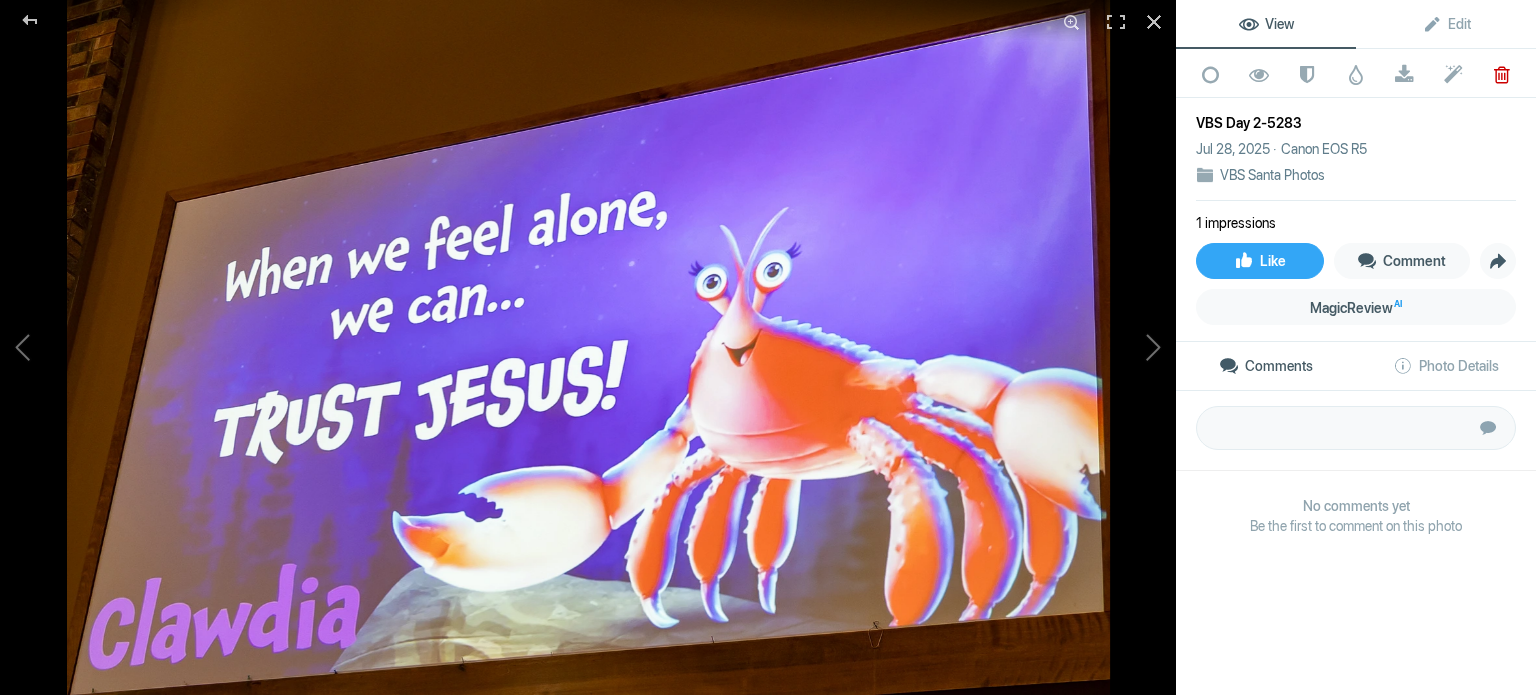 click 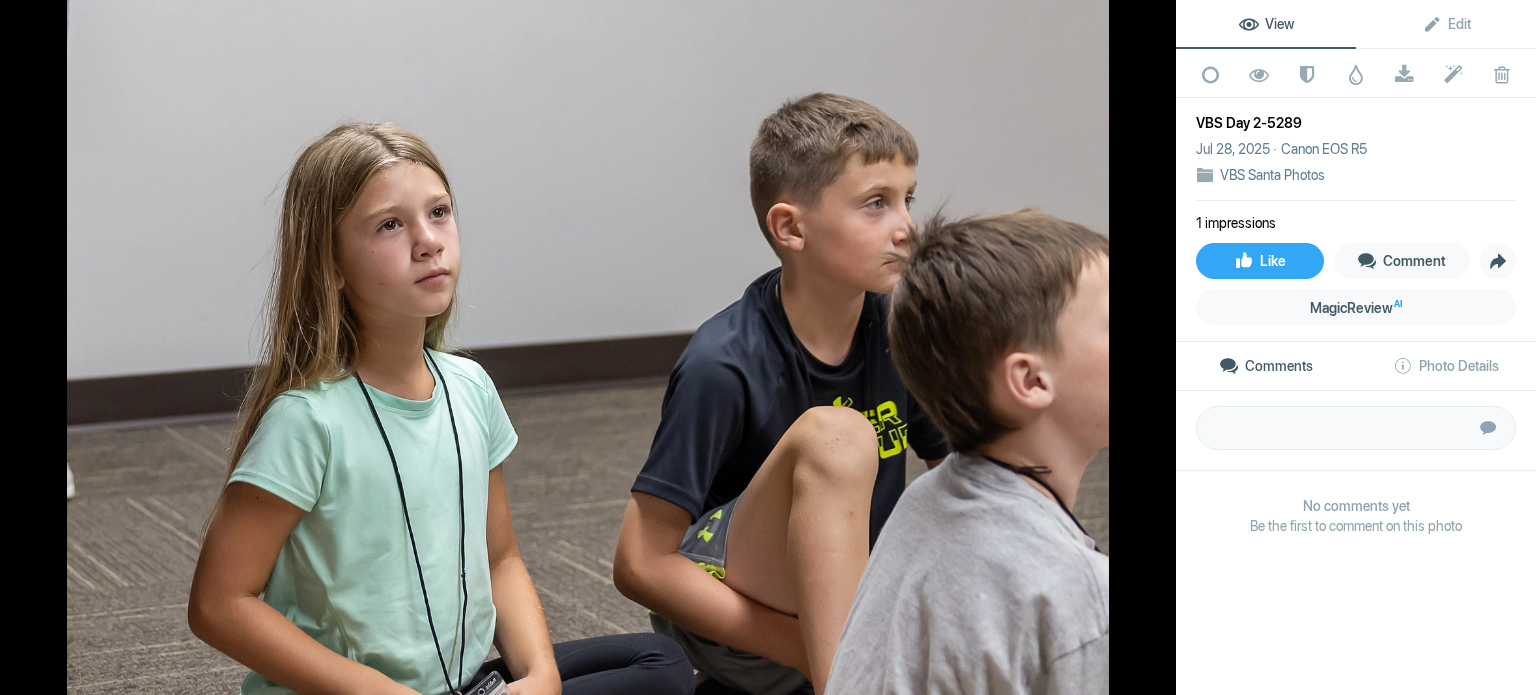 click 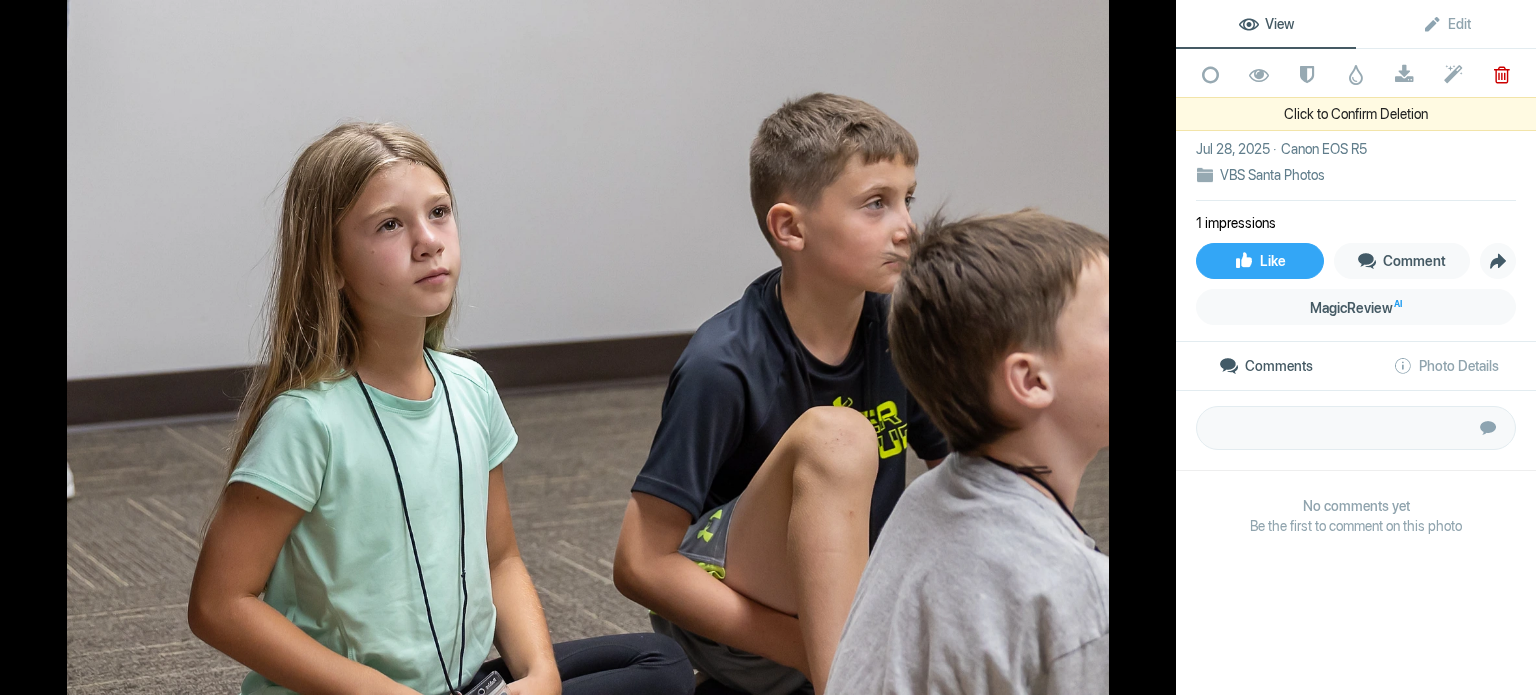 click 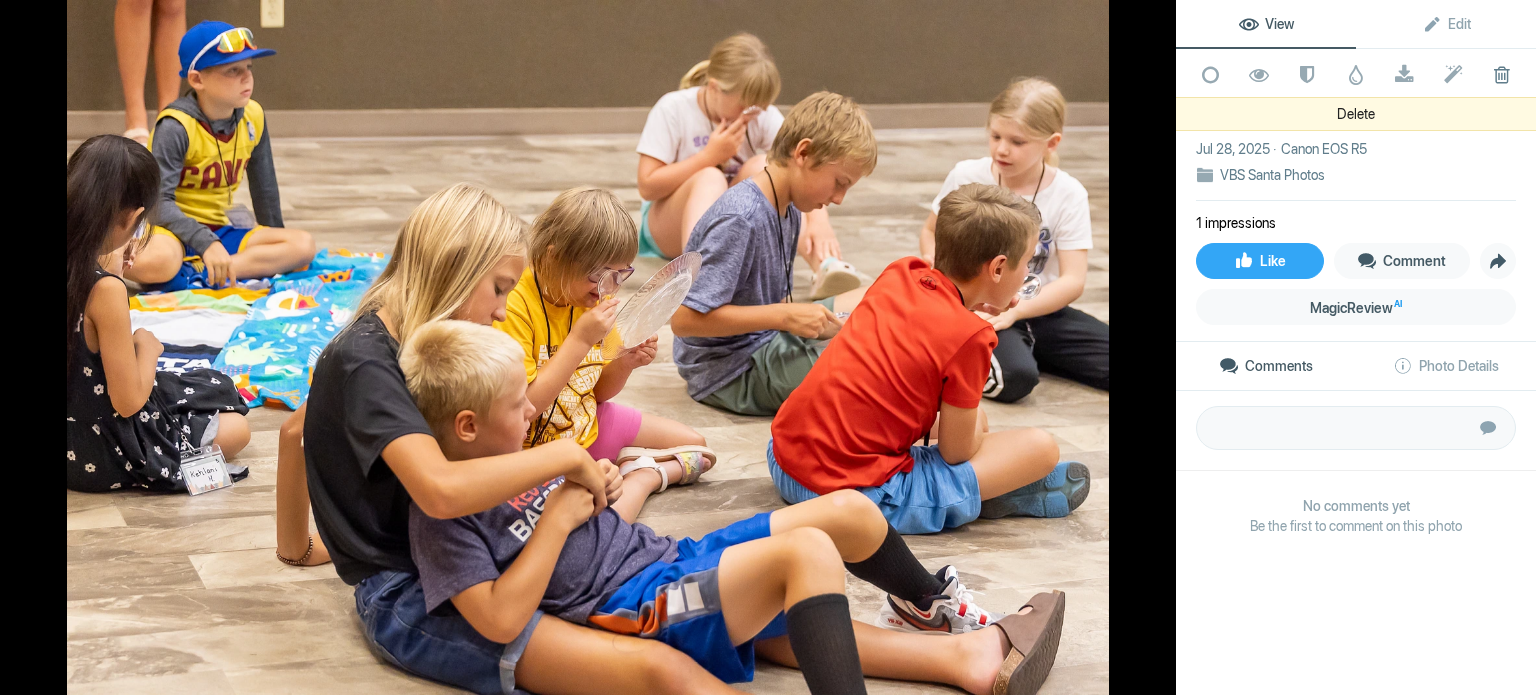 click 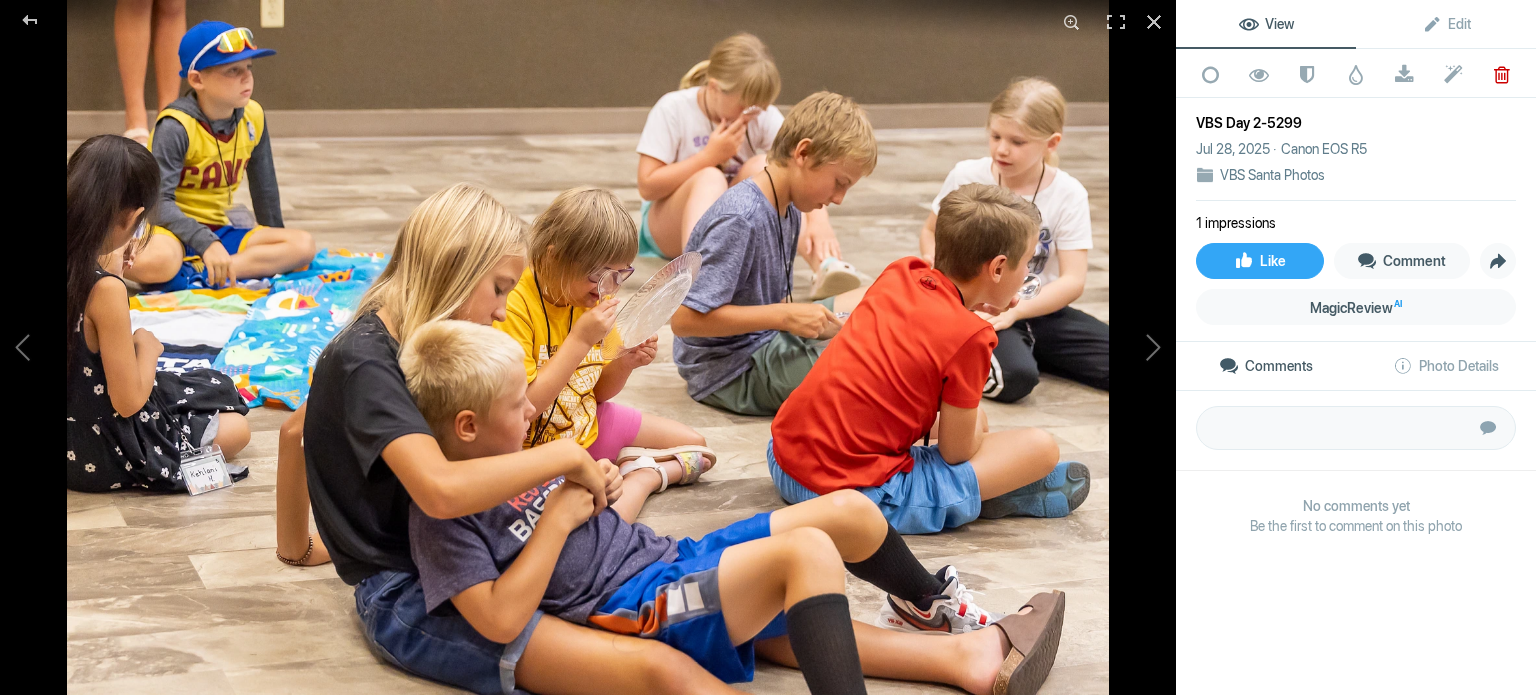 click 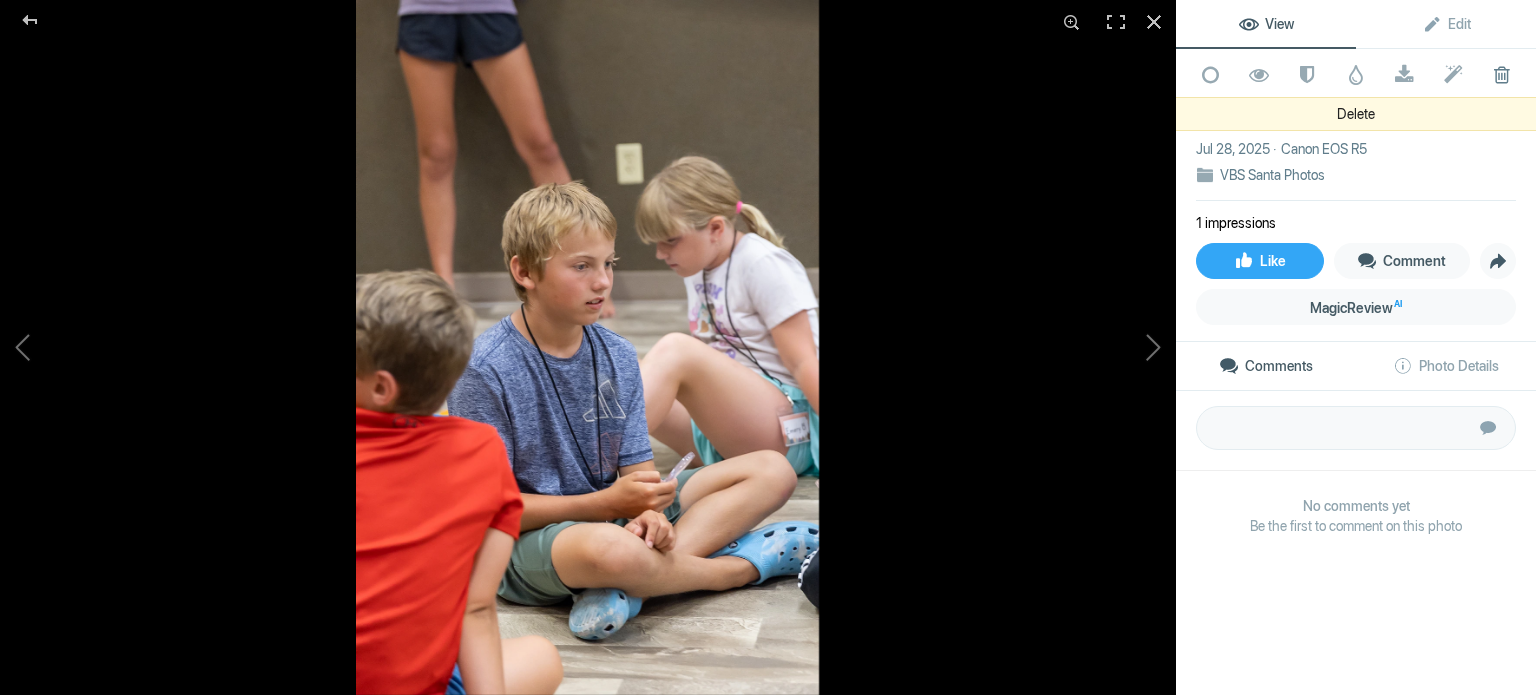 click 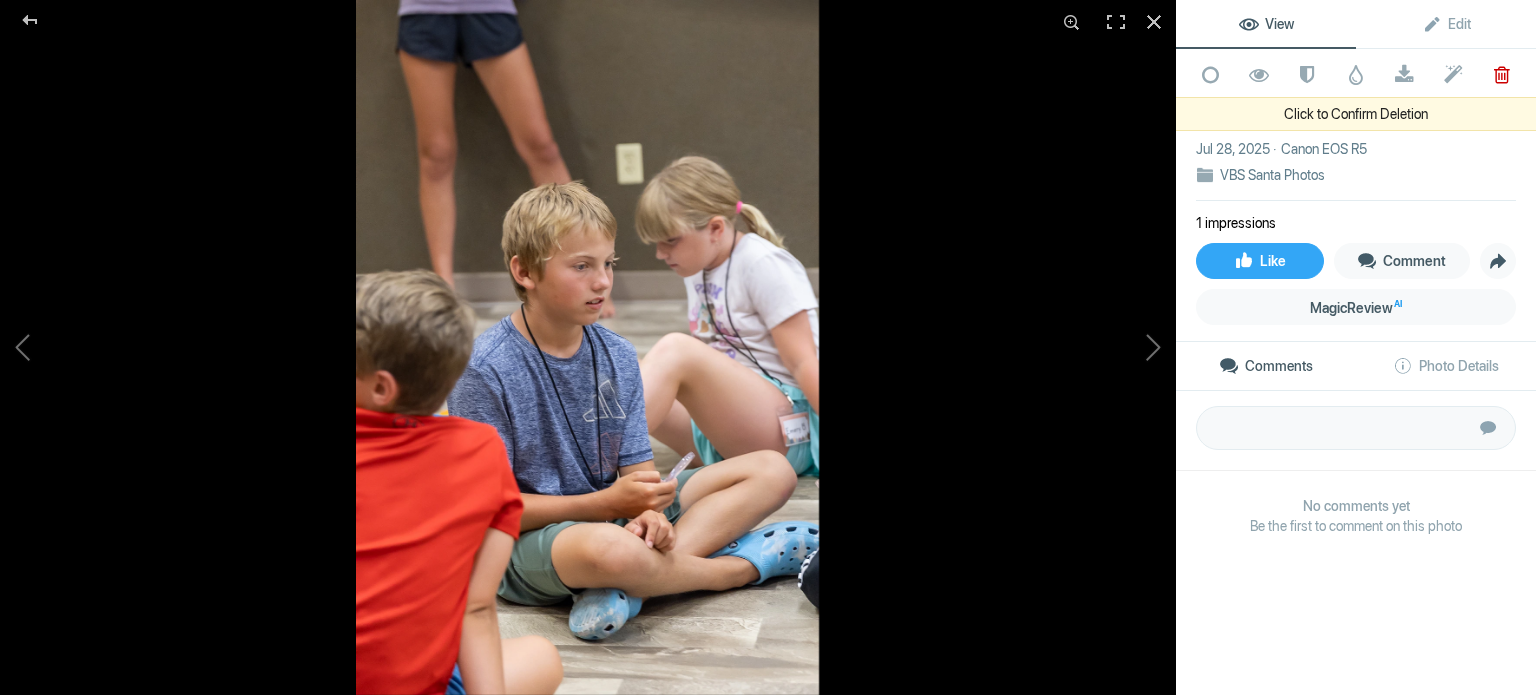 click 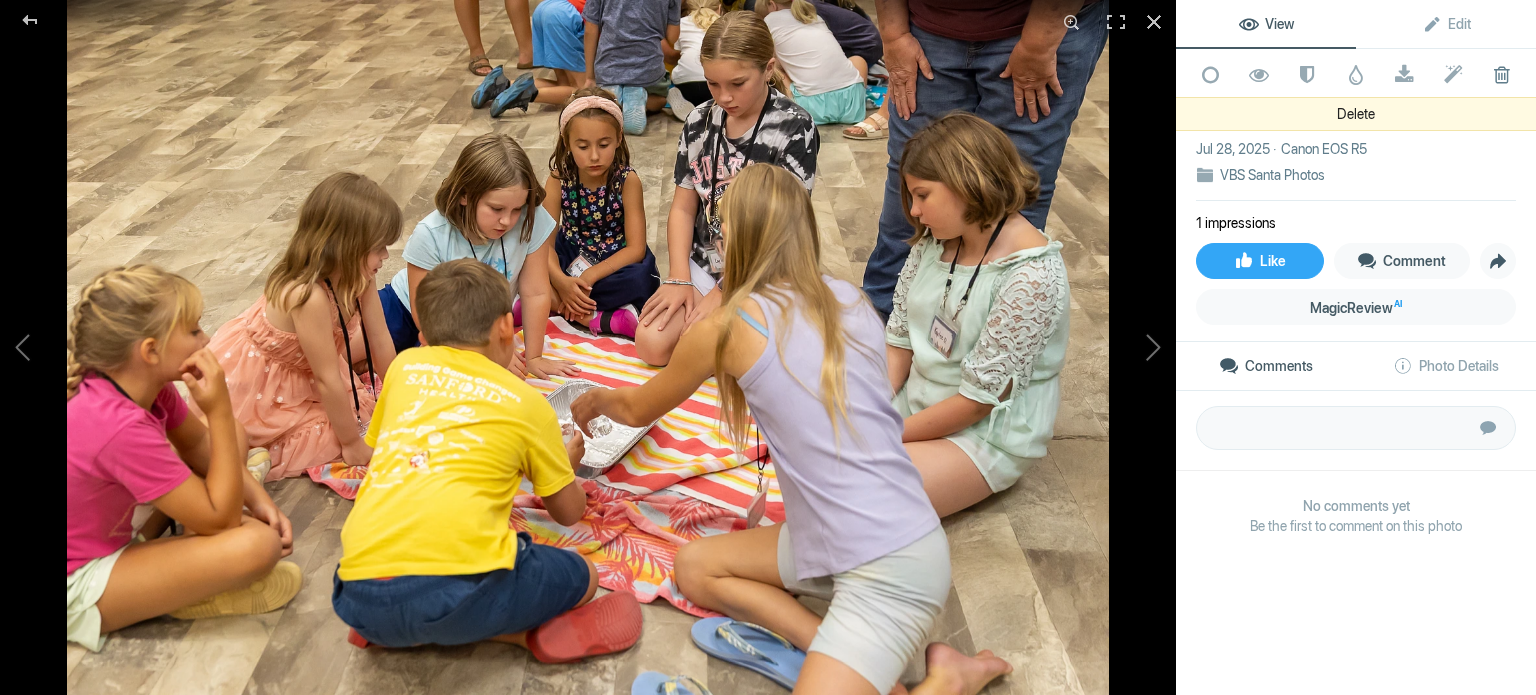 click 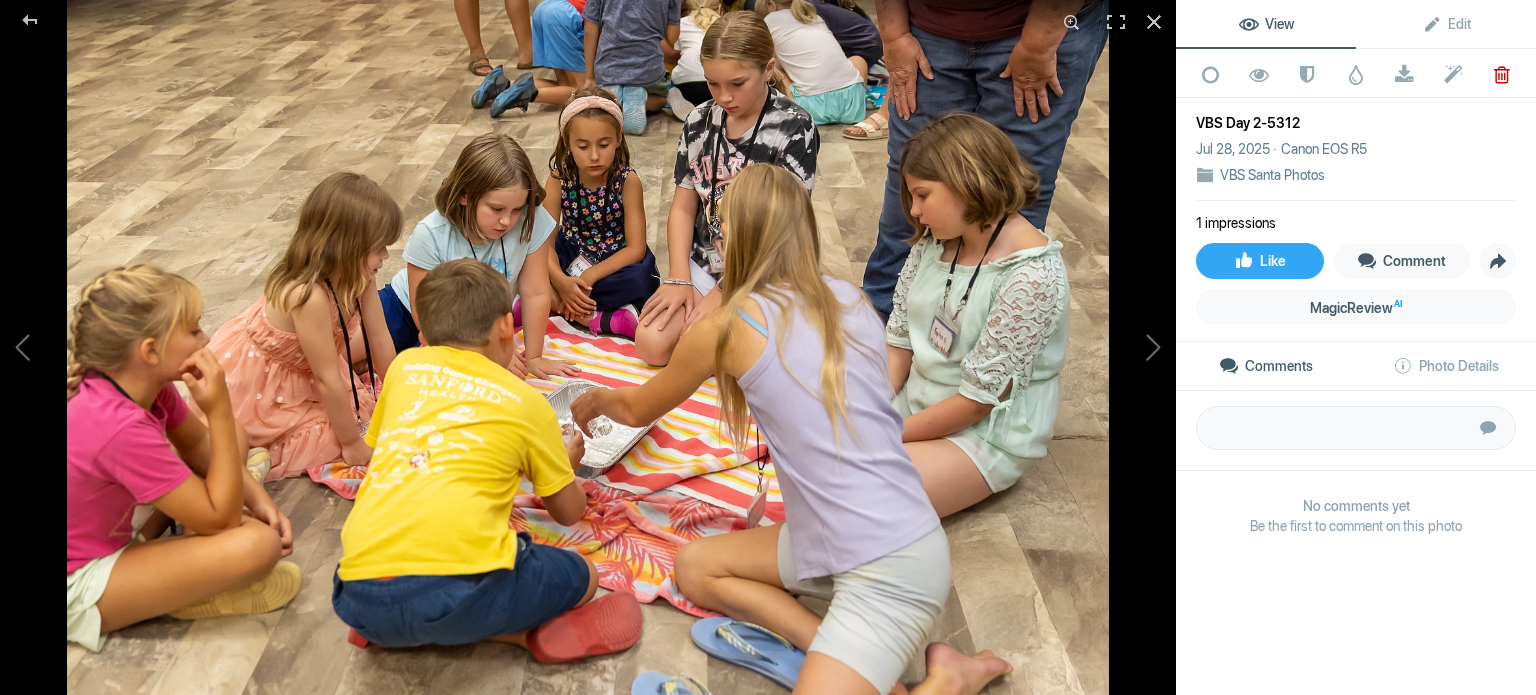 click 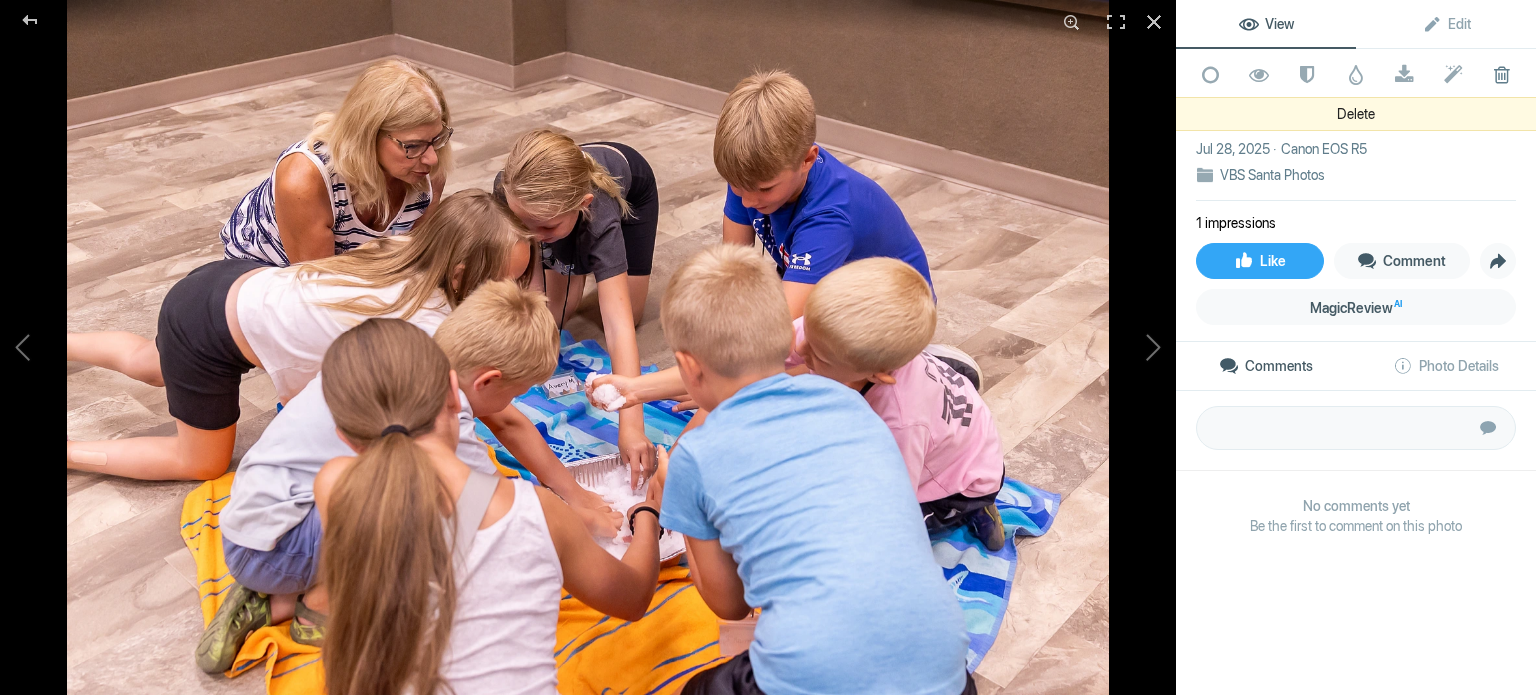click 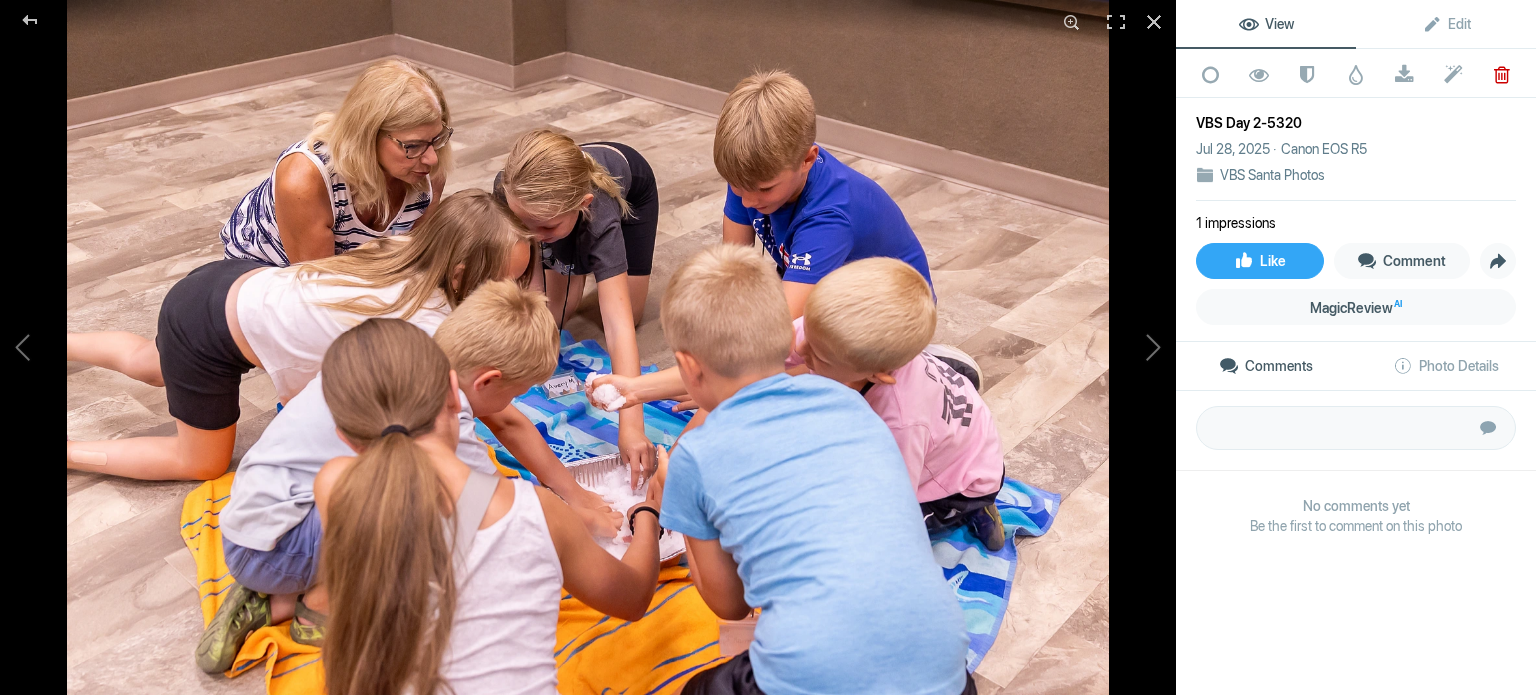 click 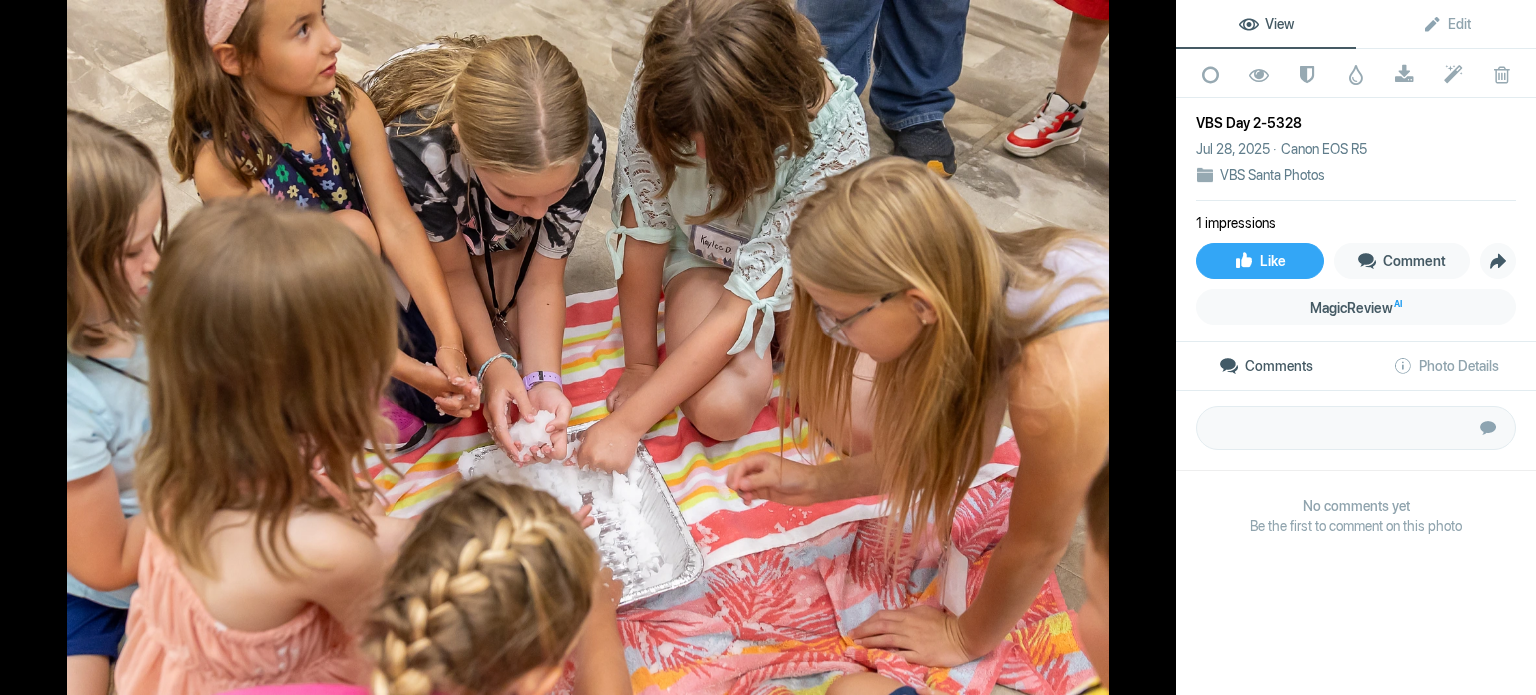 click 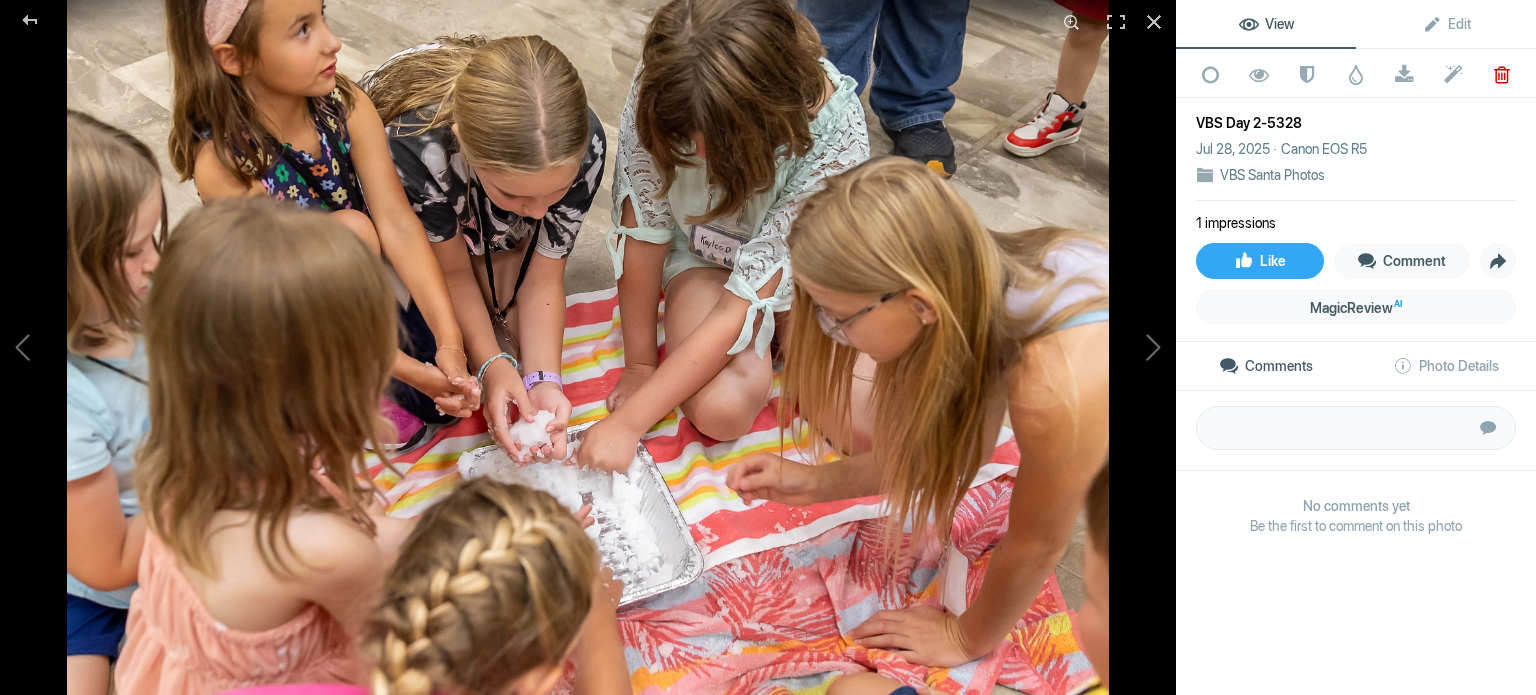 click 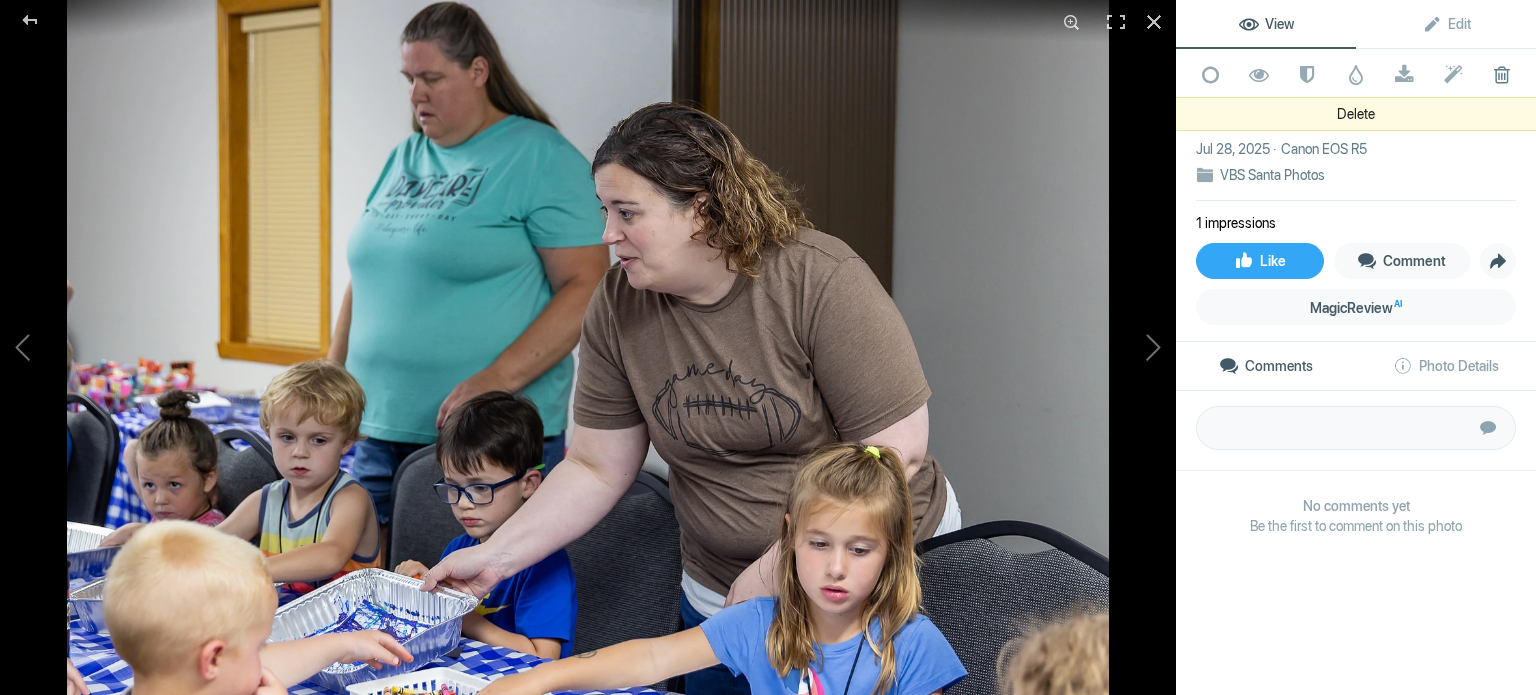 click 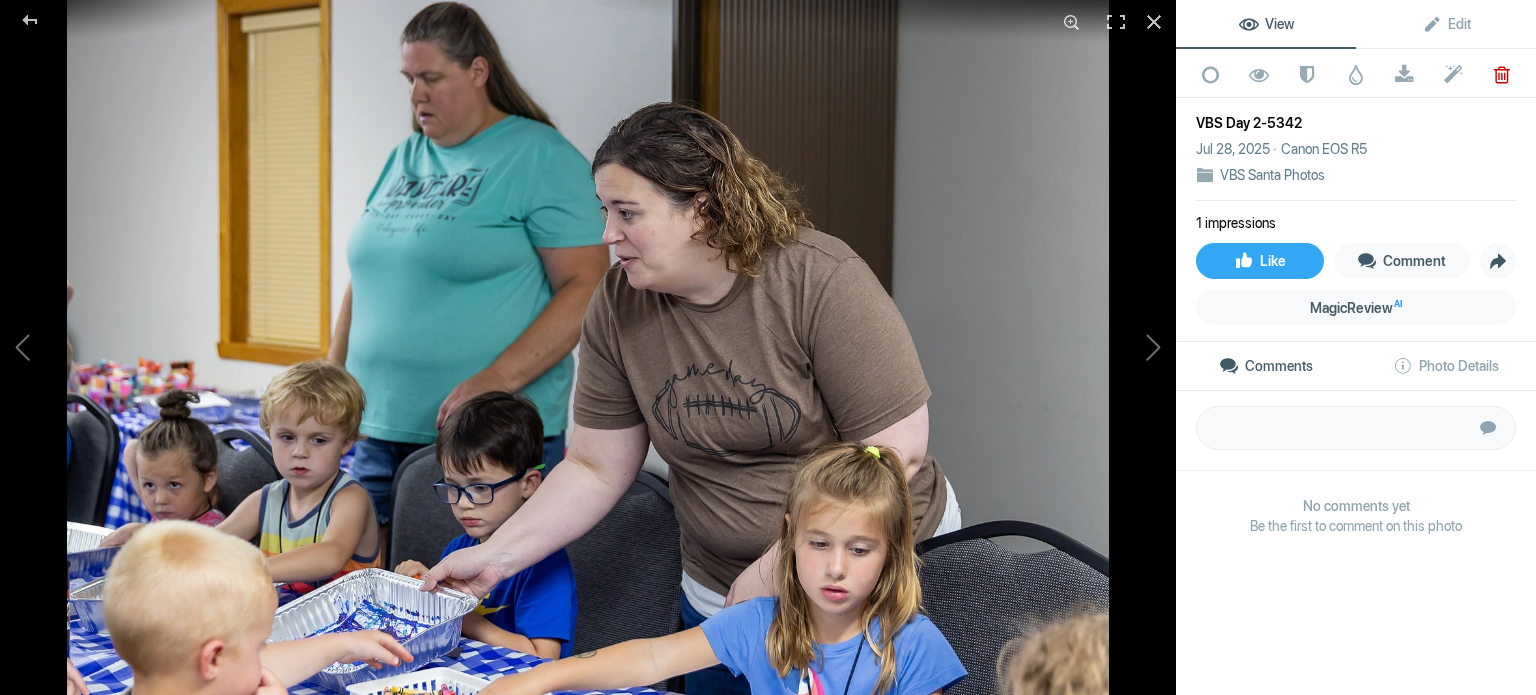 click 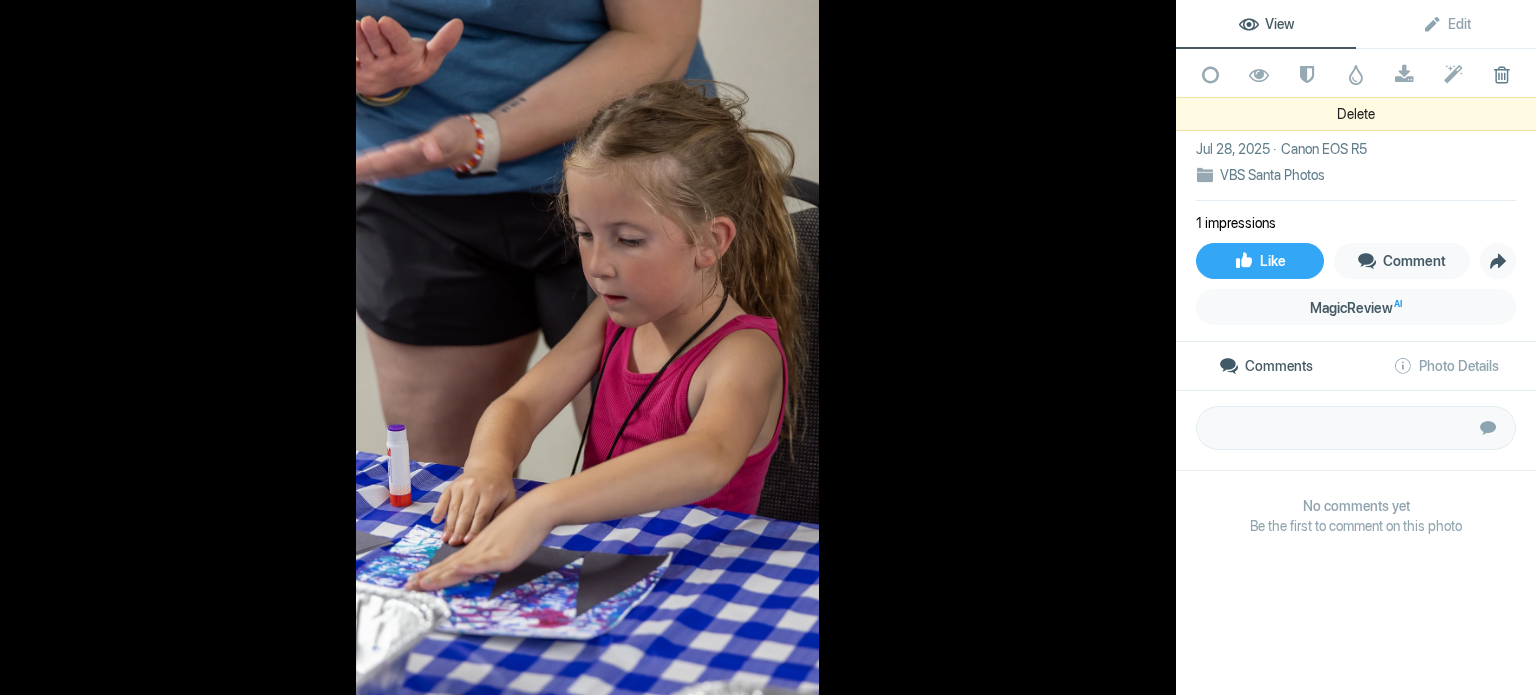 click 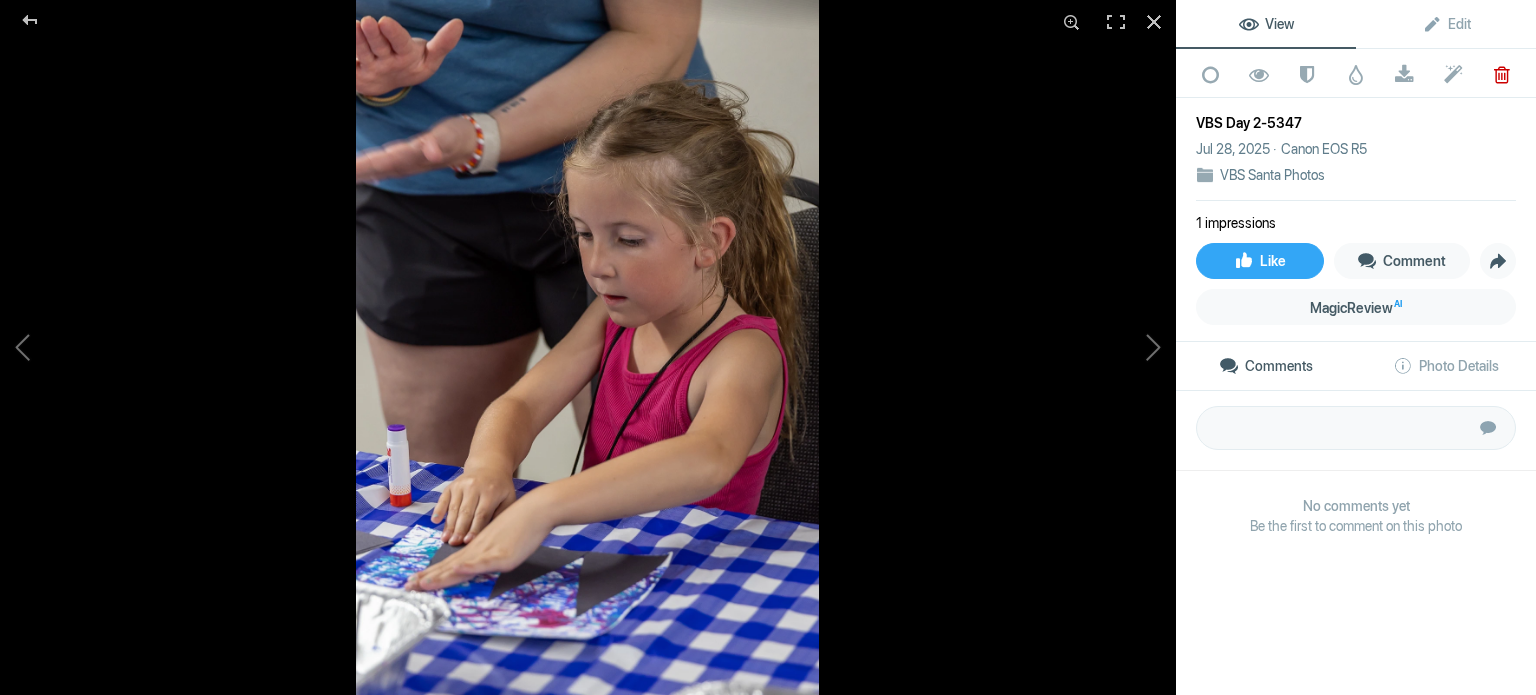 click 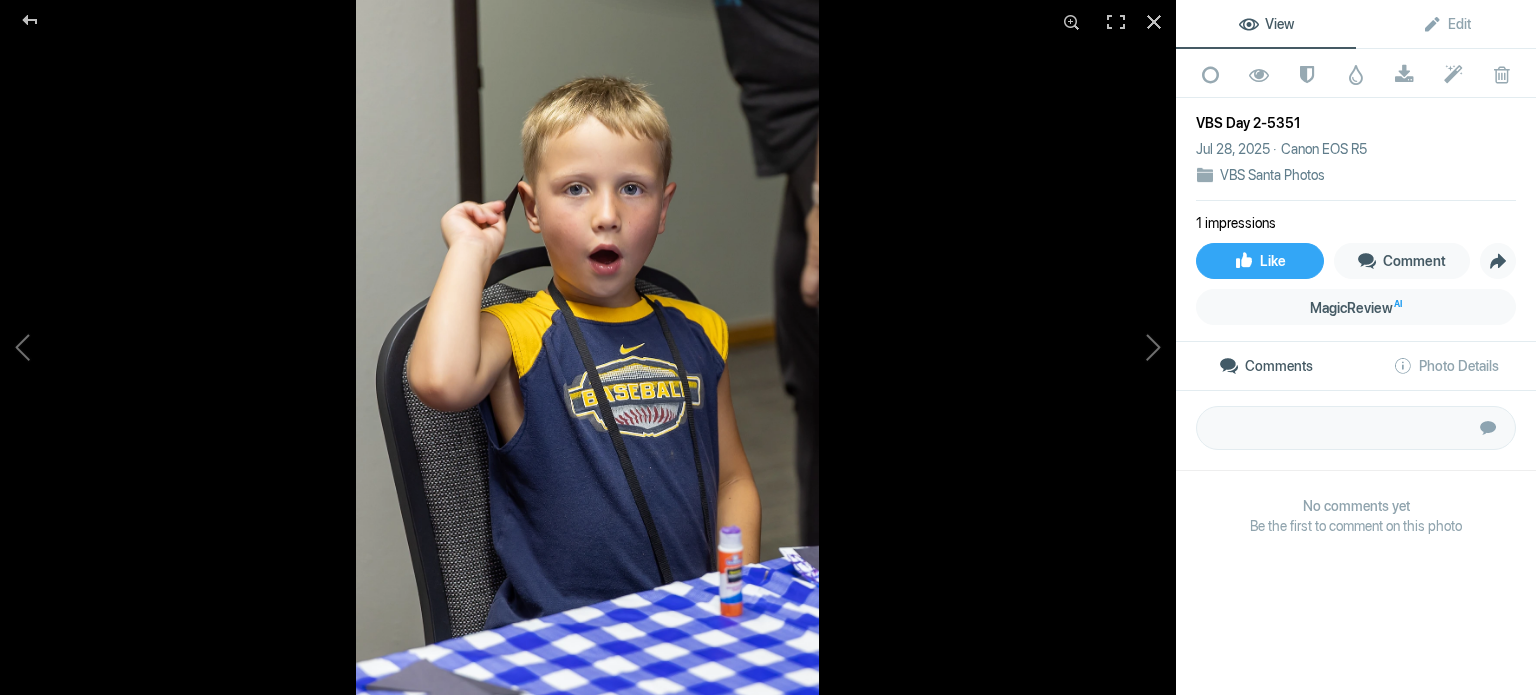 click 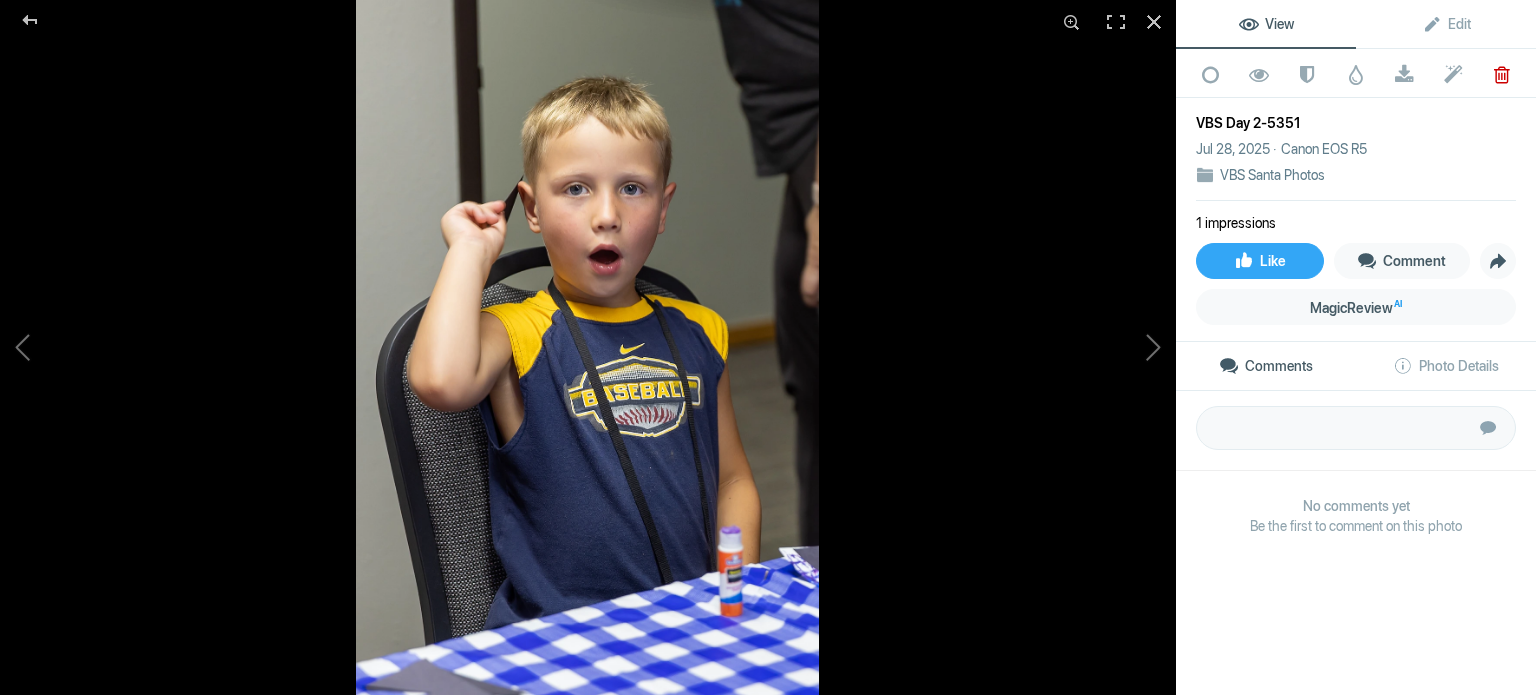click 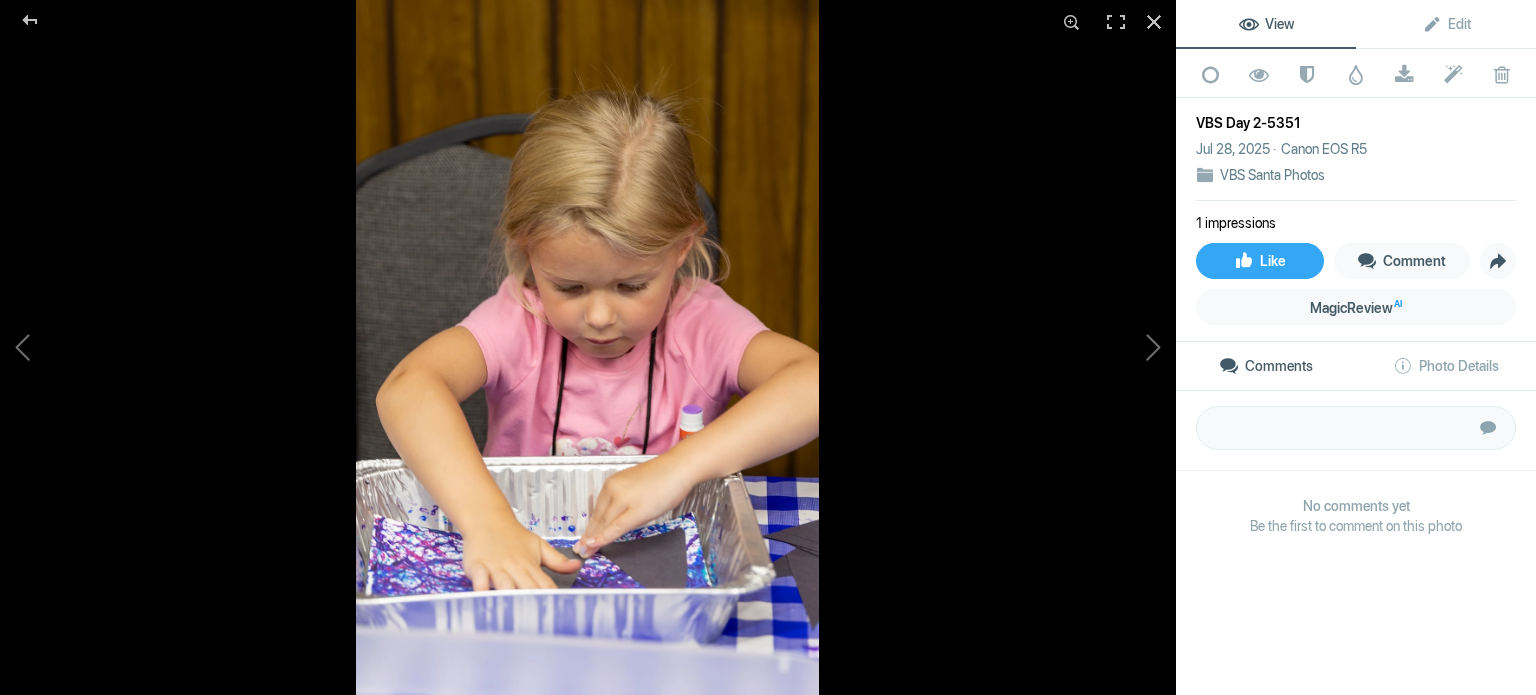 click 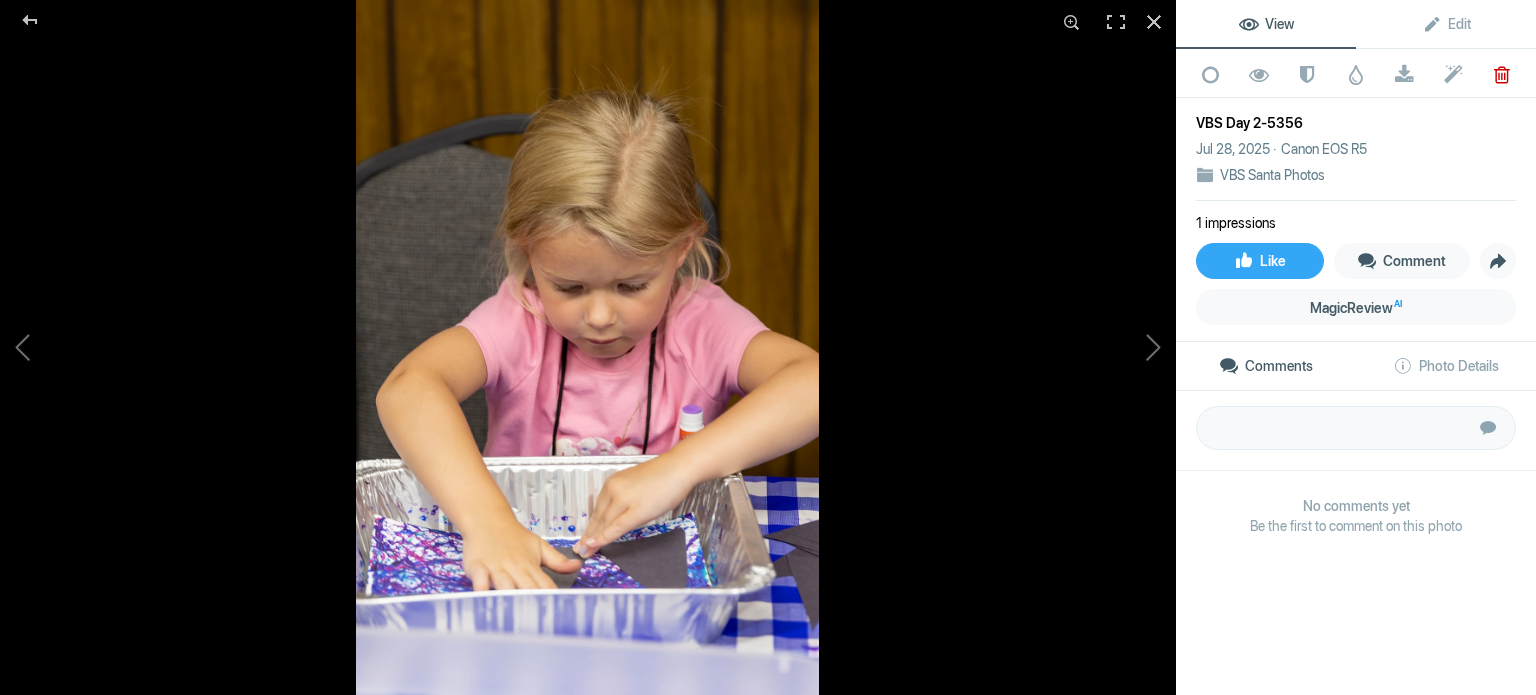 click 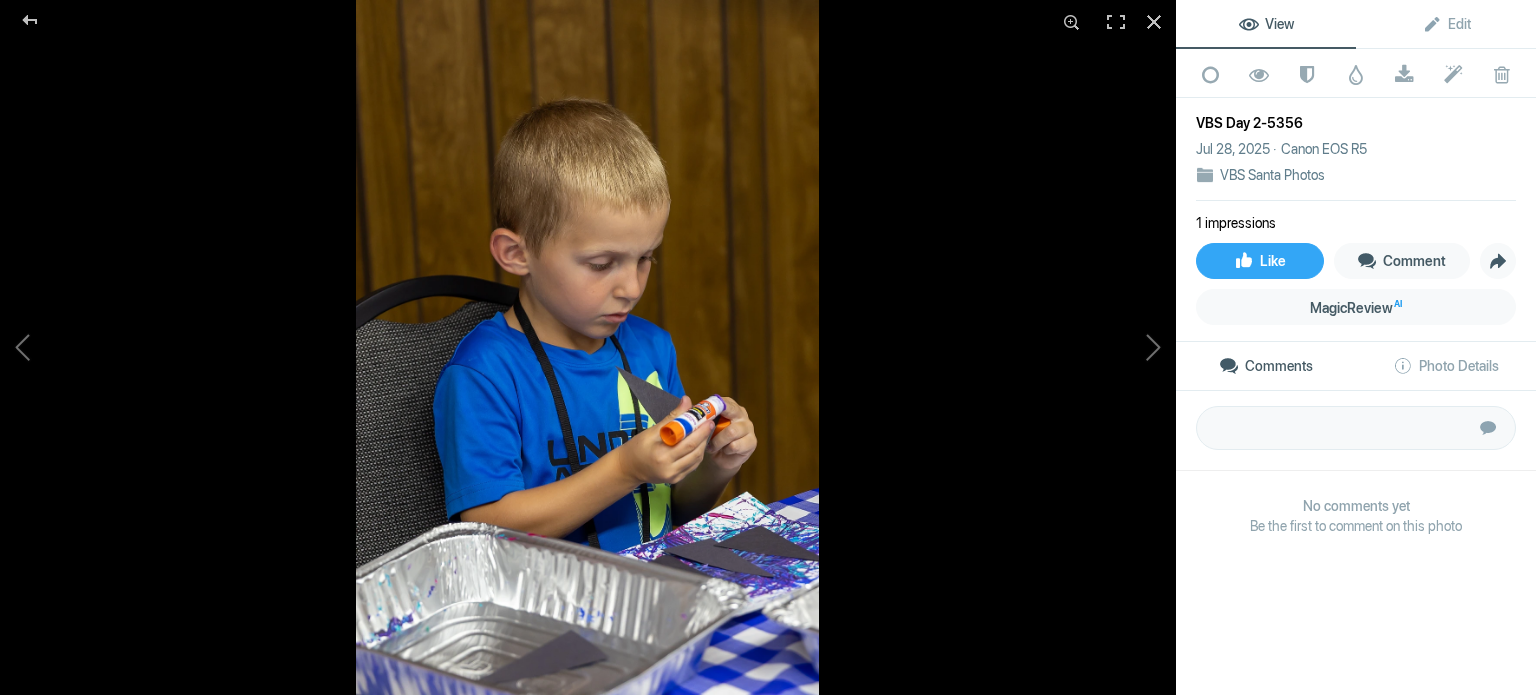 click 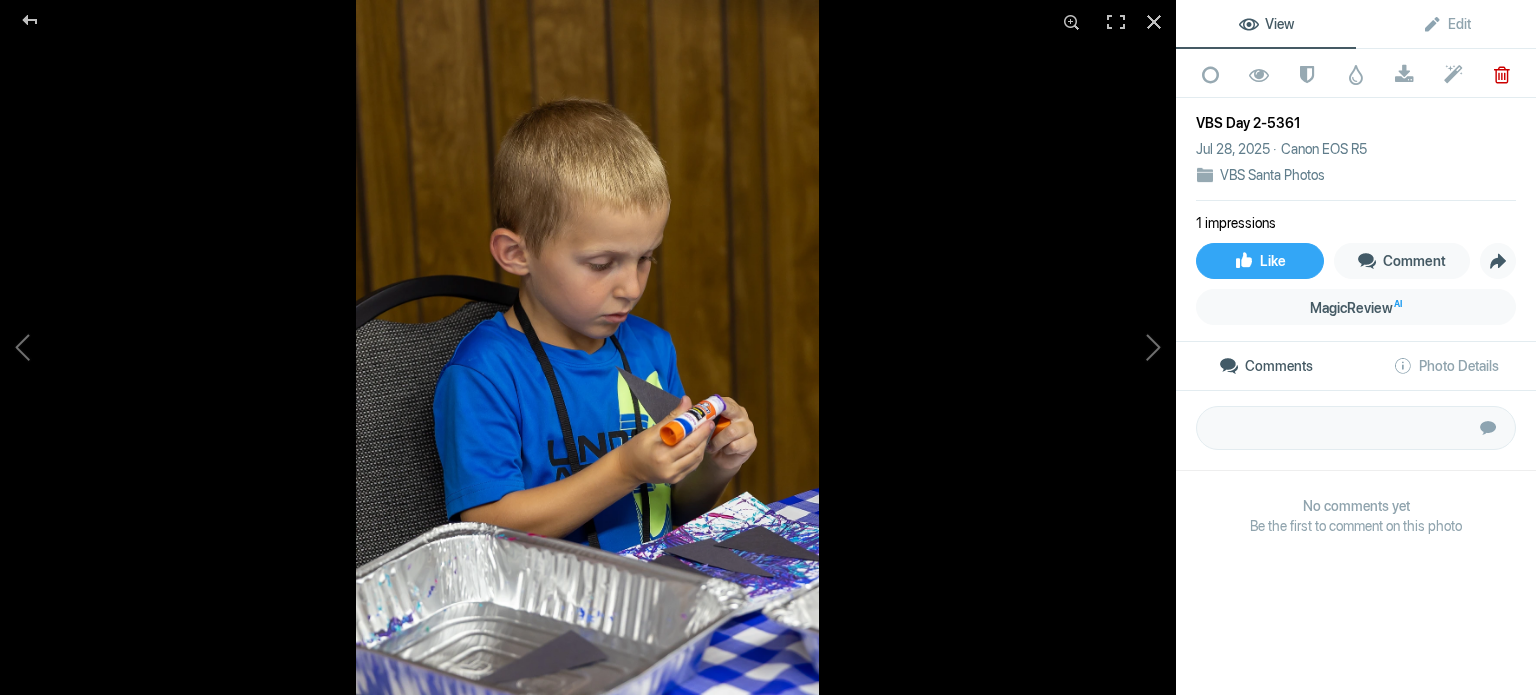 click 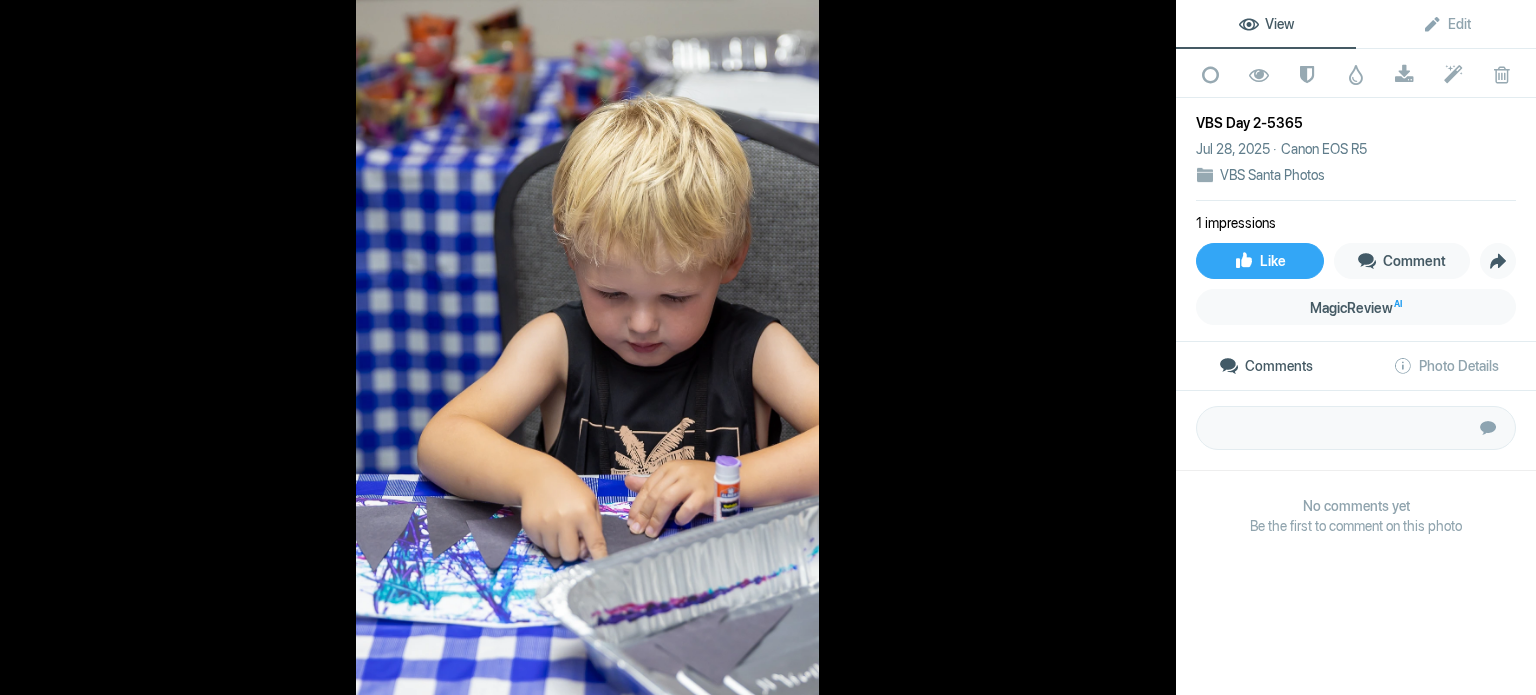 click 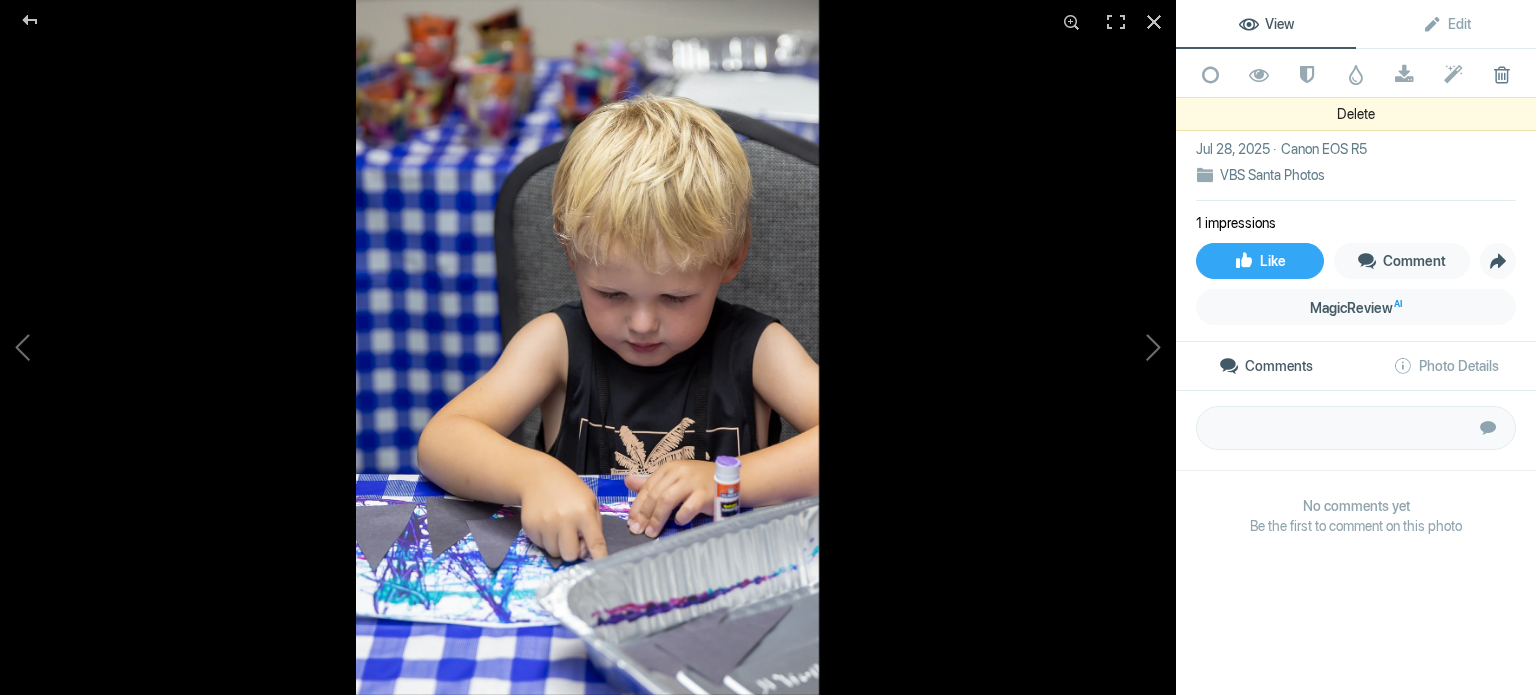 click 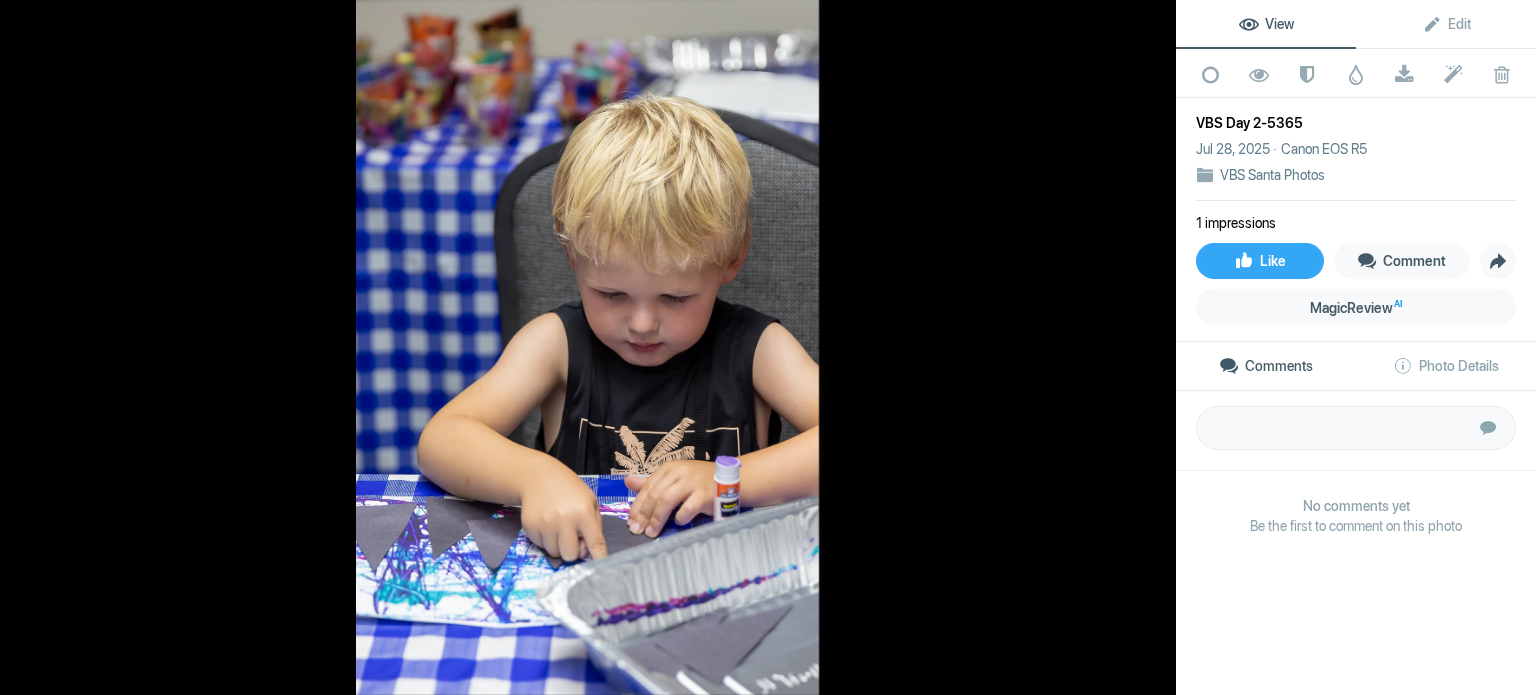 click 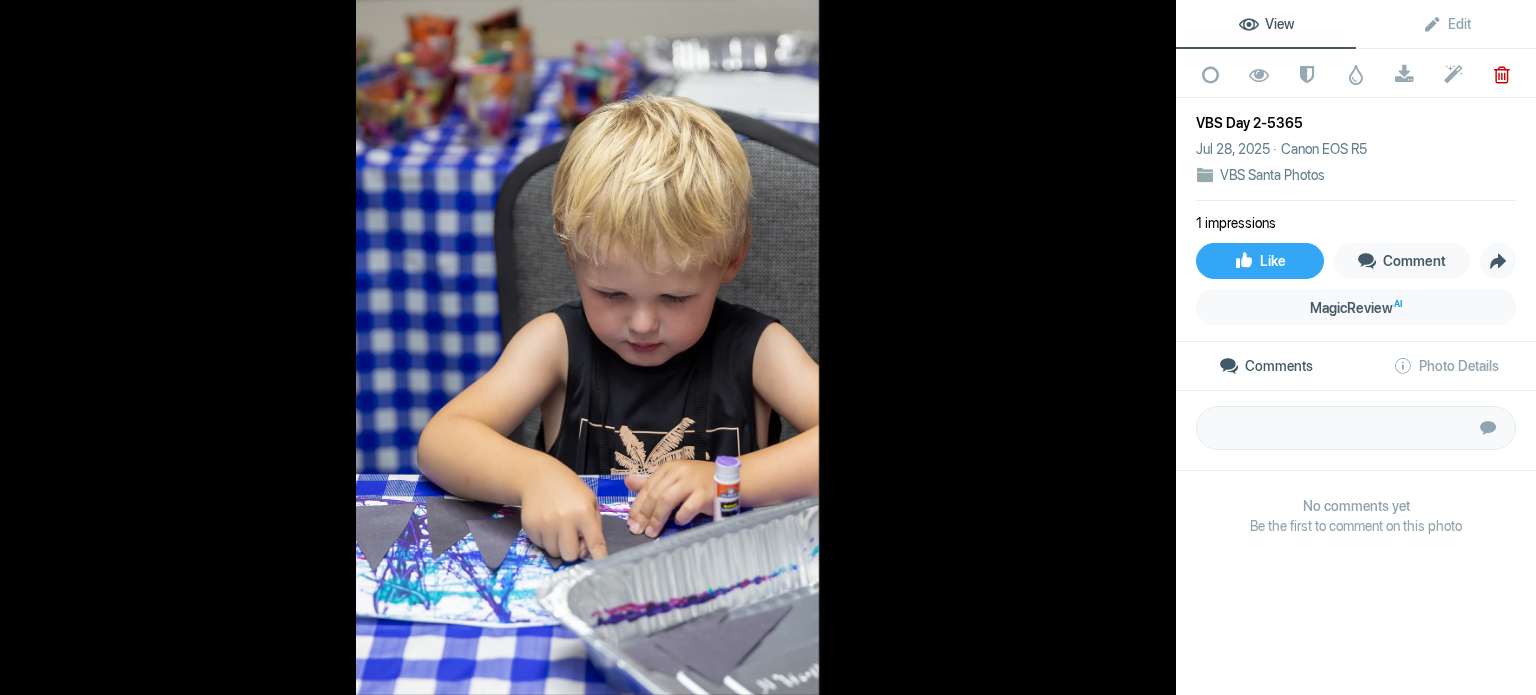 click 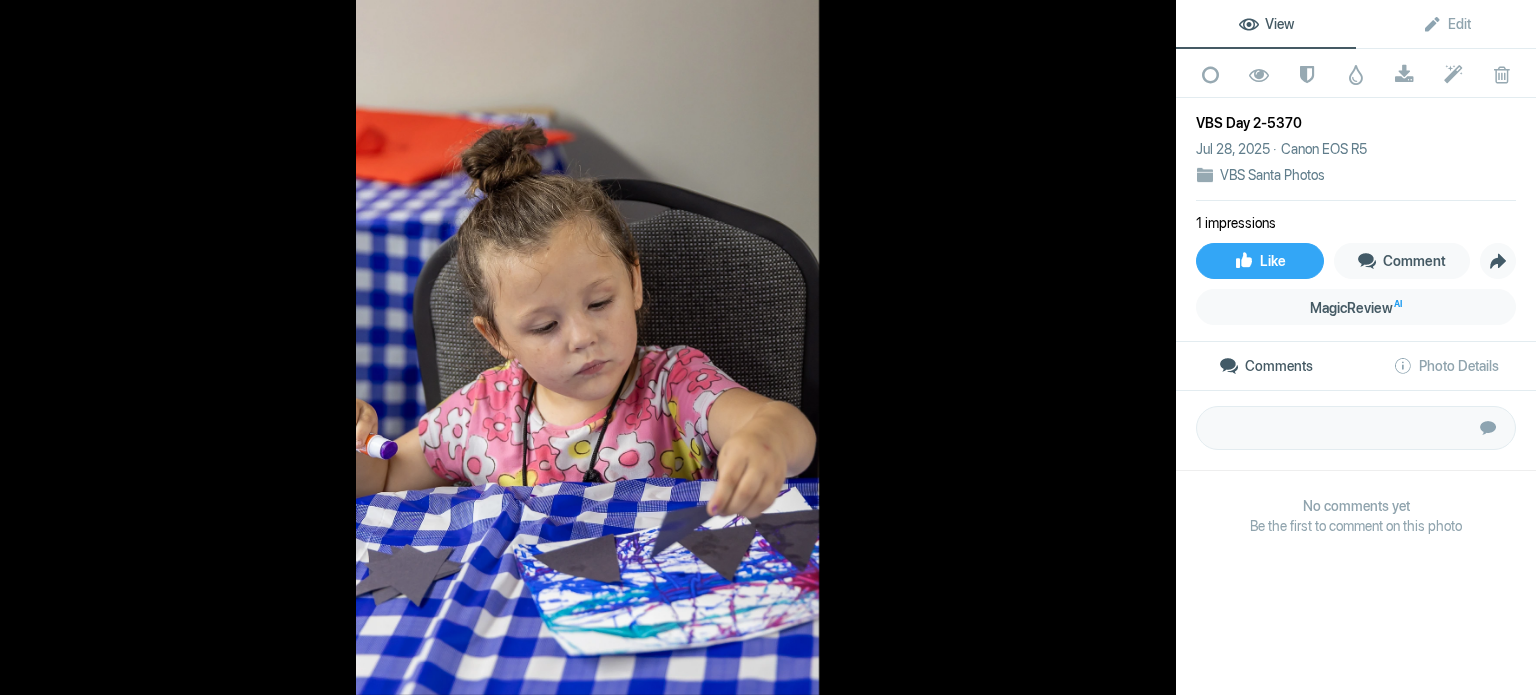 click 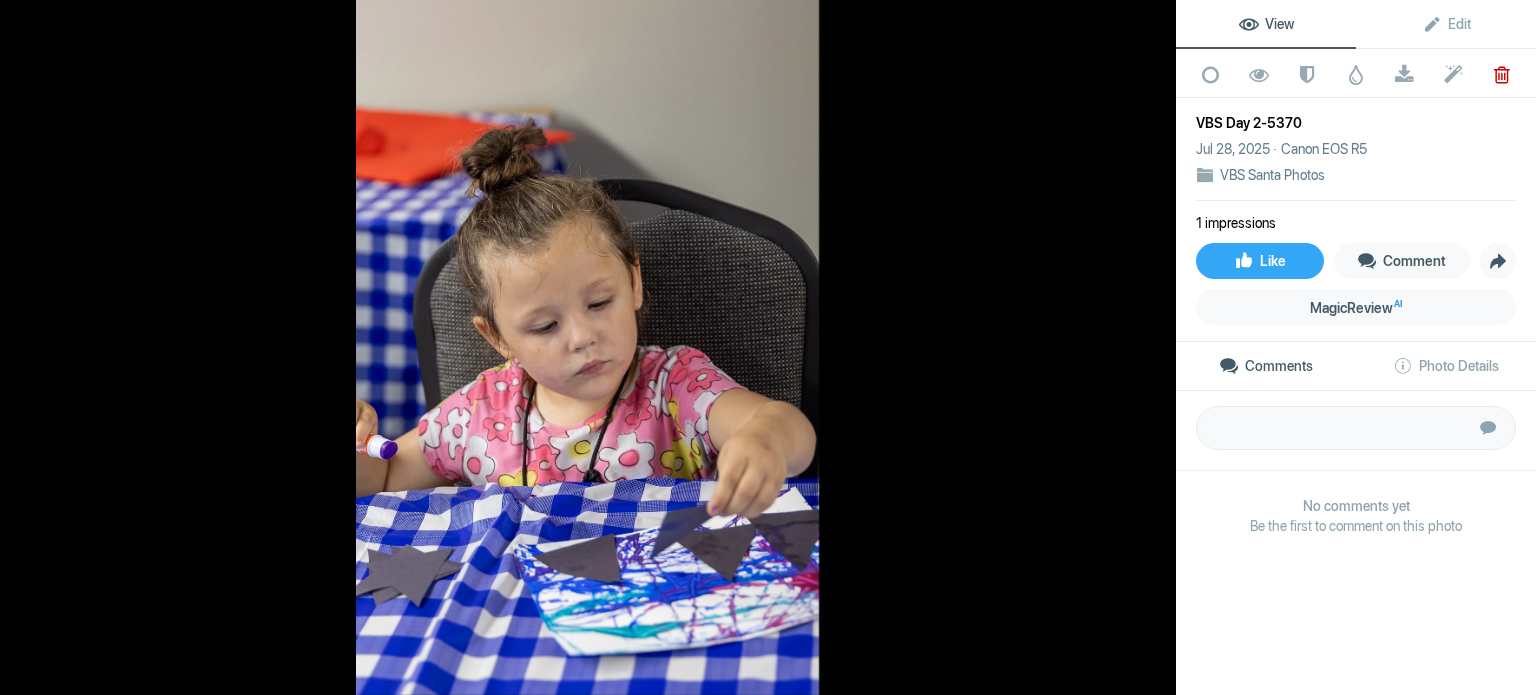 click 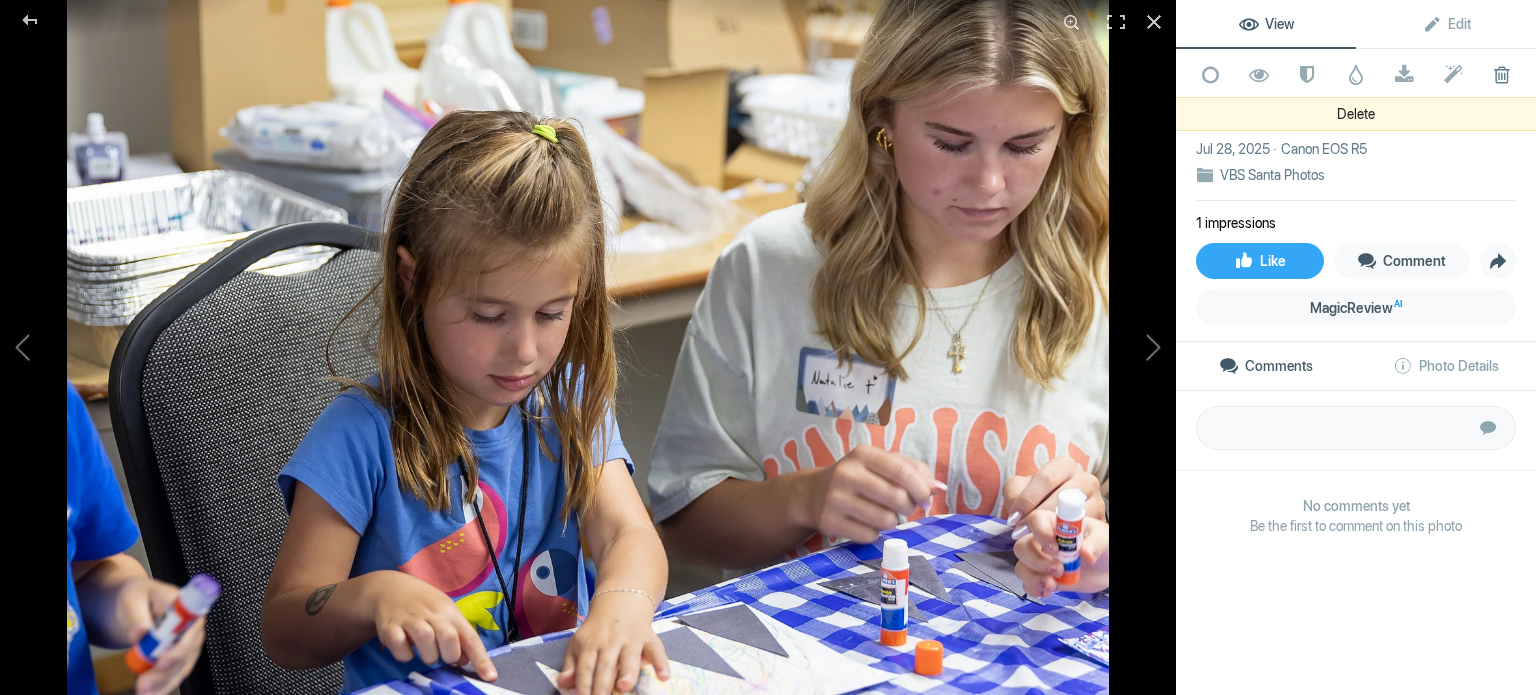 click 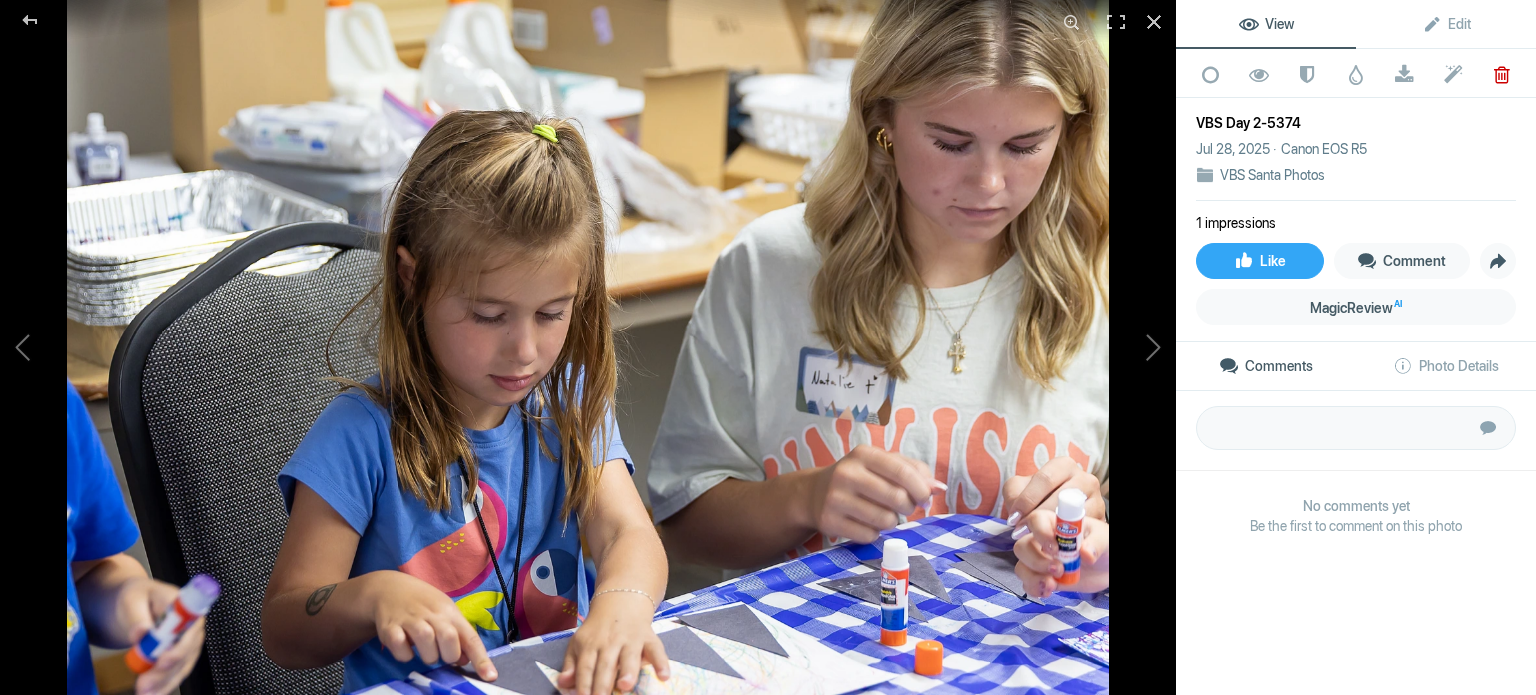 click 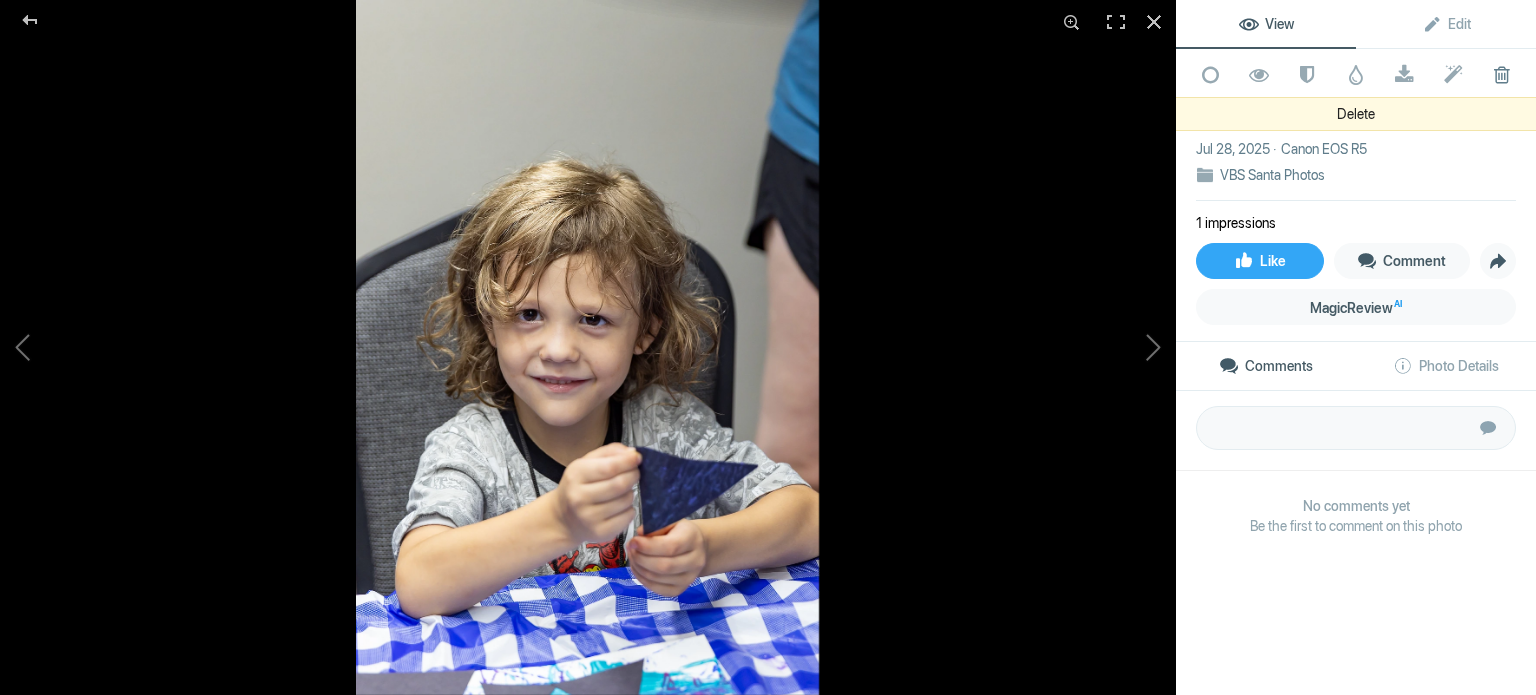 click 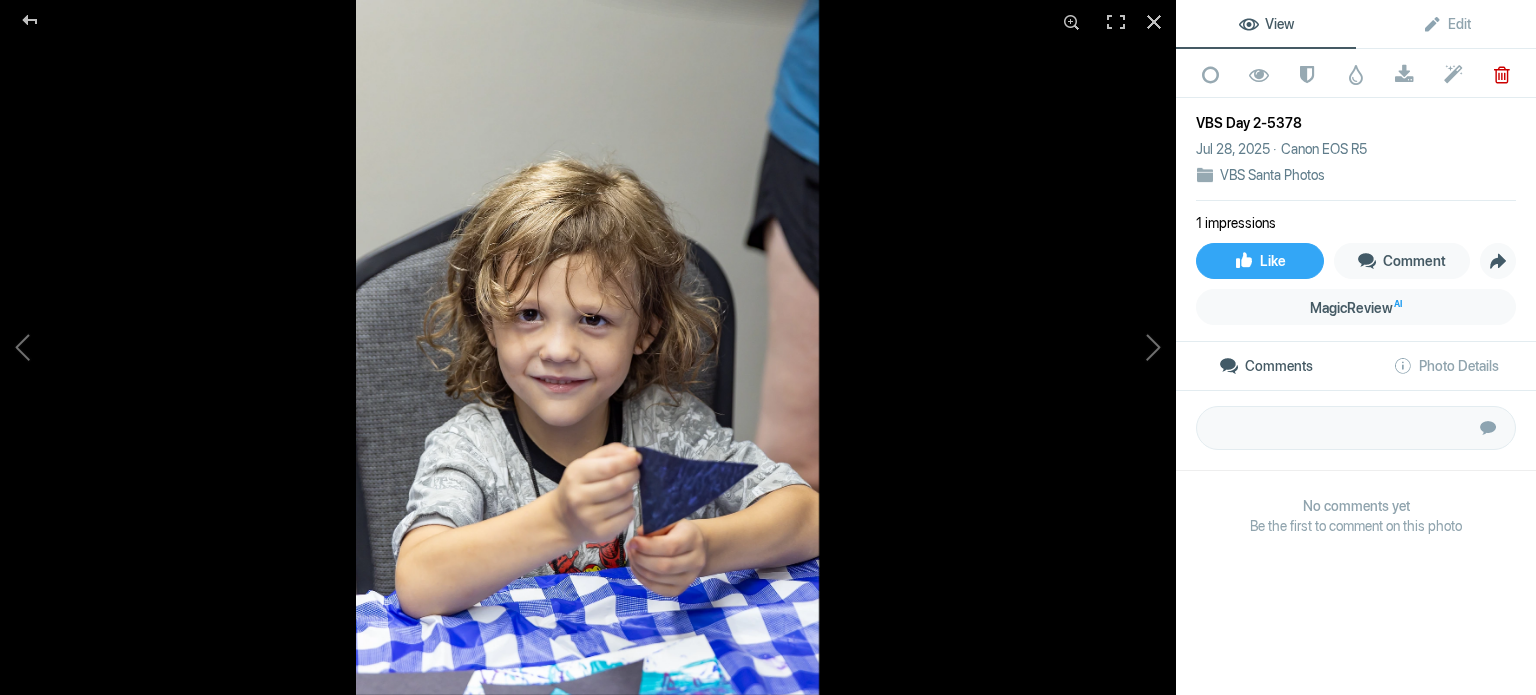 click 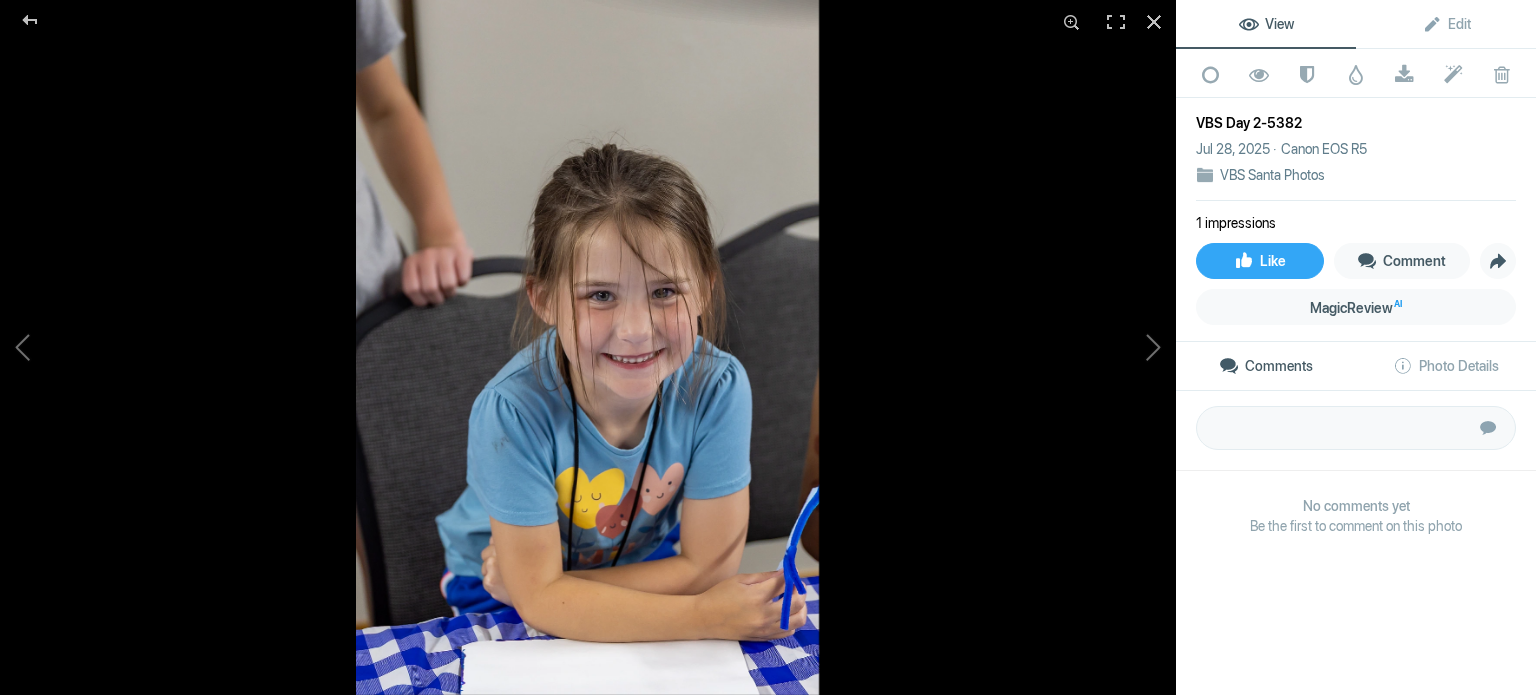 click 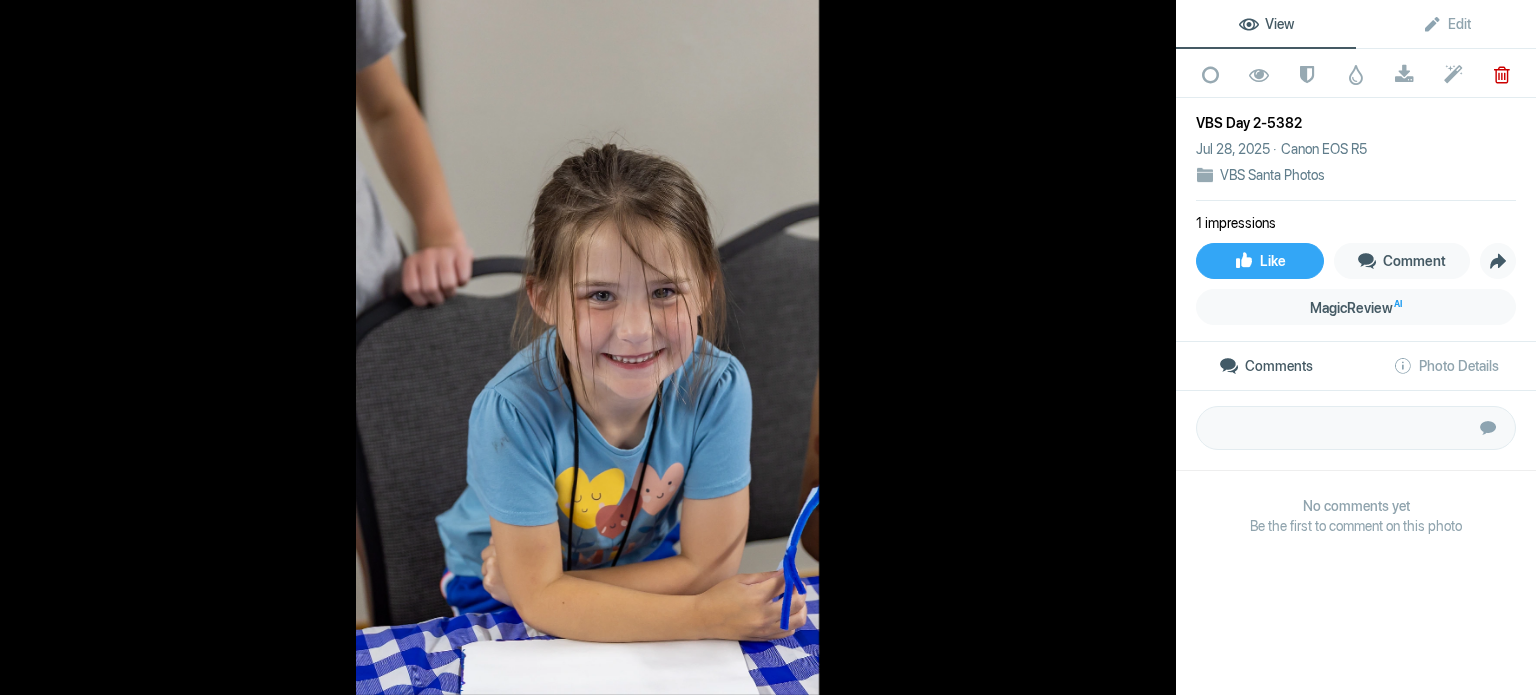 click 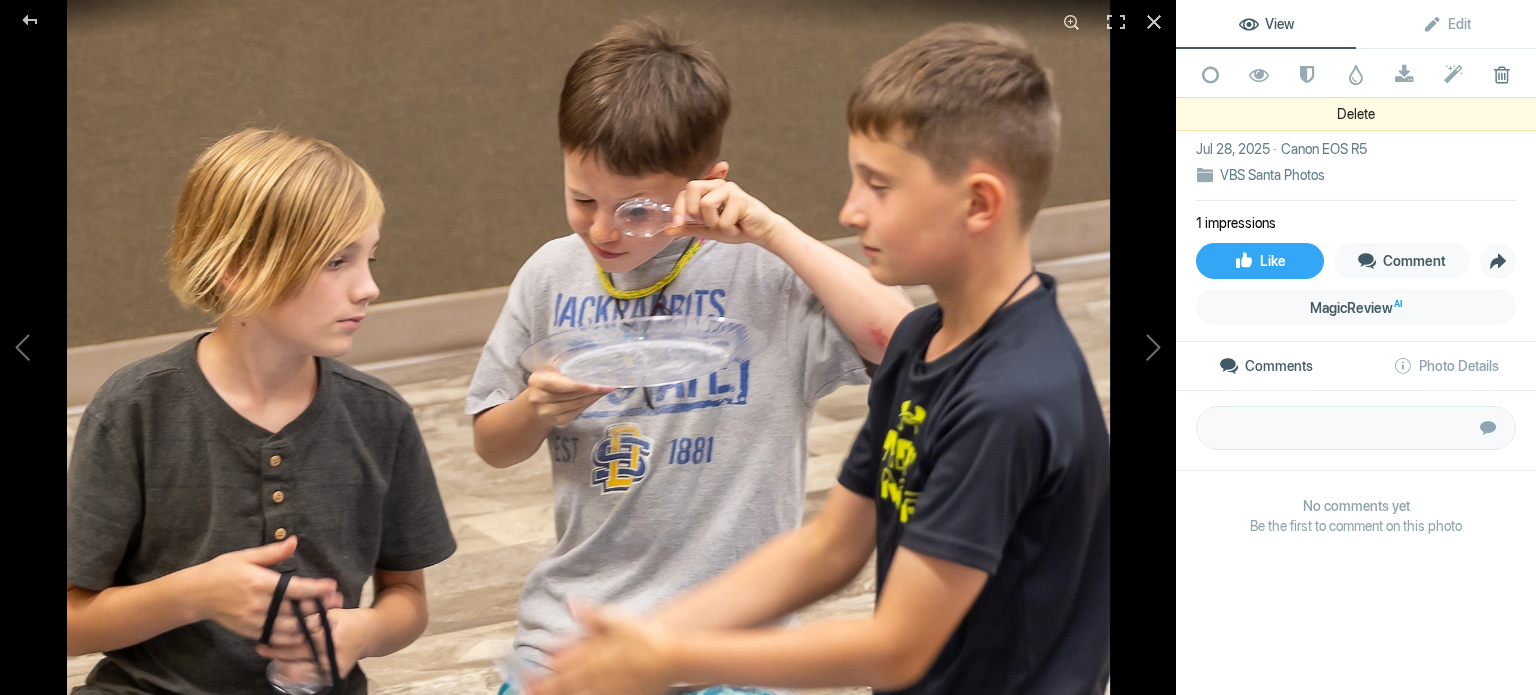 click 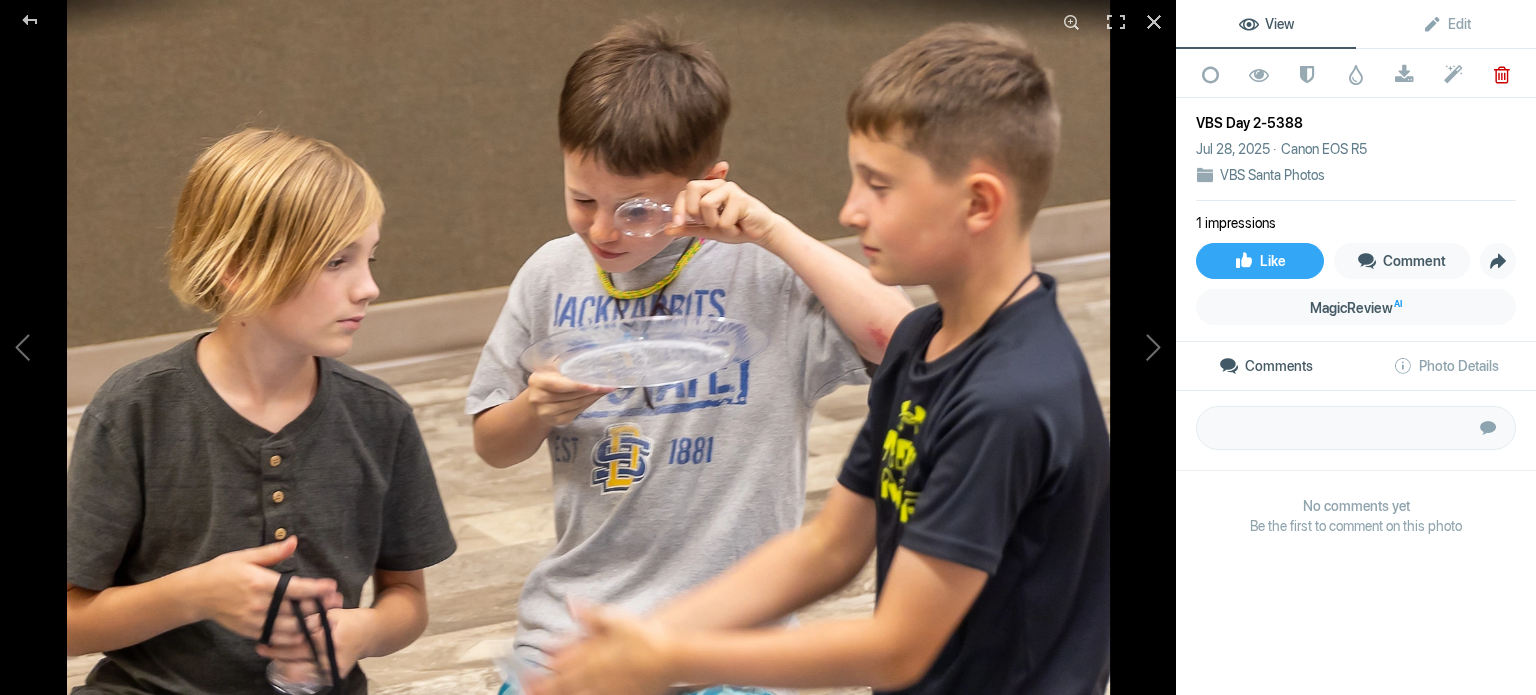 click 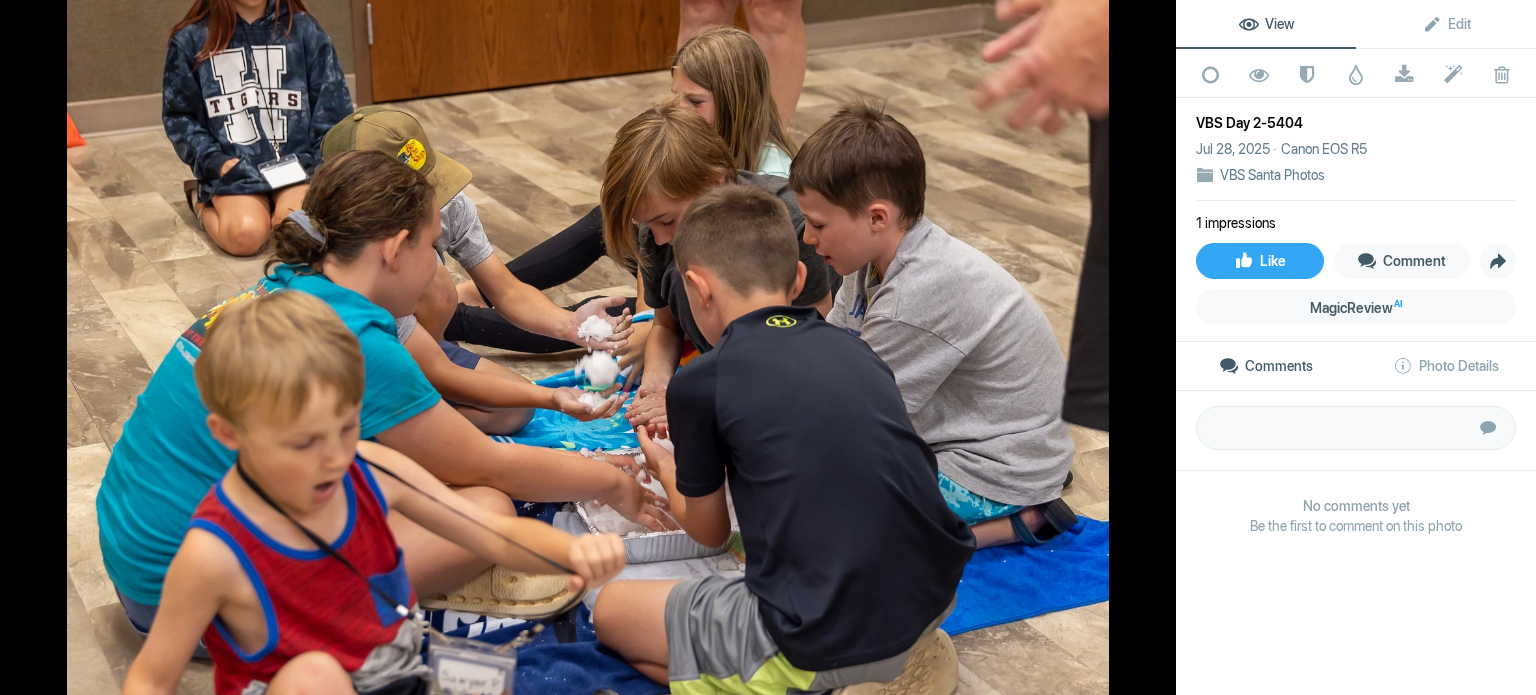 click 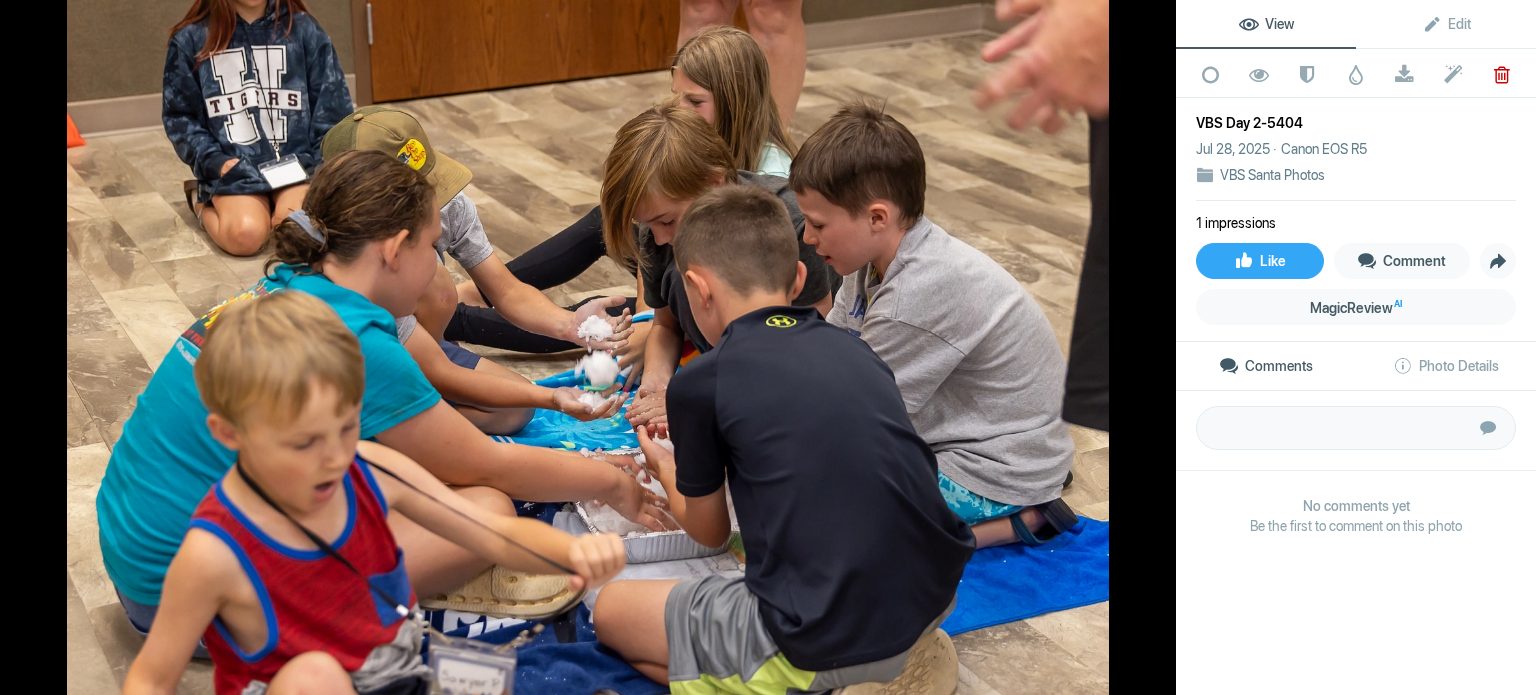 click 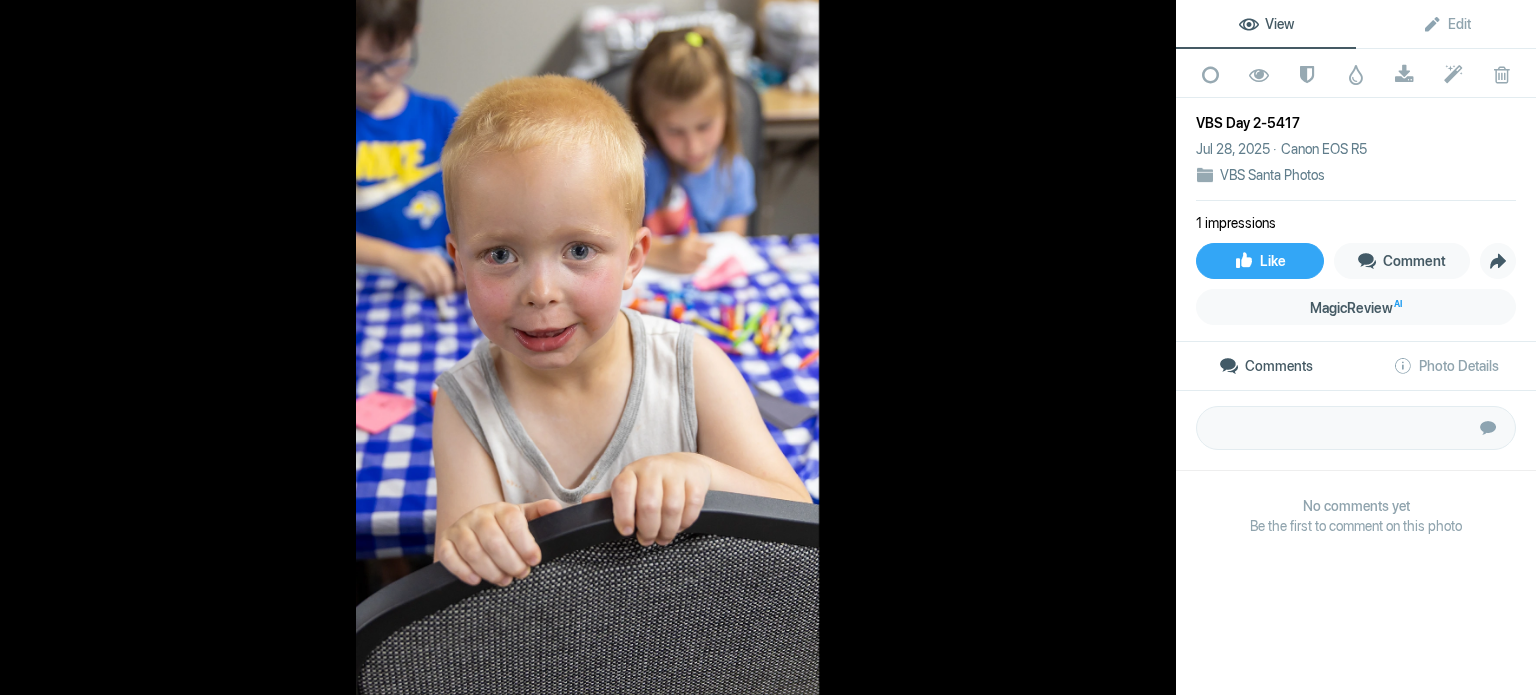 click 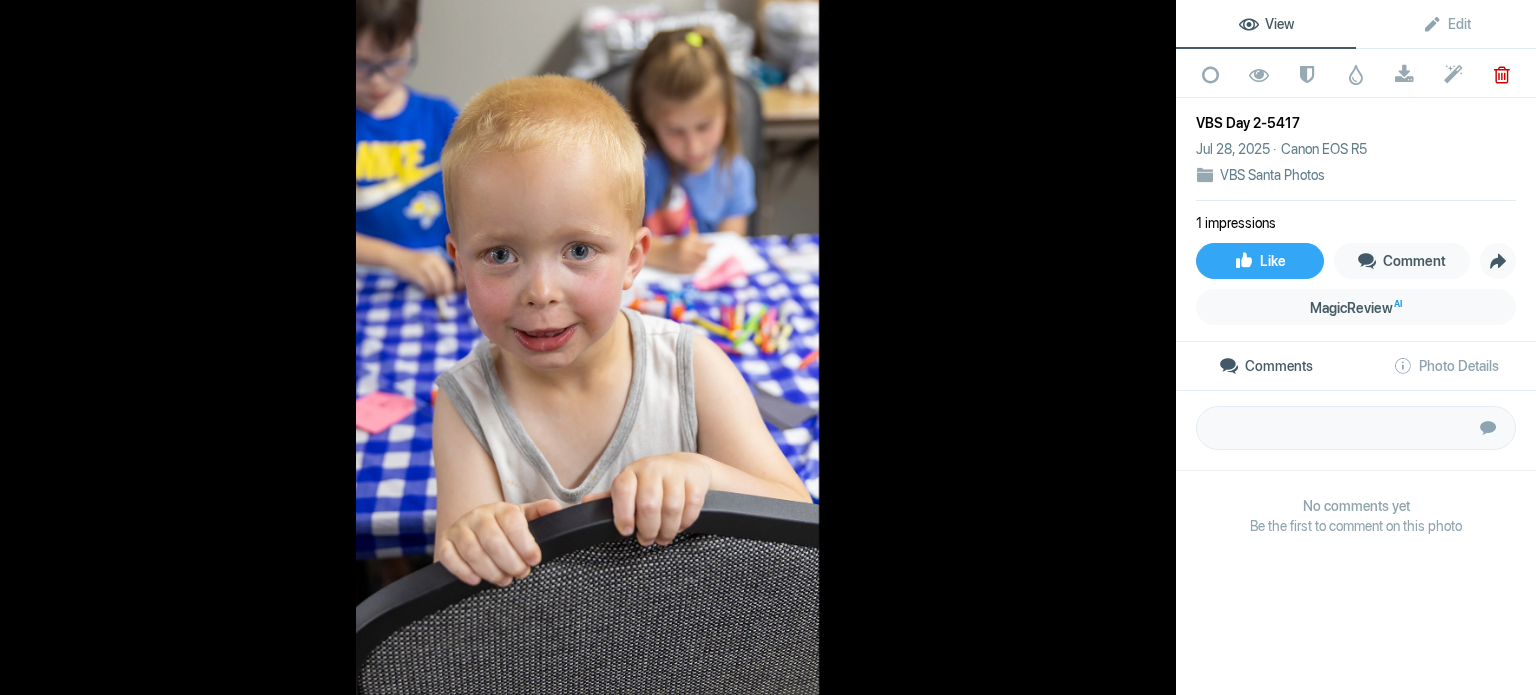 click 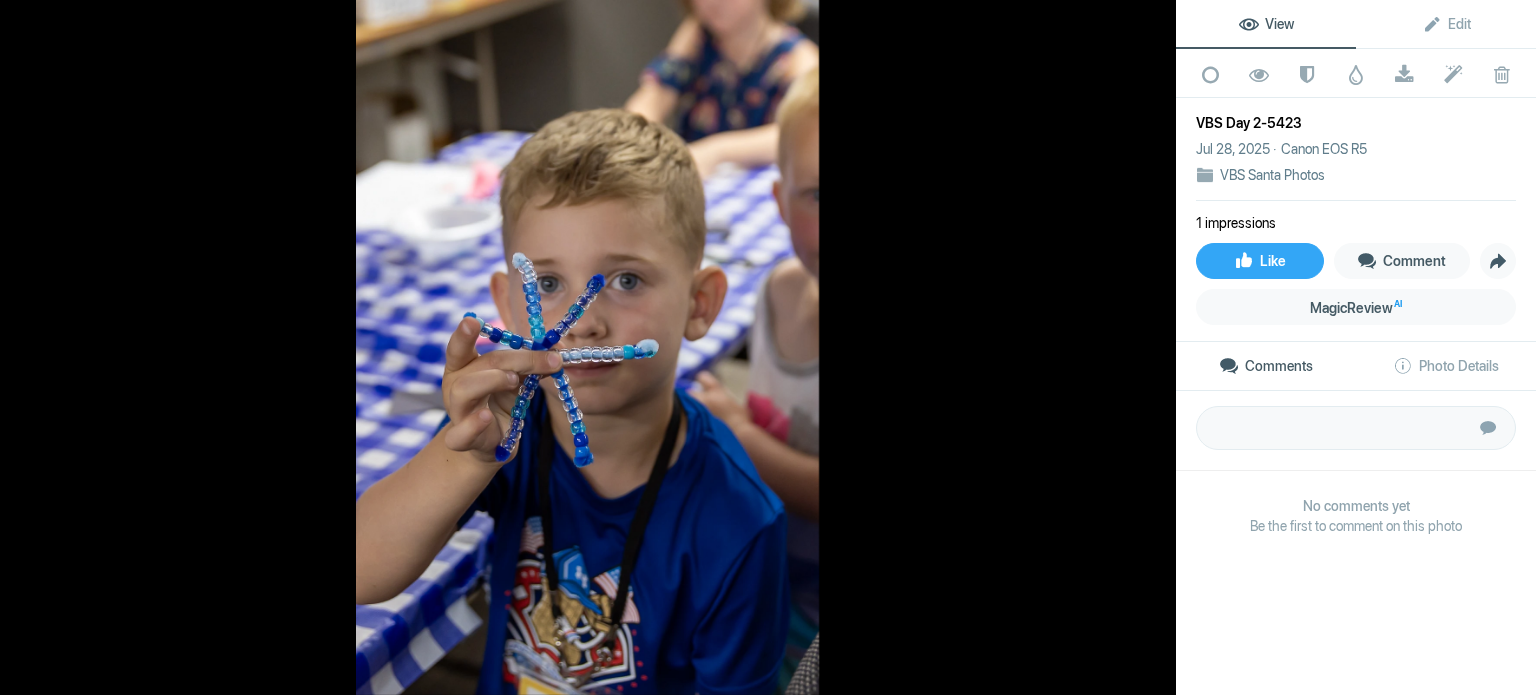 click 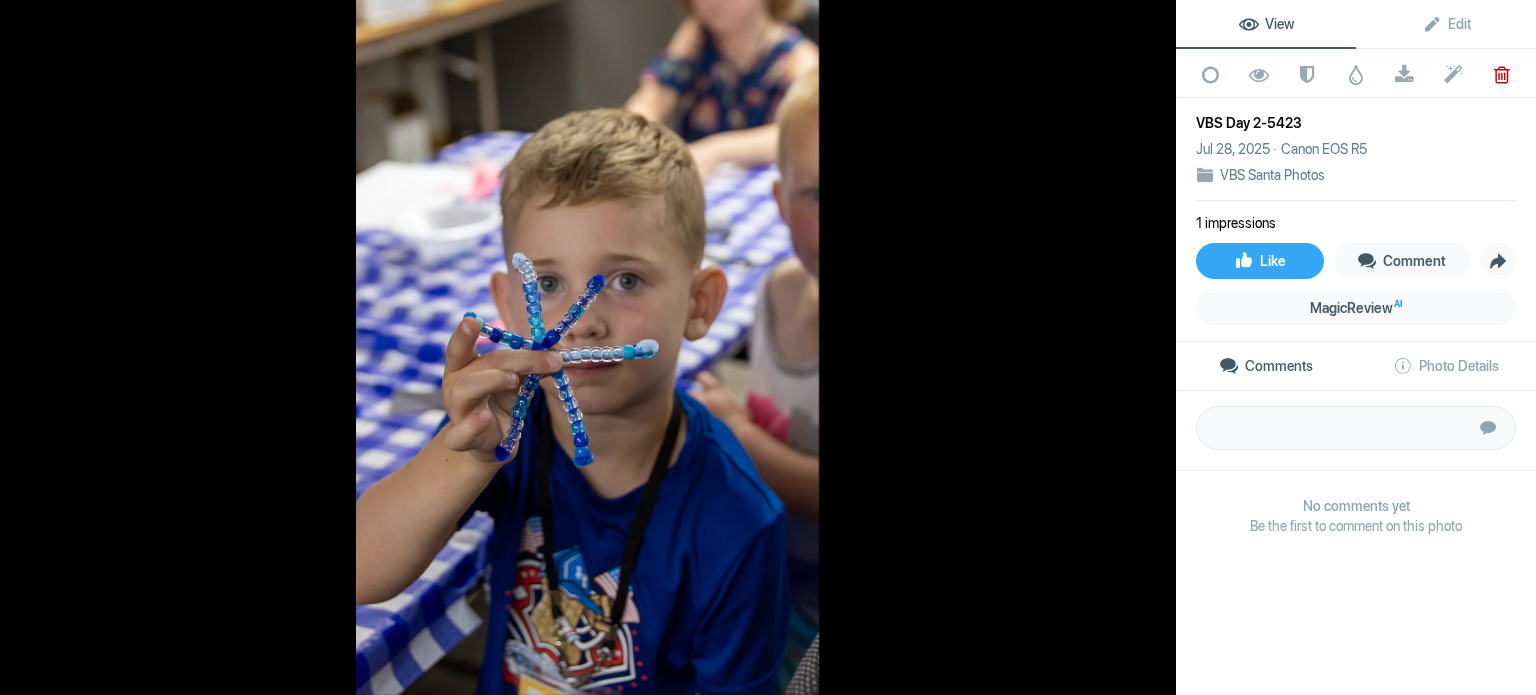 click 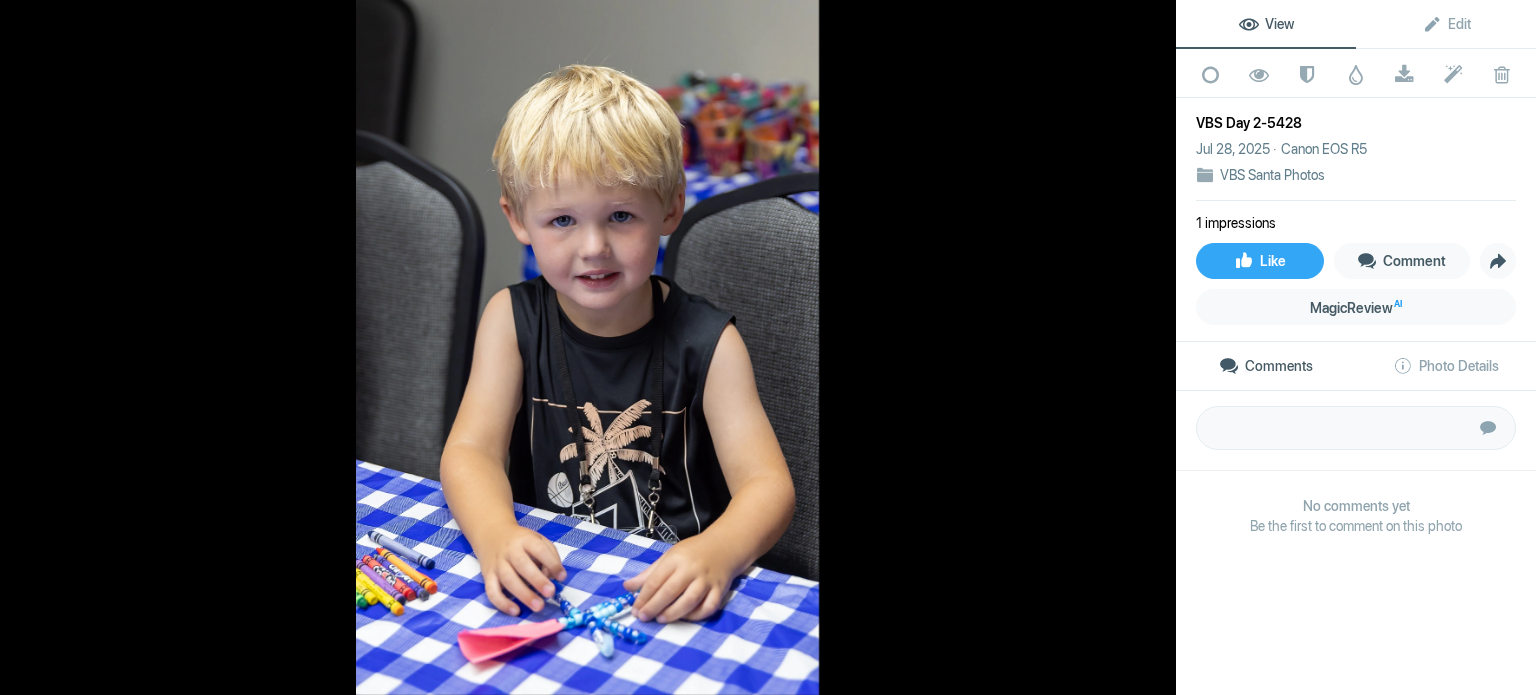 click 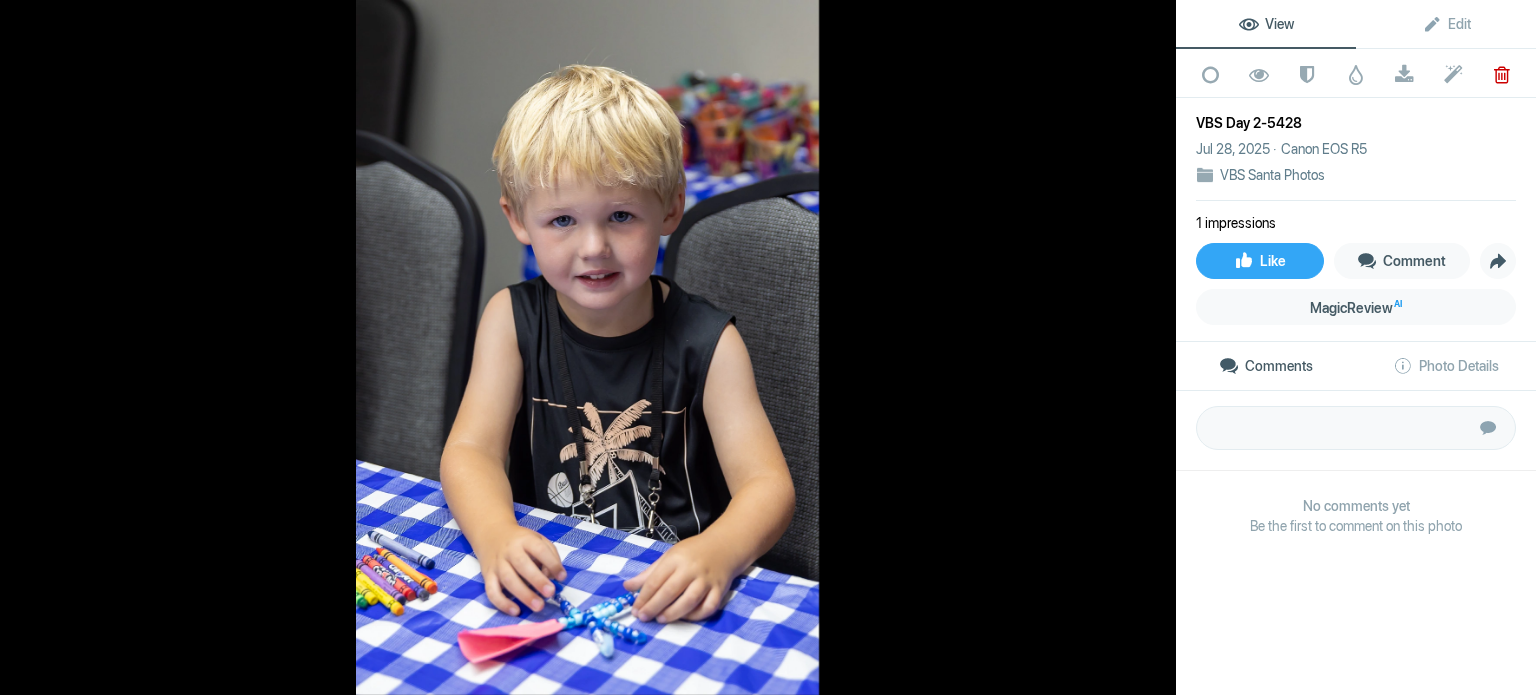 click 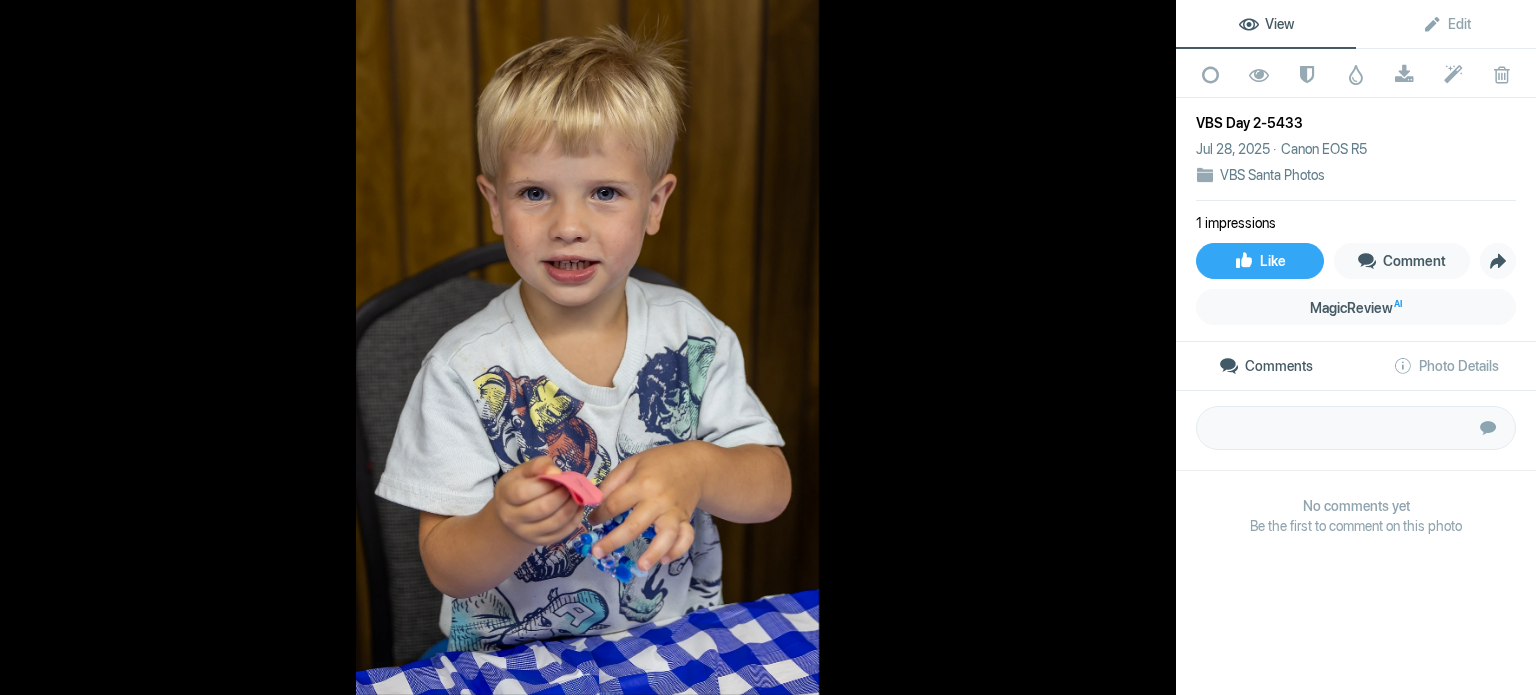 click 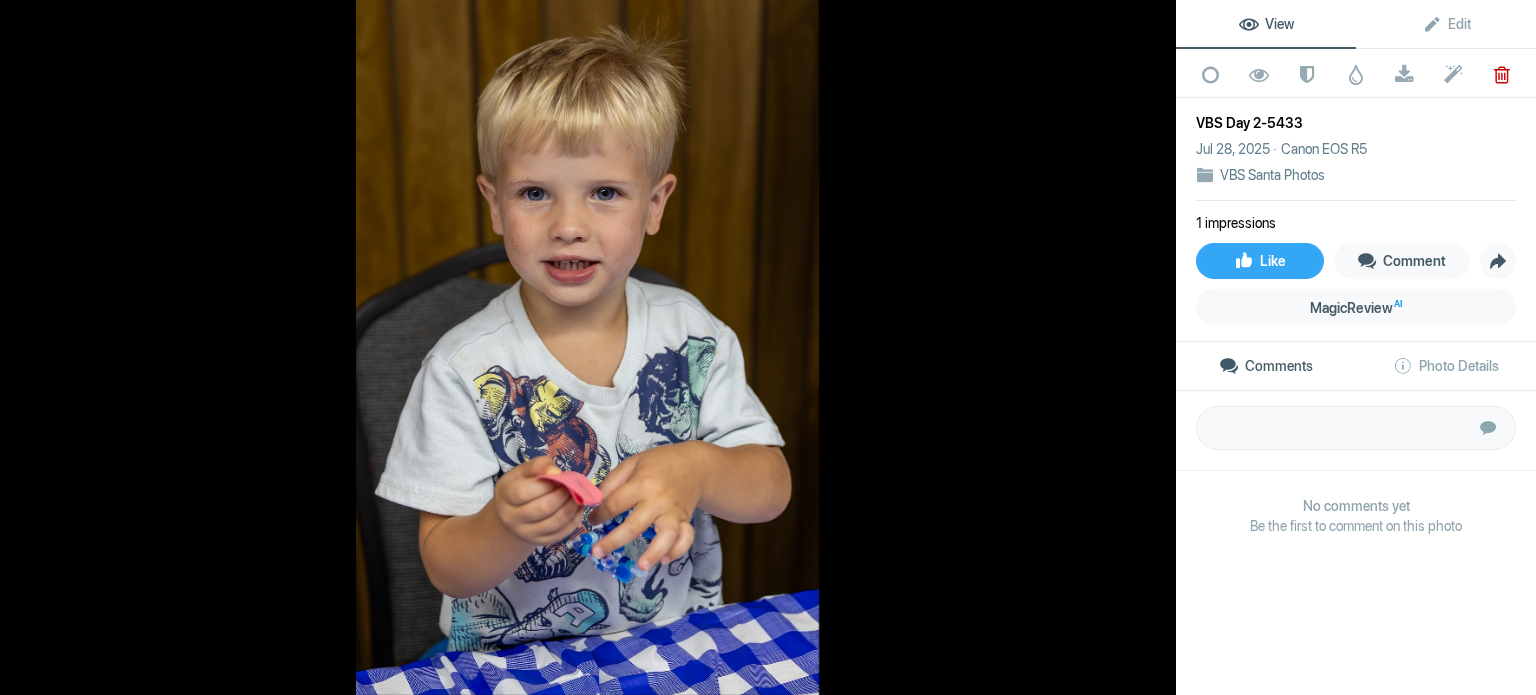 click 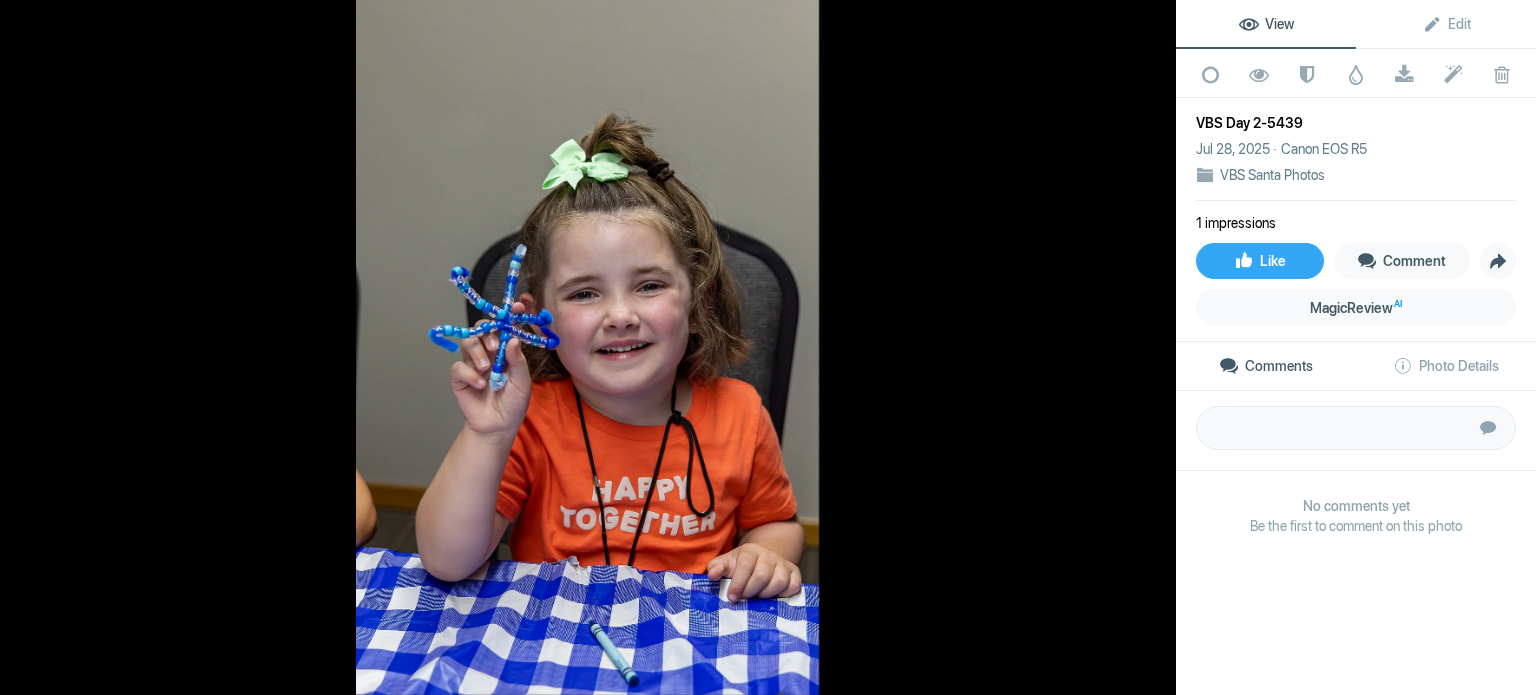 click 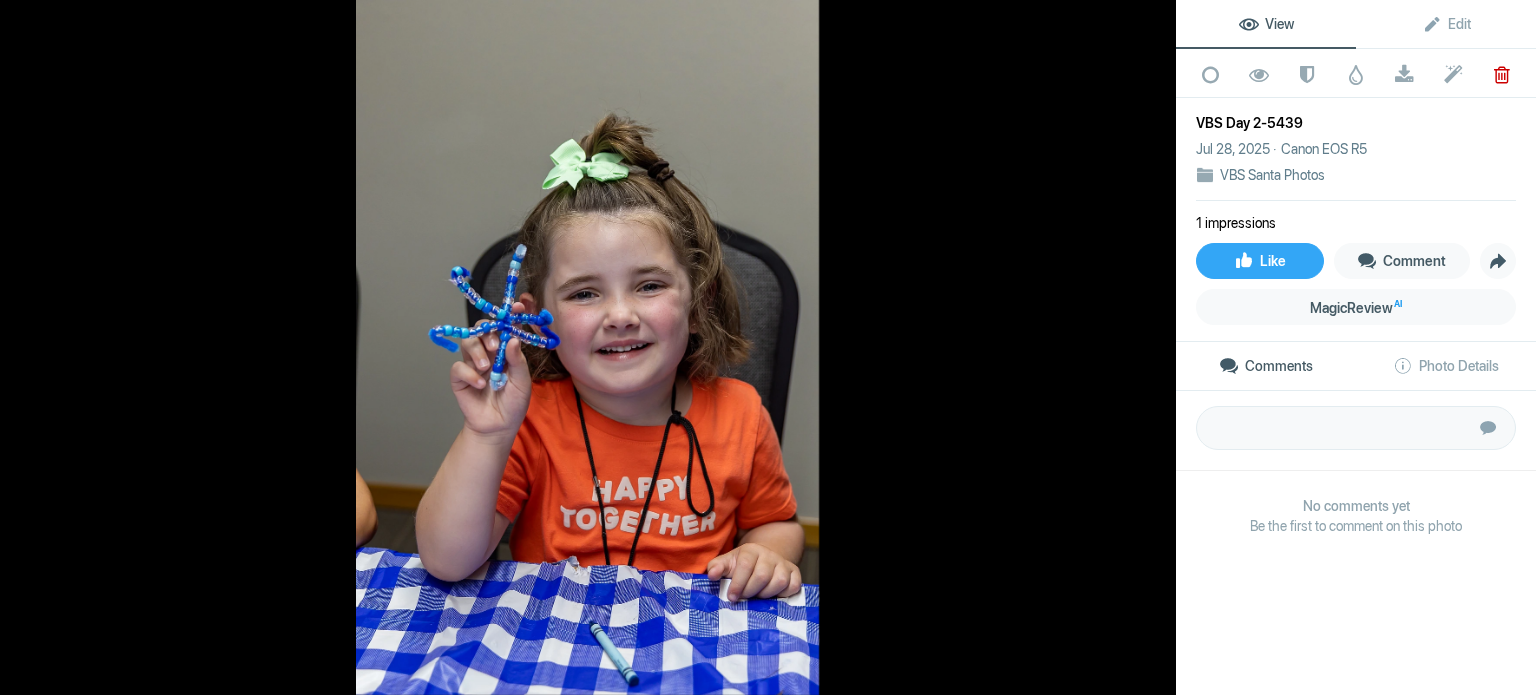 click 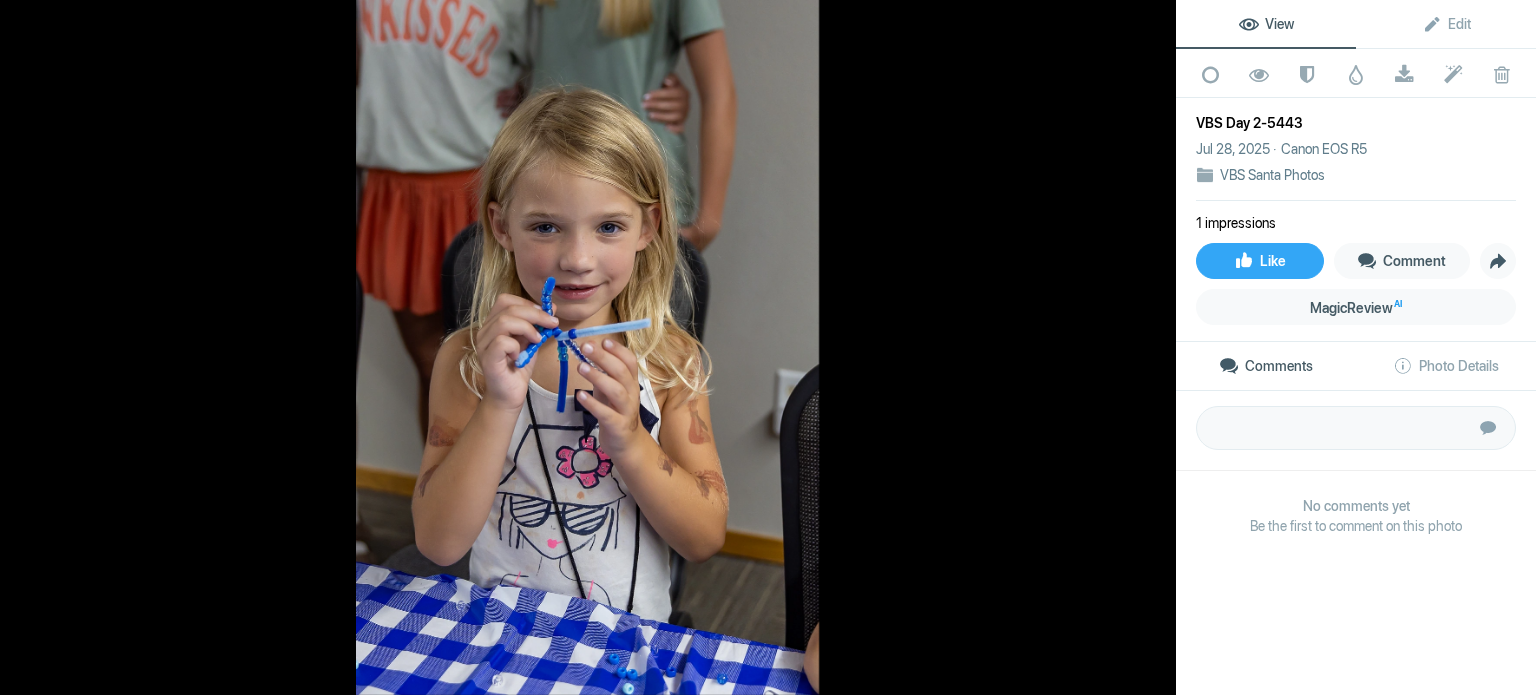 click 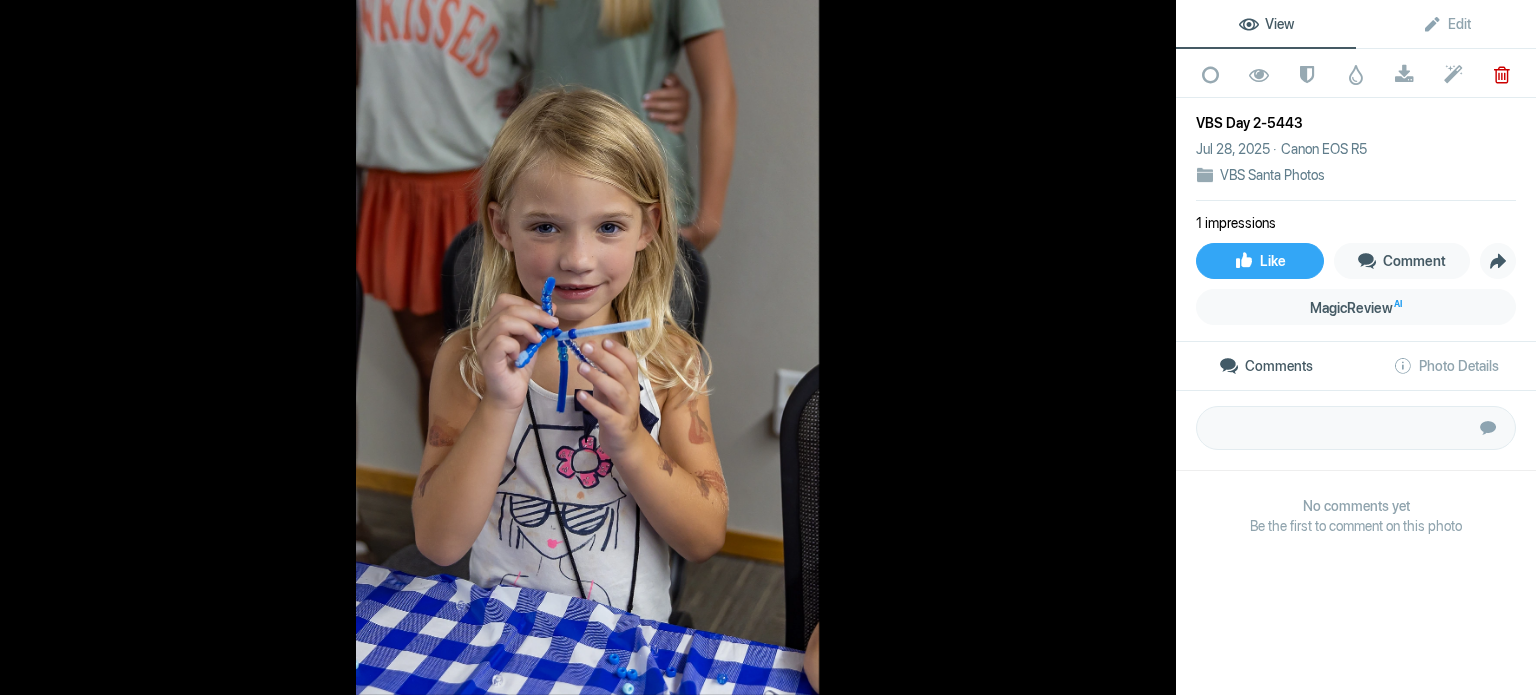 click 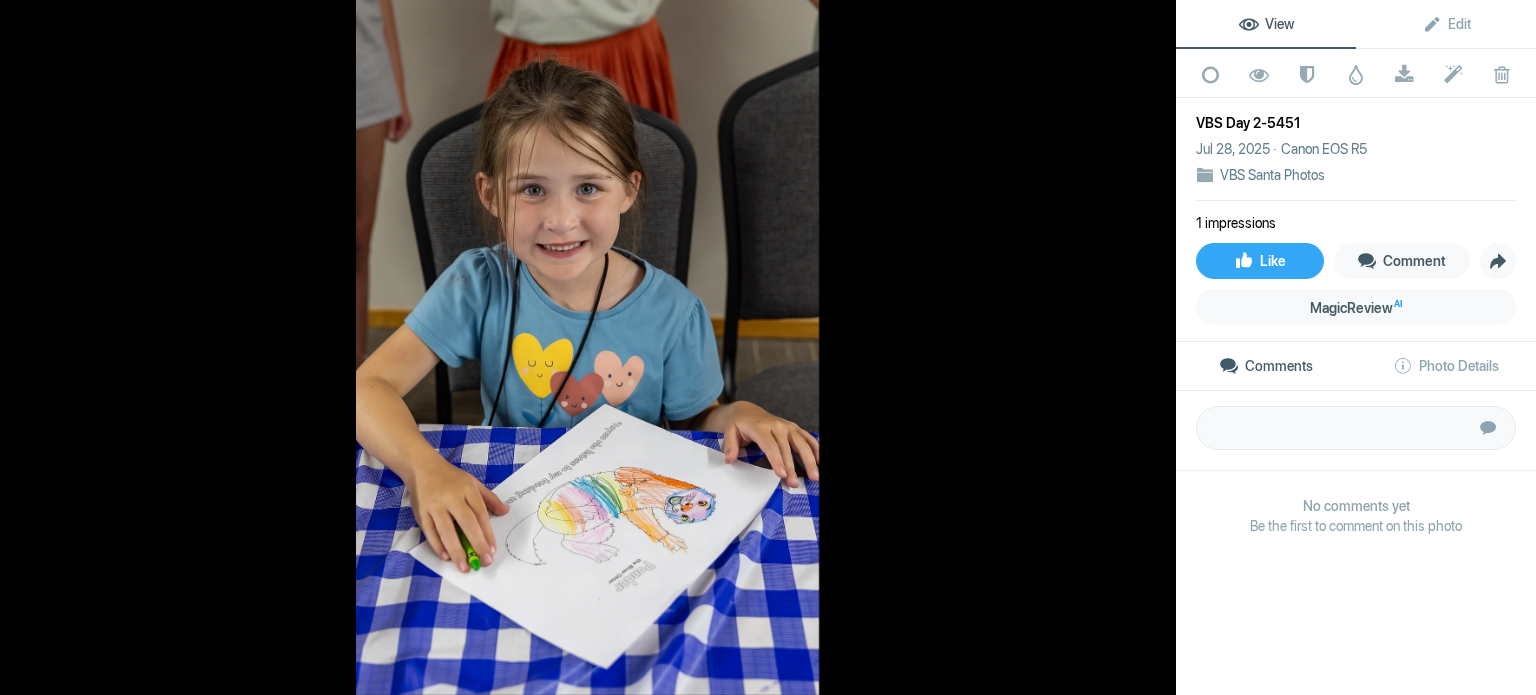 click 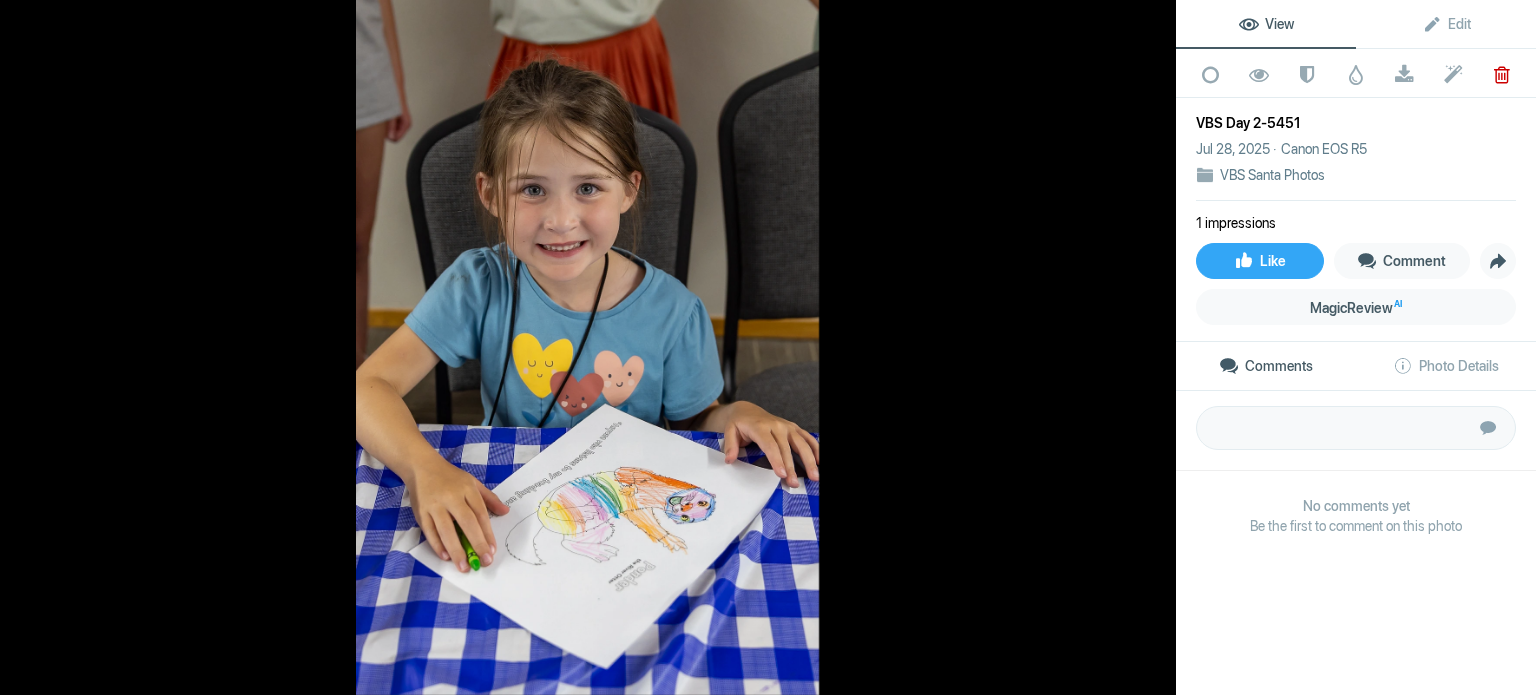 click 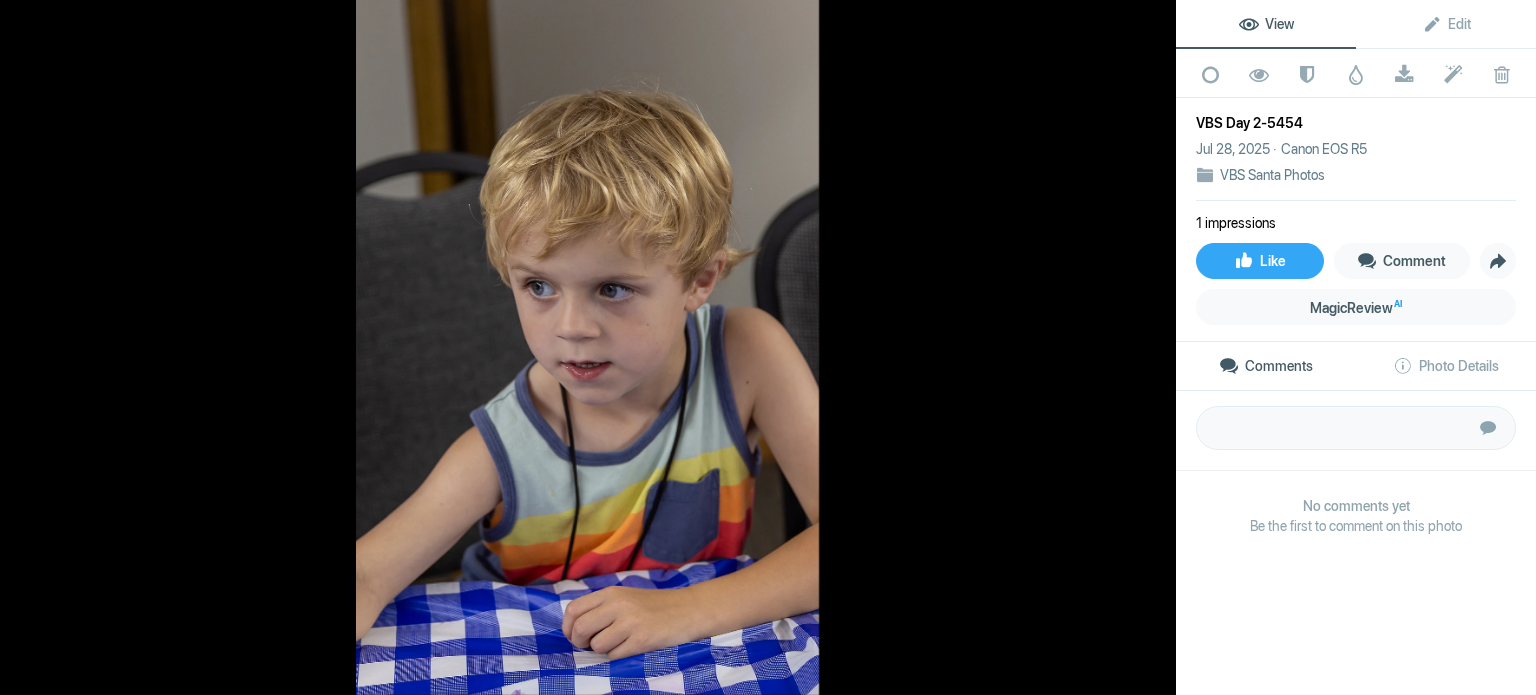 click 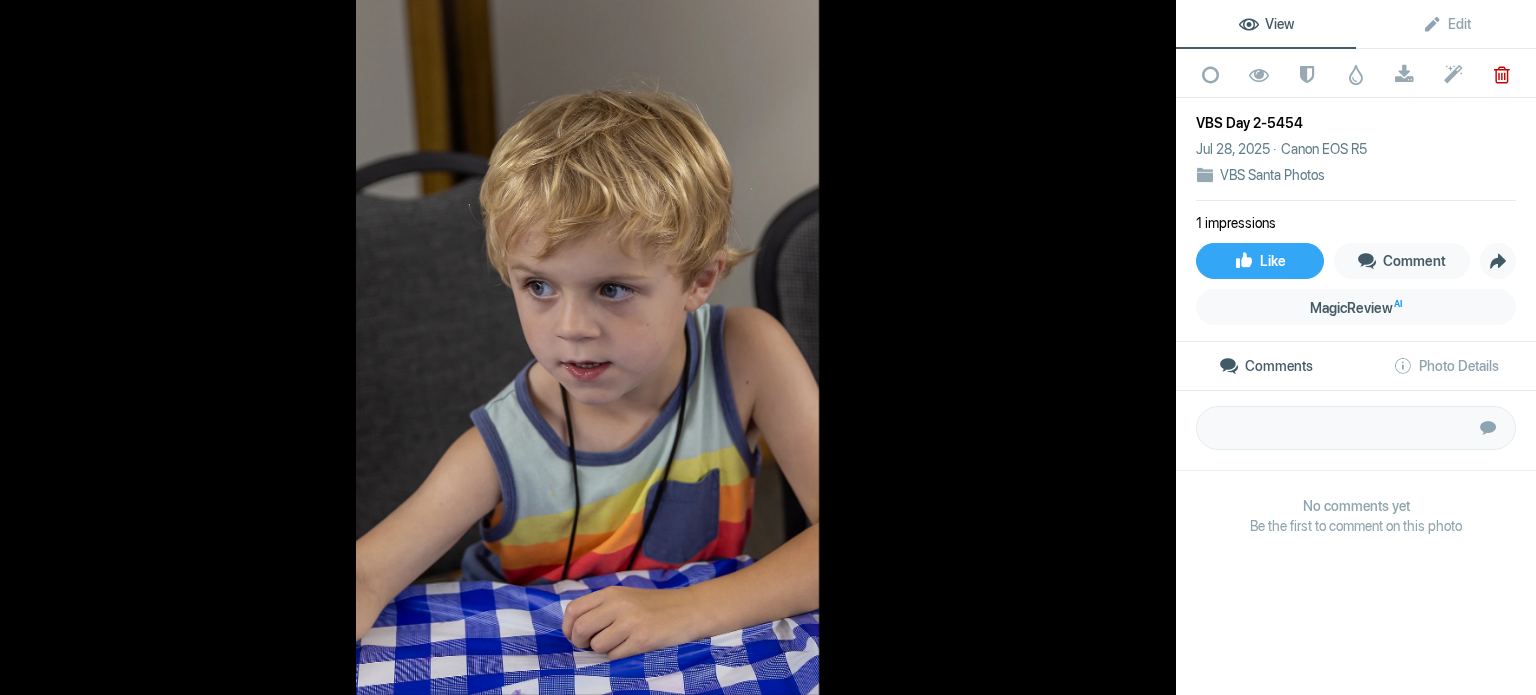 click 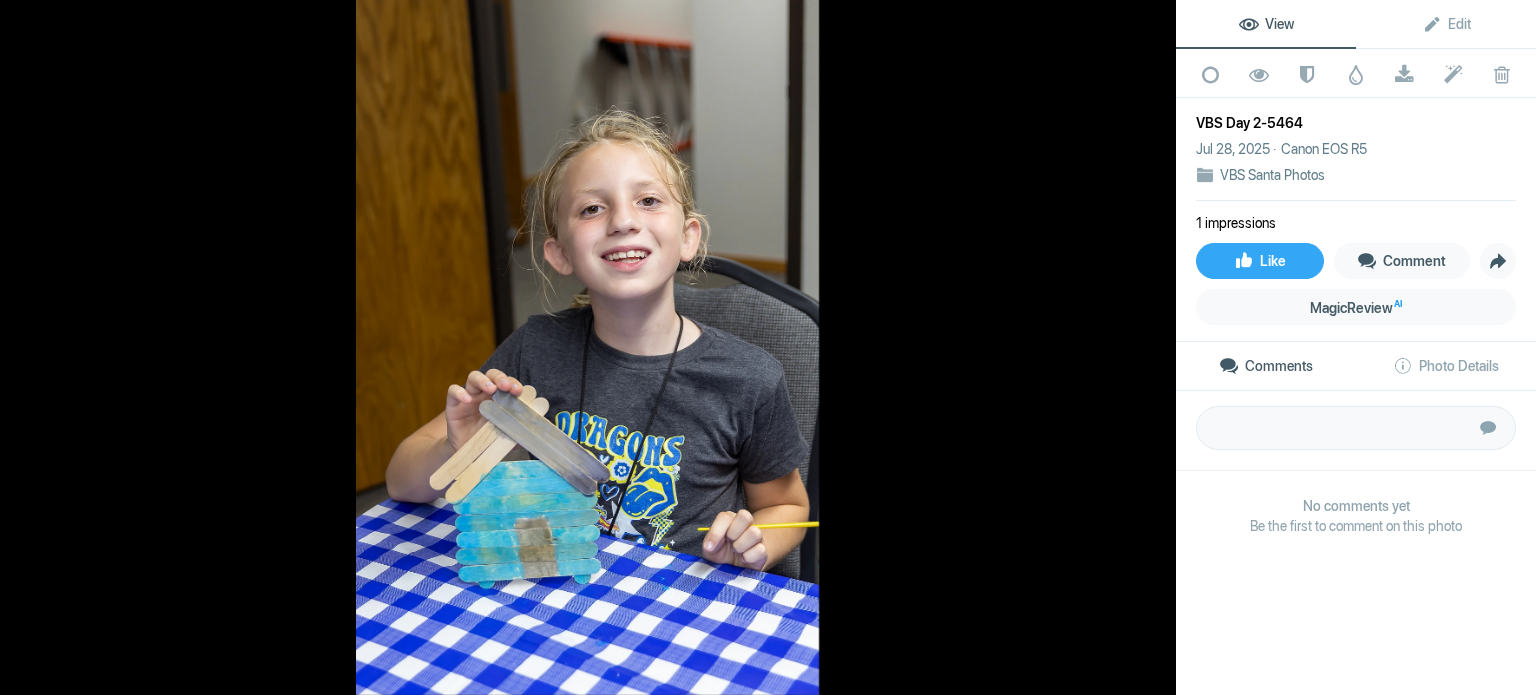click 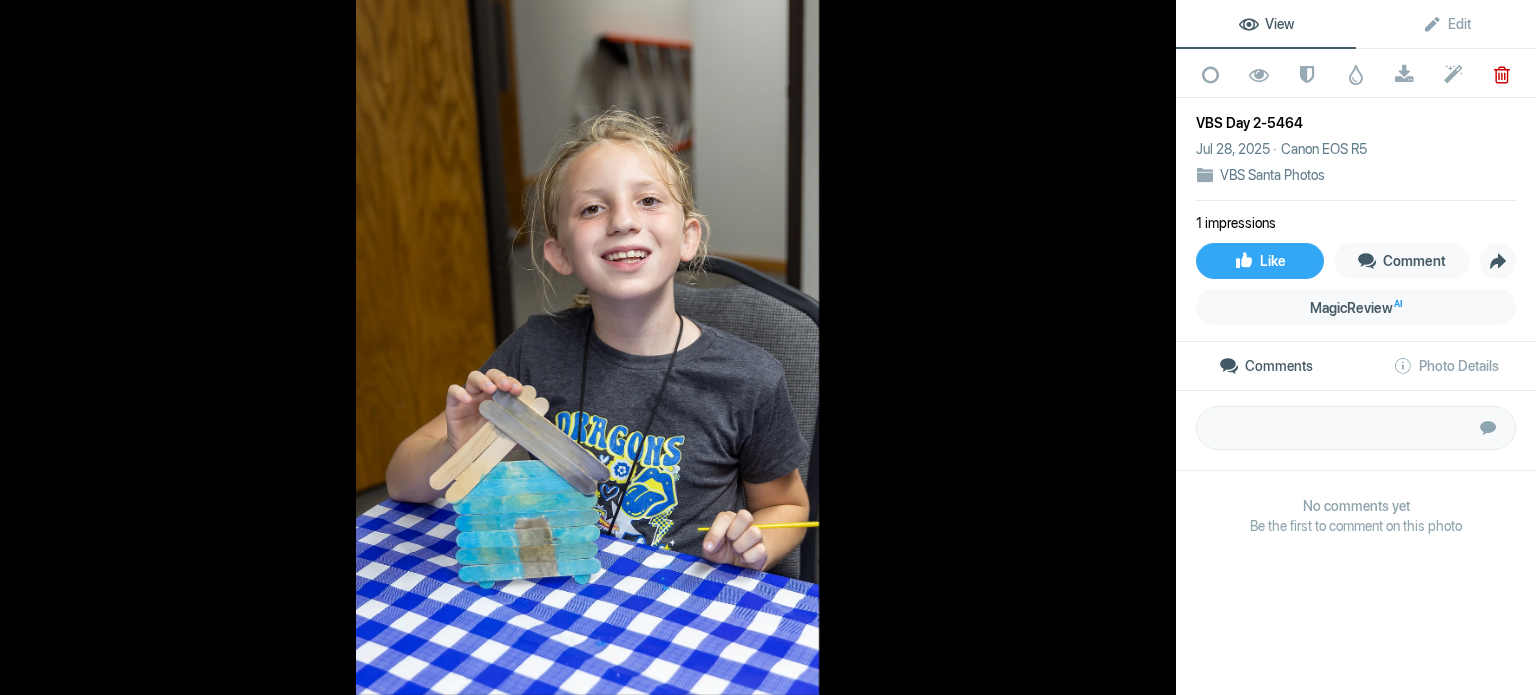 click 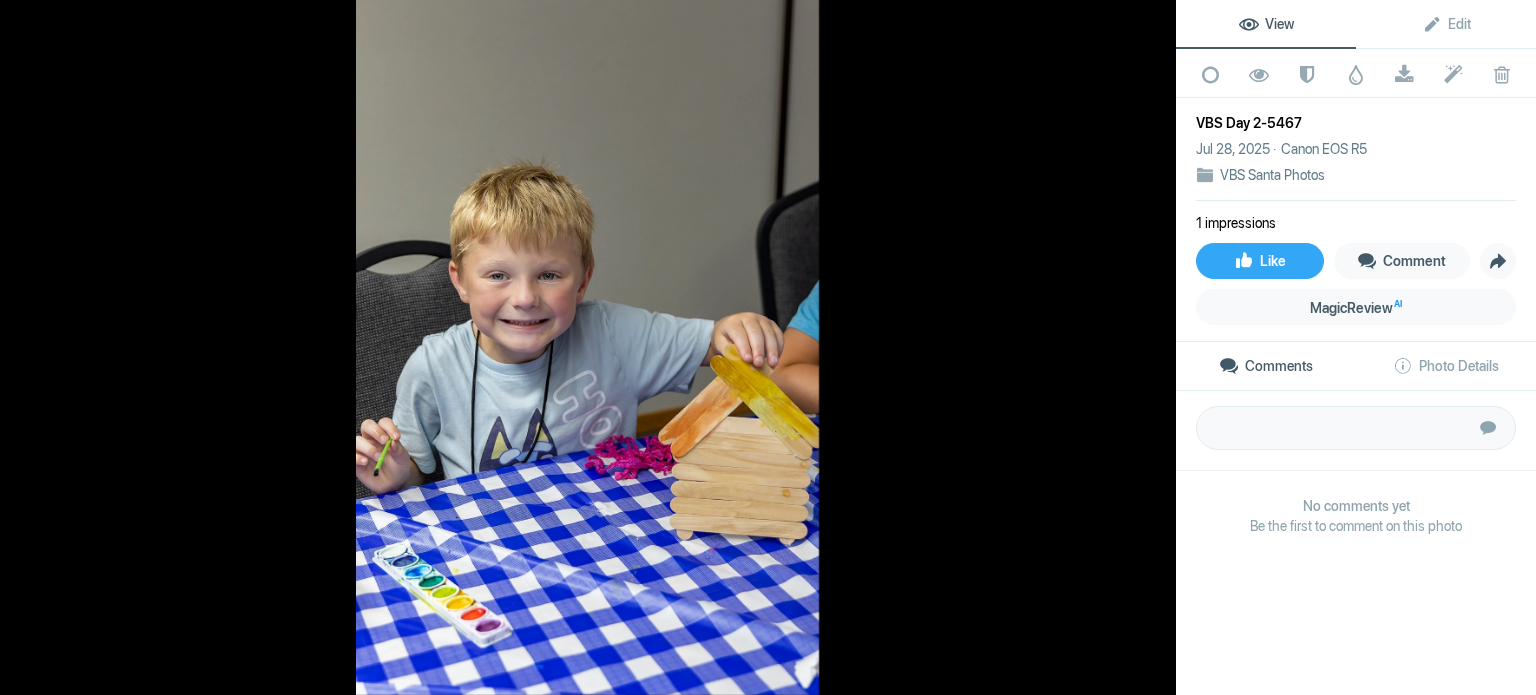 click 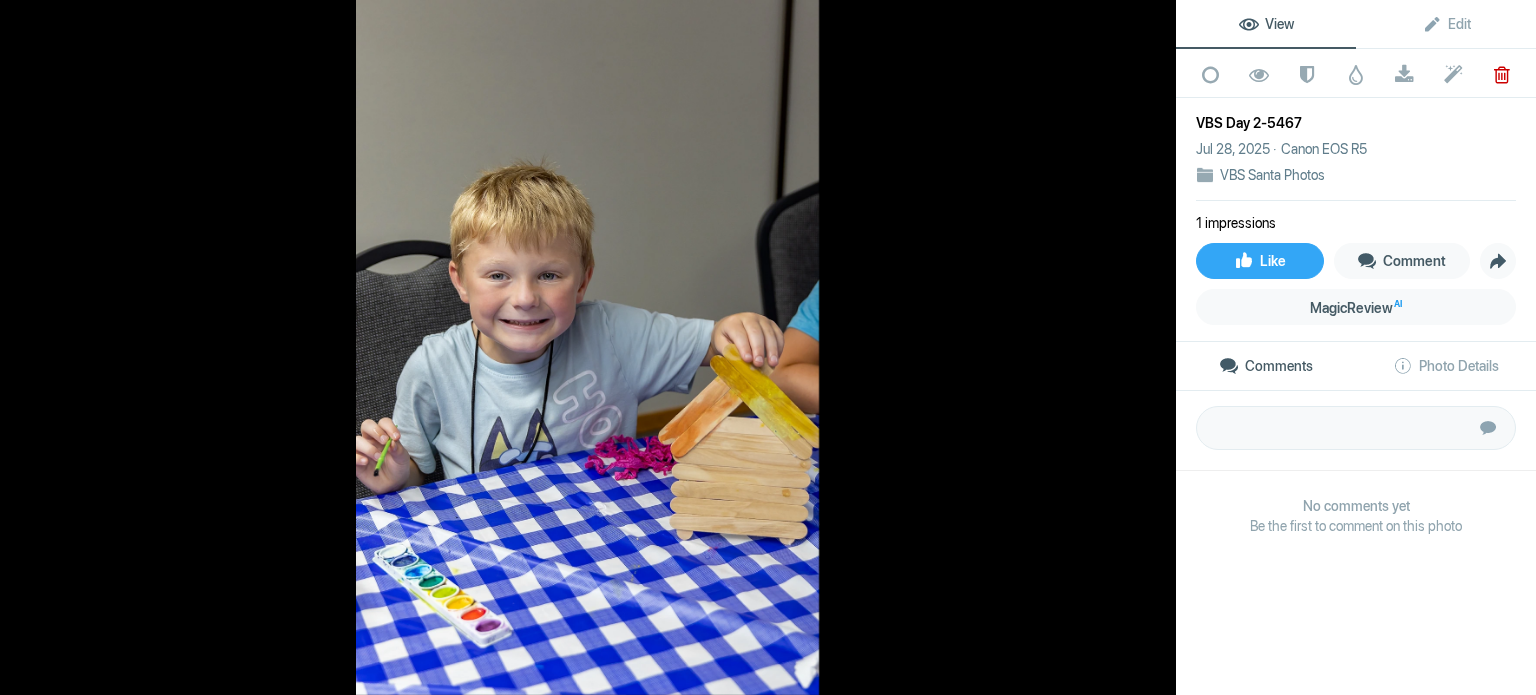 click 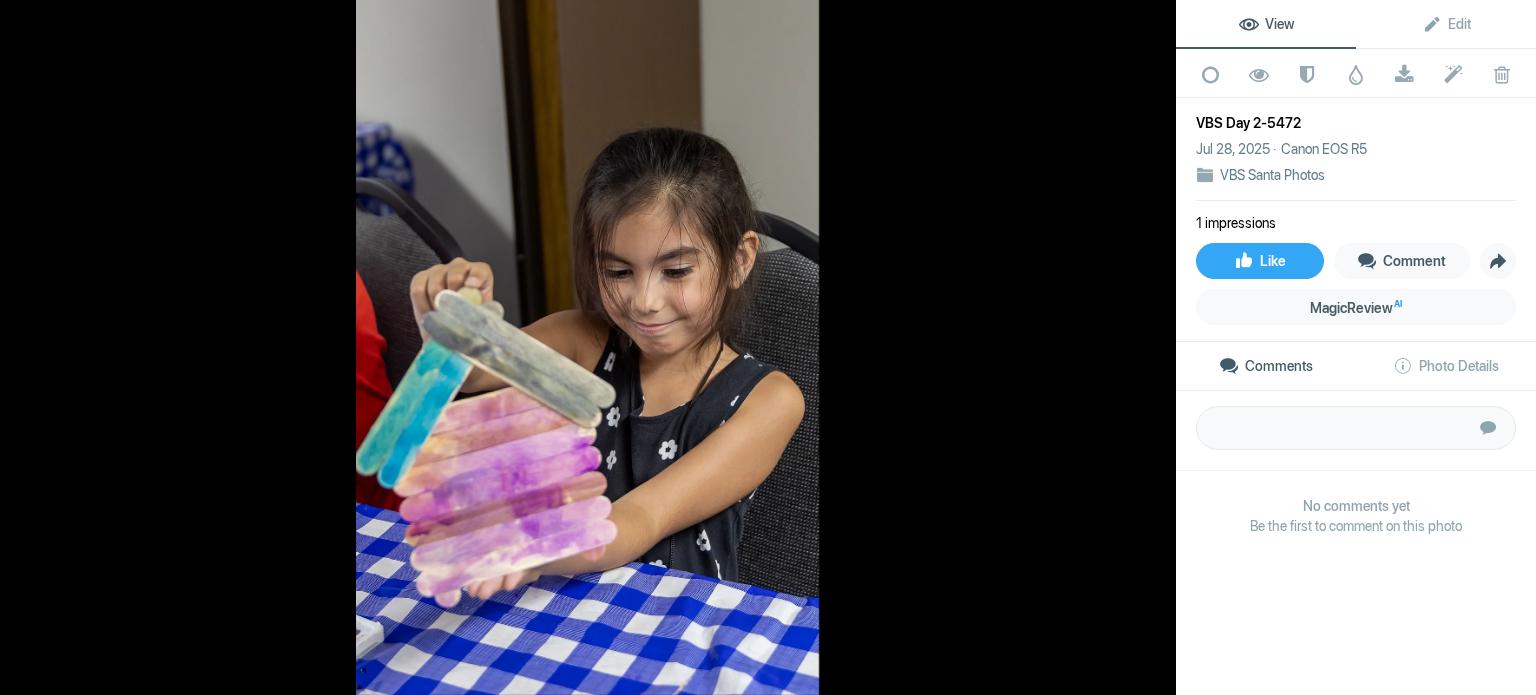 click 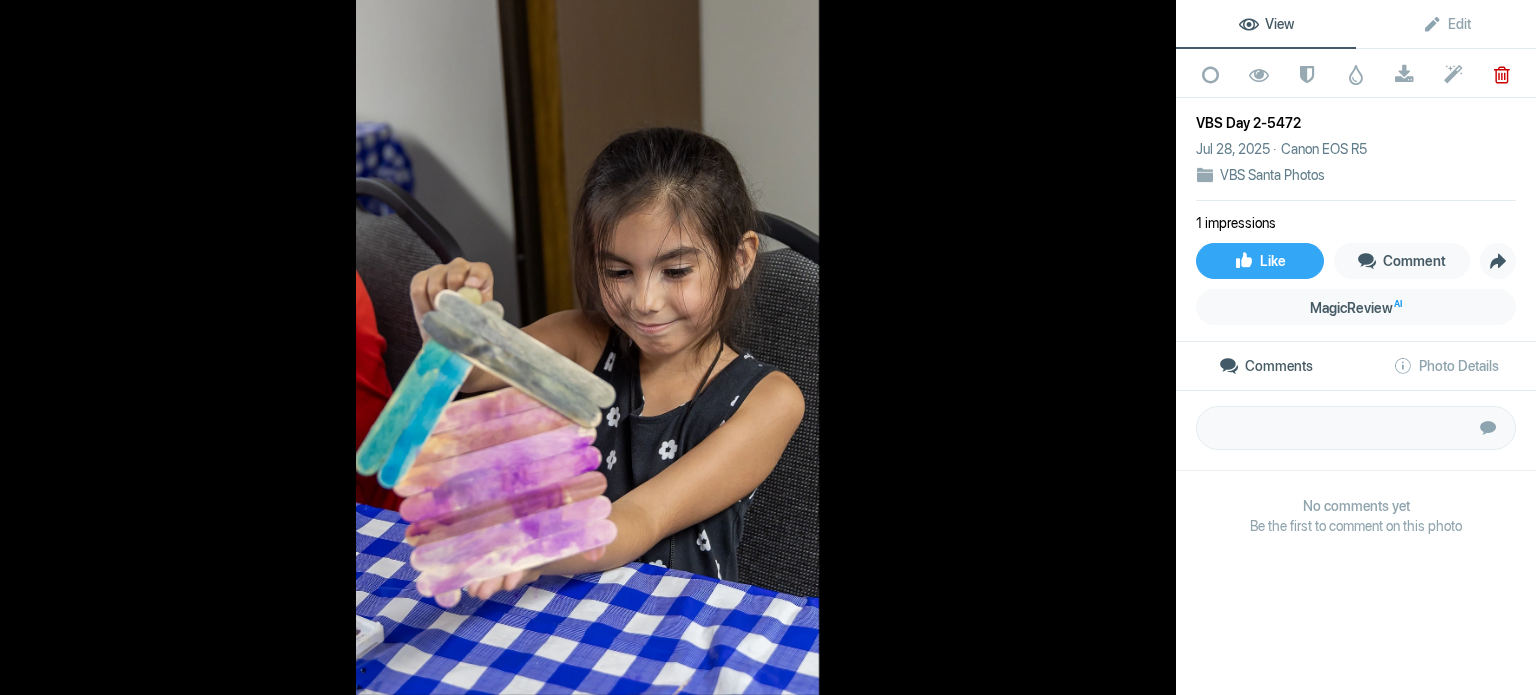 click 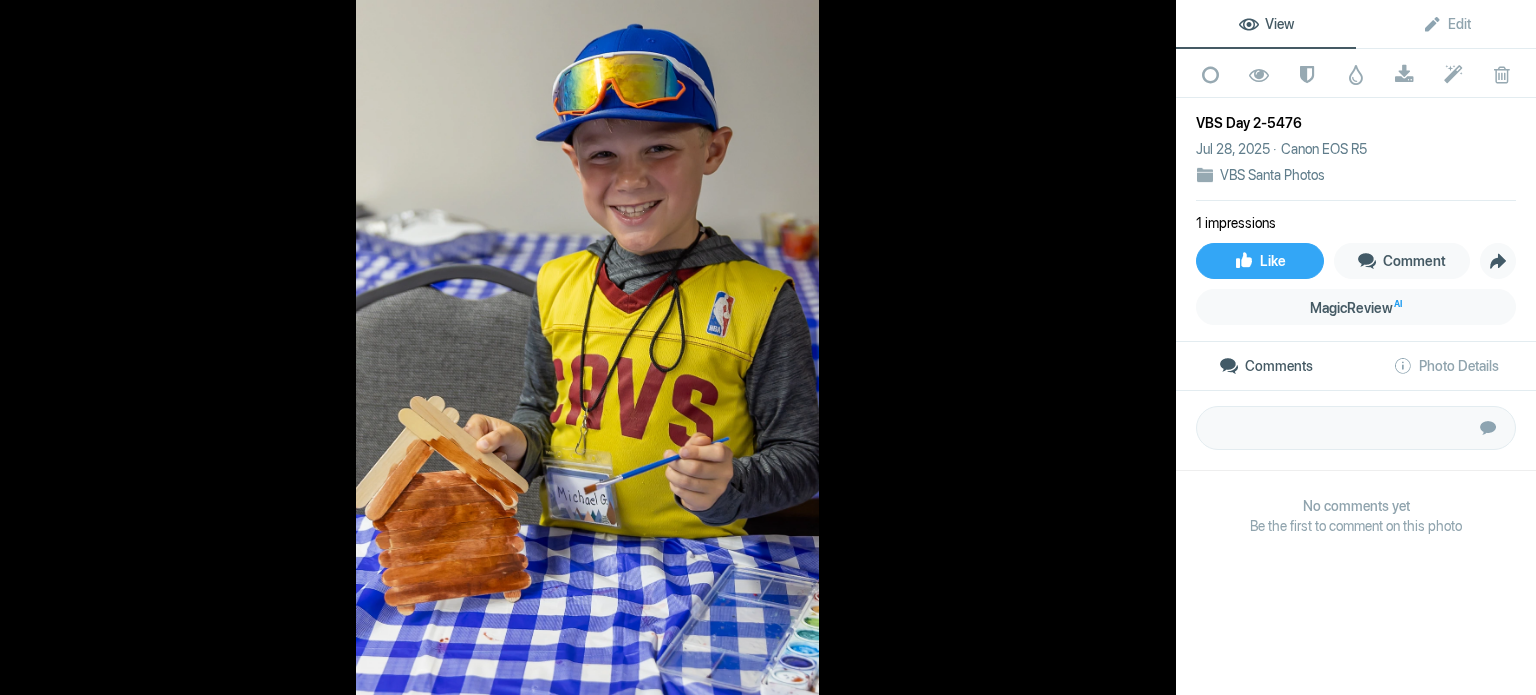 click 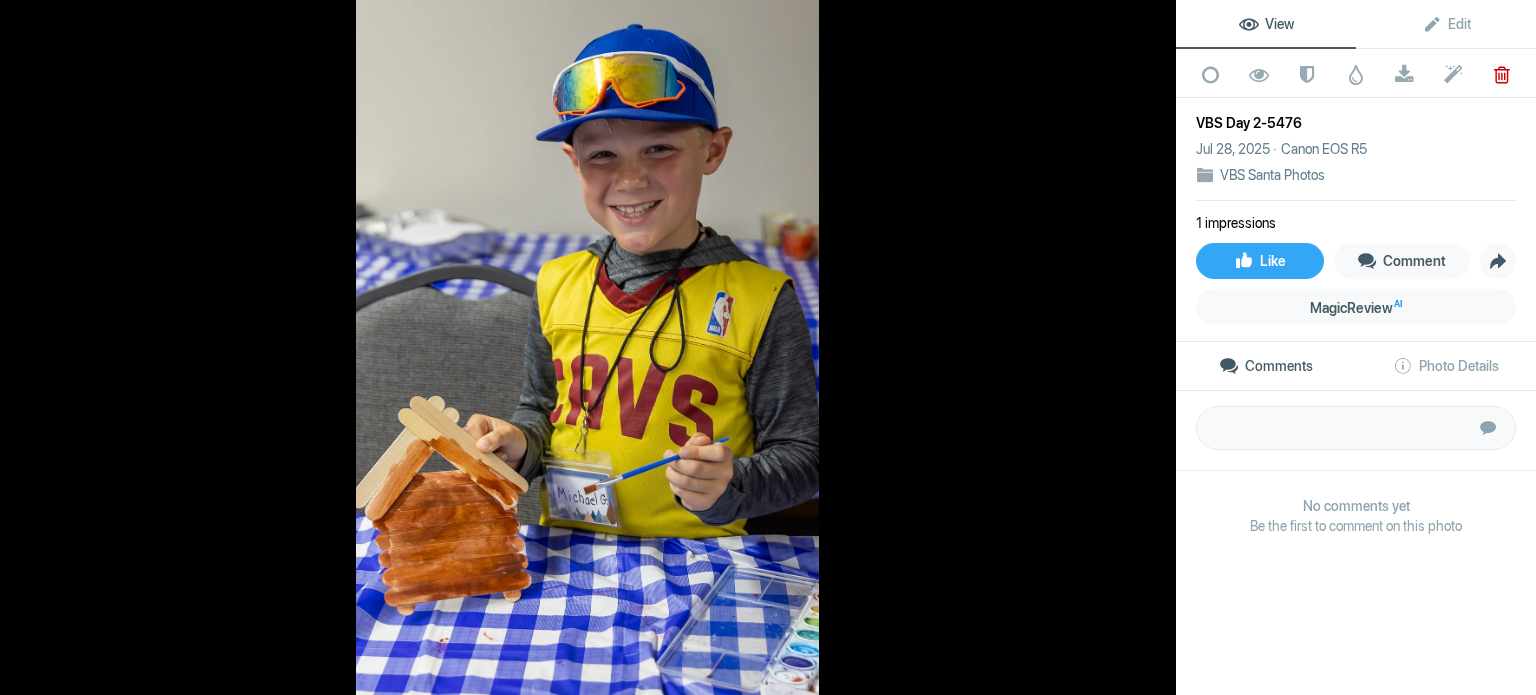 click 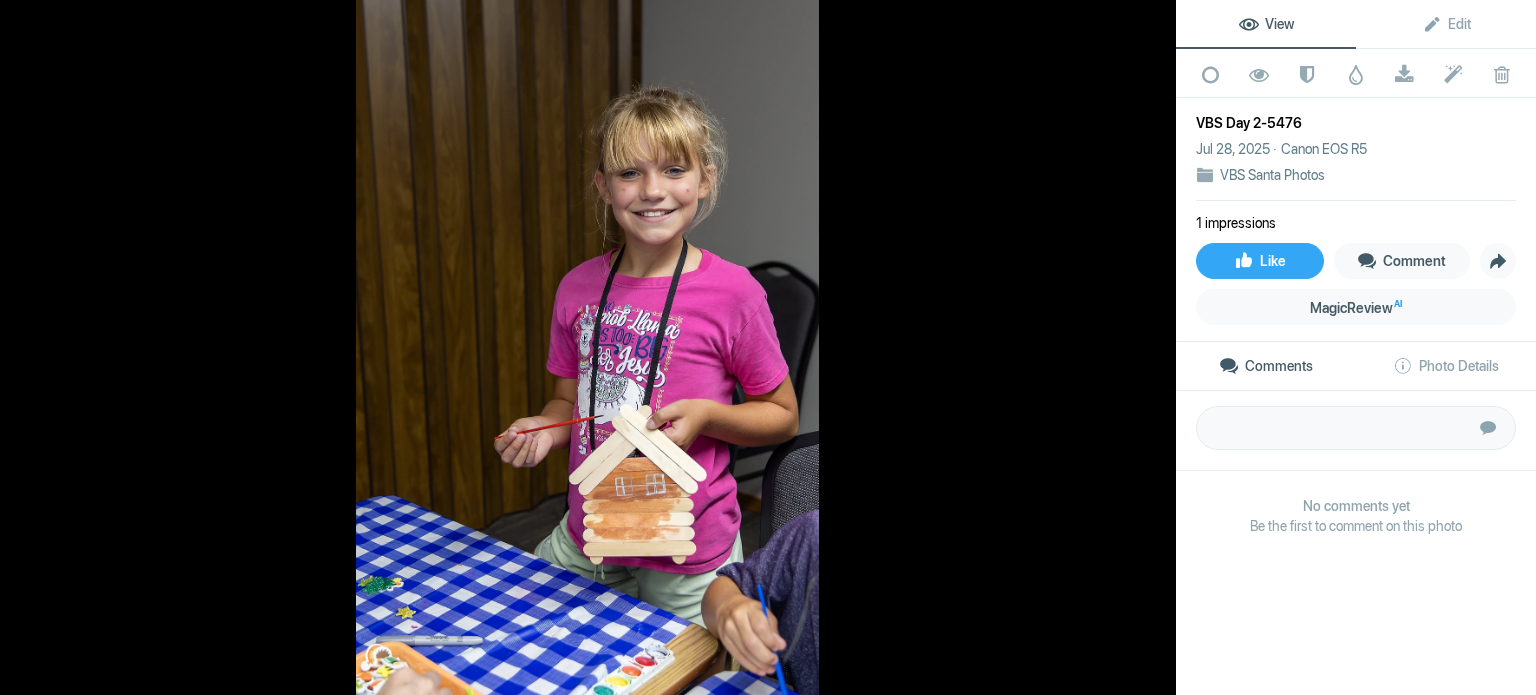 click 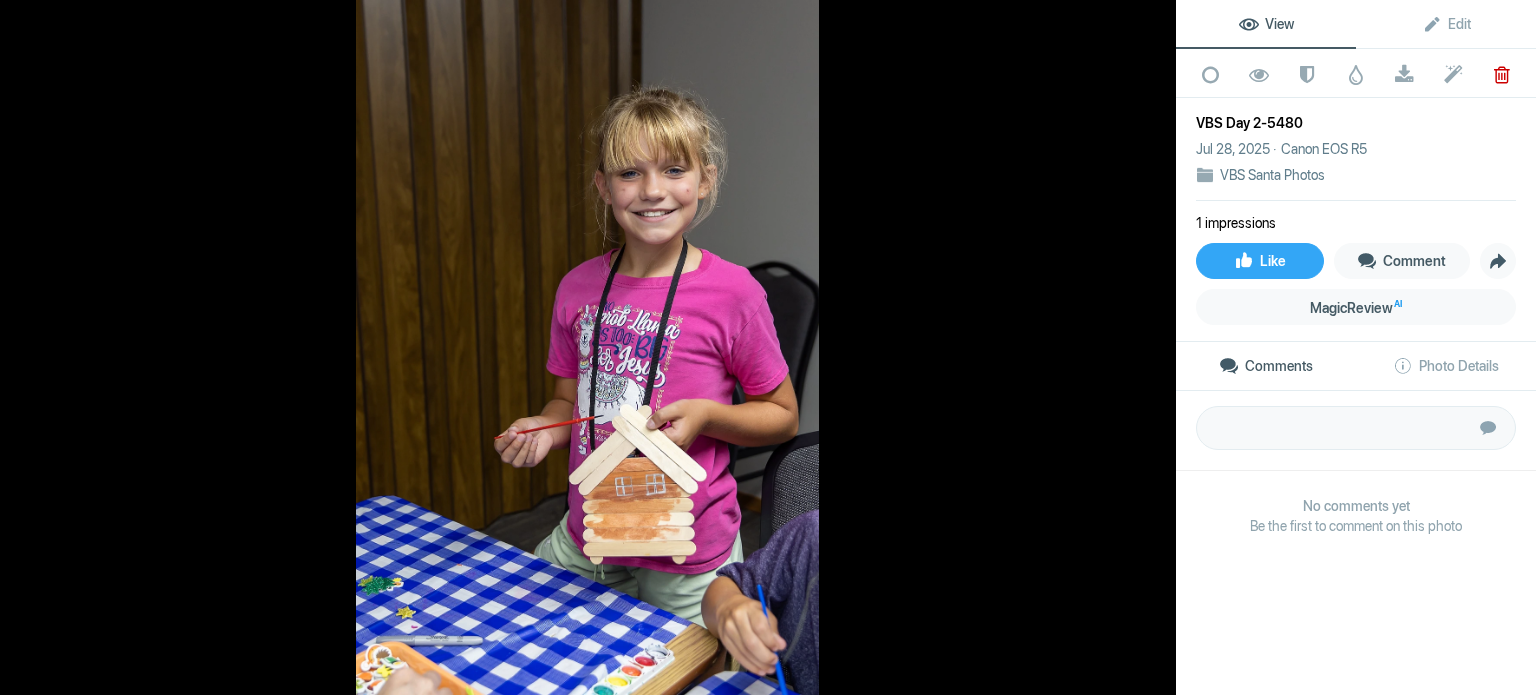 click 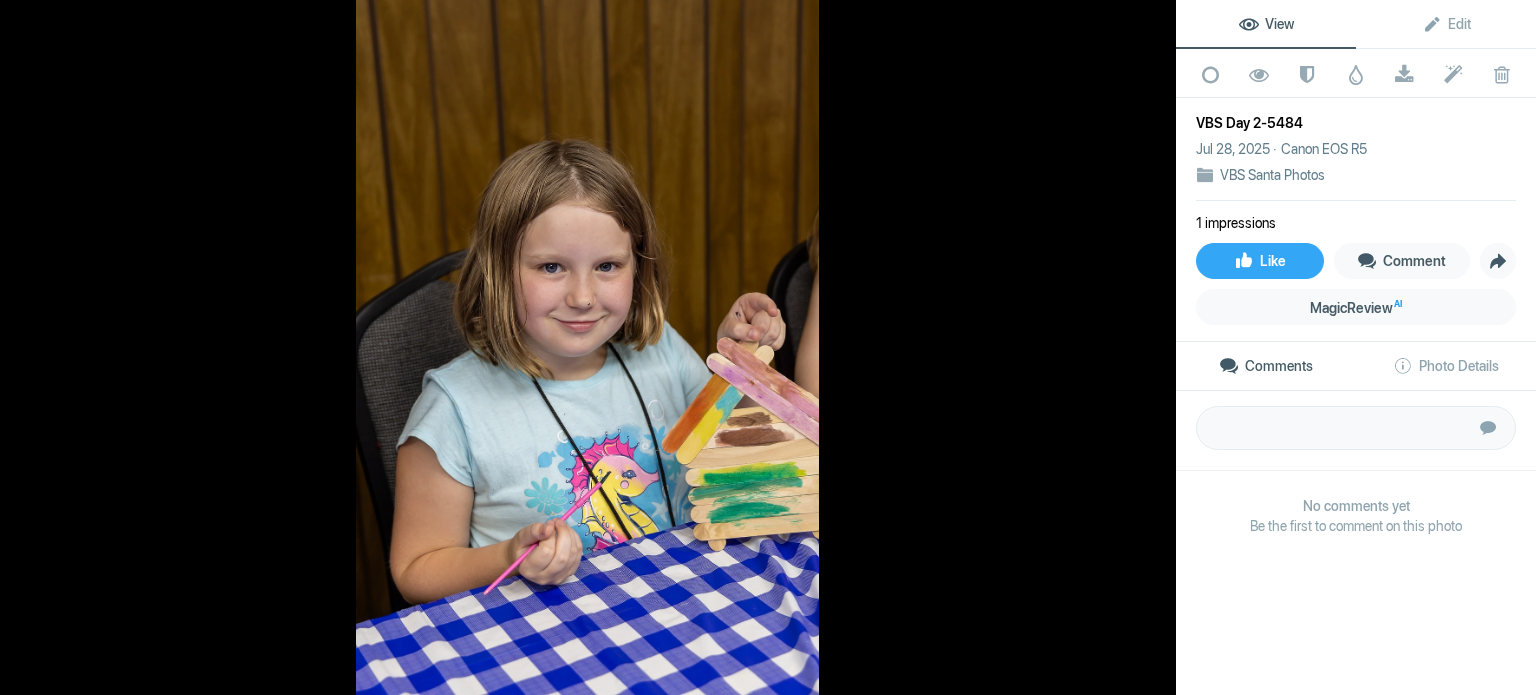 click 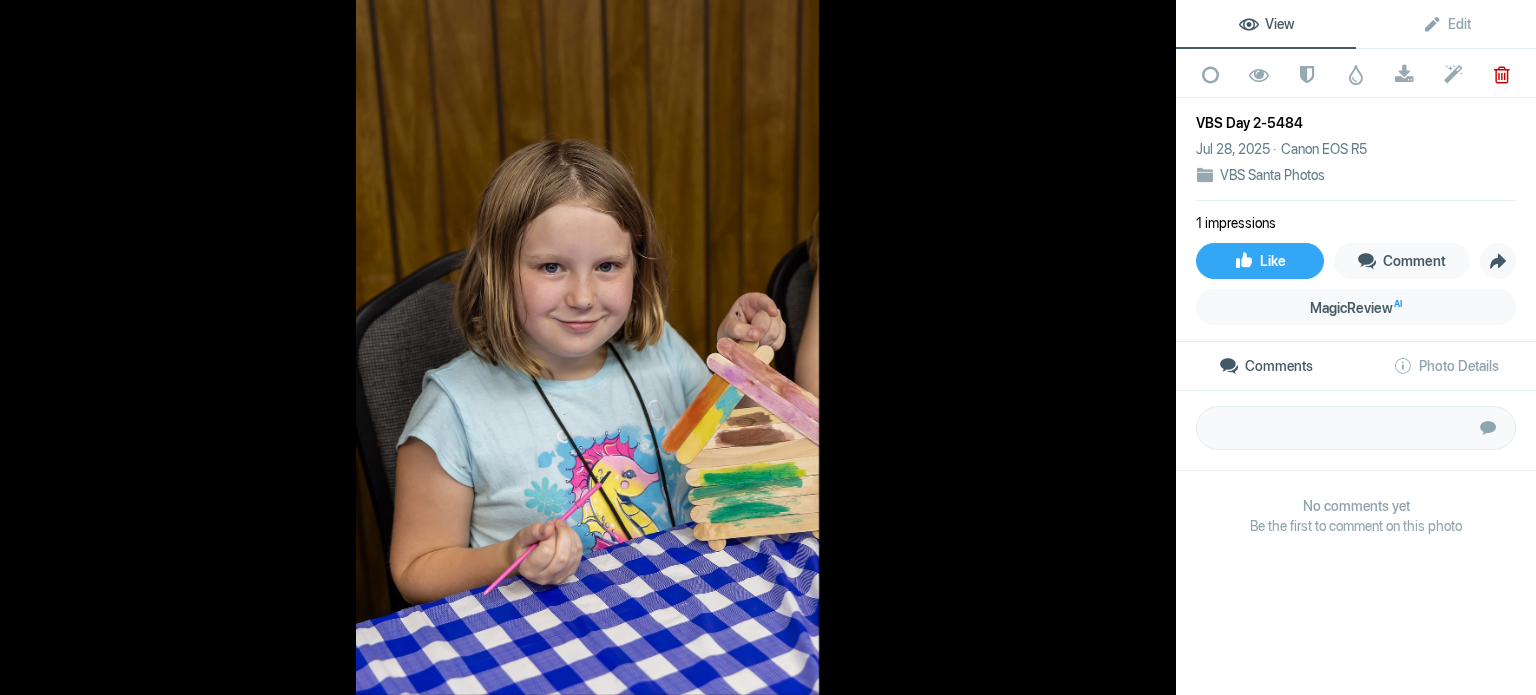 click 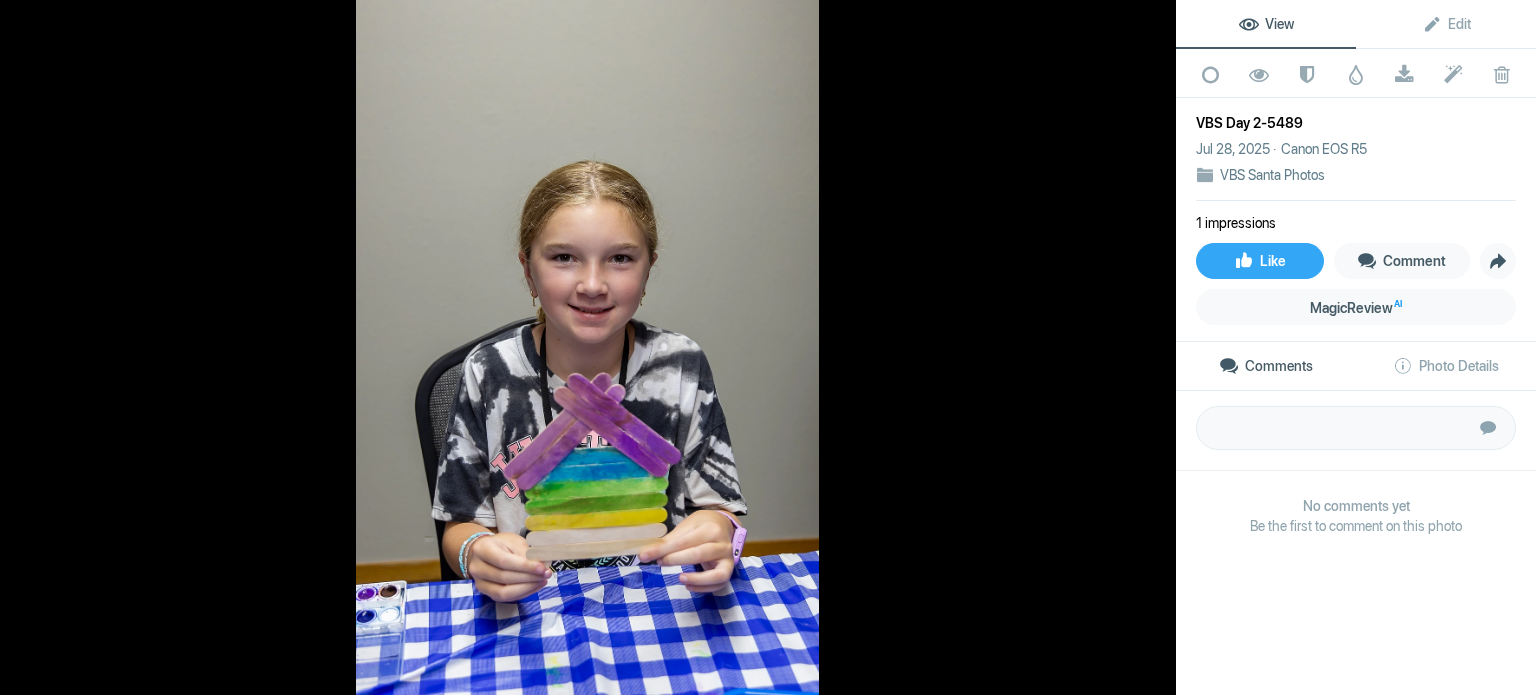 click 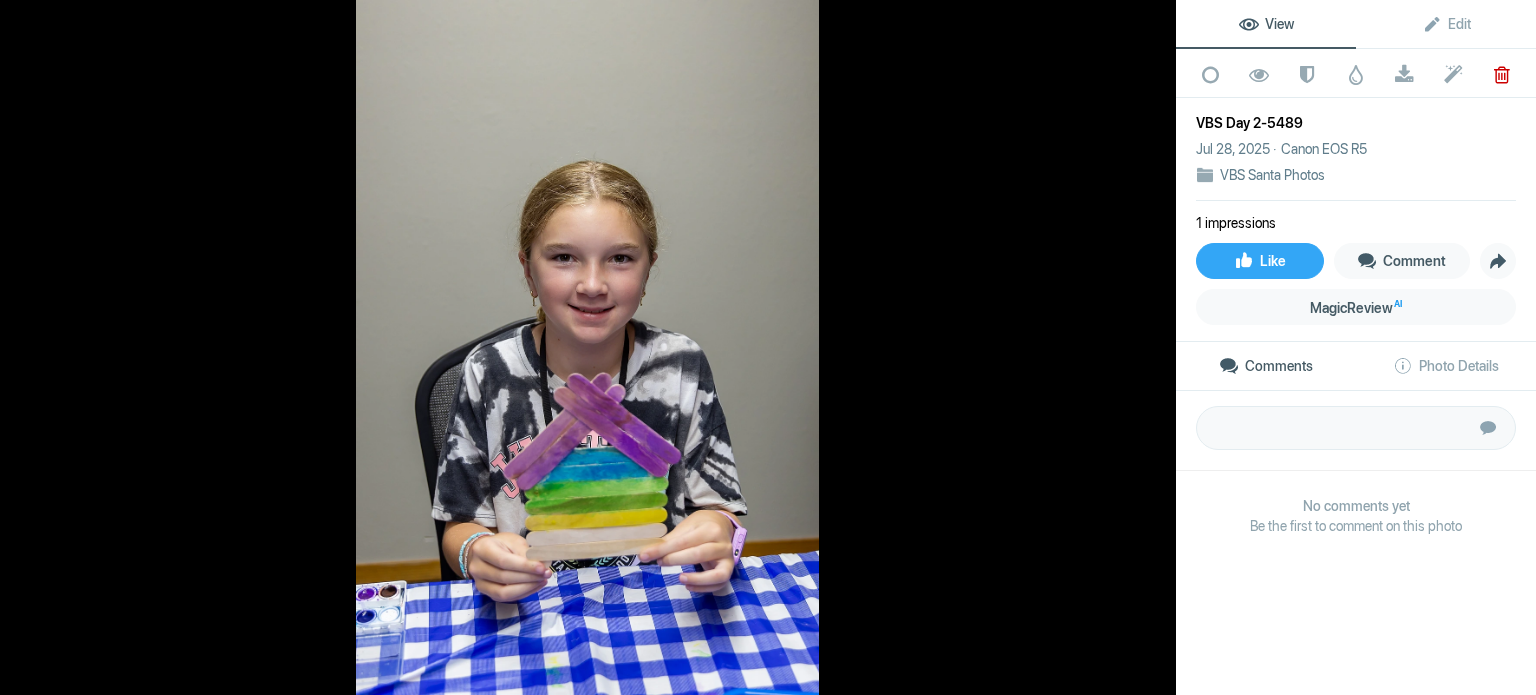 click 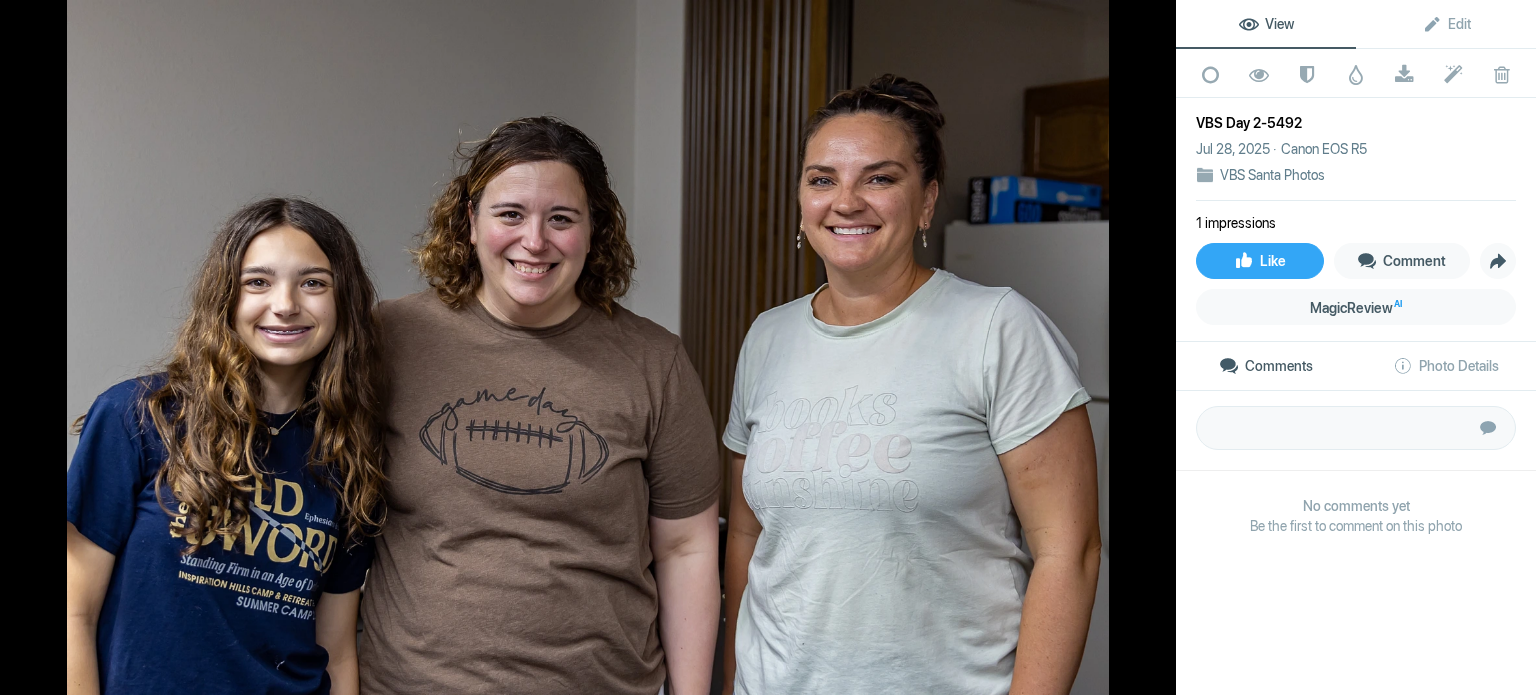 click 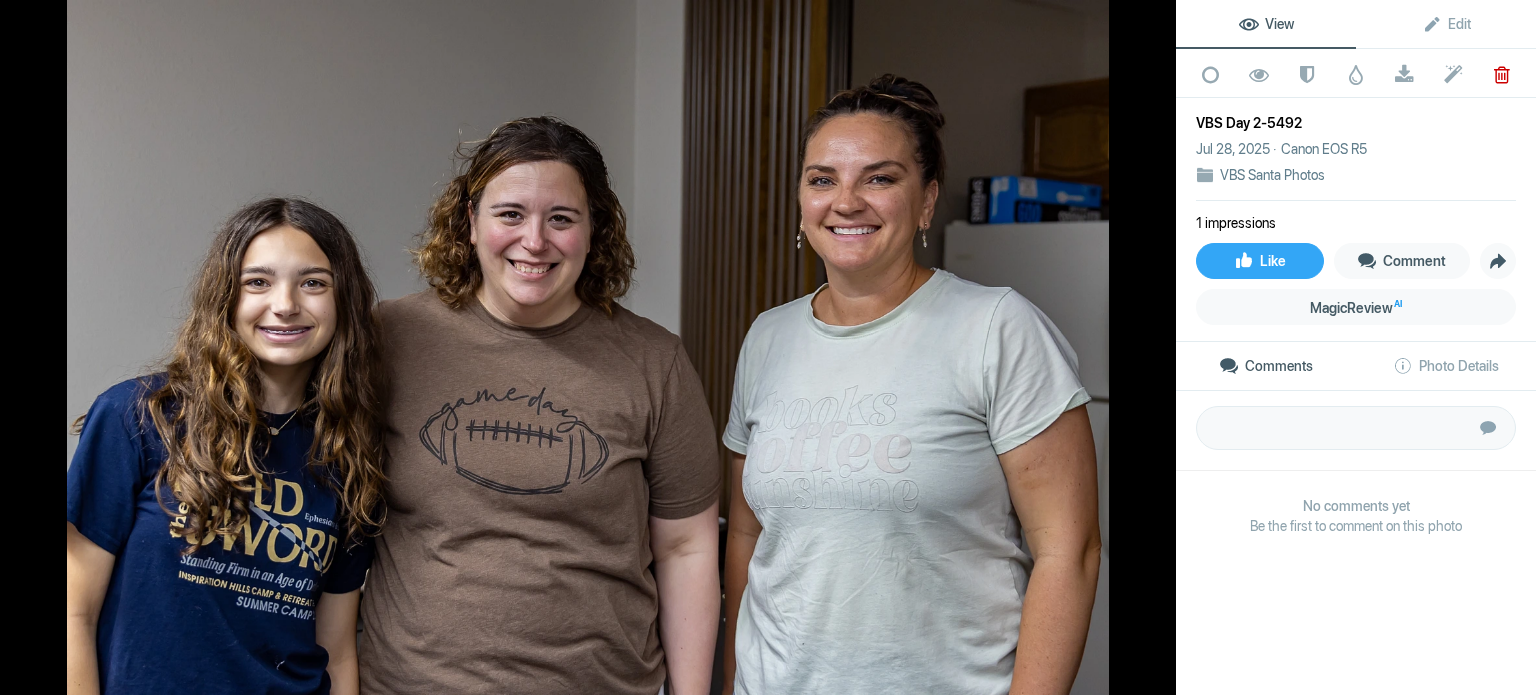 click 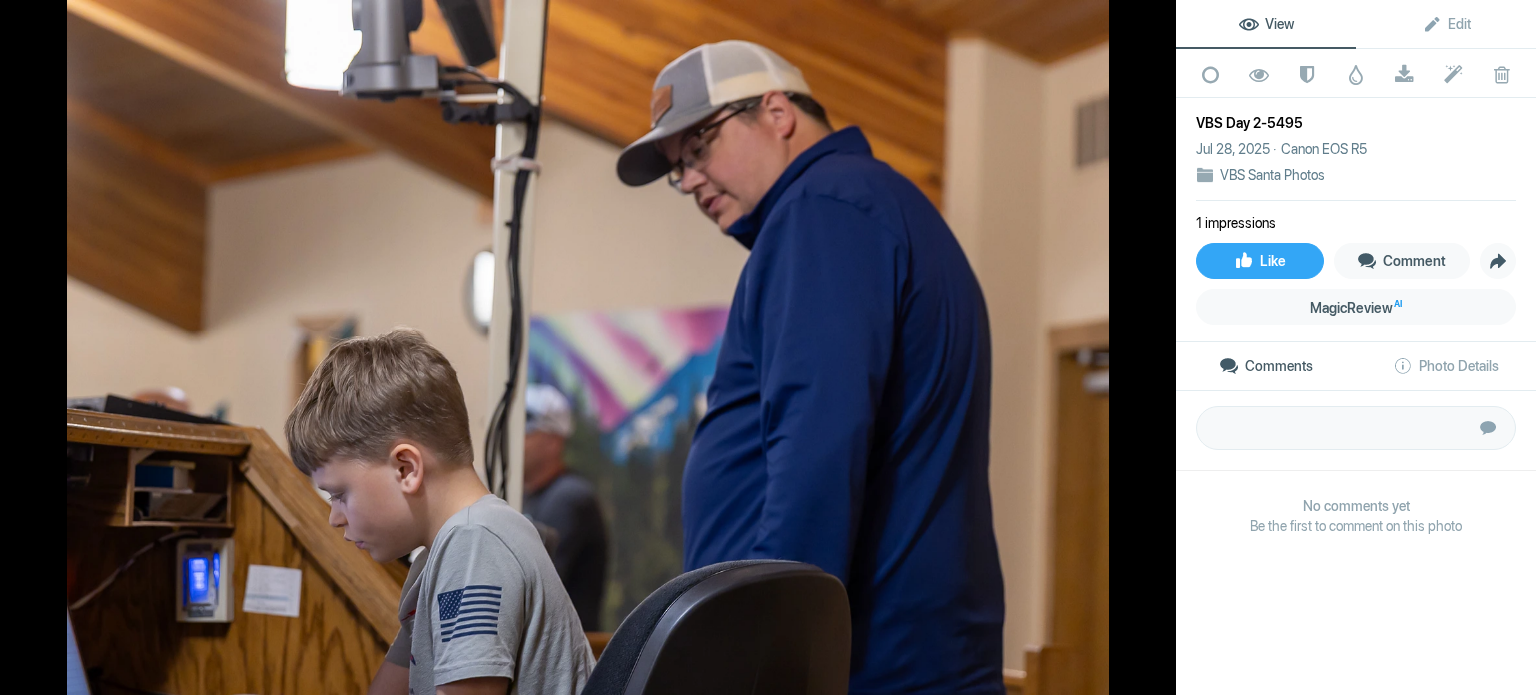 click 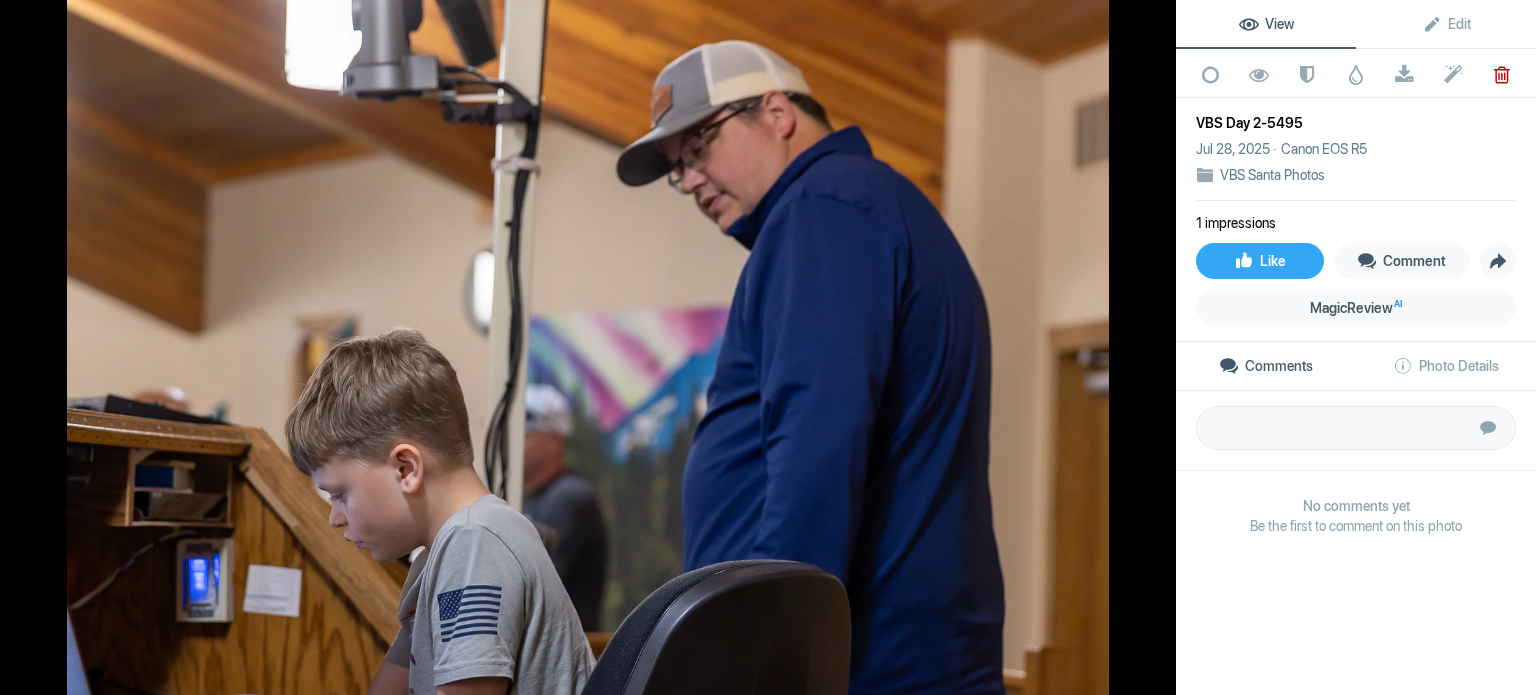 click 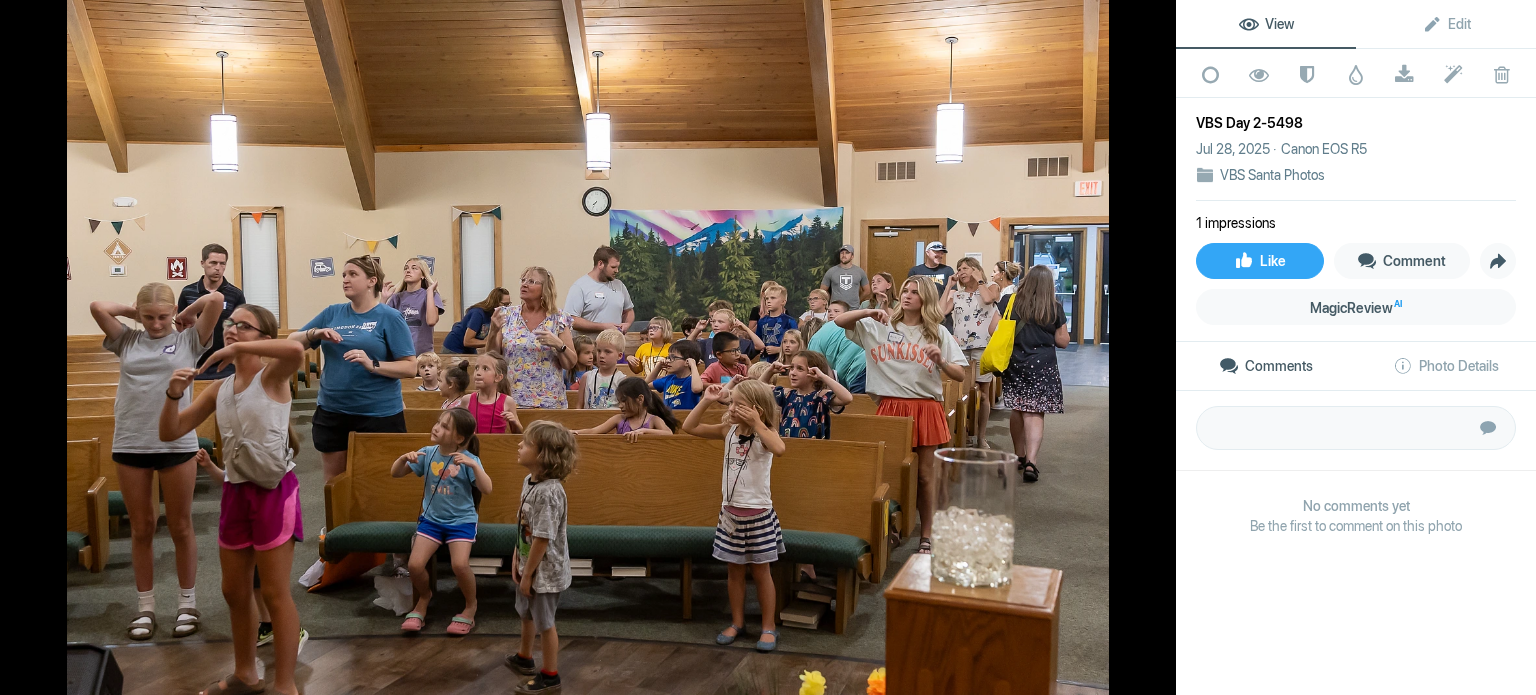 click 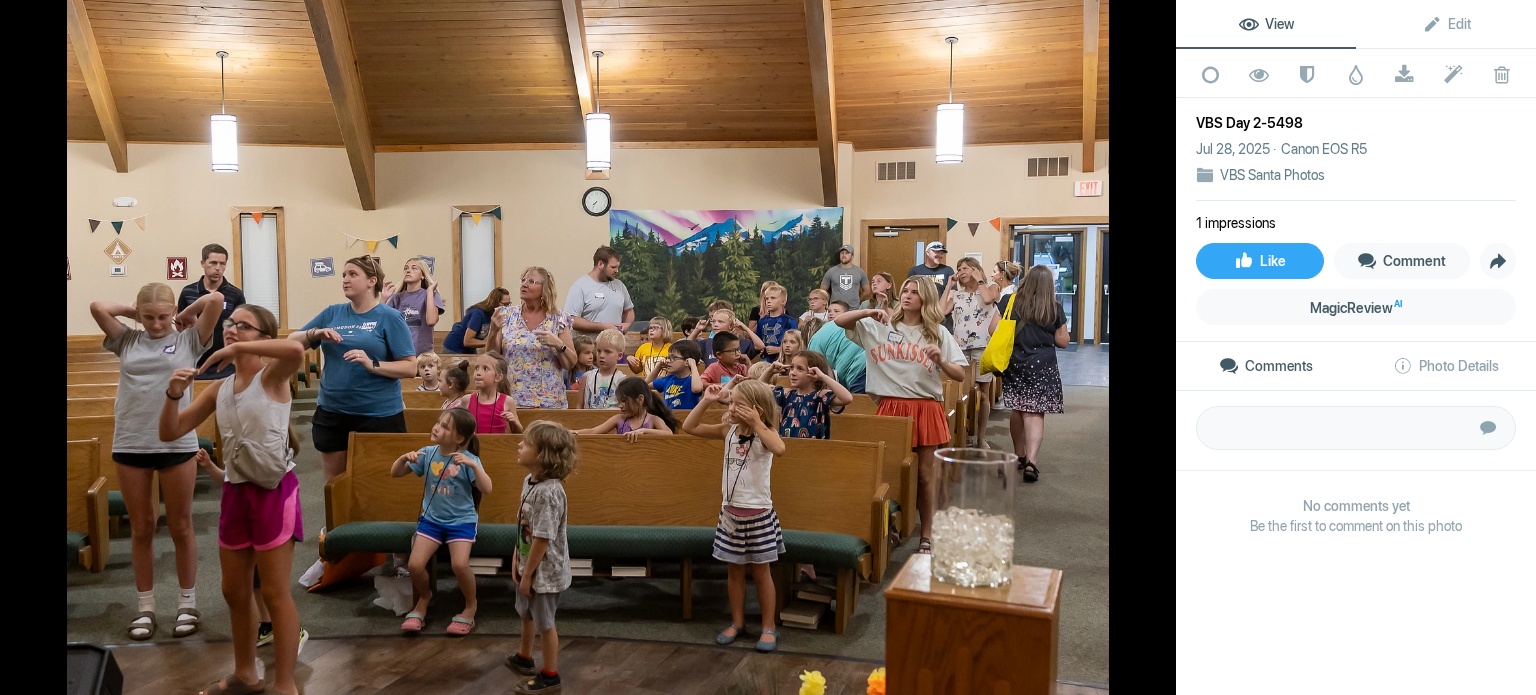 click 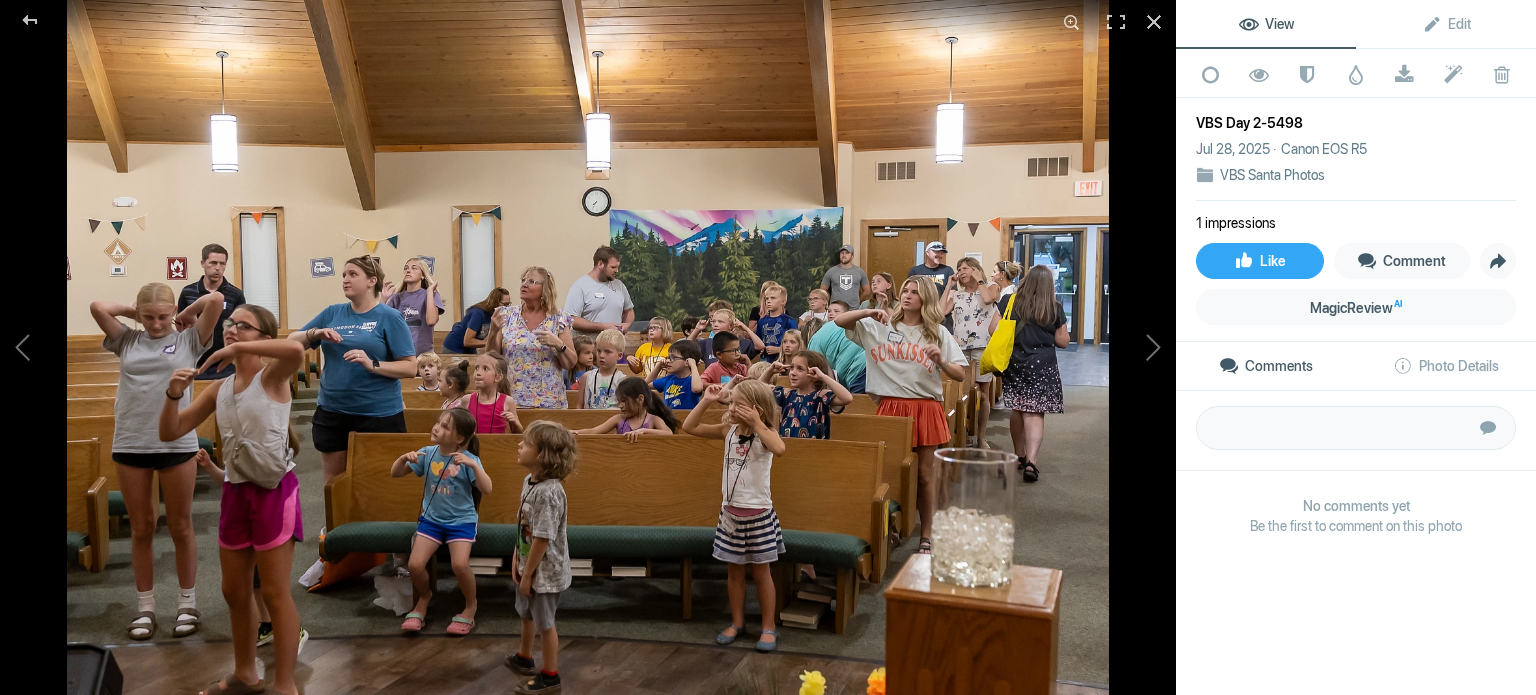 click 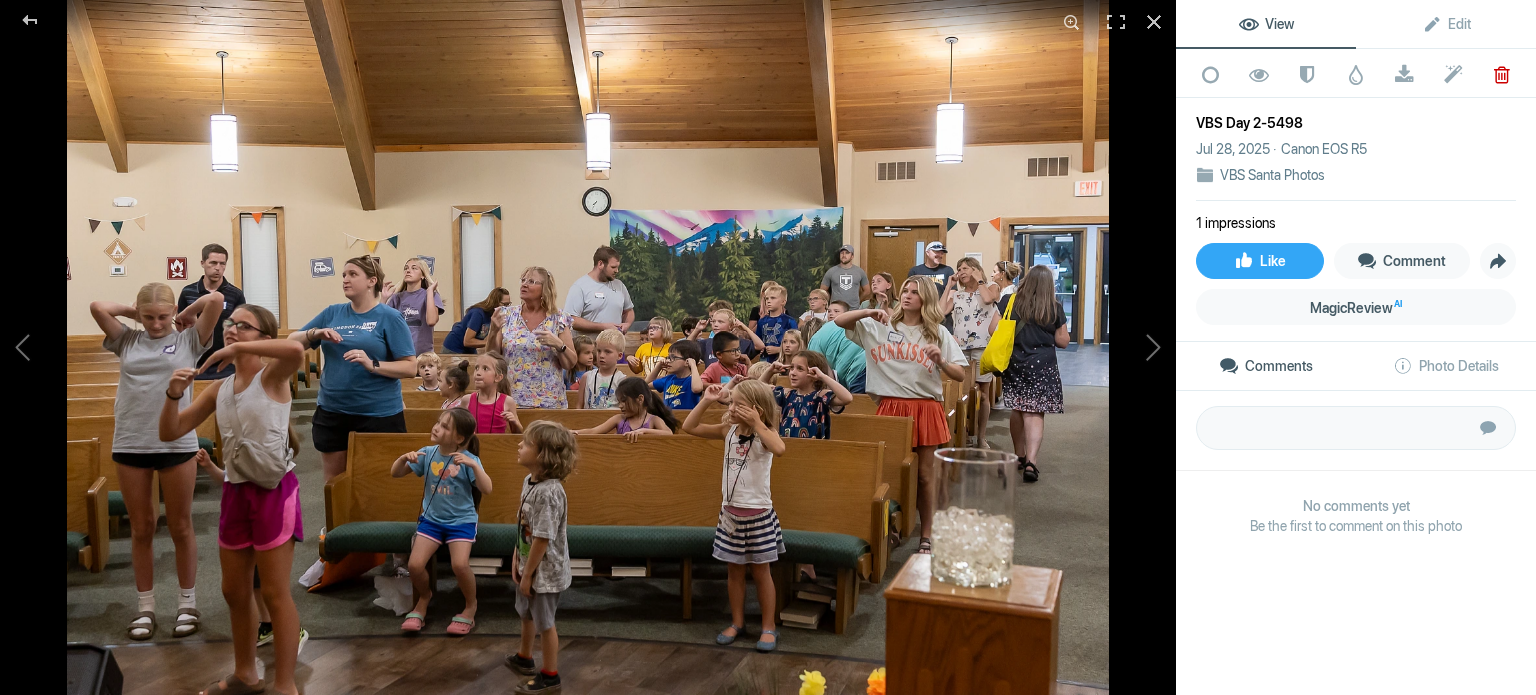 click 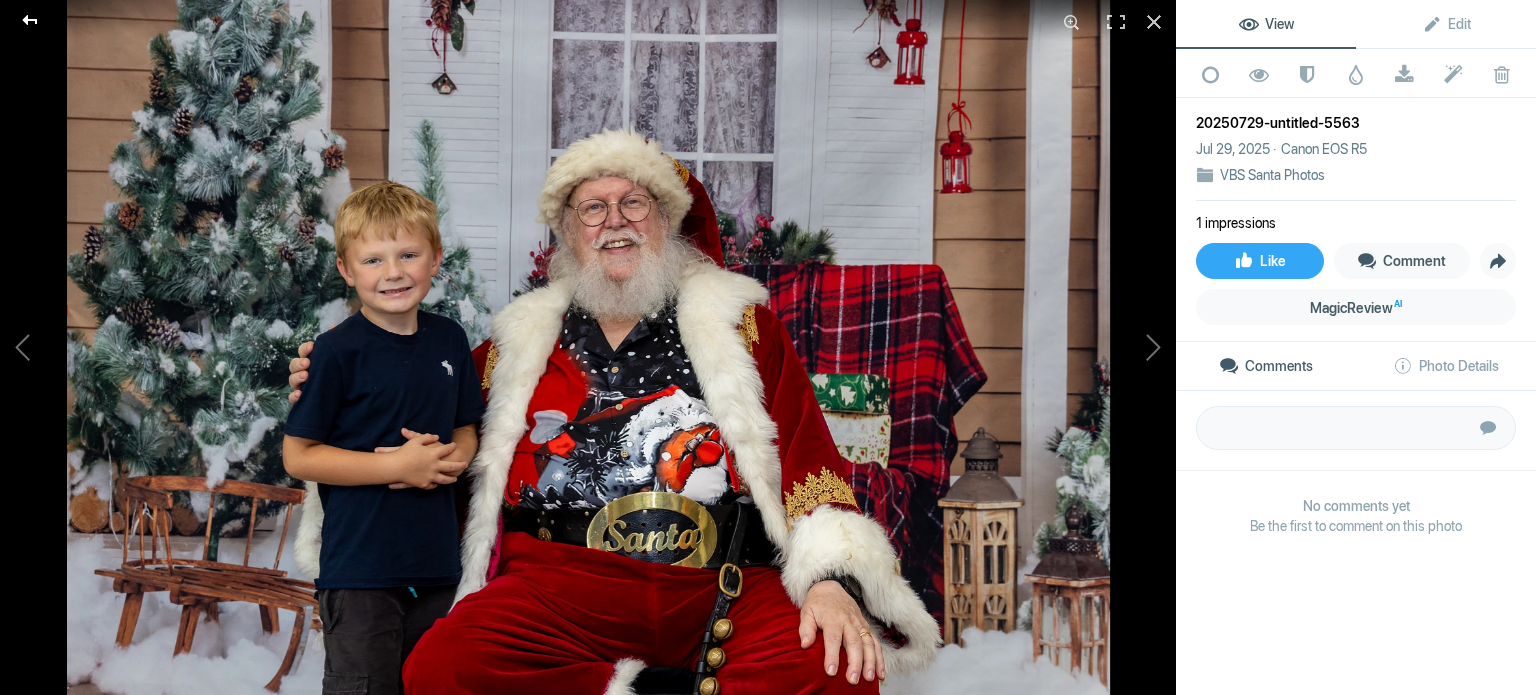 click 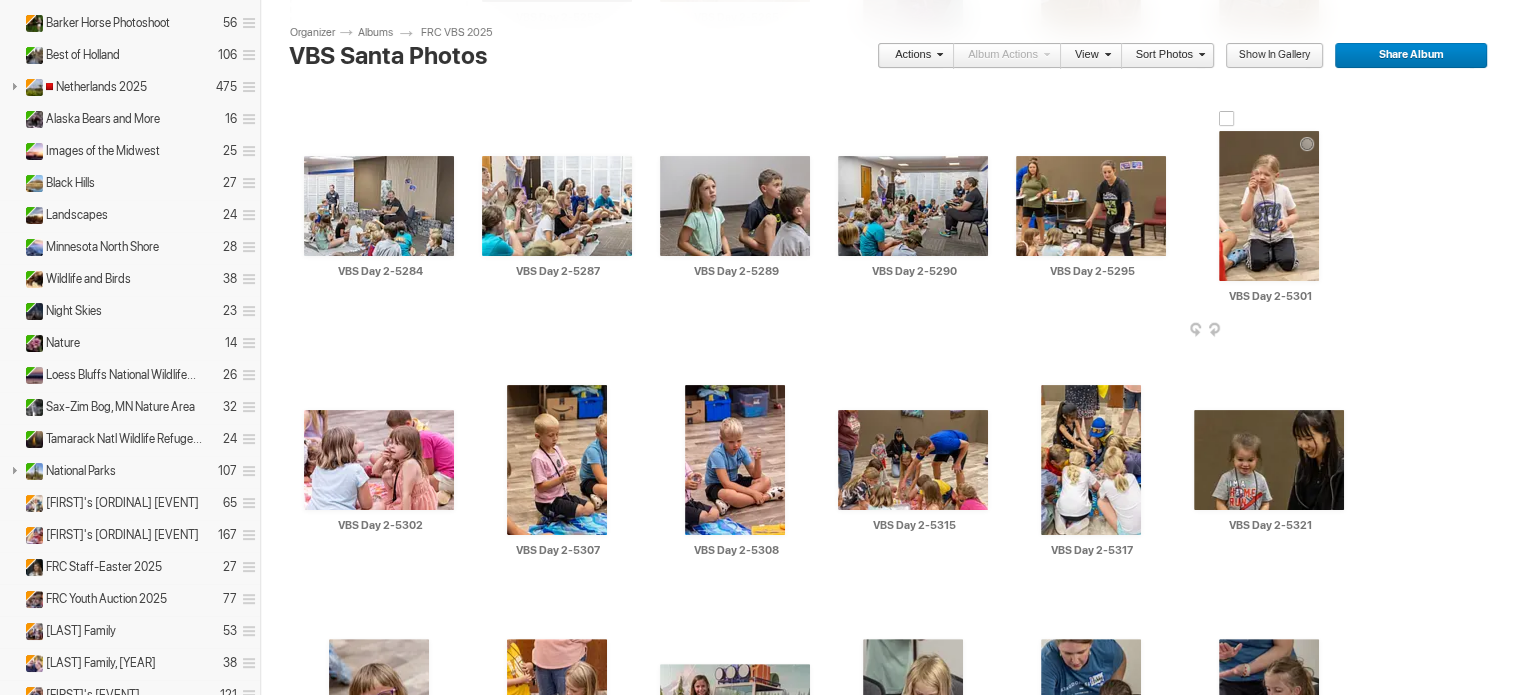 scroll, scrollTop: 112, scrollLeft: 0, axis: vertical 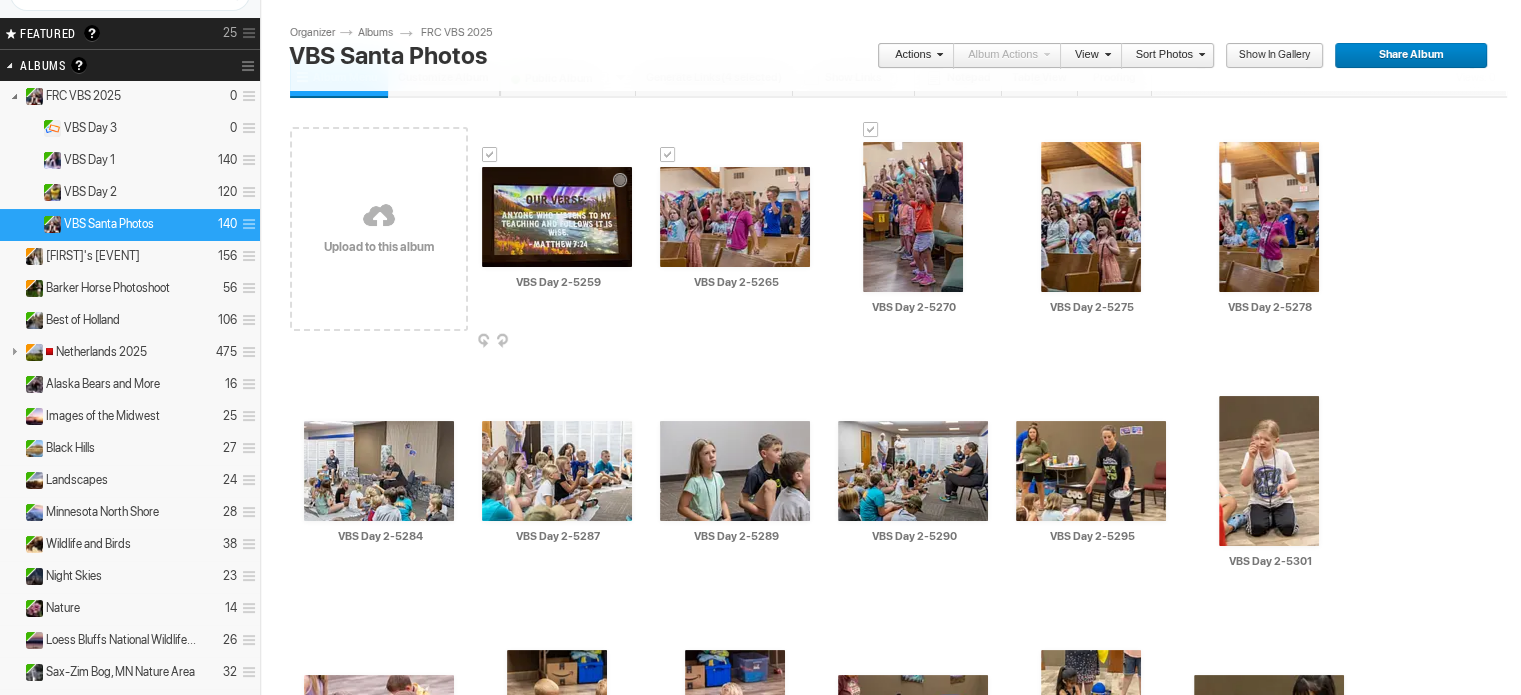 click at bounding box center [630, 342] 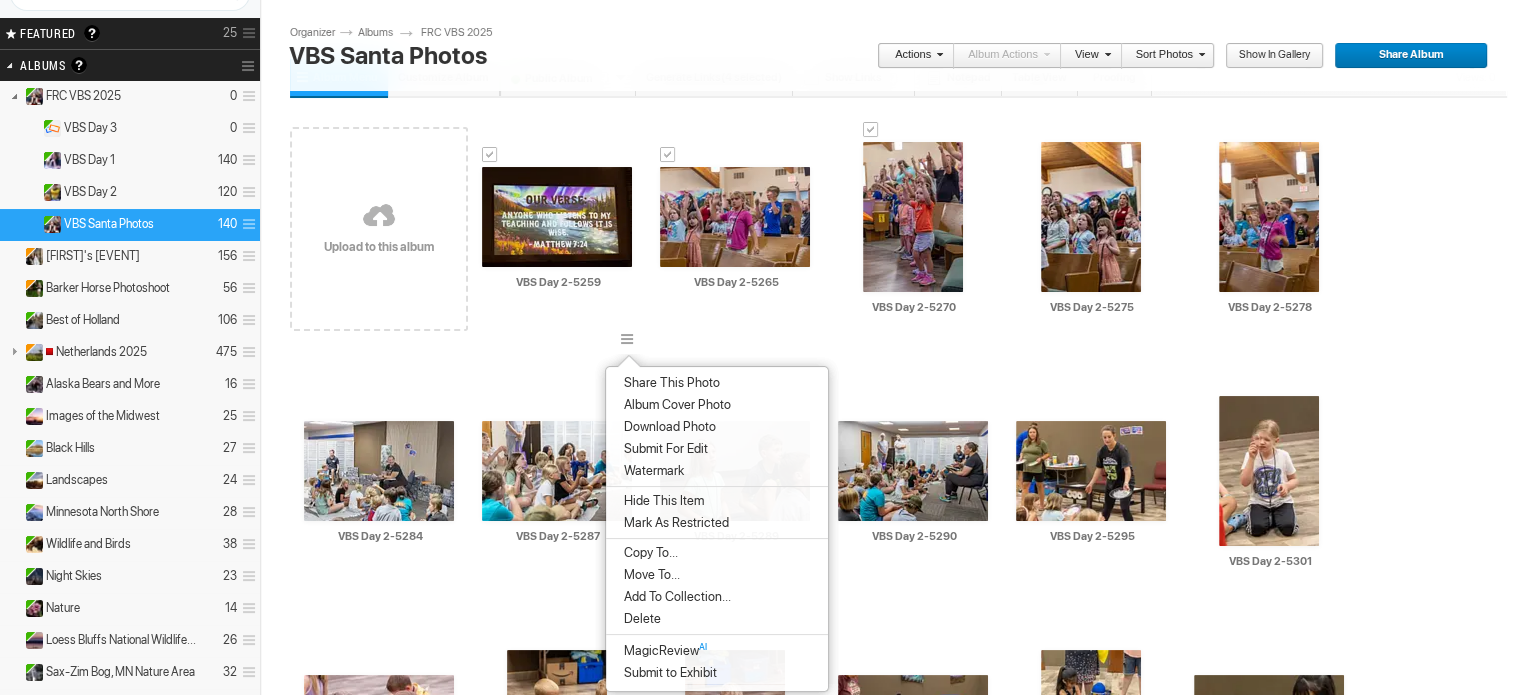 click on "Delete" at bounding box center (639, 619) 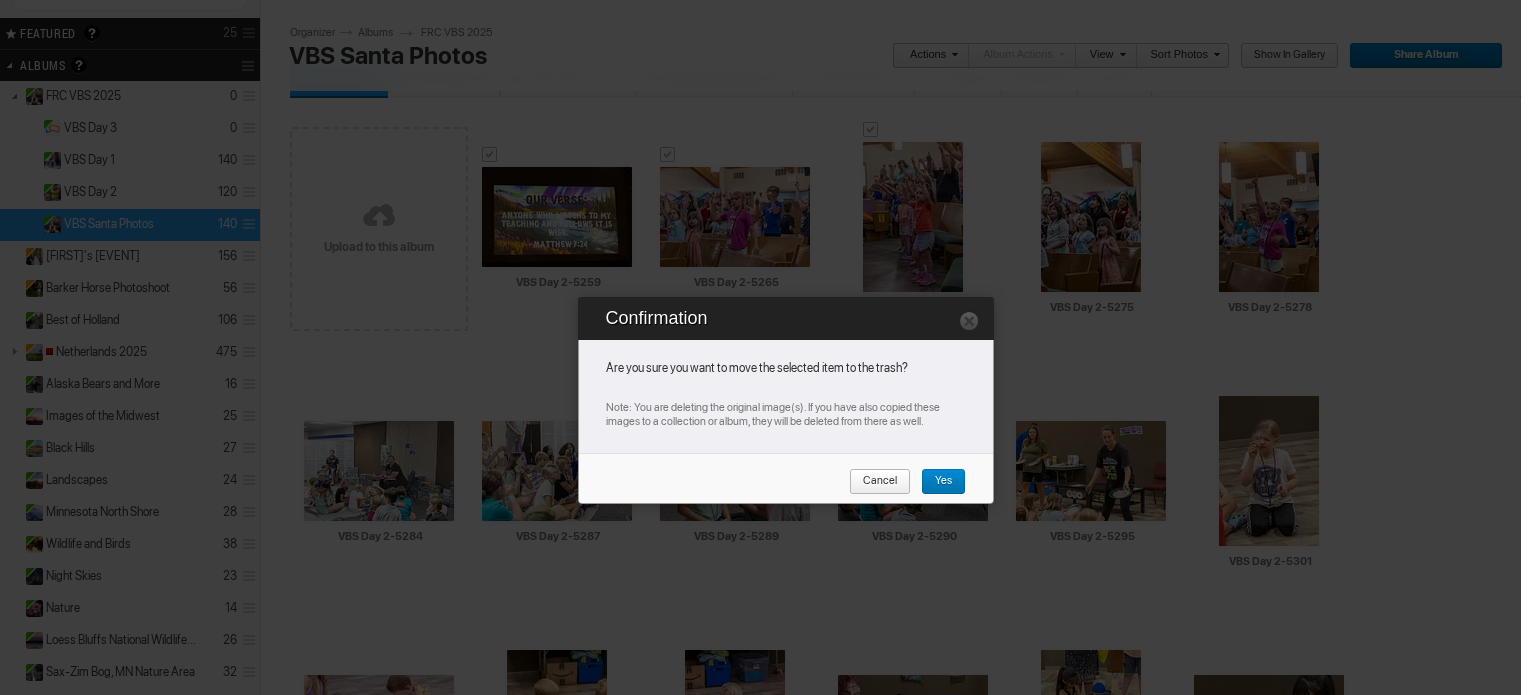 click on "Yes" at bounding box center (936, 482) 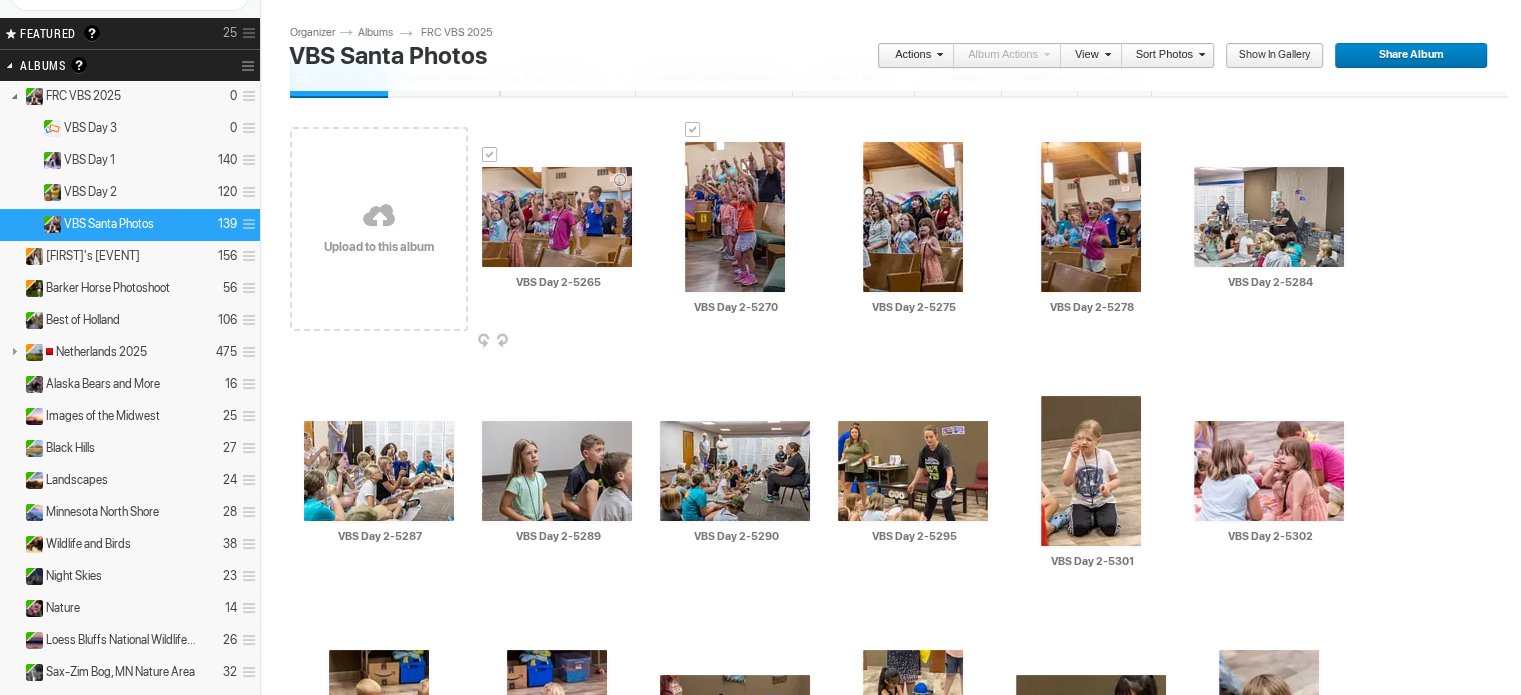 click at bounding box center (630, 342) 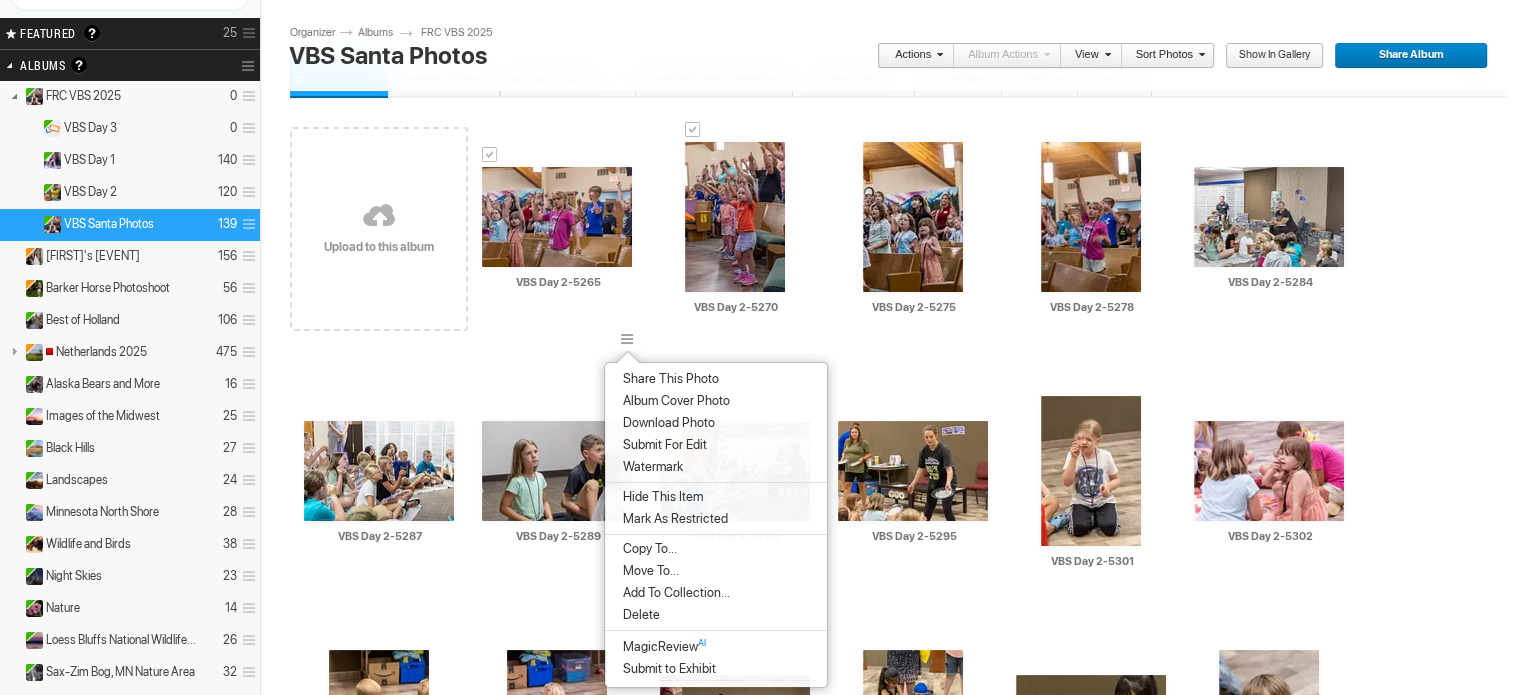 click on "Delete" at bounding box center [638, 615] 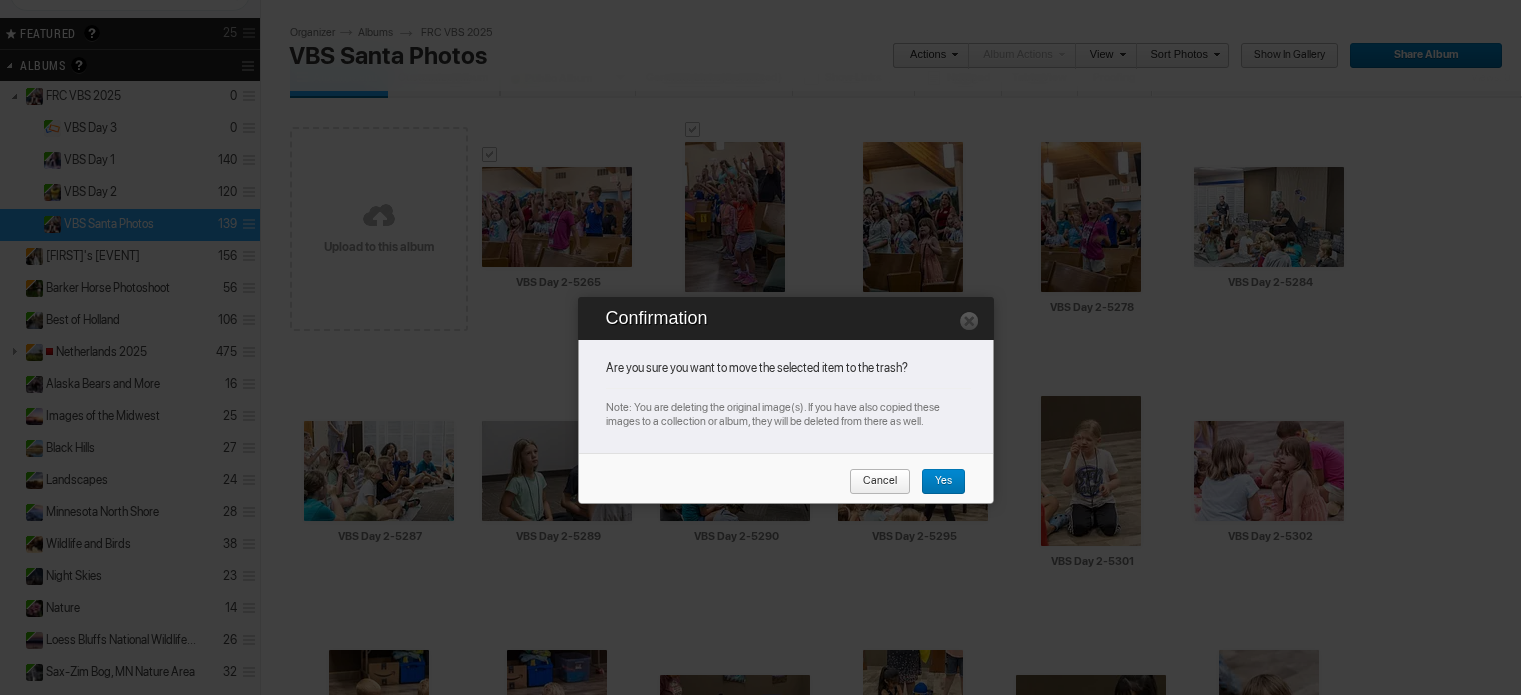 click on "Yes" at bounding box center [936, 482] 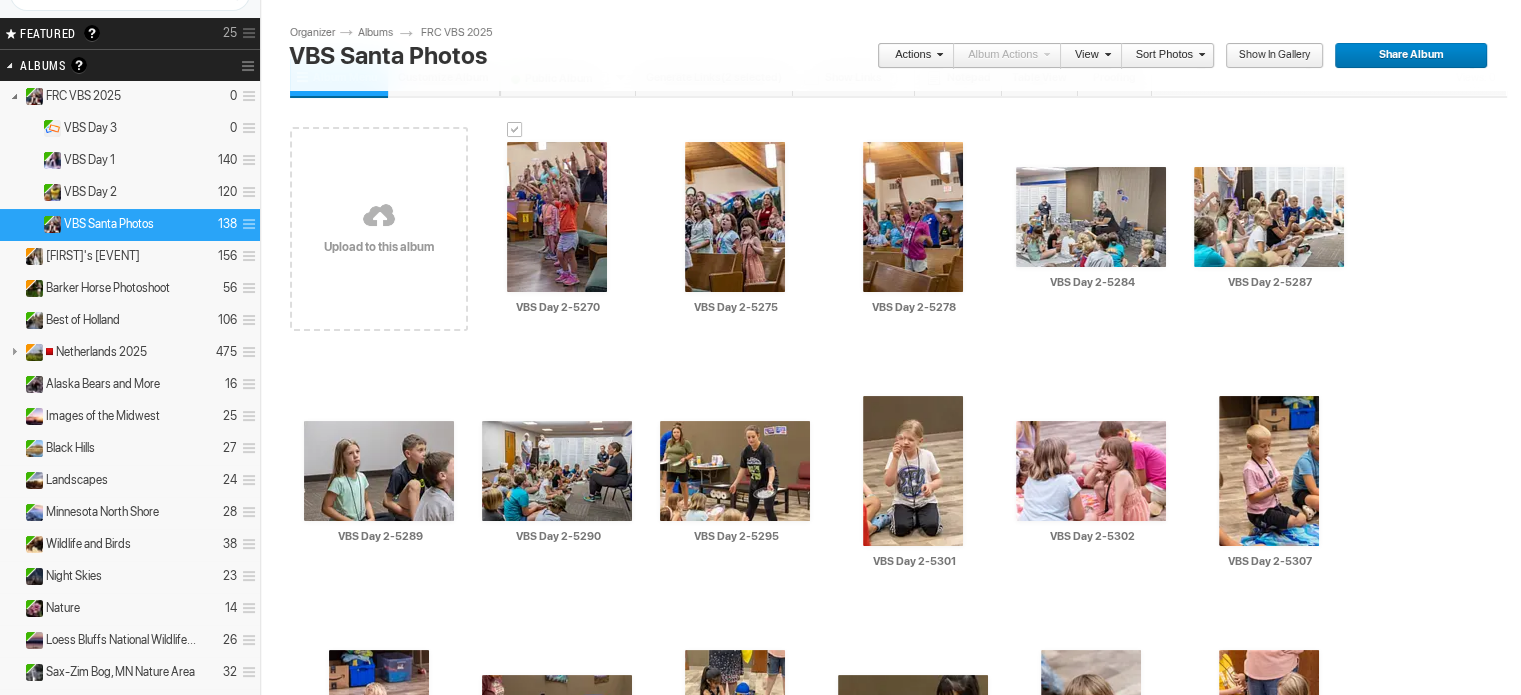 click at bounding box center [937, 54] 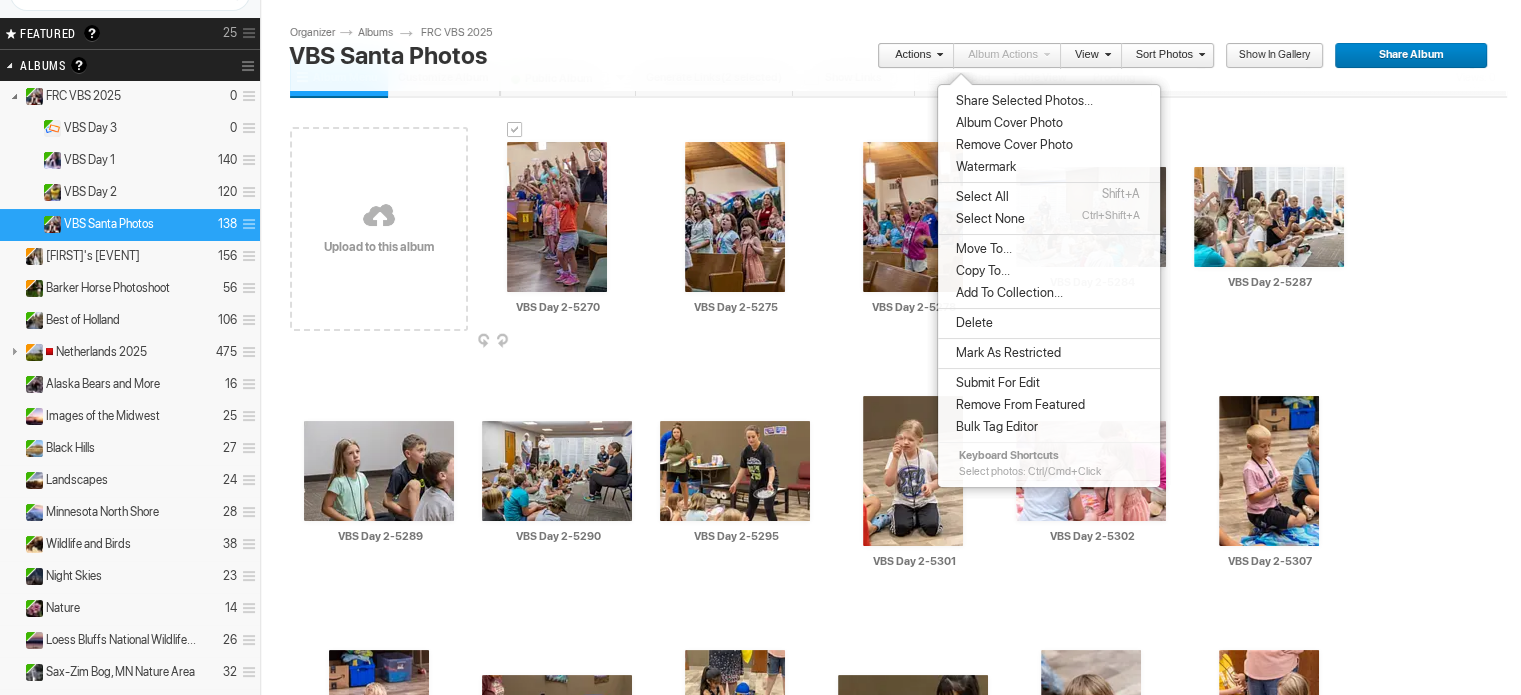 click at bounding box center [515, 130] 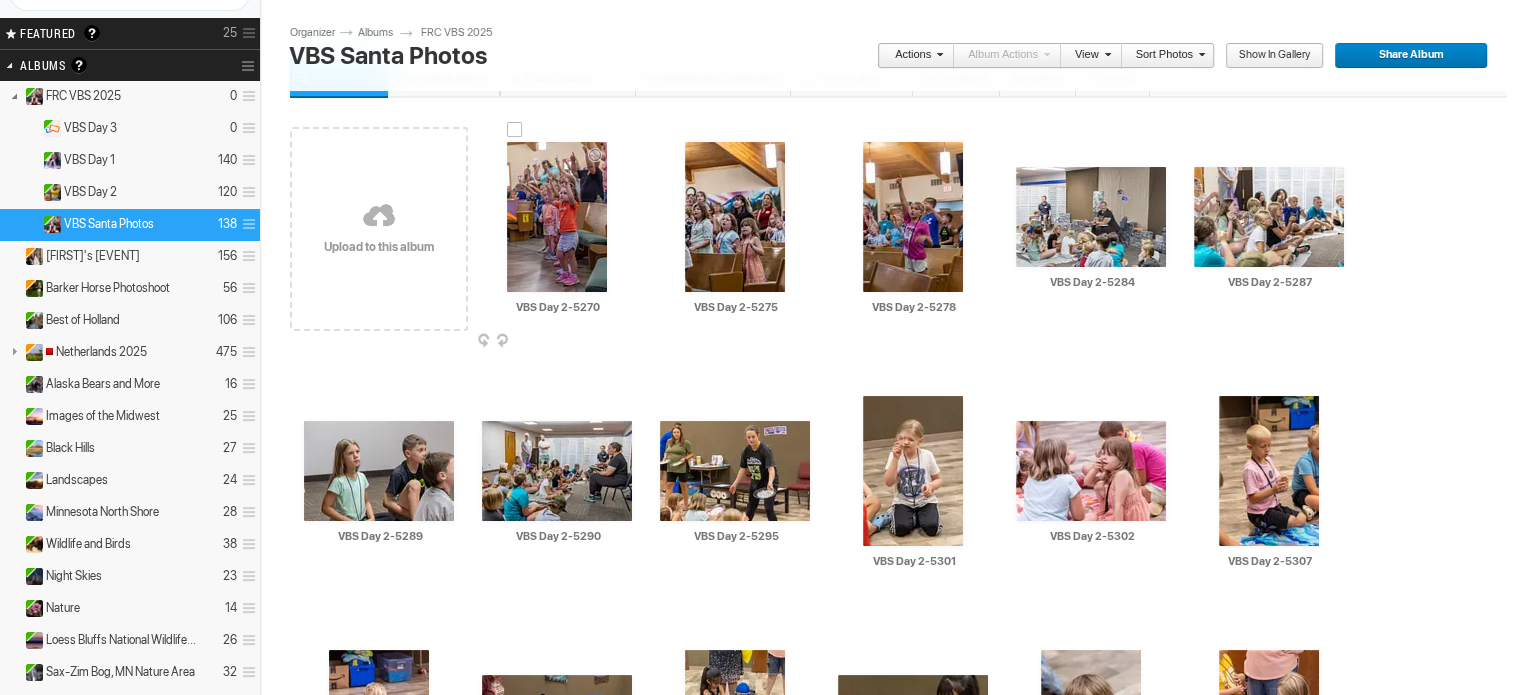 click at bounding box center (515, 130) 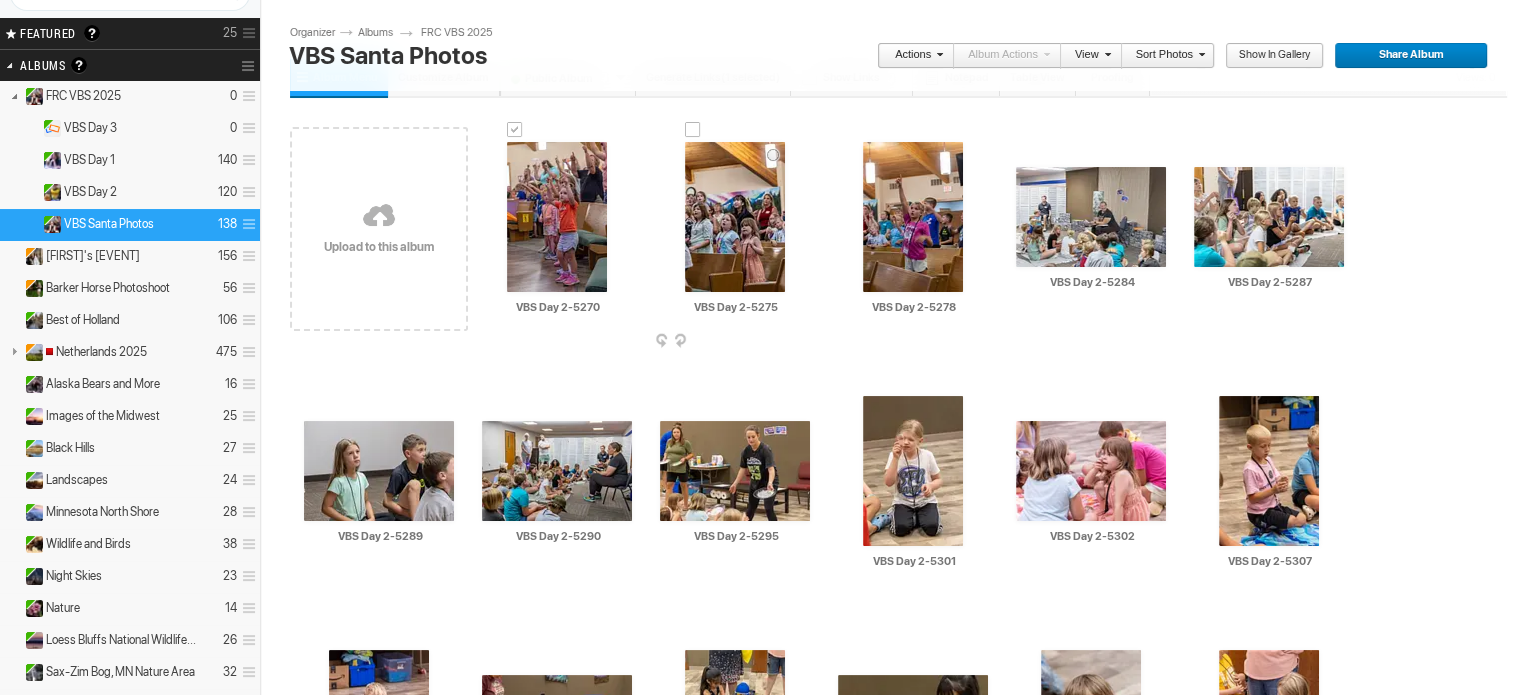 click at bounding box center [693, 130] 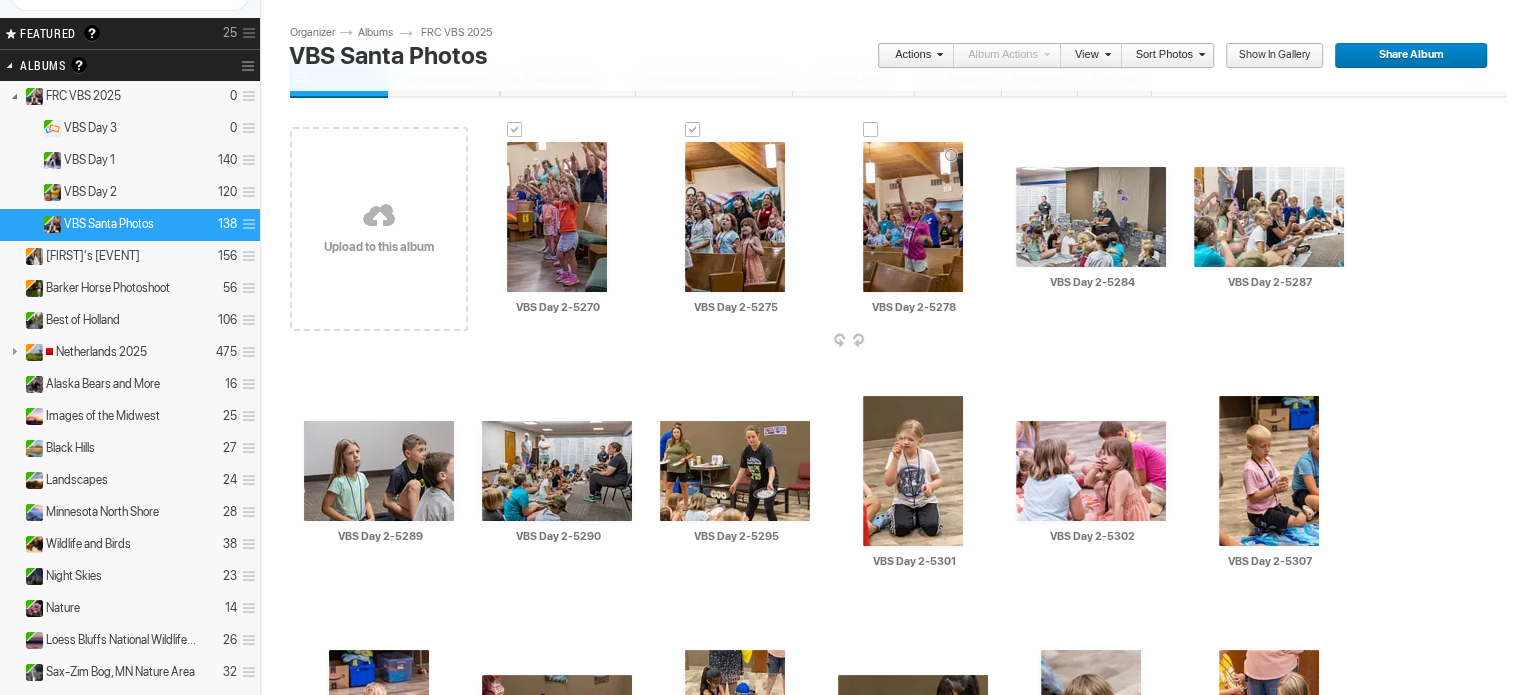 click at bounding box center [871, 130] 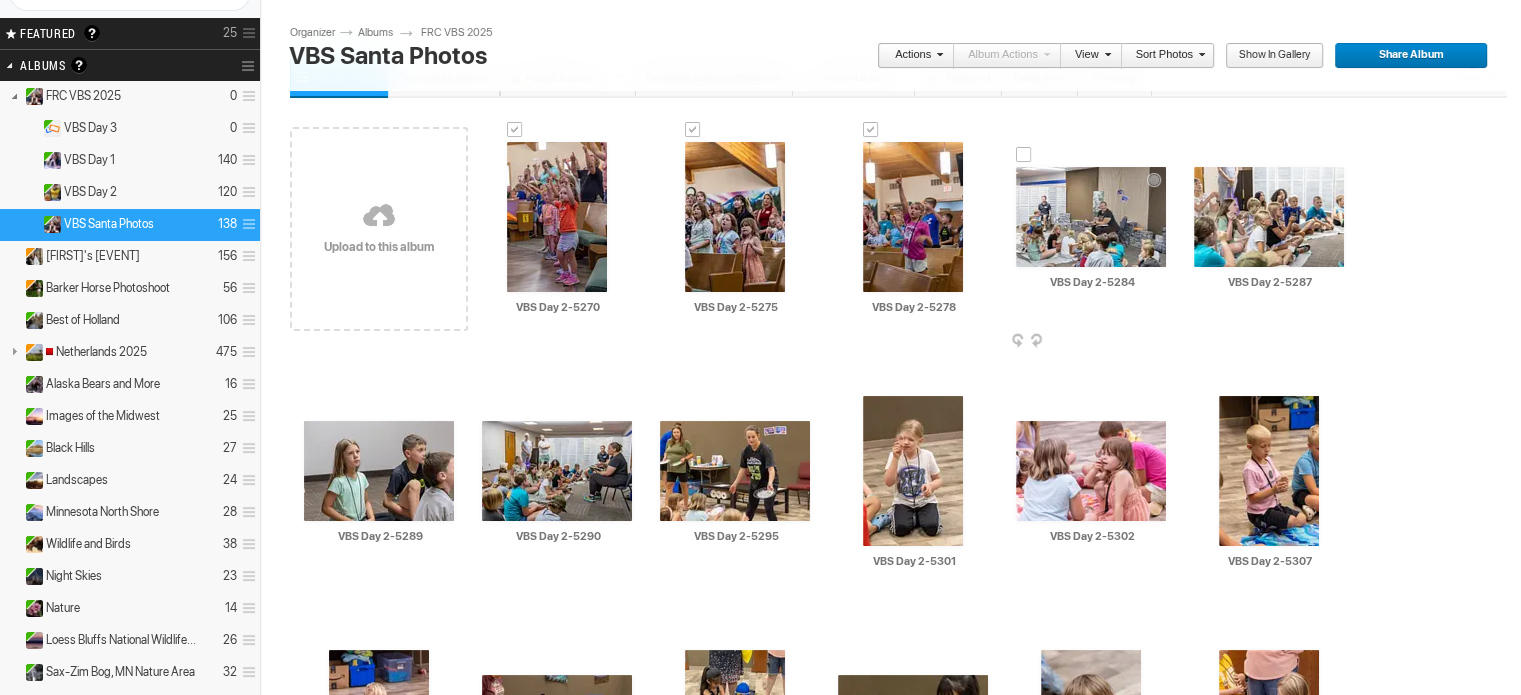 click at bounding box center [1024, 155] 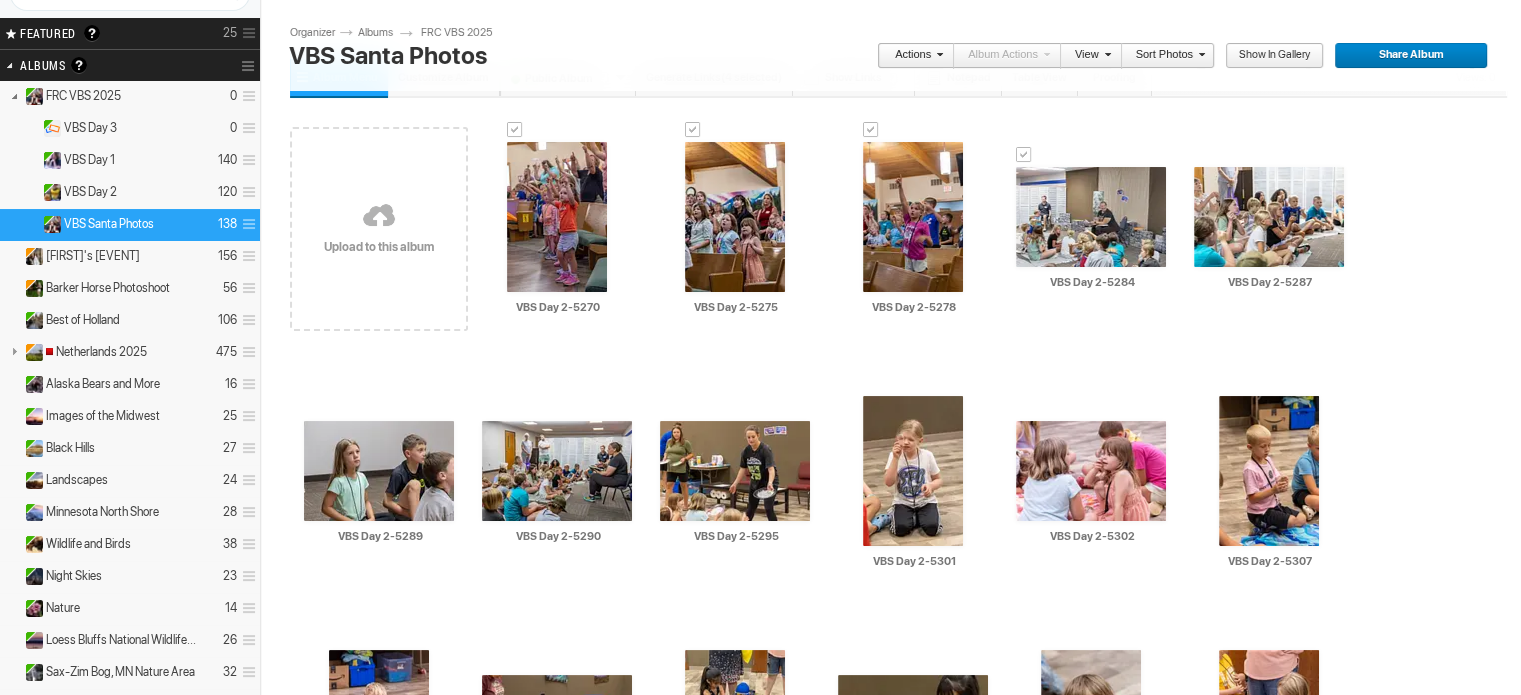click on "Actions" at bounding box center [915, 56] 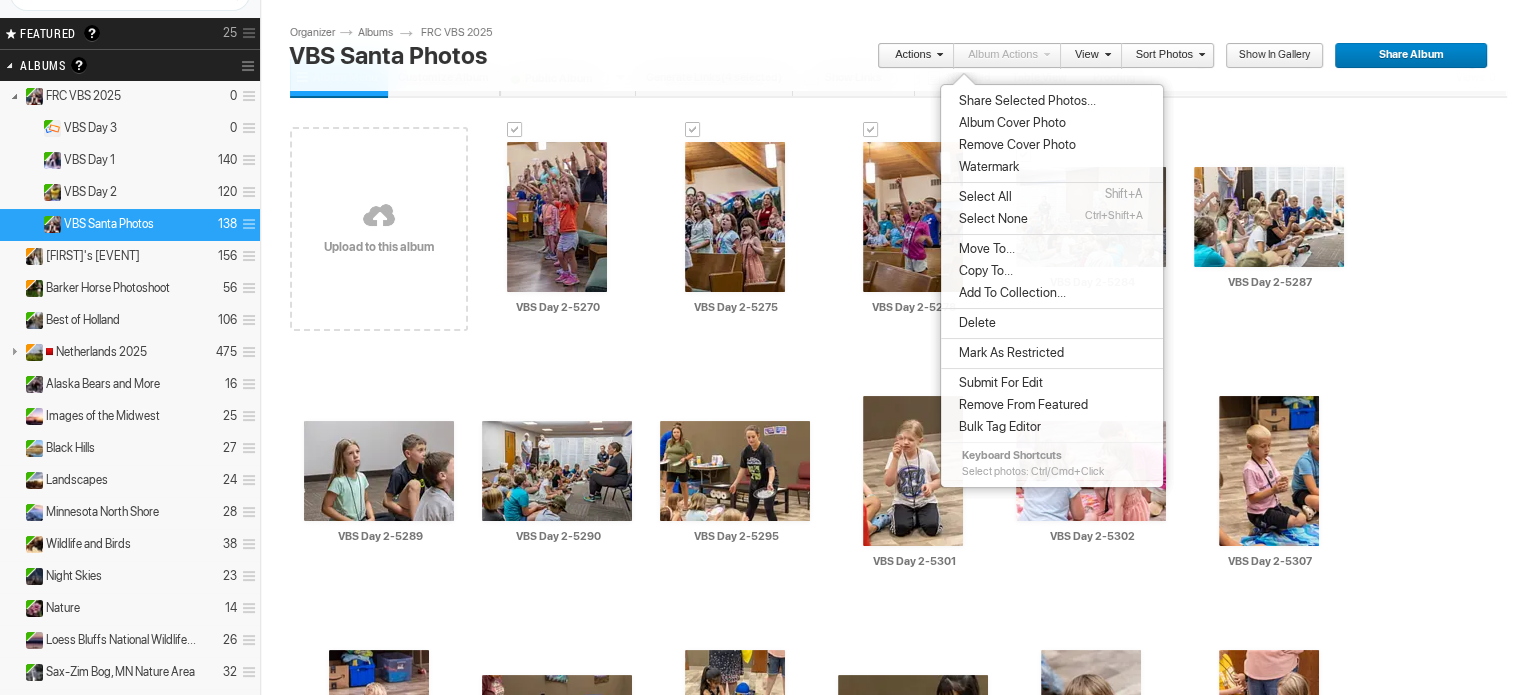 click on "Delete" at bounding box center (974, 323) 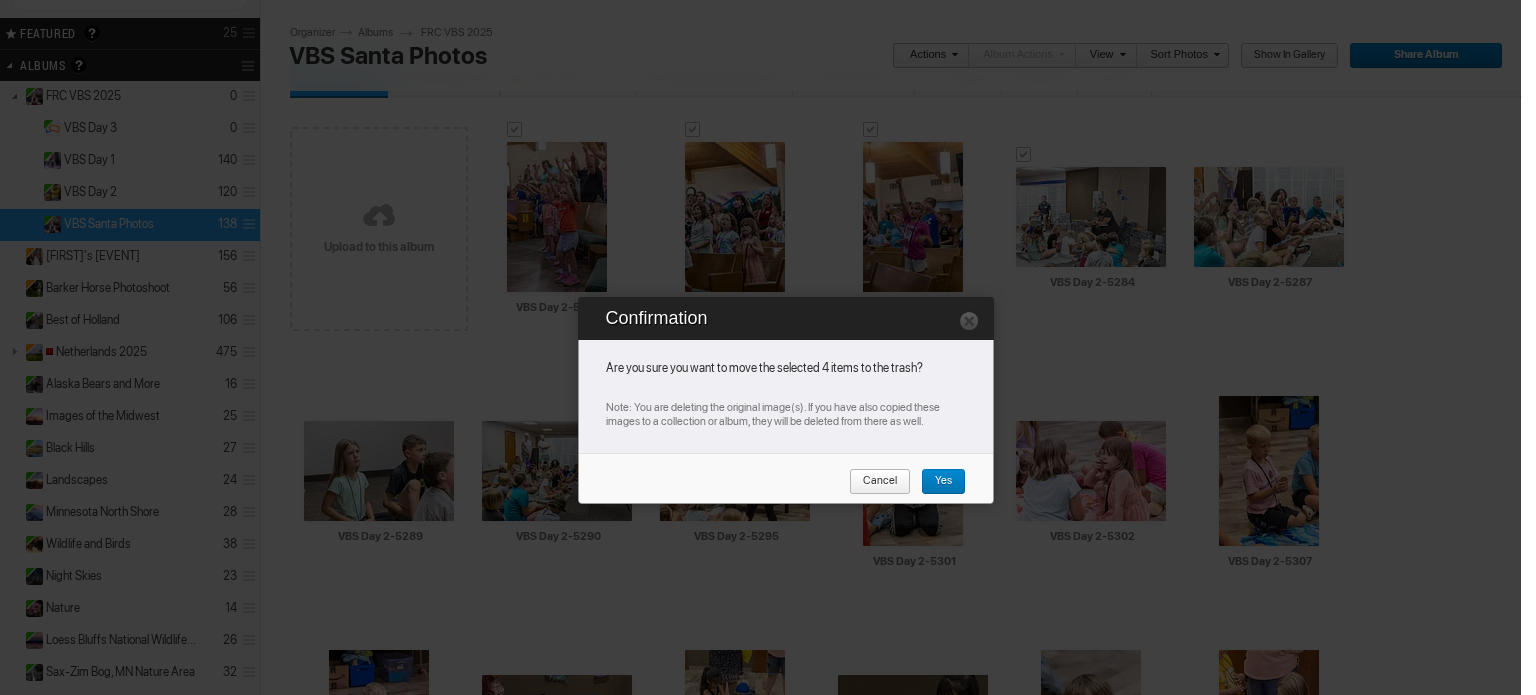 click on "Yes" at bounding box center [936, 482] 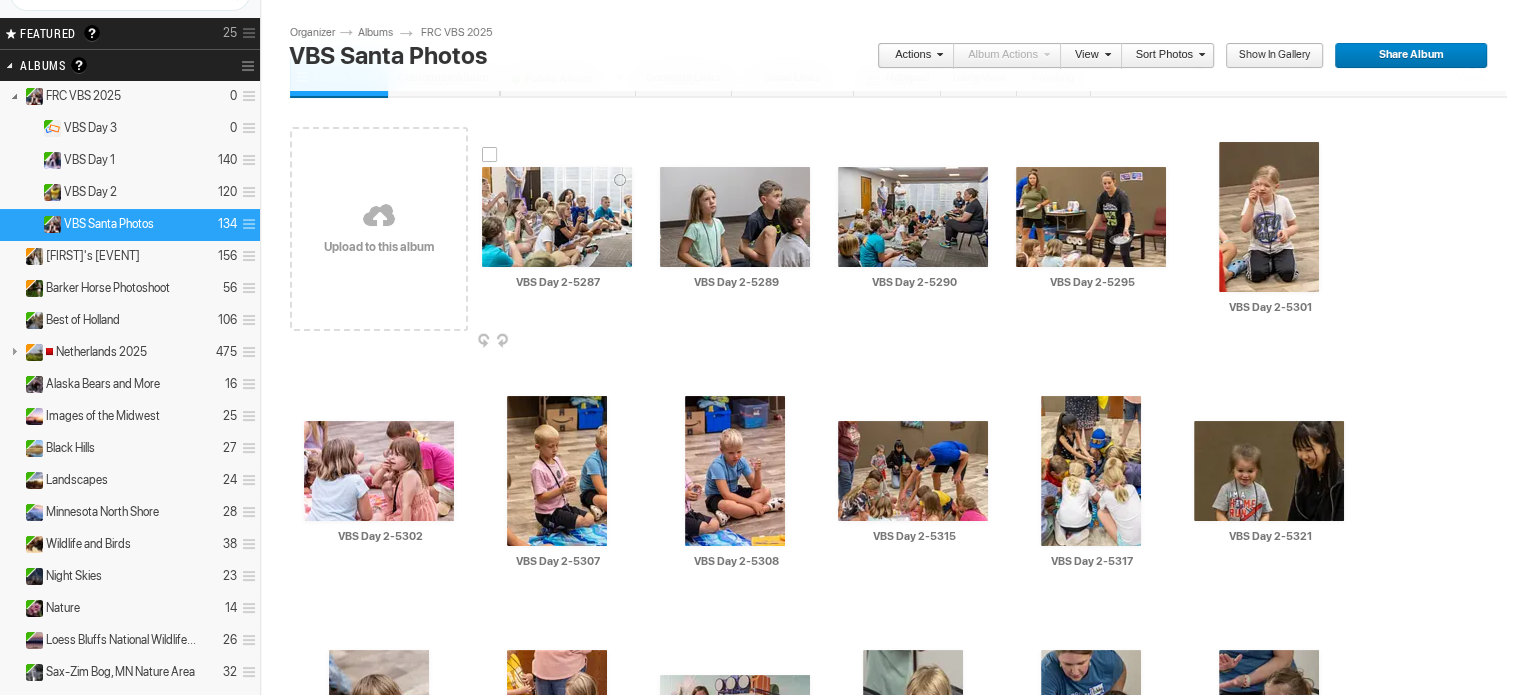 click at bounding box center [490, 155] 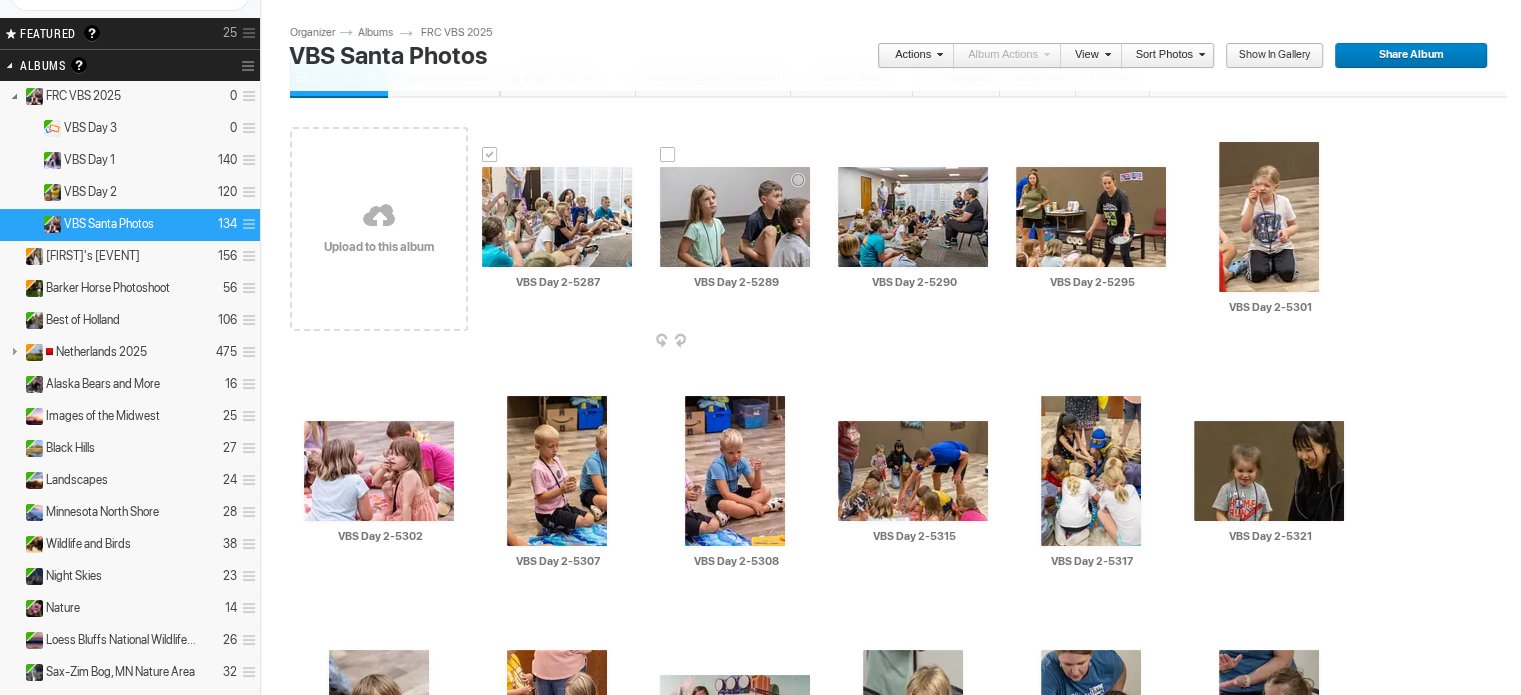 click at bounding box center (668, 155) 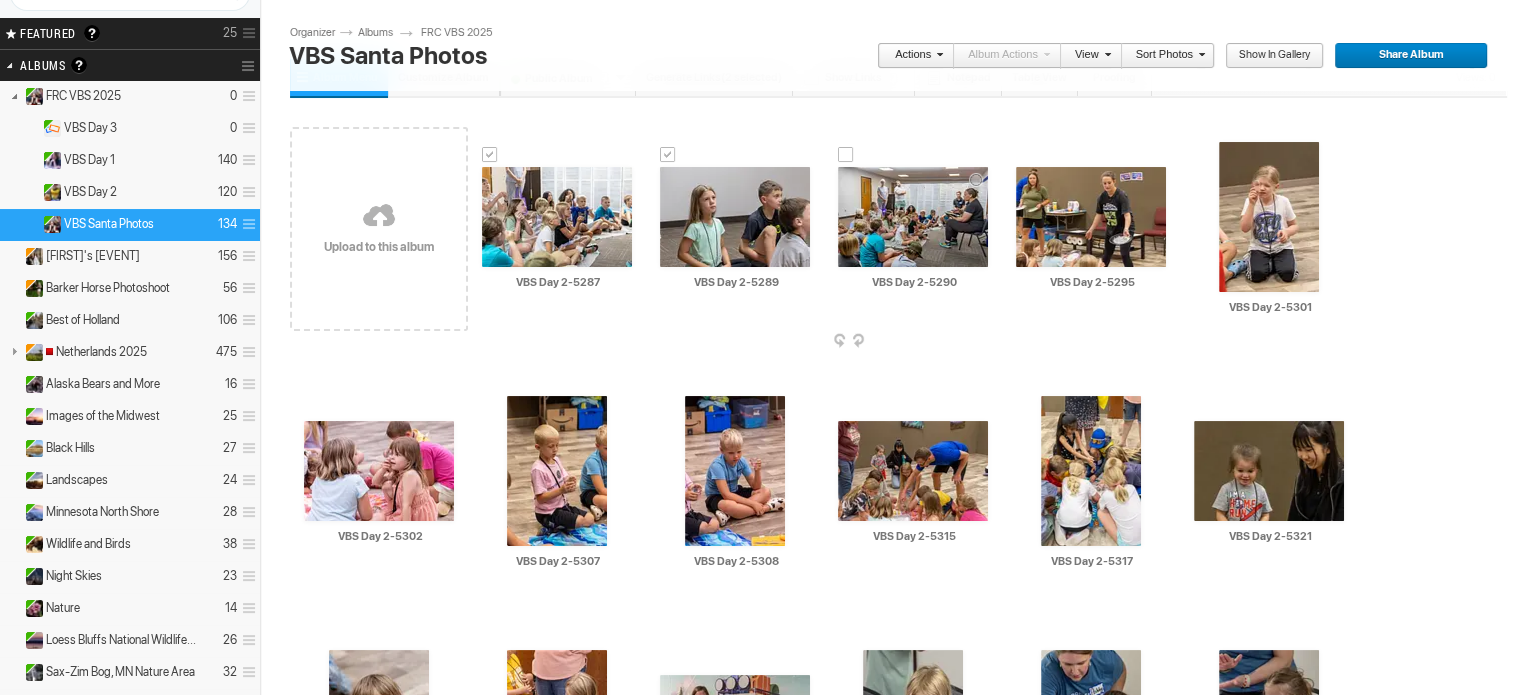 click at bounding box center [846, 155] 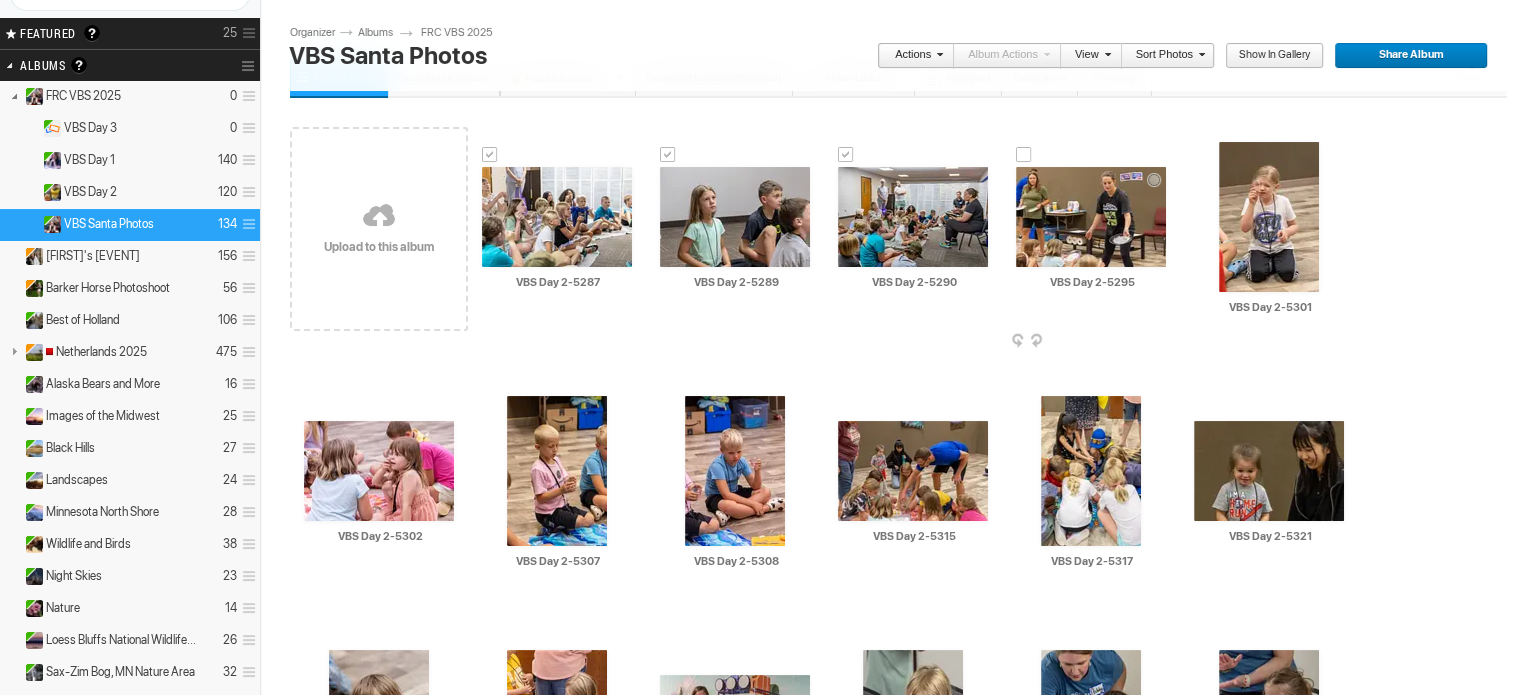 click at bounding box center [1024, 155] 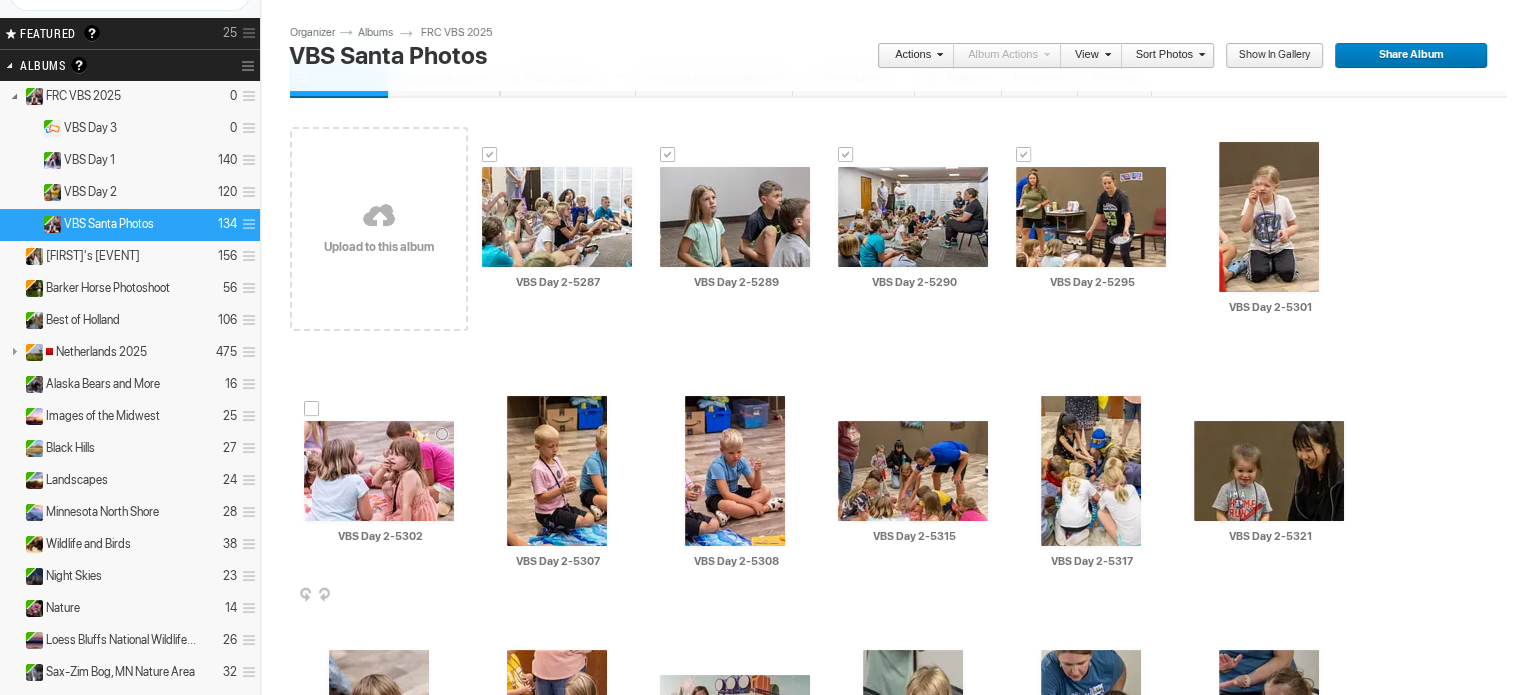 click at bounding box center (312, 409) 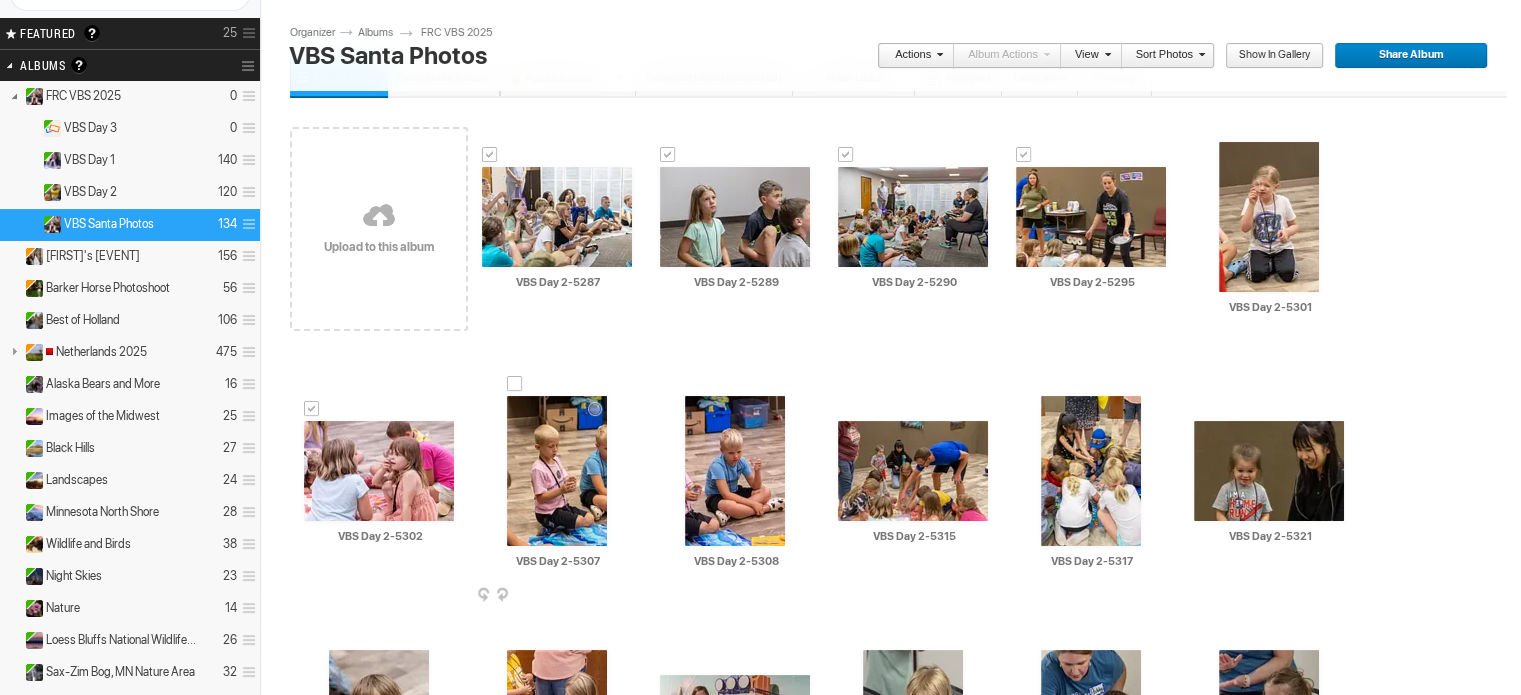 click at bounding box center [515, 384] 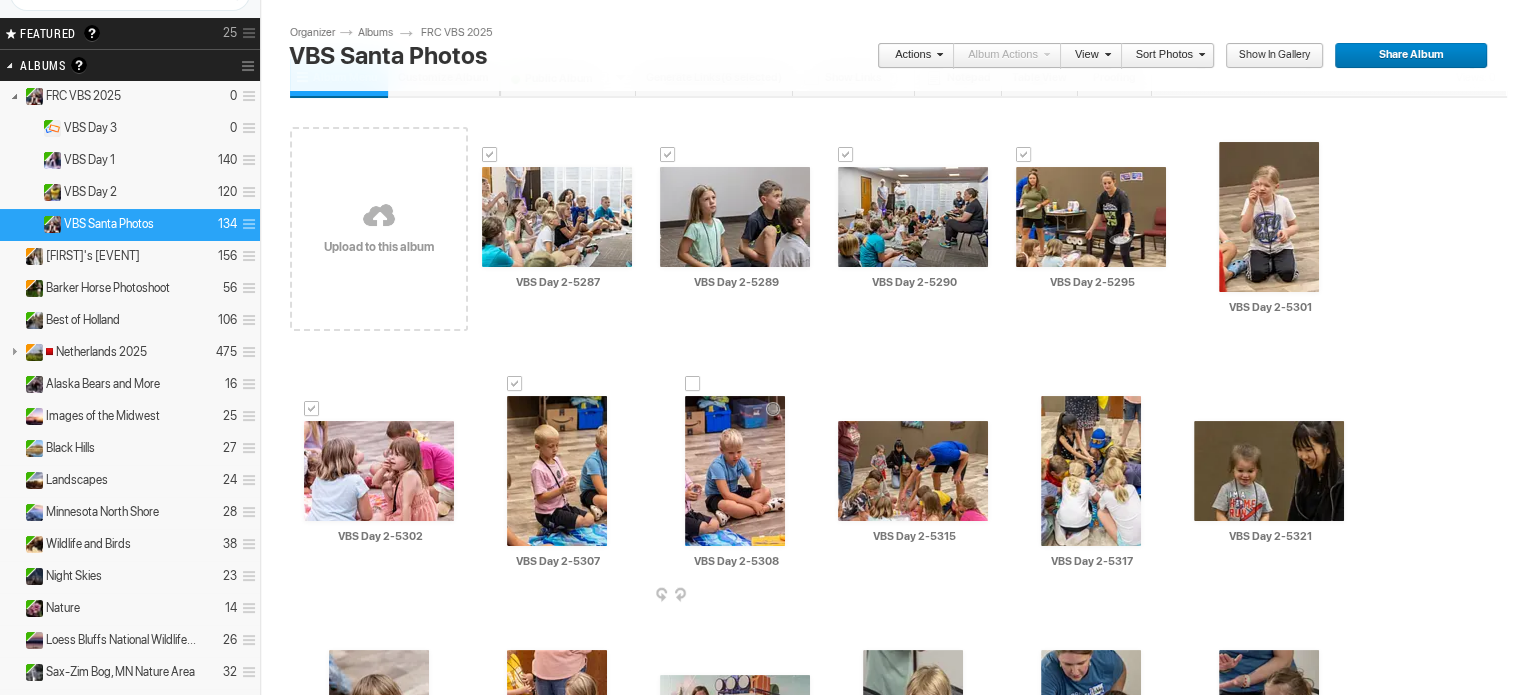 click at bounding box center (693, 384) 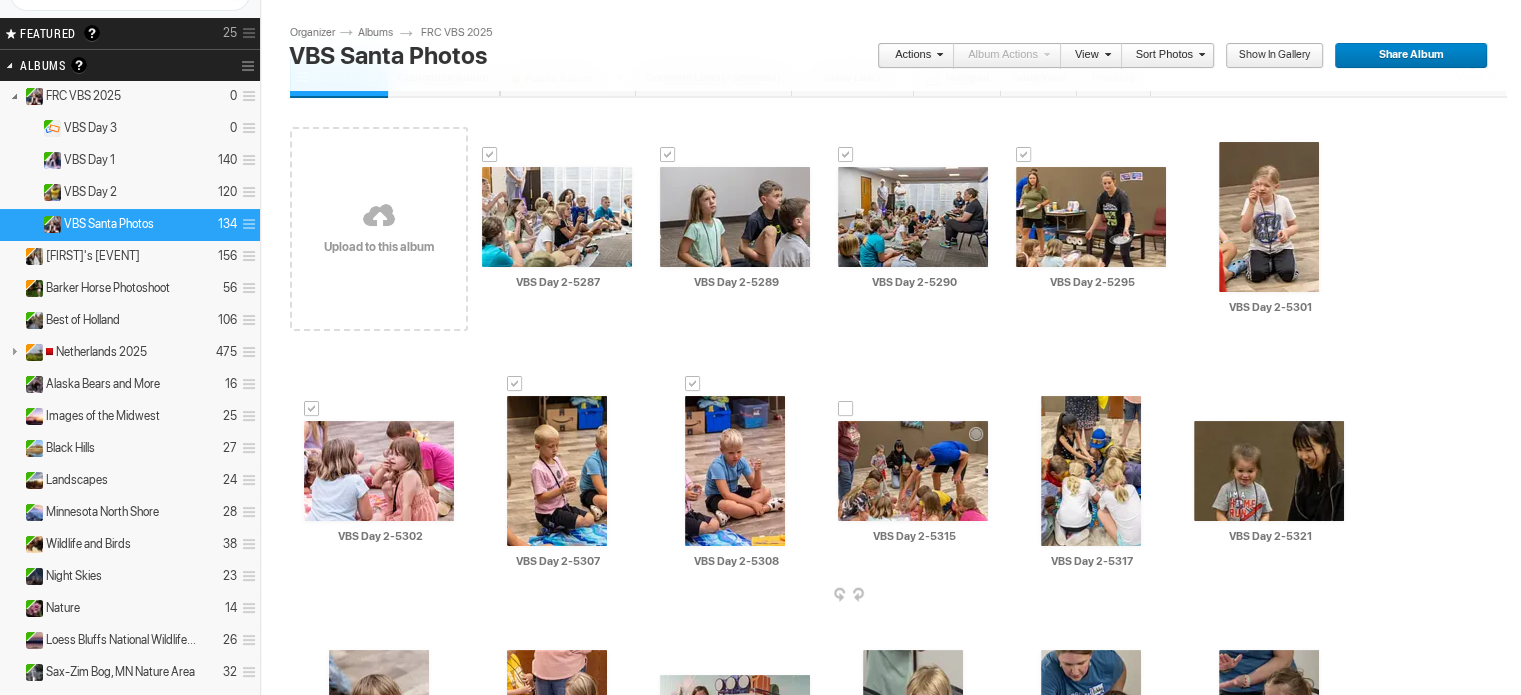 click at bounding box center [846, 409] 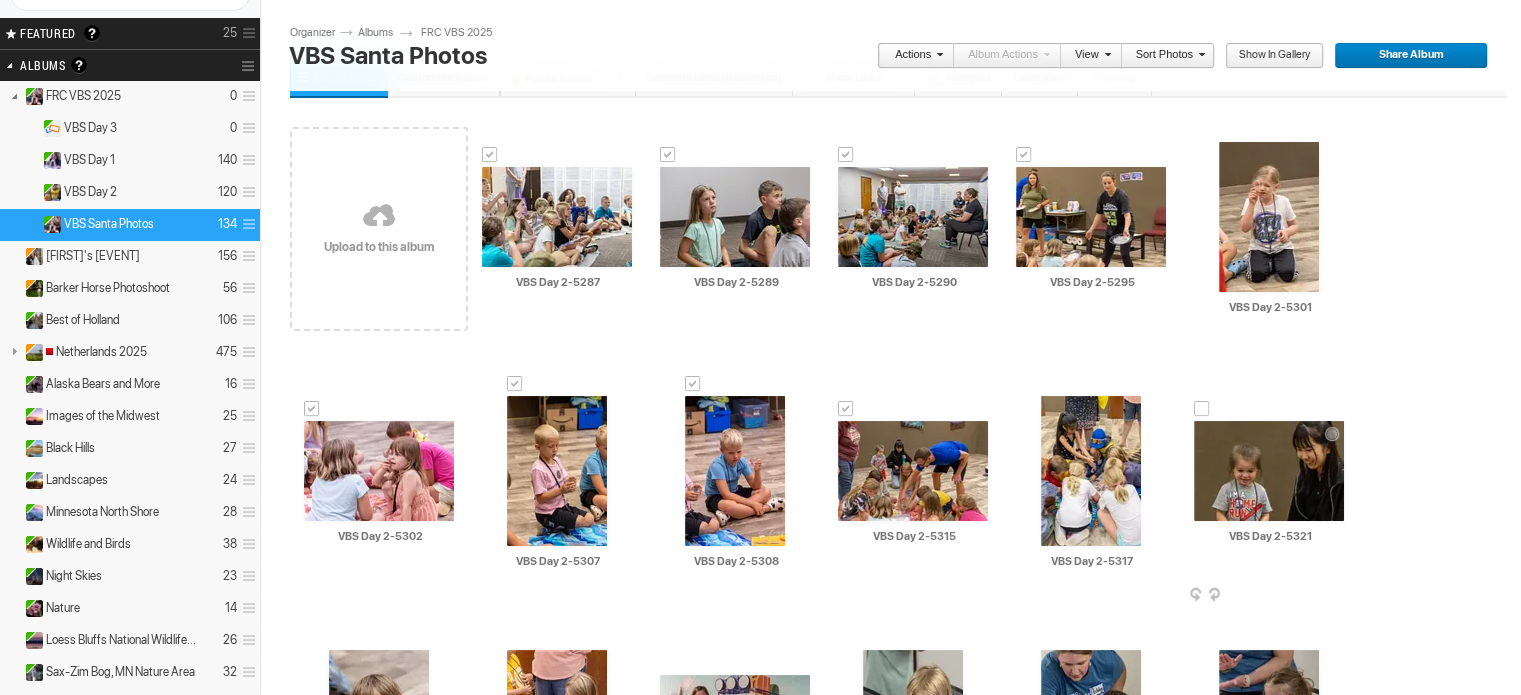 click at bounding box center [1202, 409] 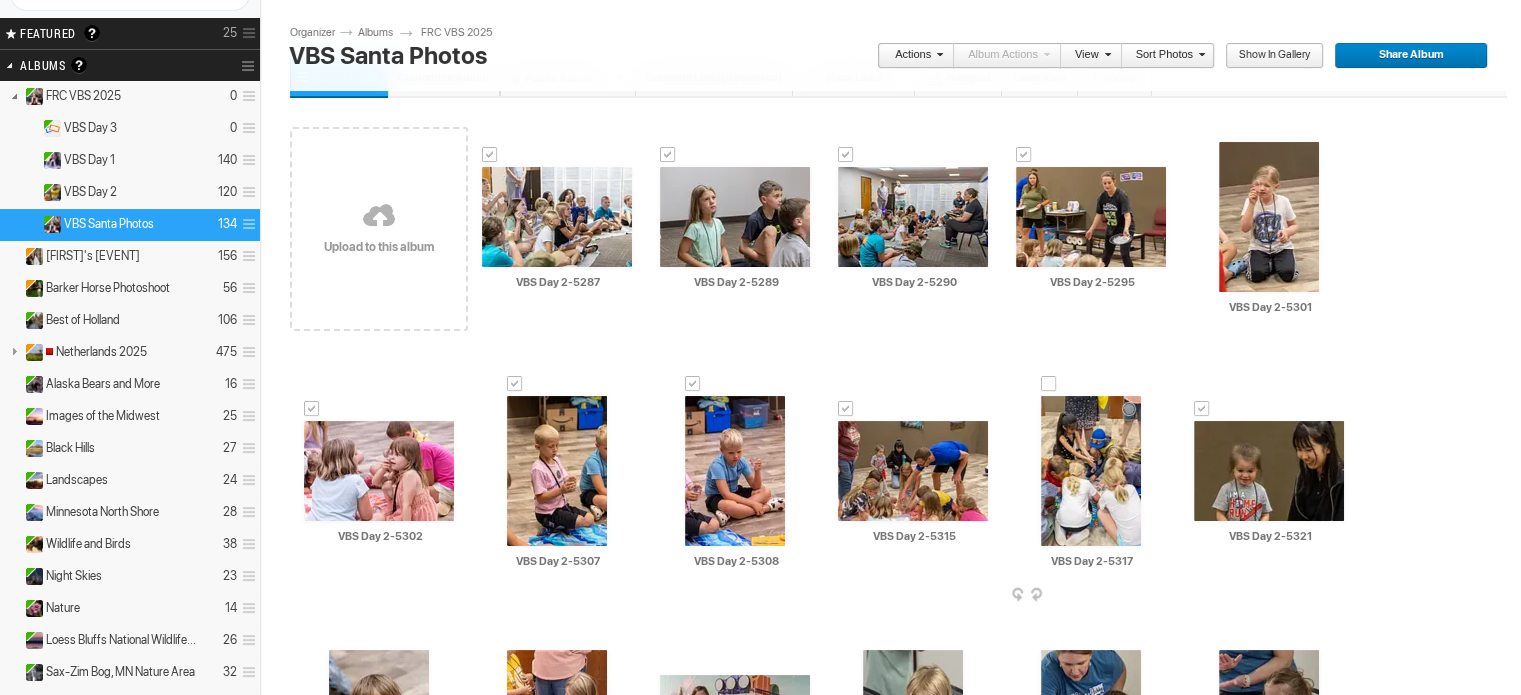 click at bounding box center [1049, 384] 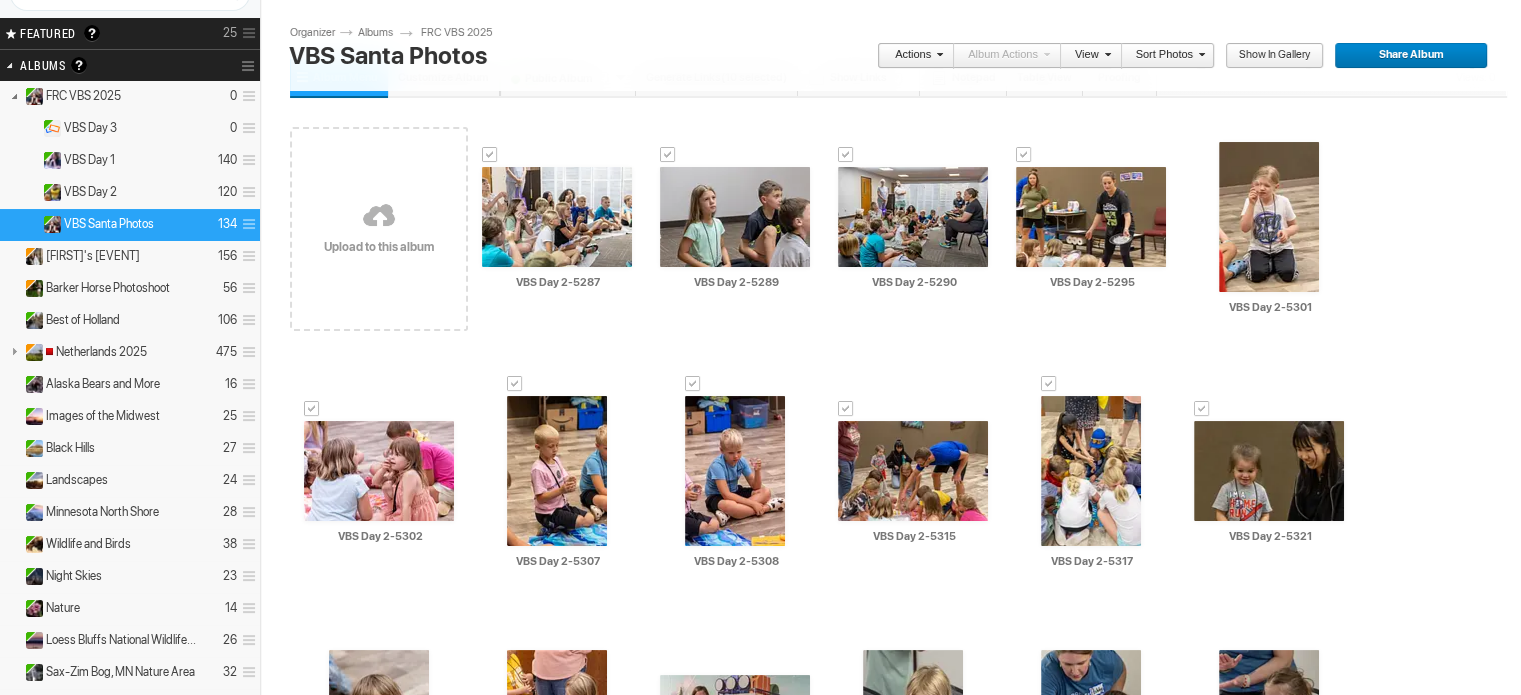 click at bounding box center (937, 54) 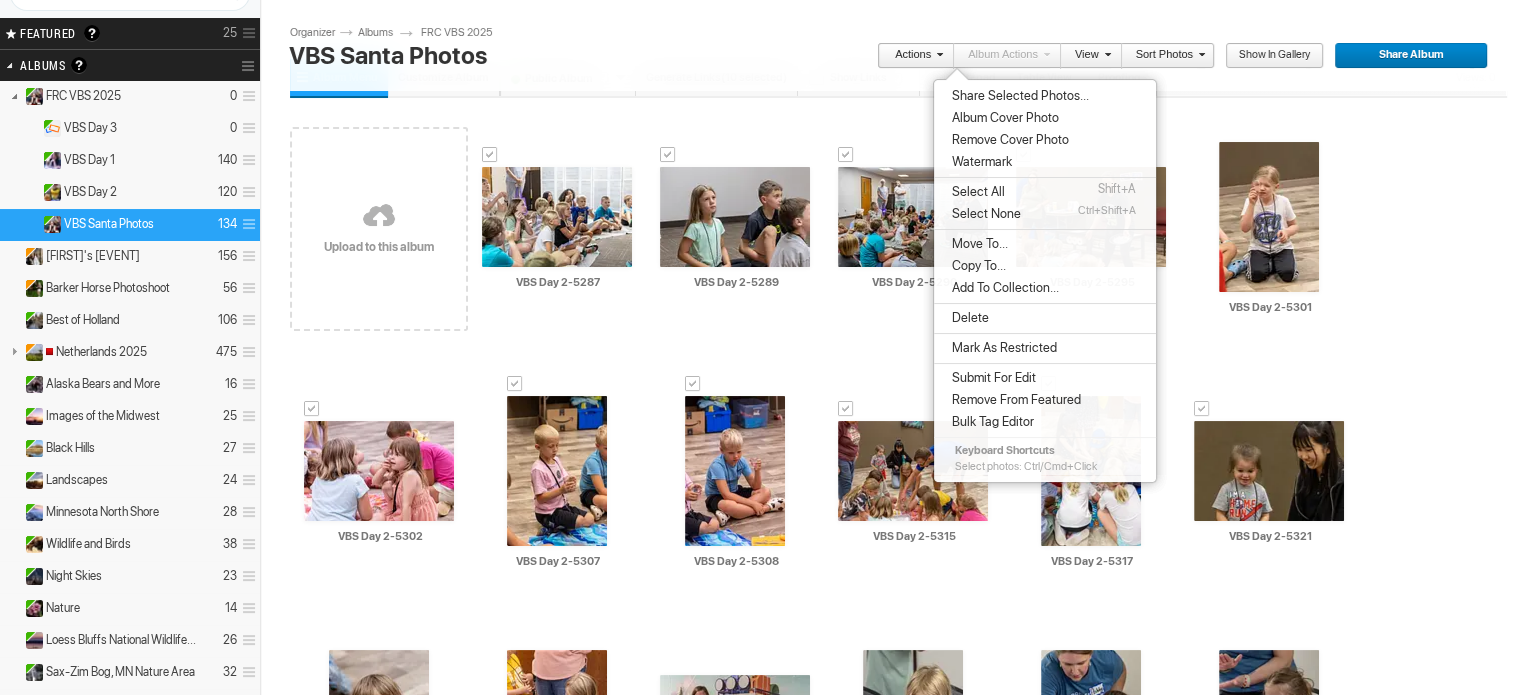 click on "Delete" at bounding box center (967, 318) 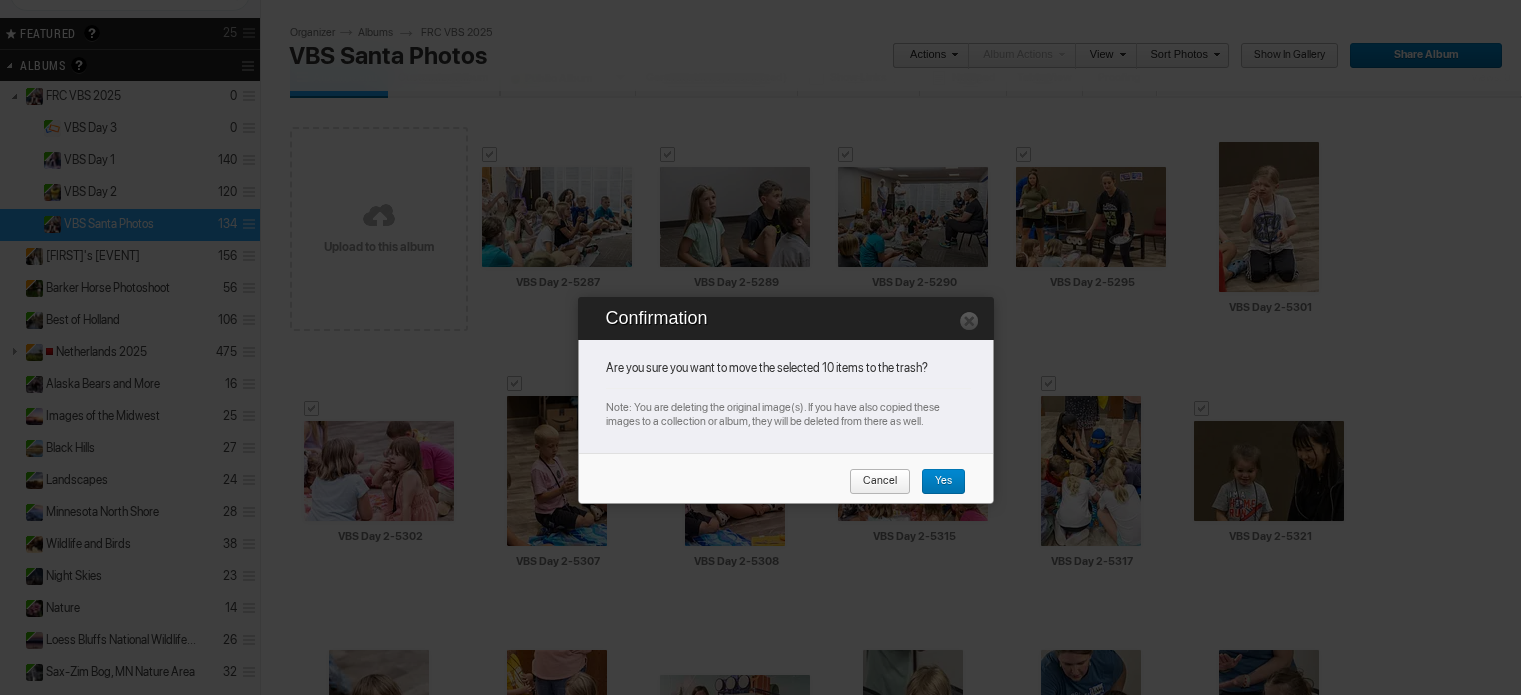 drag, startPoint x: 944, startPoint y: 480, endPoint x: 1348, endPoint y: 463, distance: 404.3575 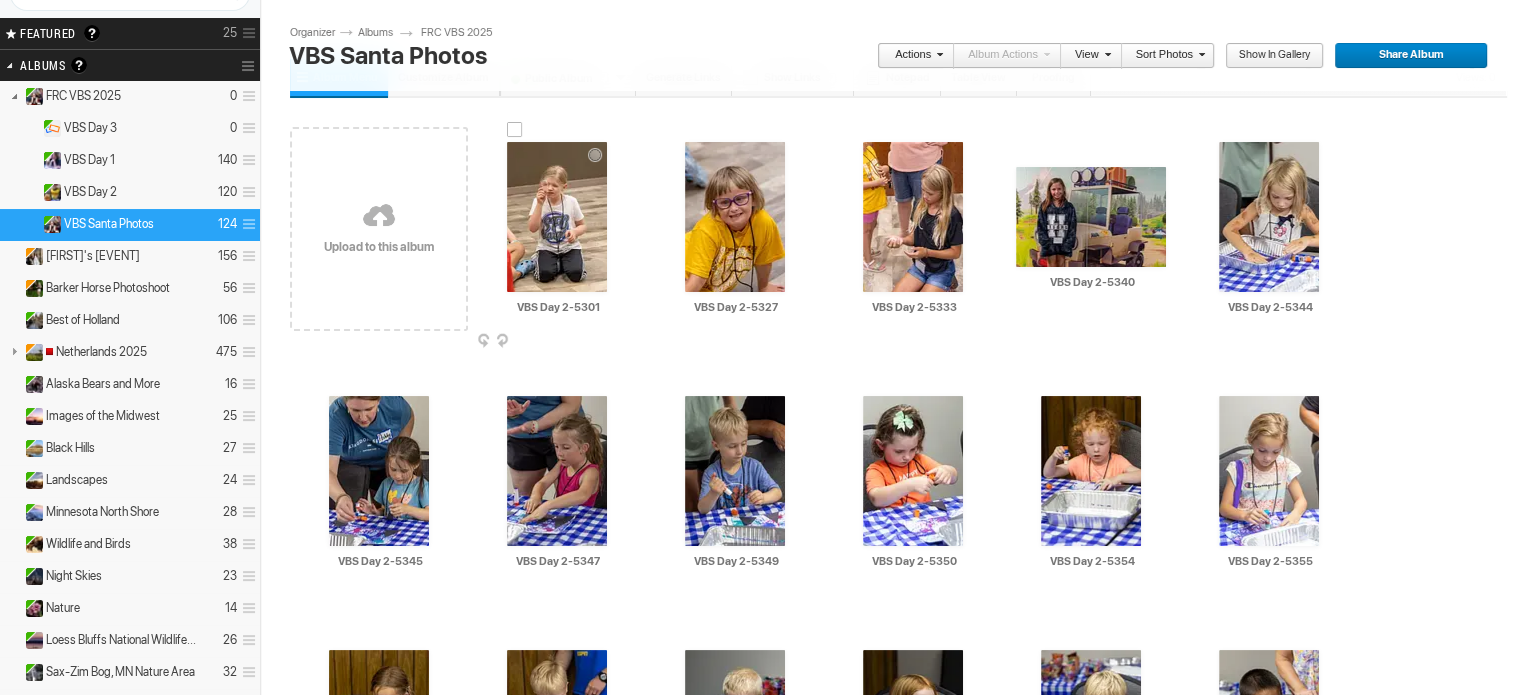 click at bounding box center (515, 130) 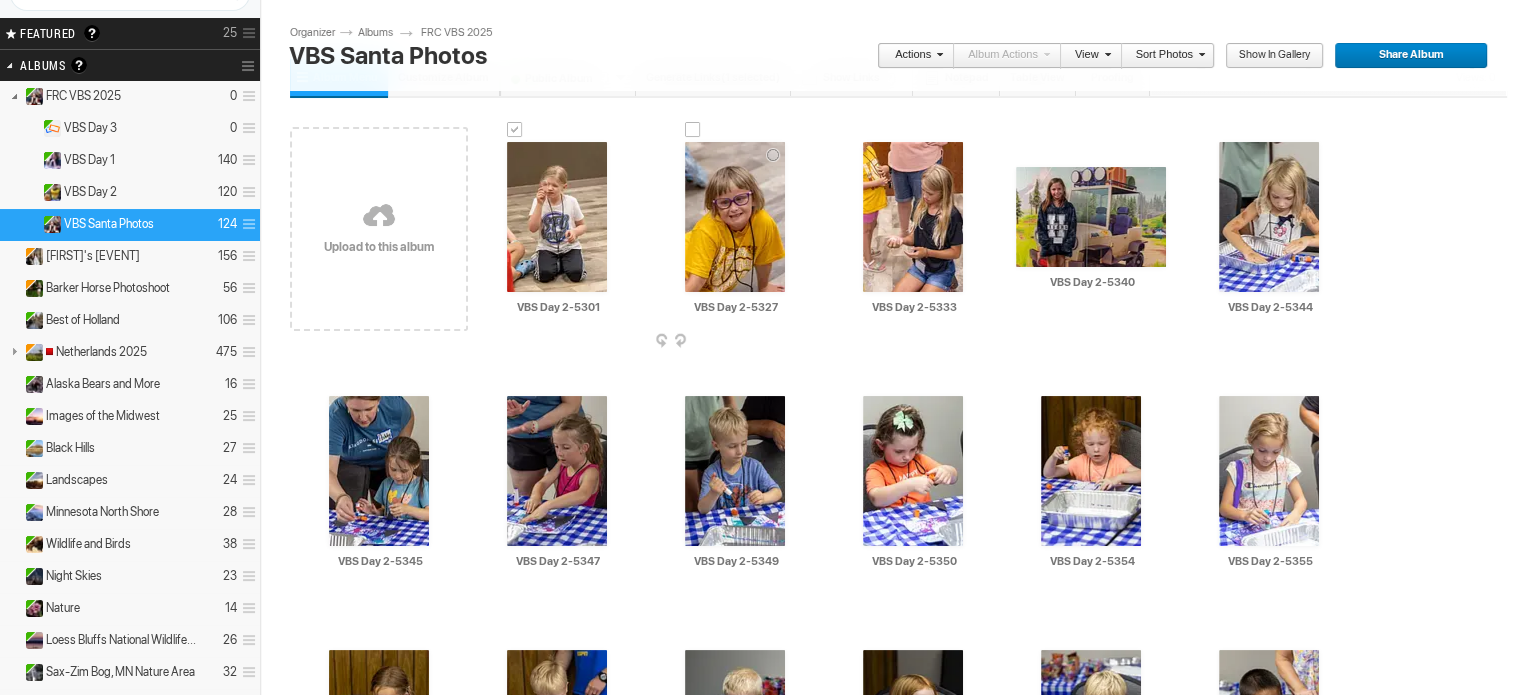 click at bounding box center (693, 130) 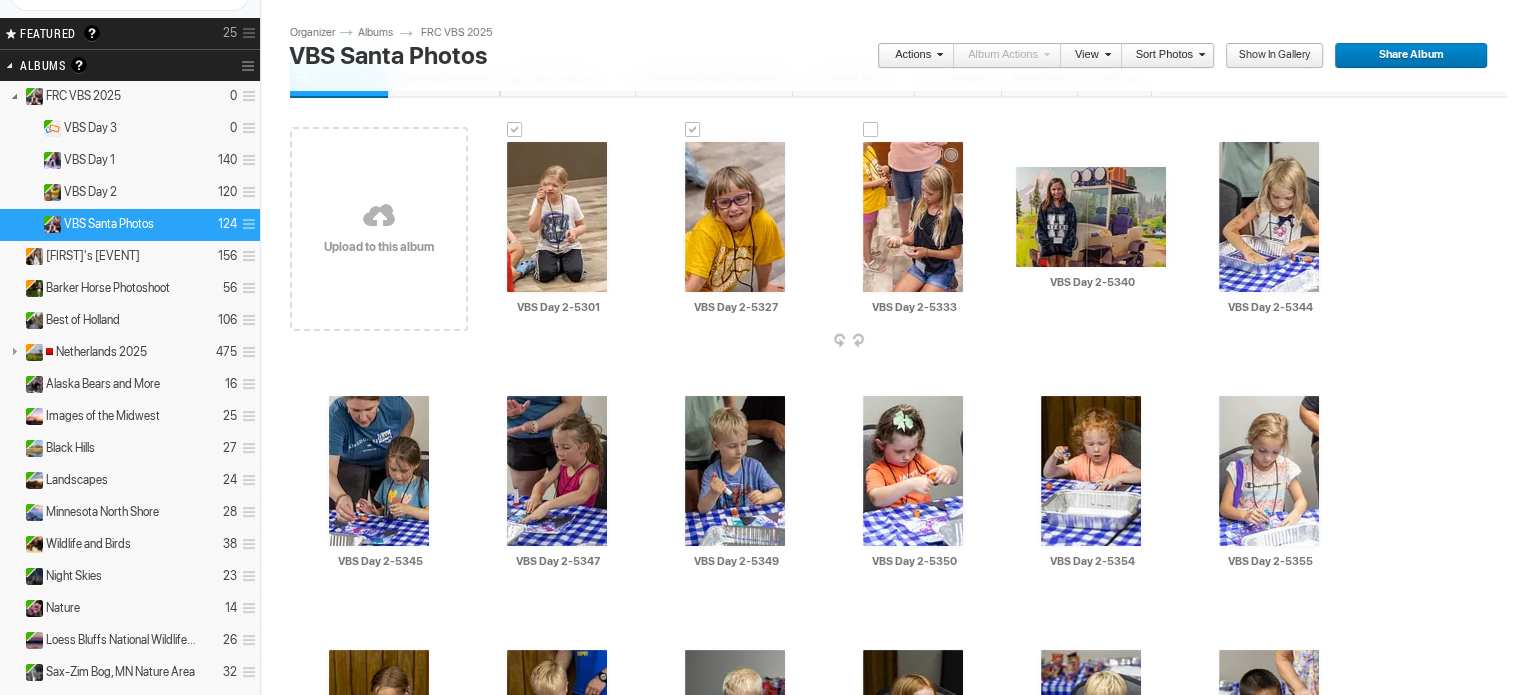click at bounding box center [871, 130] 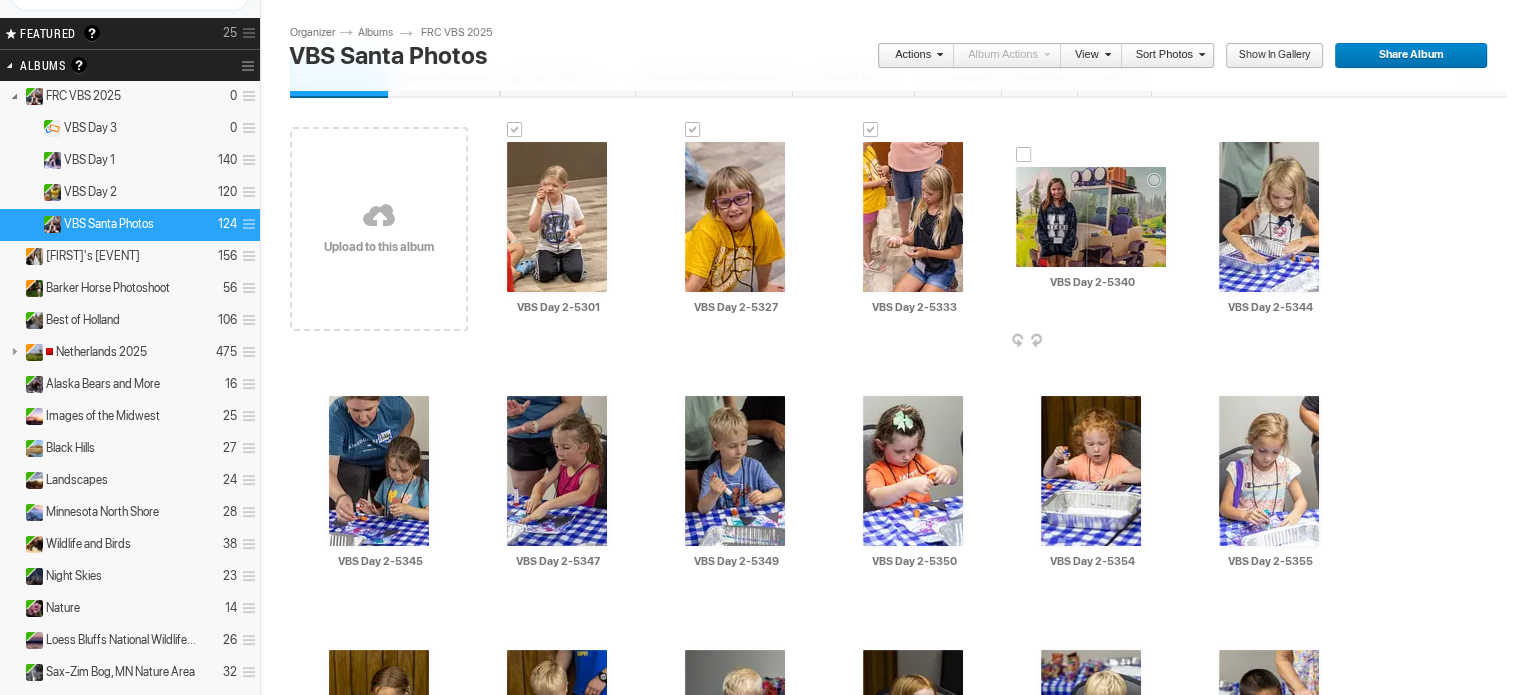 click at bounding box center [1024, 155] 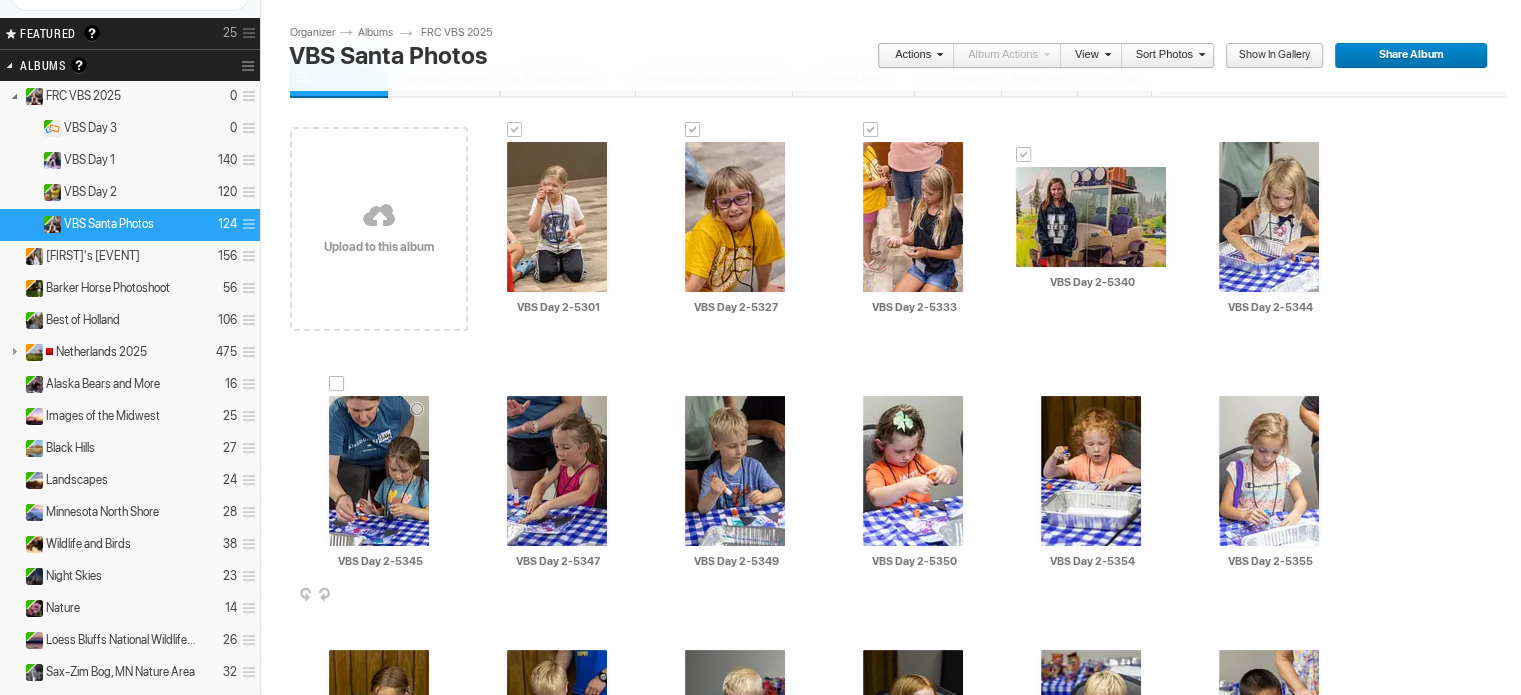 click at bounding box center [337, 384] 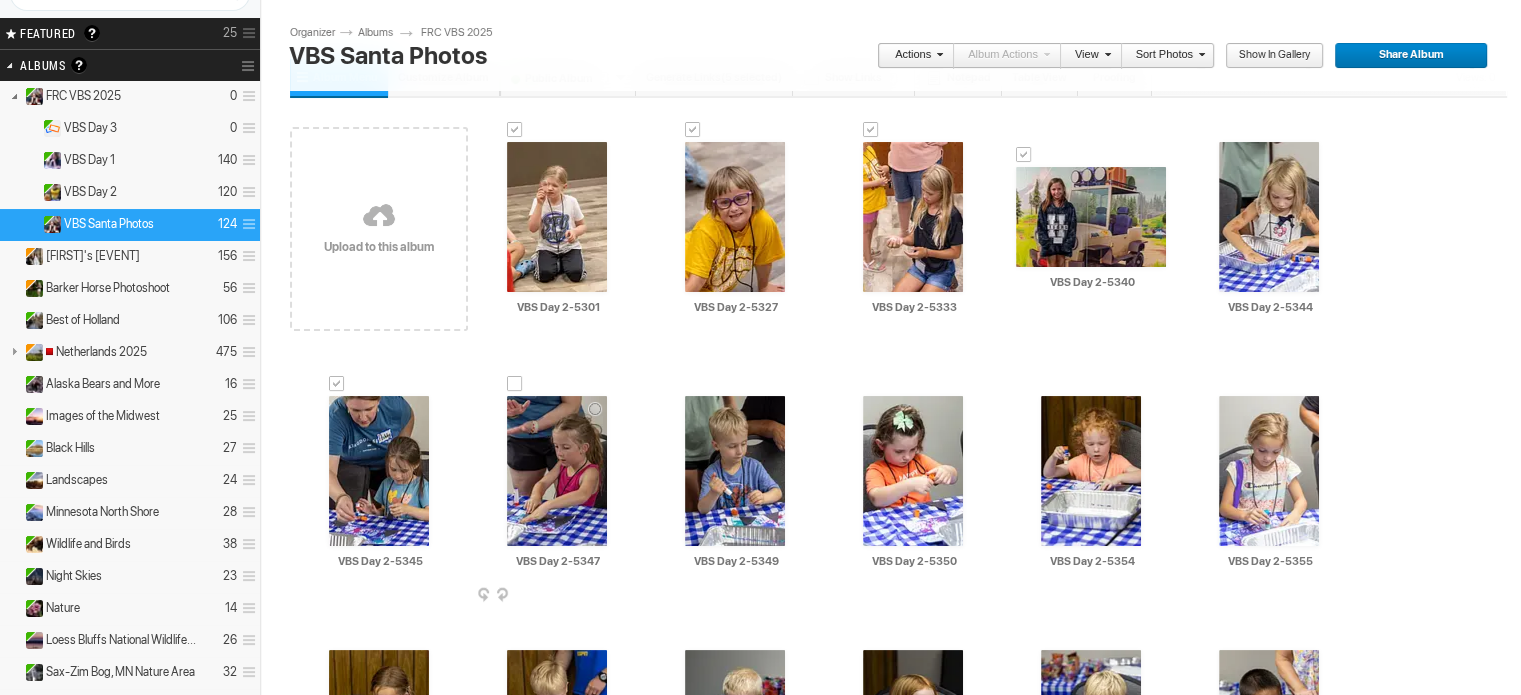 click at bounding box center (515, 384) 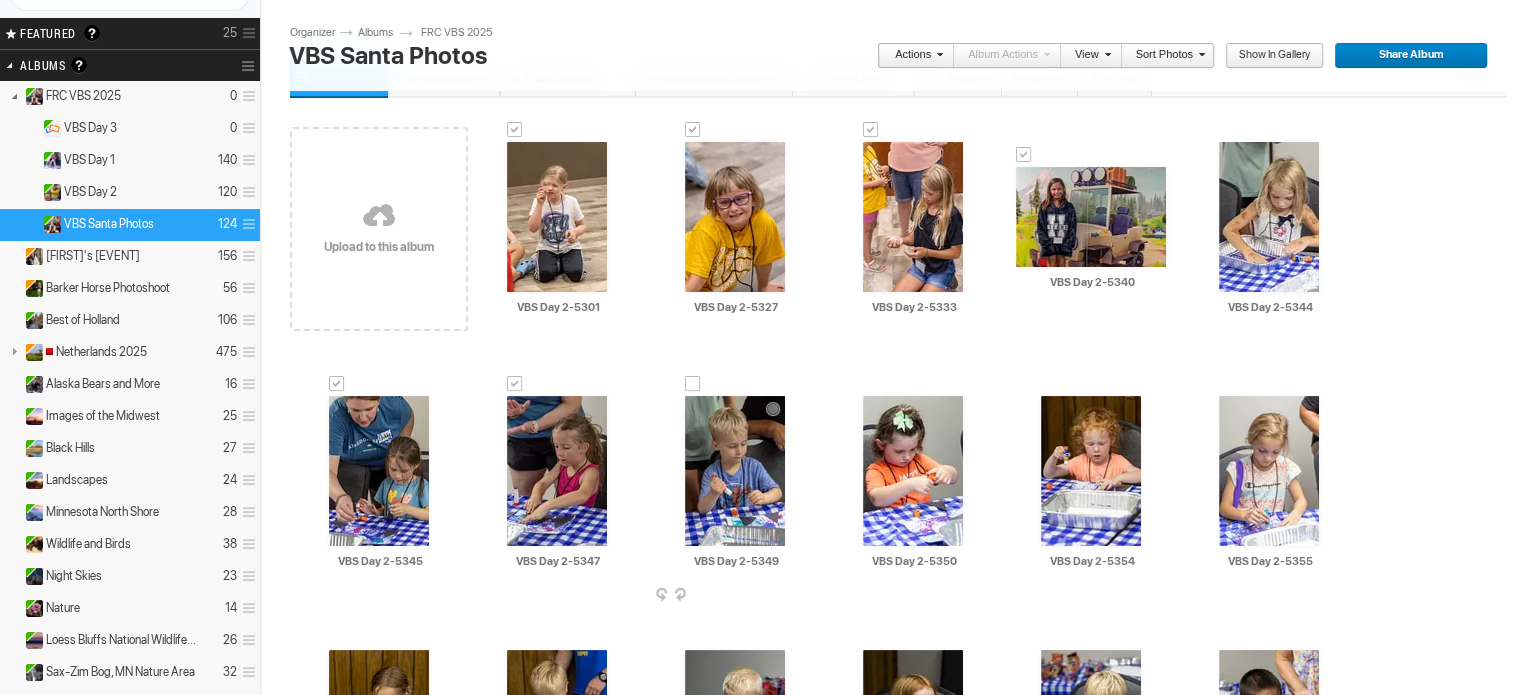 click at bounding box center (693, 384) 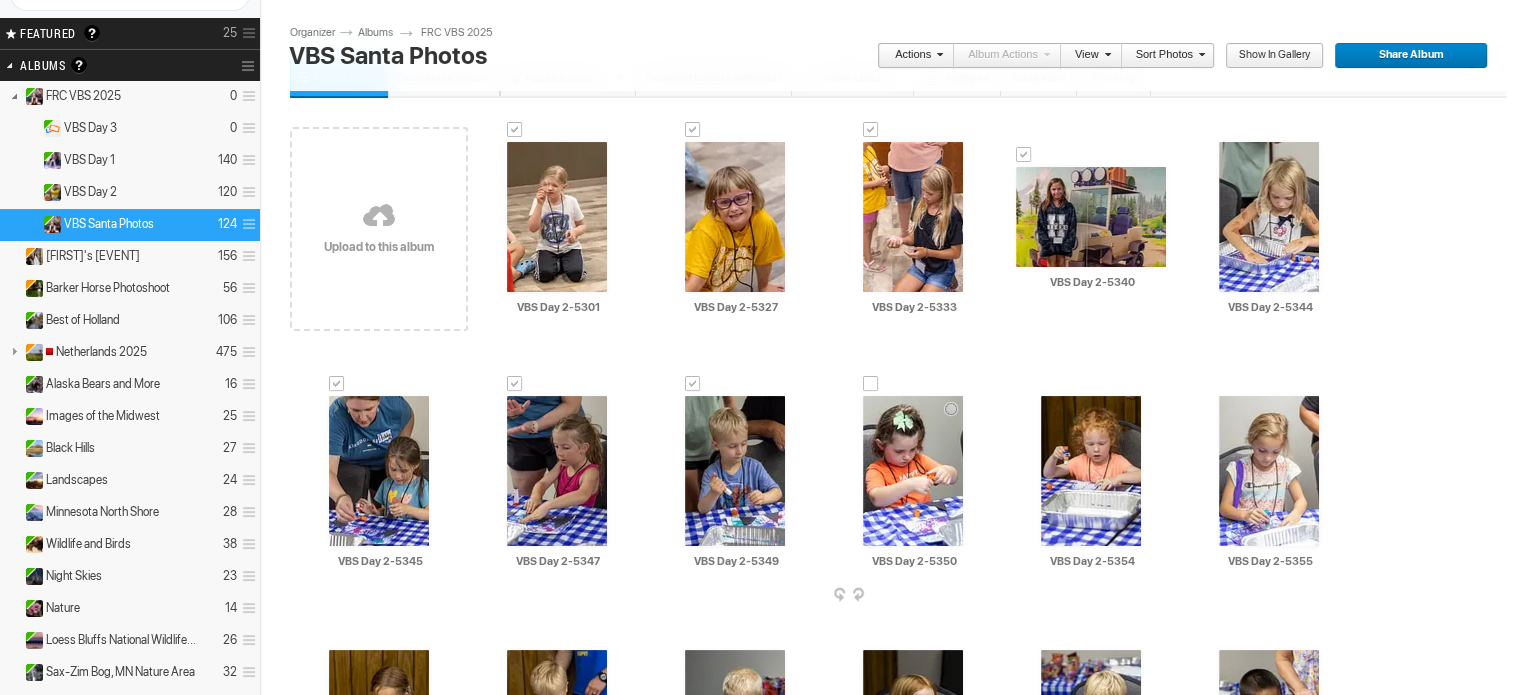 click at bounding box center [871, 384] 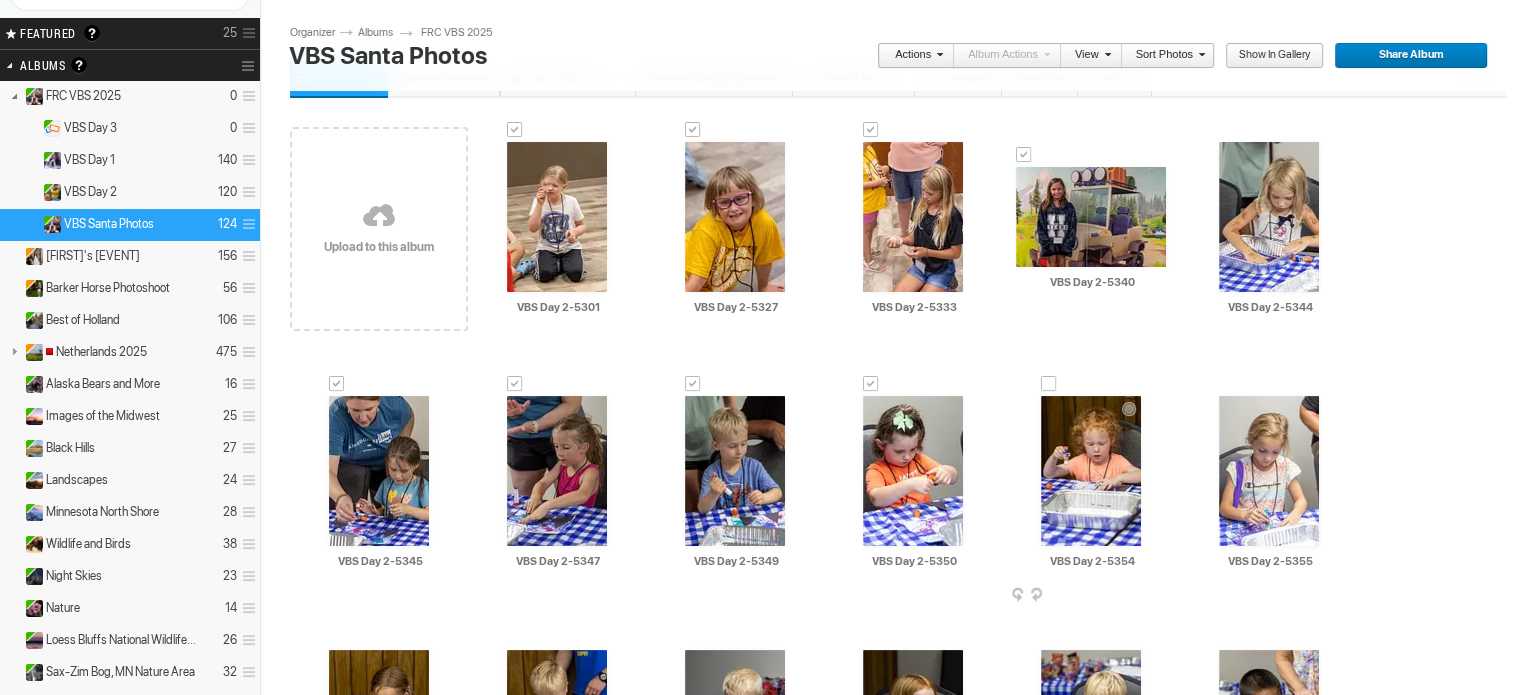 click at bounding box center [1049, 384] 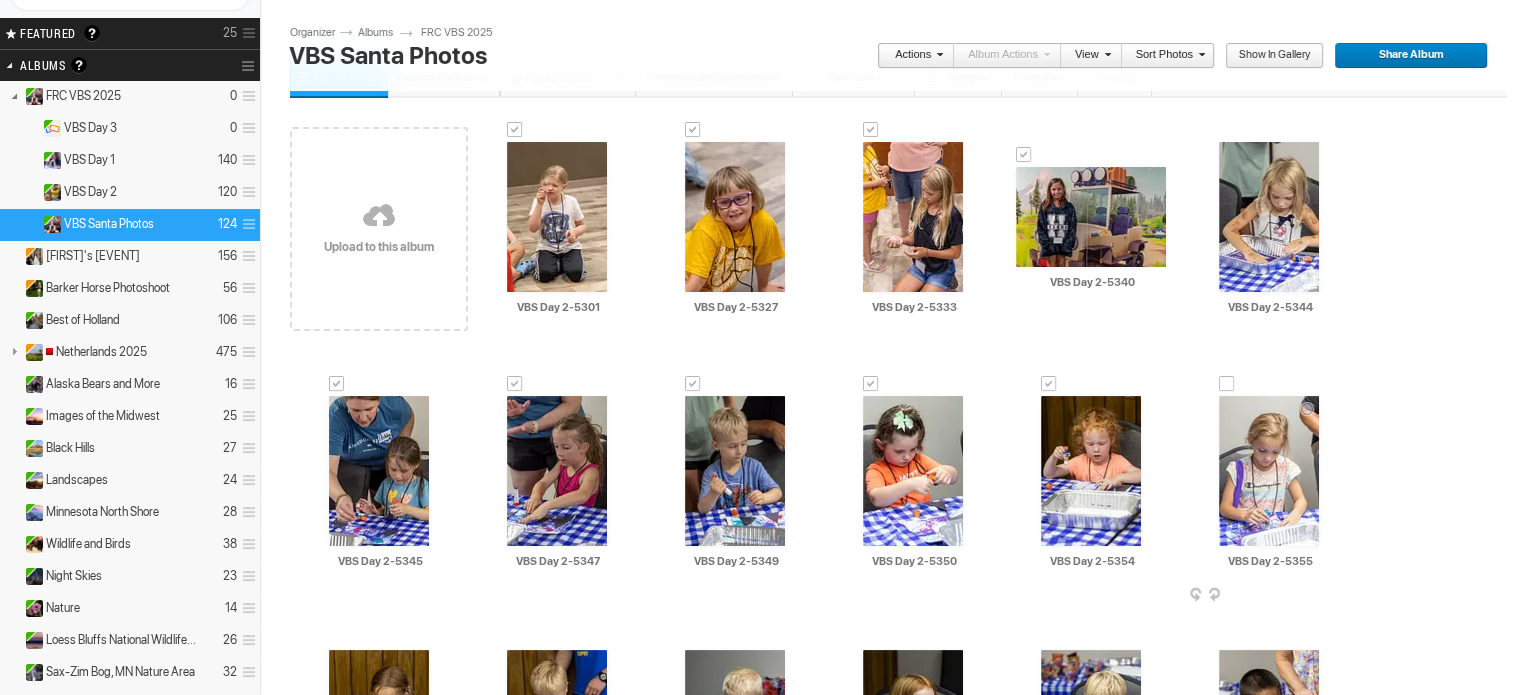 click at bounding box center (1227, 384) 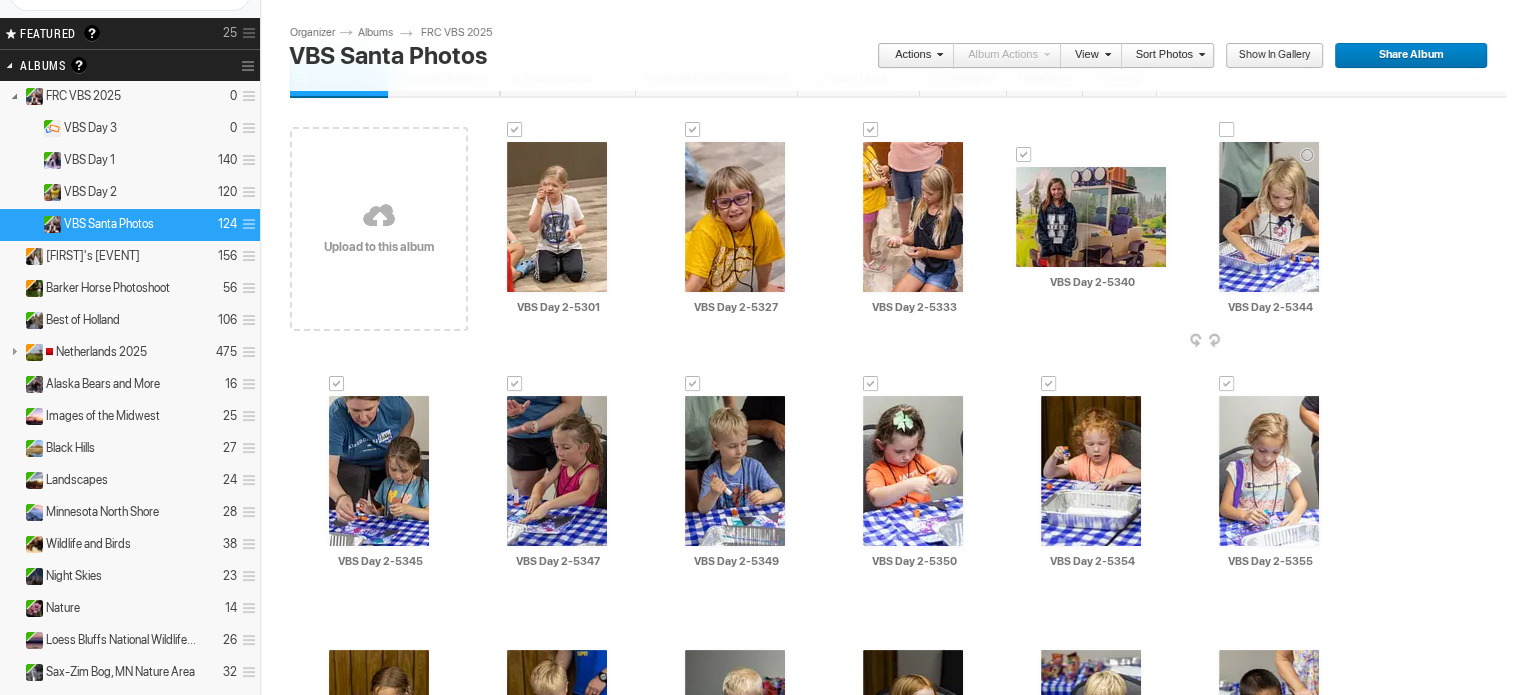 click at bounding box center [1227, 130] 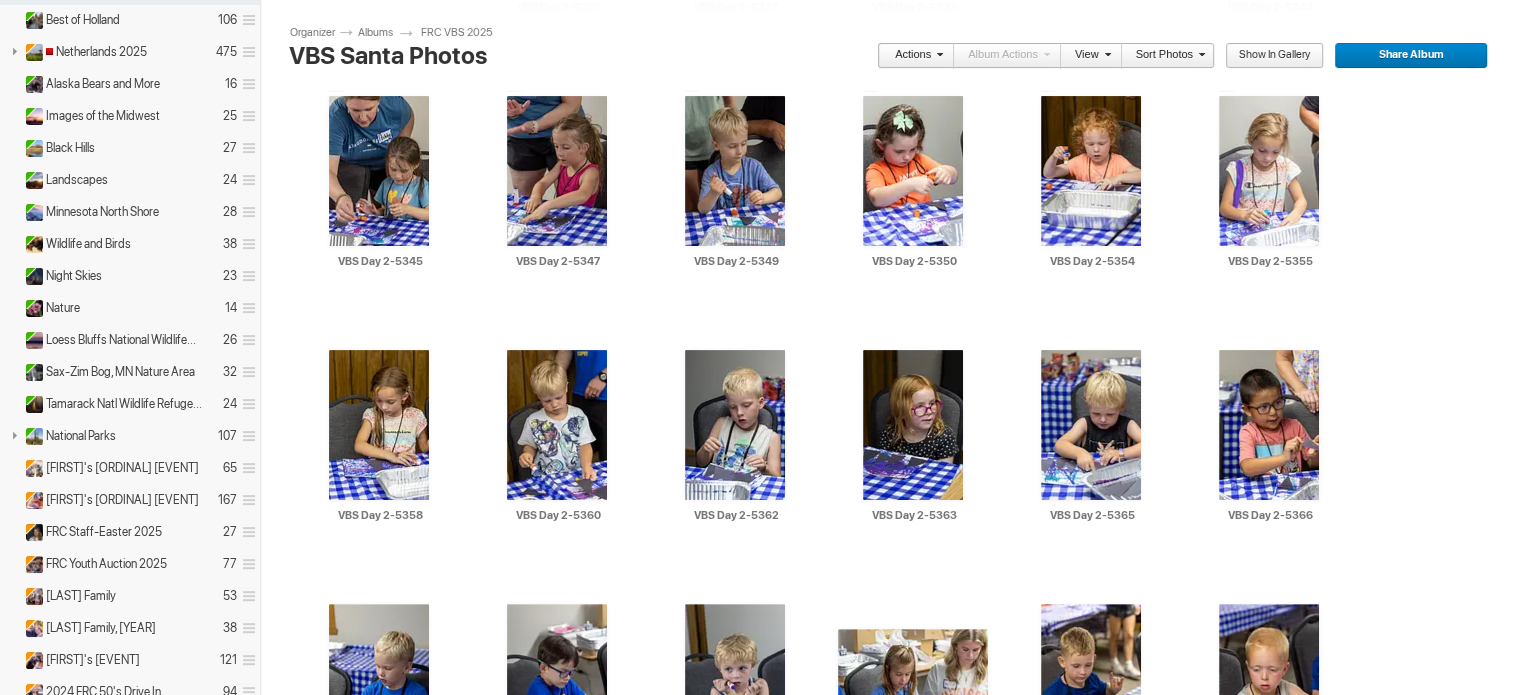 scroll, scrollTop: 512, scrollLeft: 0, axis: vertical 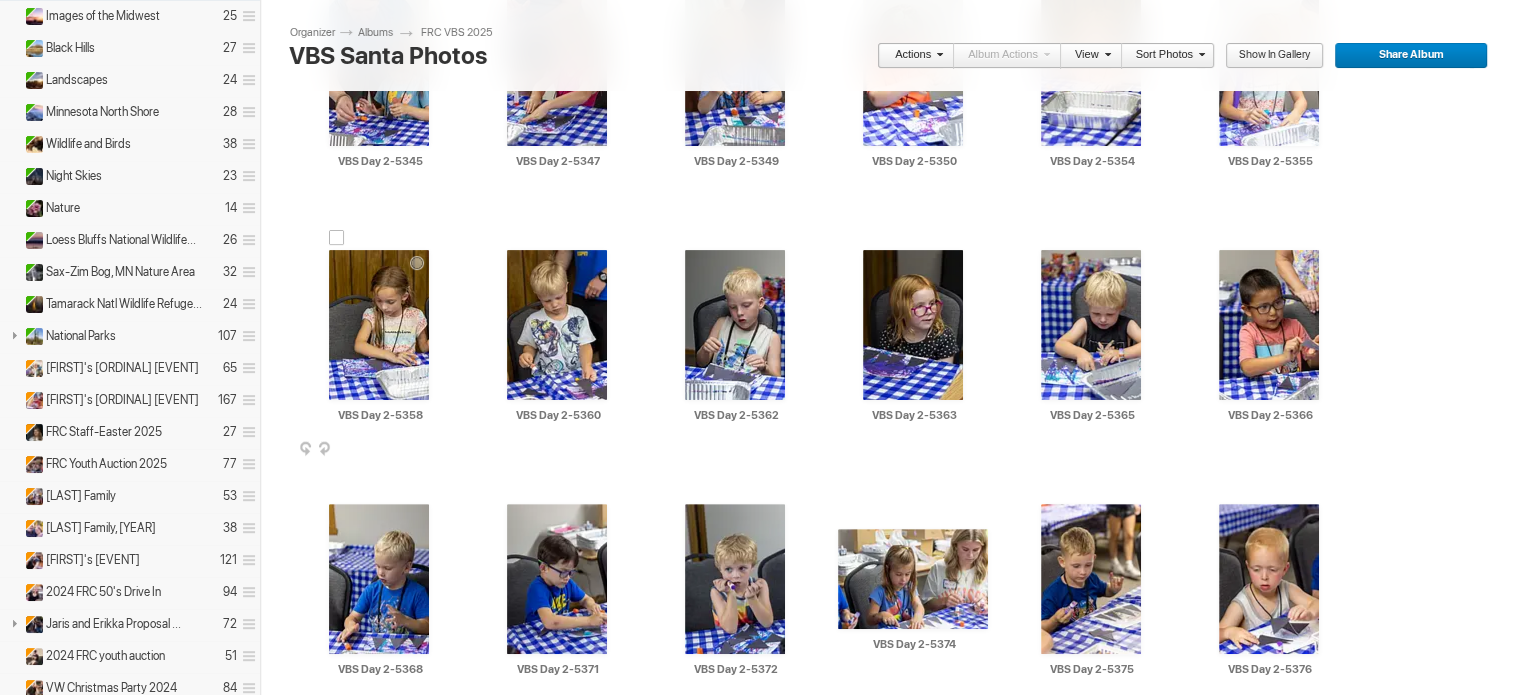 click at bounding box center [337, 238] 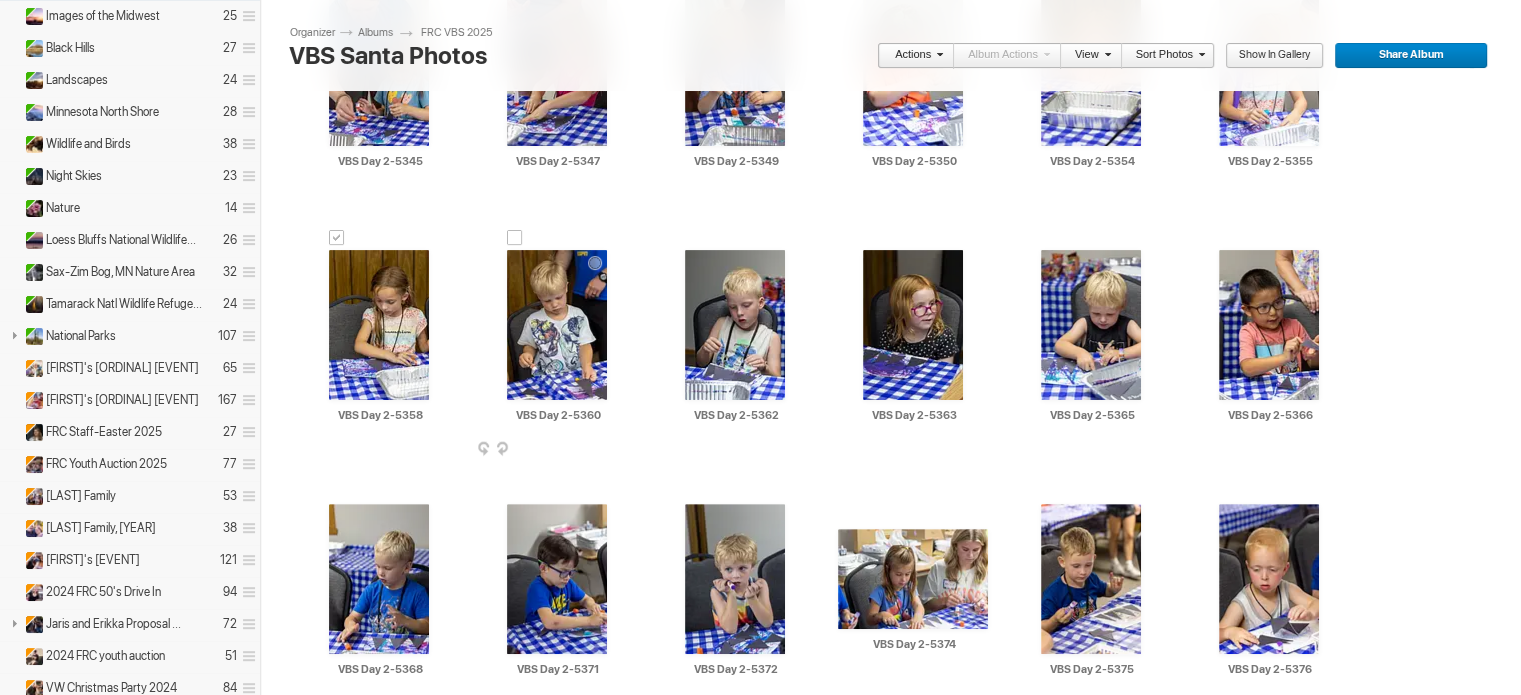 click at bounding box center (515, 238) 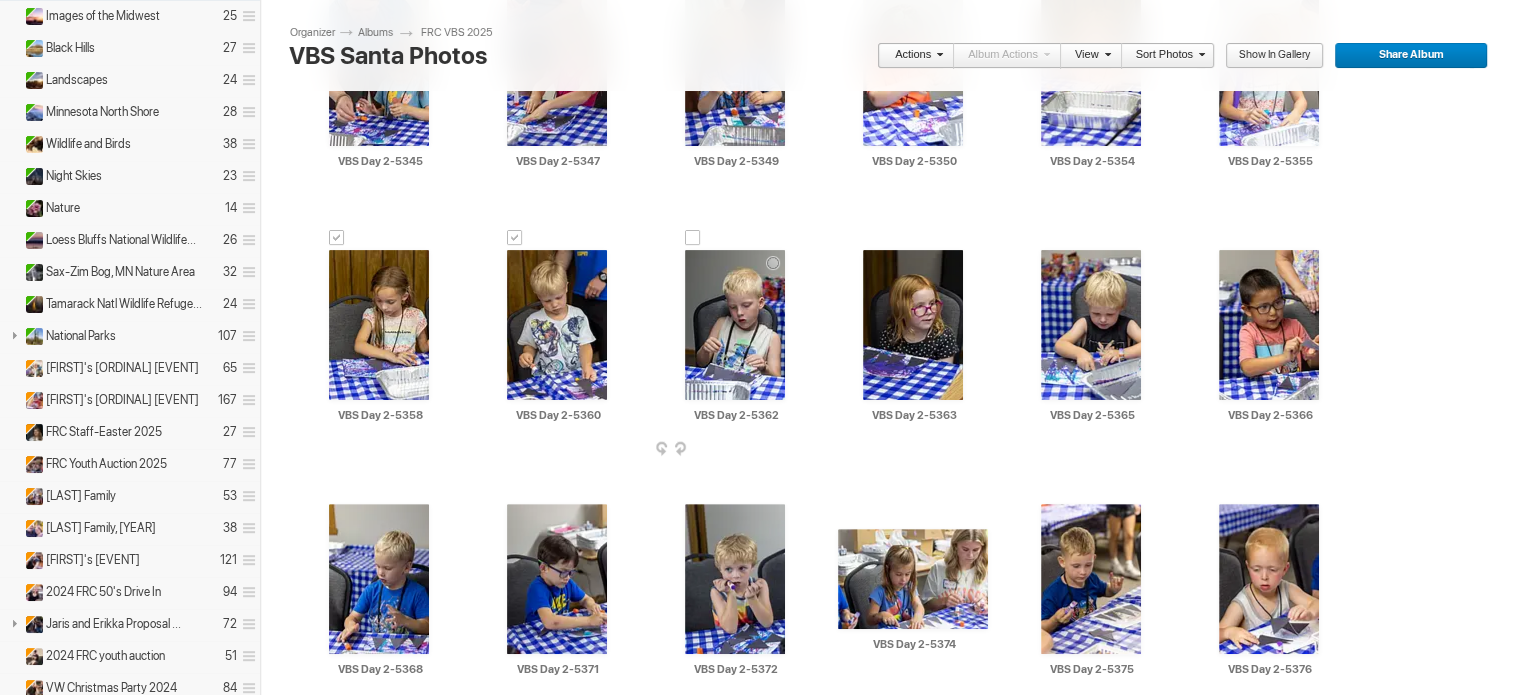 click at bounding box center (693, 238) 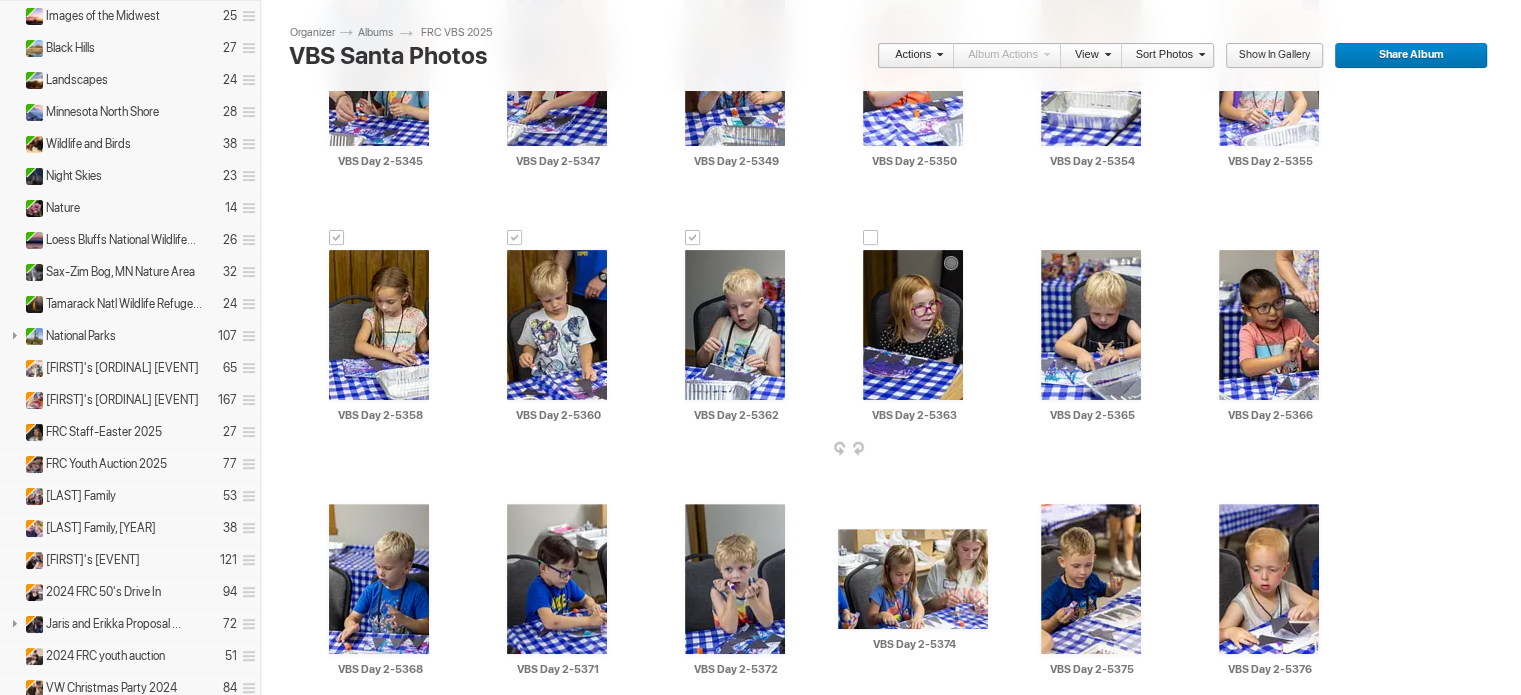 click at bounding box center [871, 238] 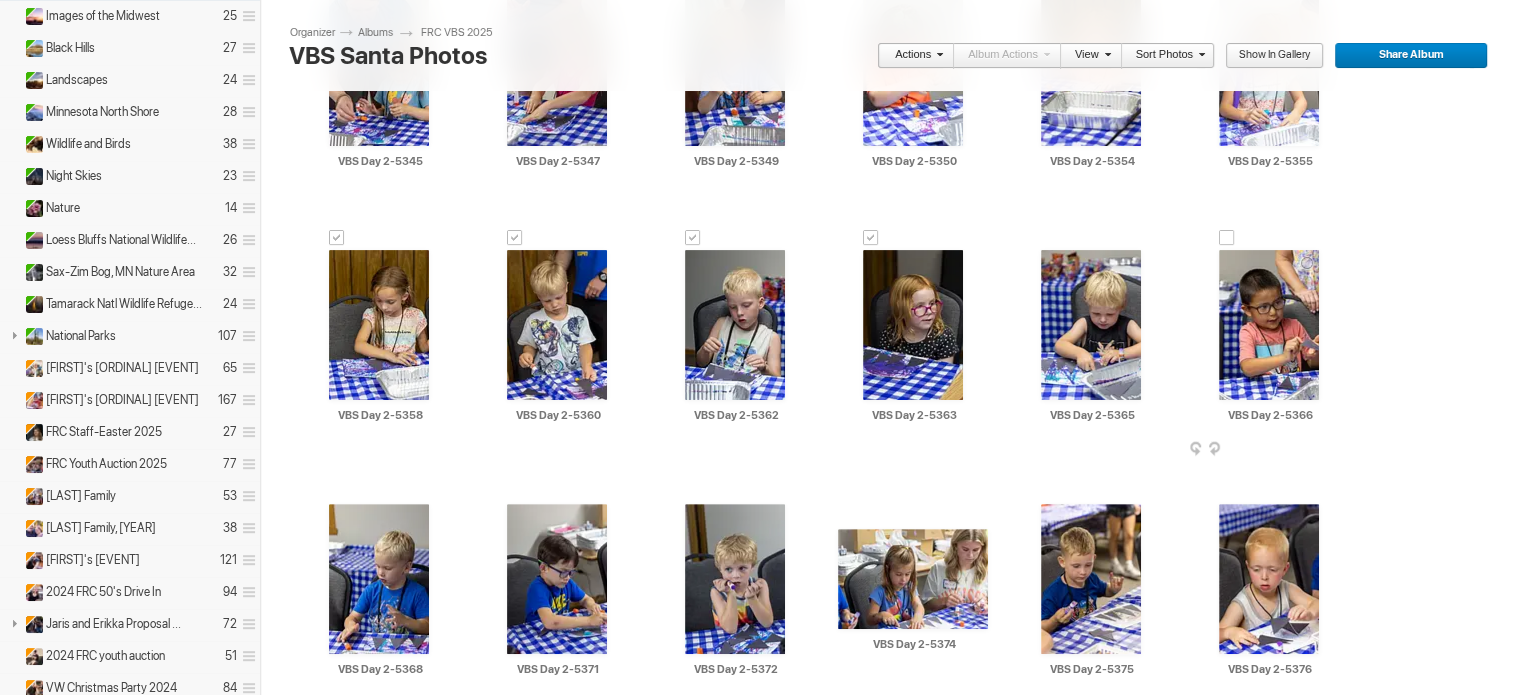 click at bounding box center (1227, 238) 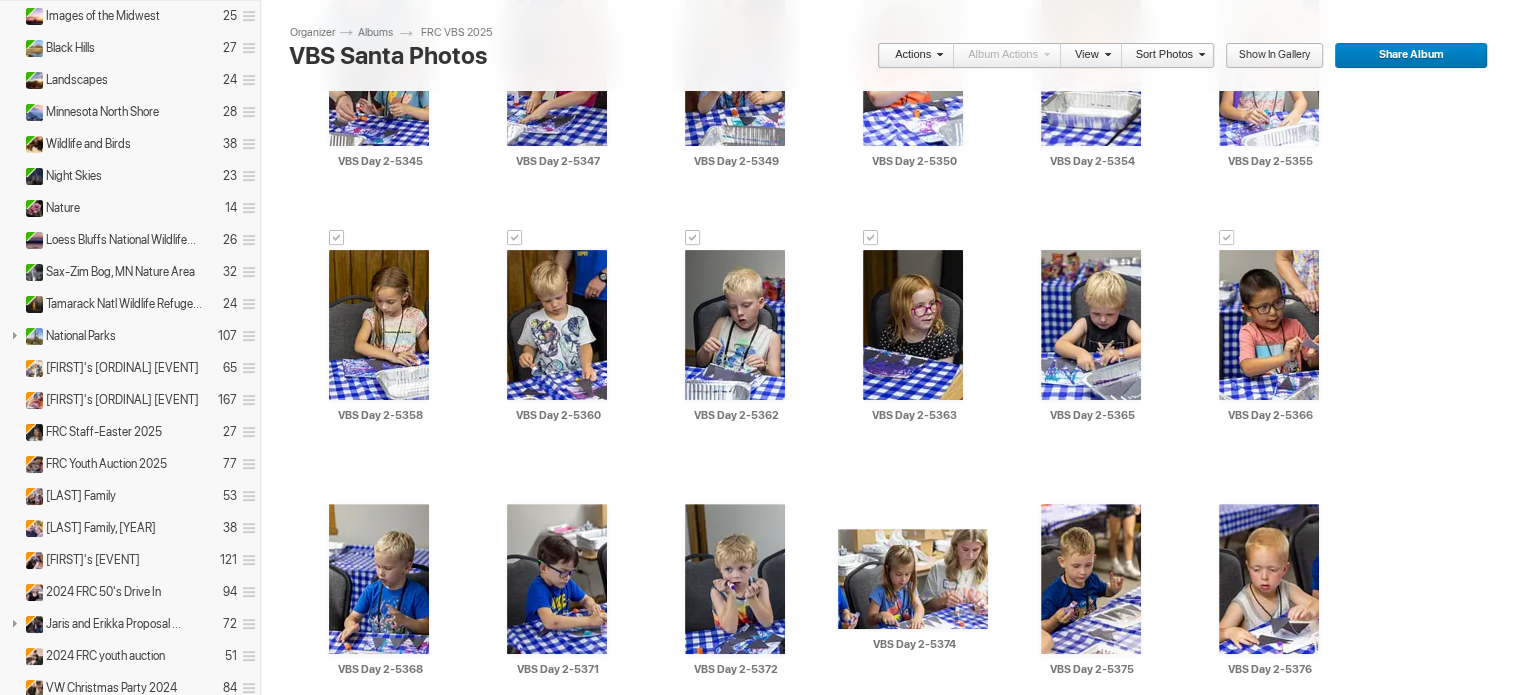 click on "Actions" at bounding box center (915, 56) 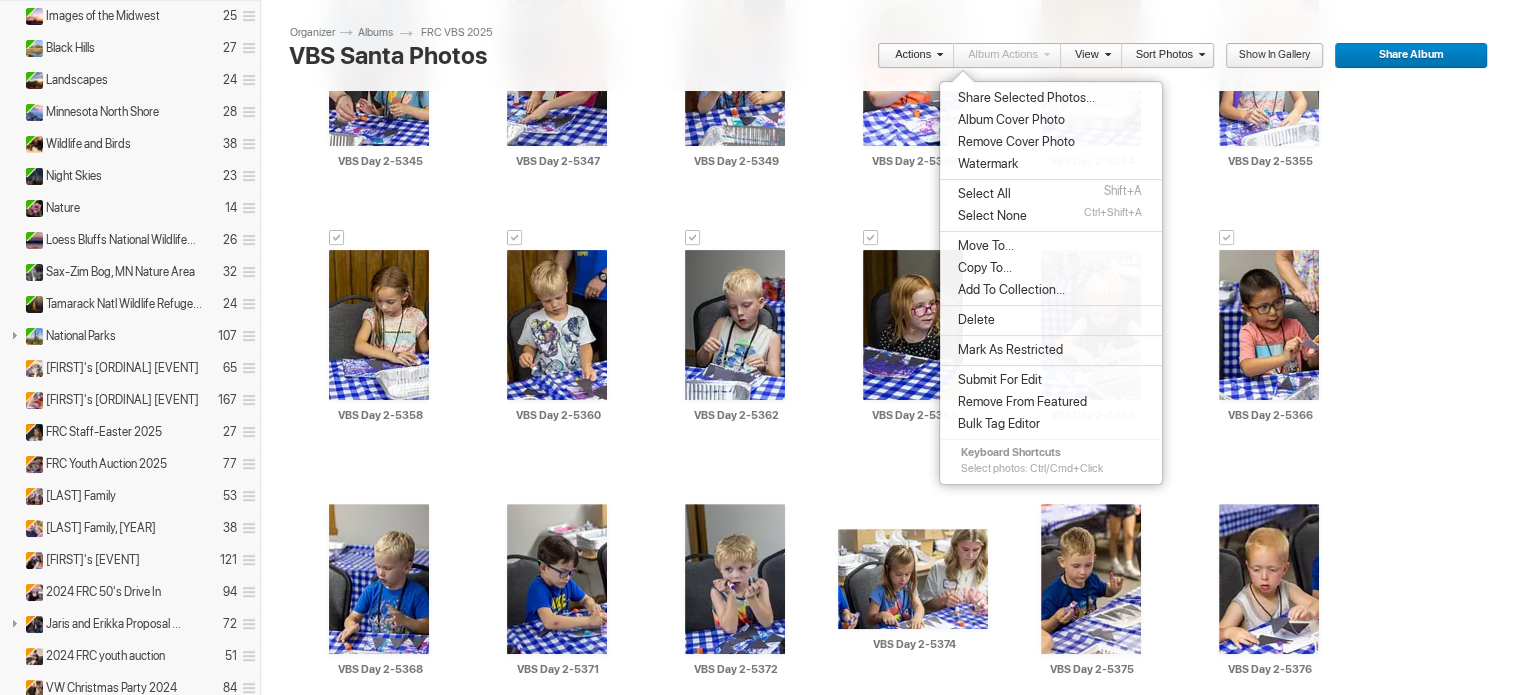 click on "Delete" at bounding box center [973, 320] 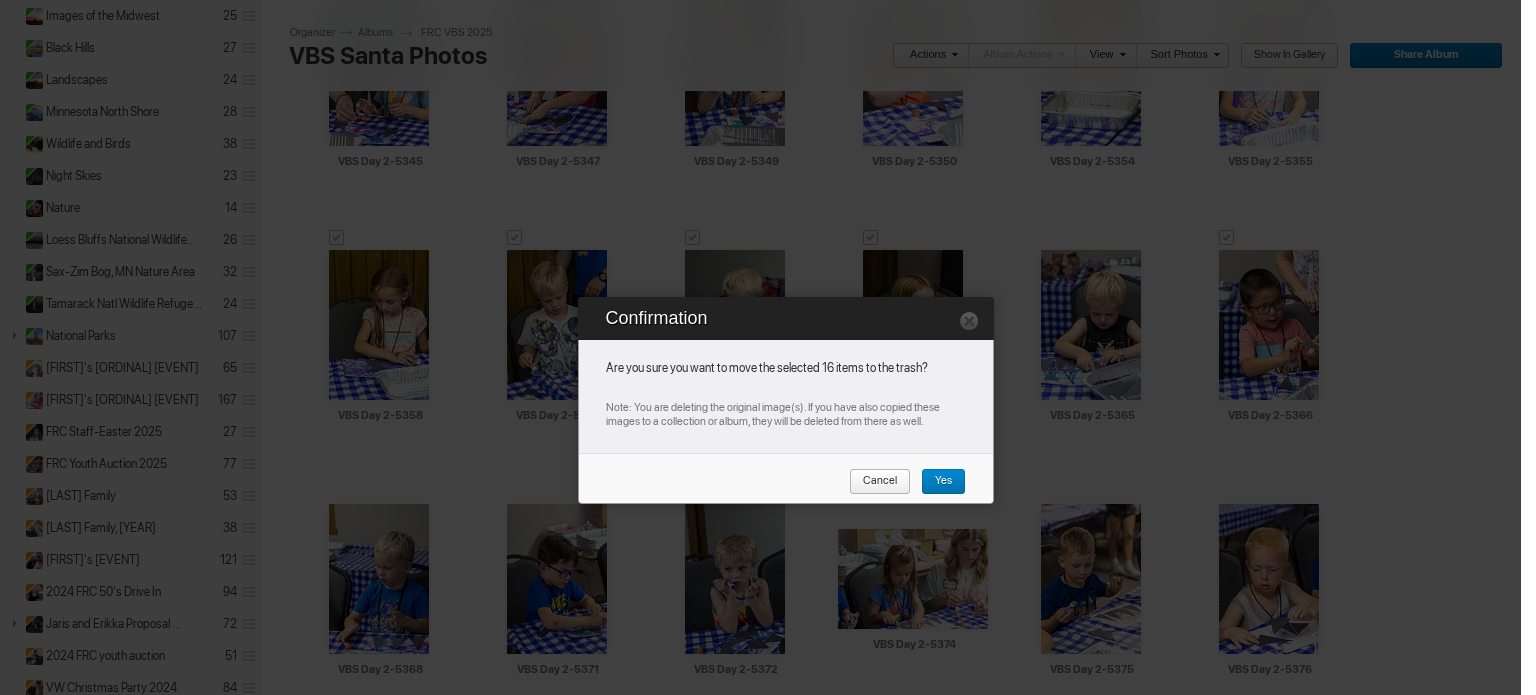 click on "Yes" at bounding box center (936, 482) 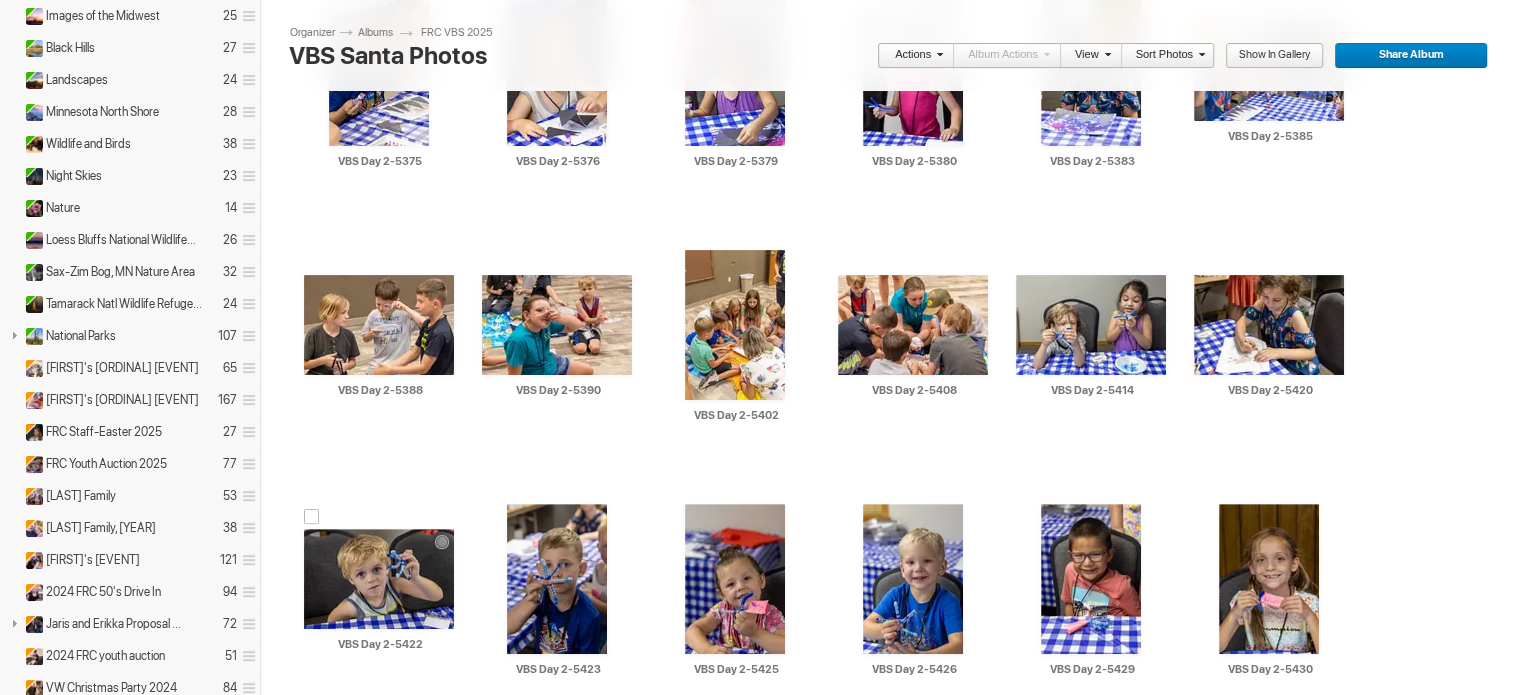 click at bounding box center [312, 517] 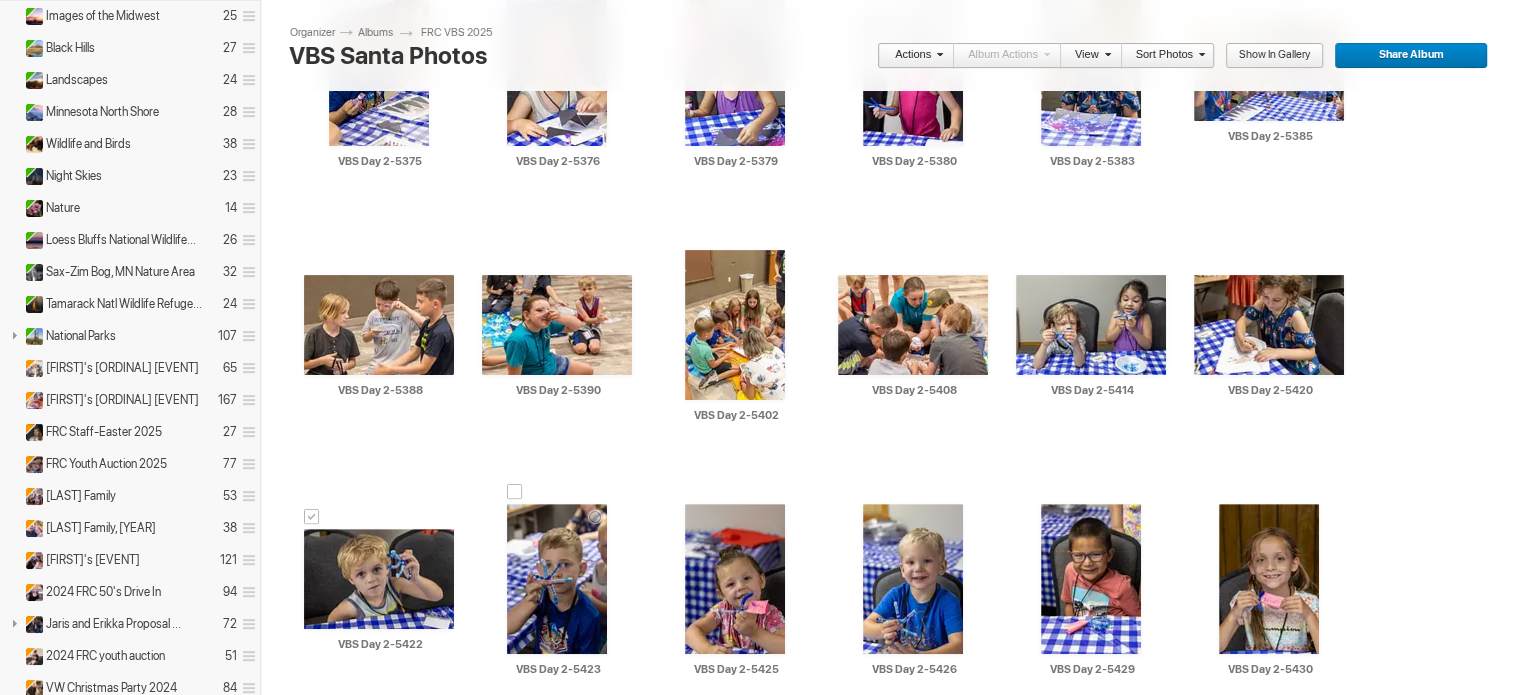 click at bounding box center [515, 492] 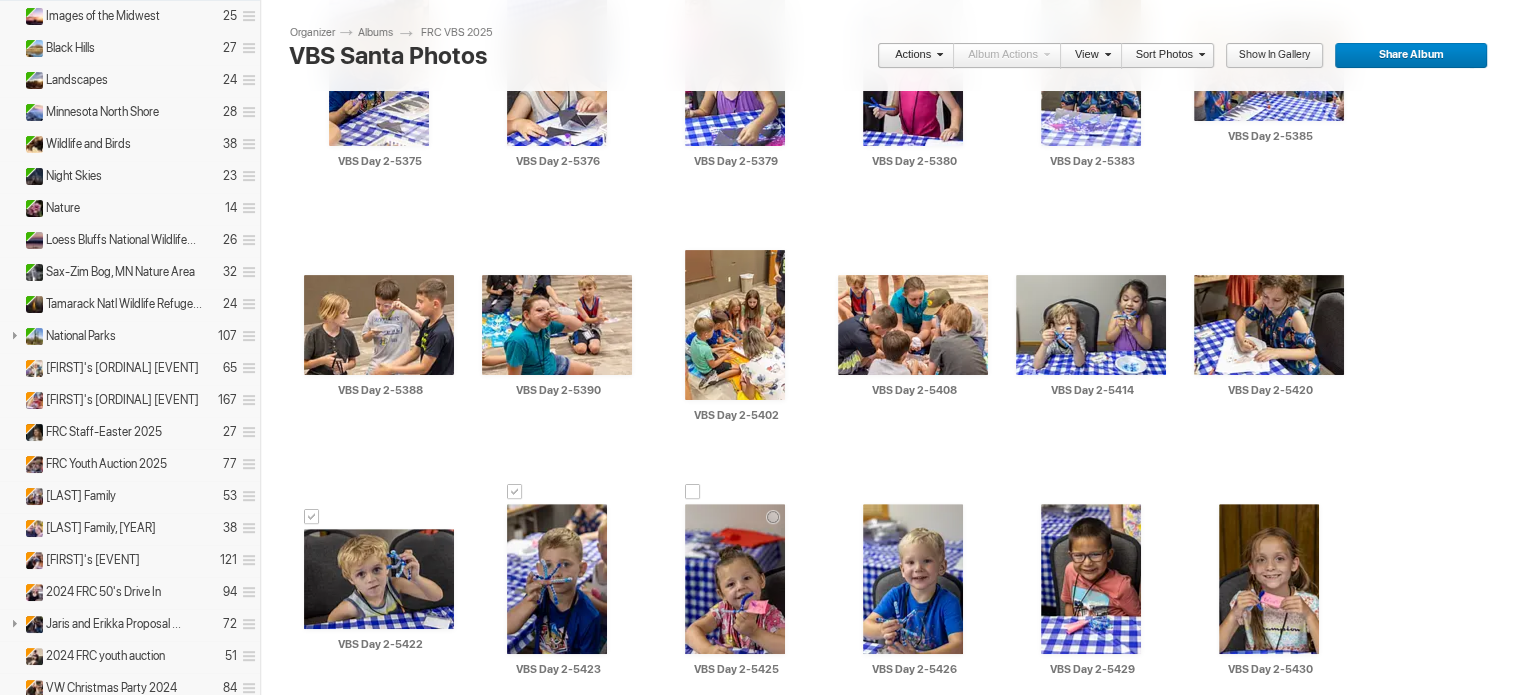 click at bounding box center [693, 492] 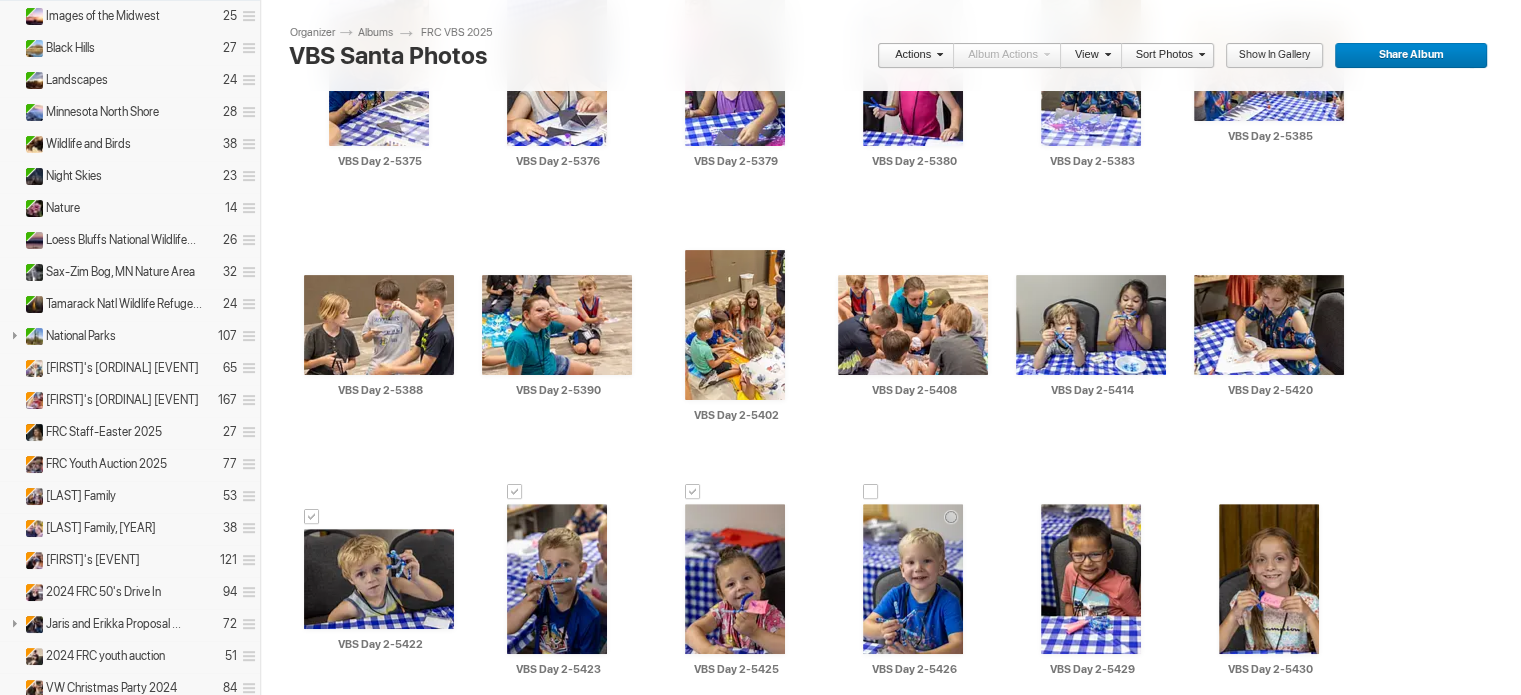 click at bounding box center (871, 492) 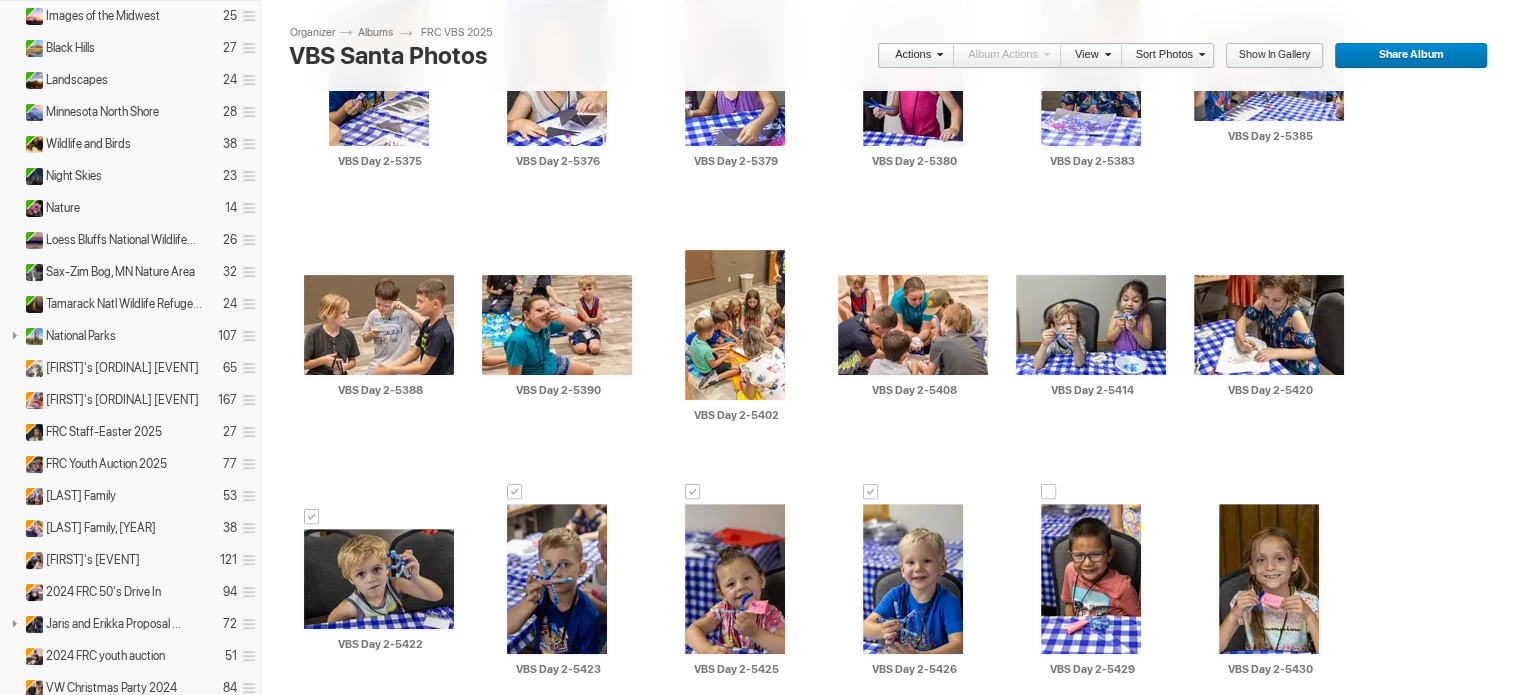 click at bounding box center (1049, 492) 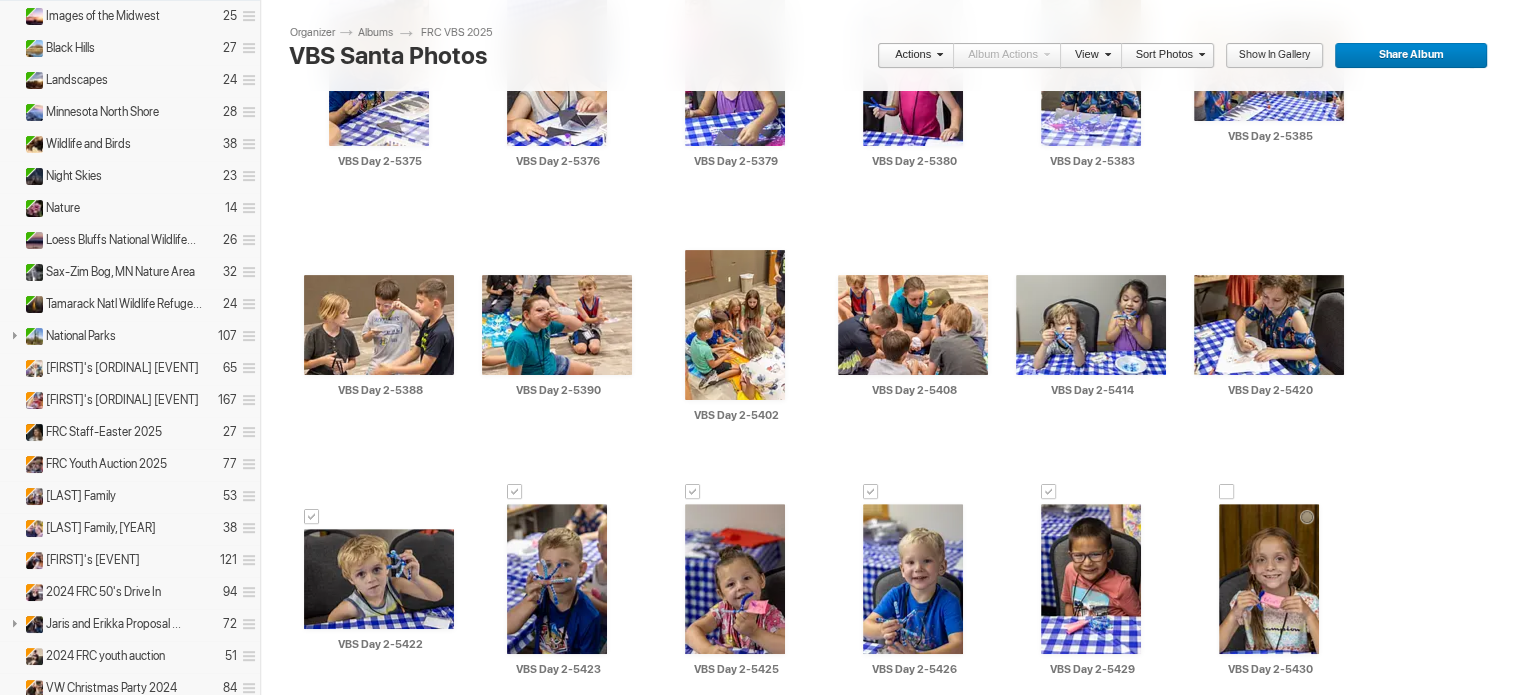 click at bounding box center (1227, 492) 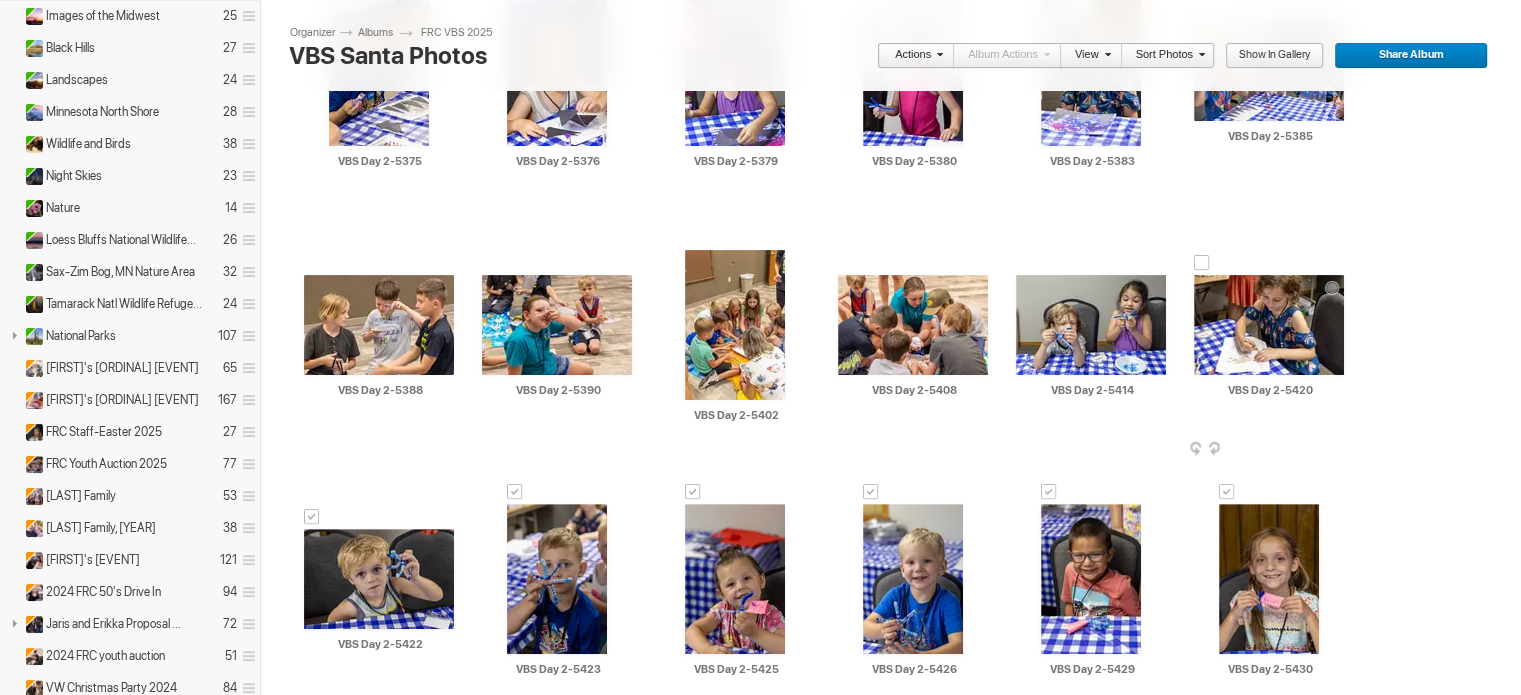 click at bounding box center (1202, 263) 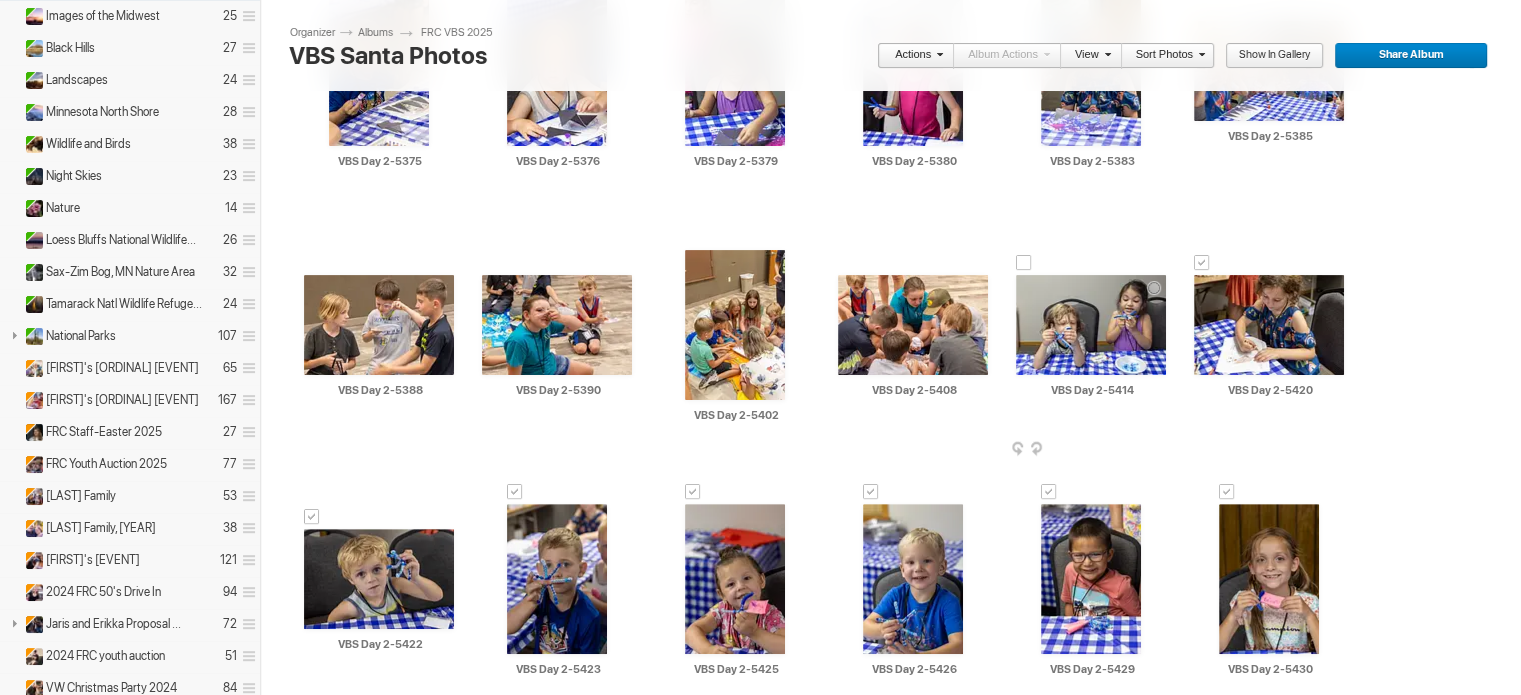 click at bounding box center [1024, 263] 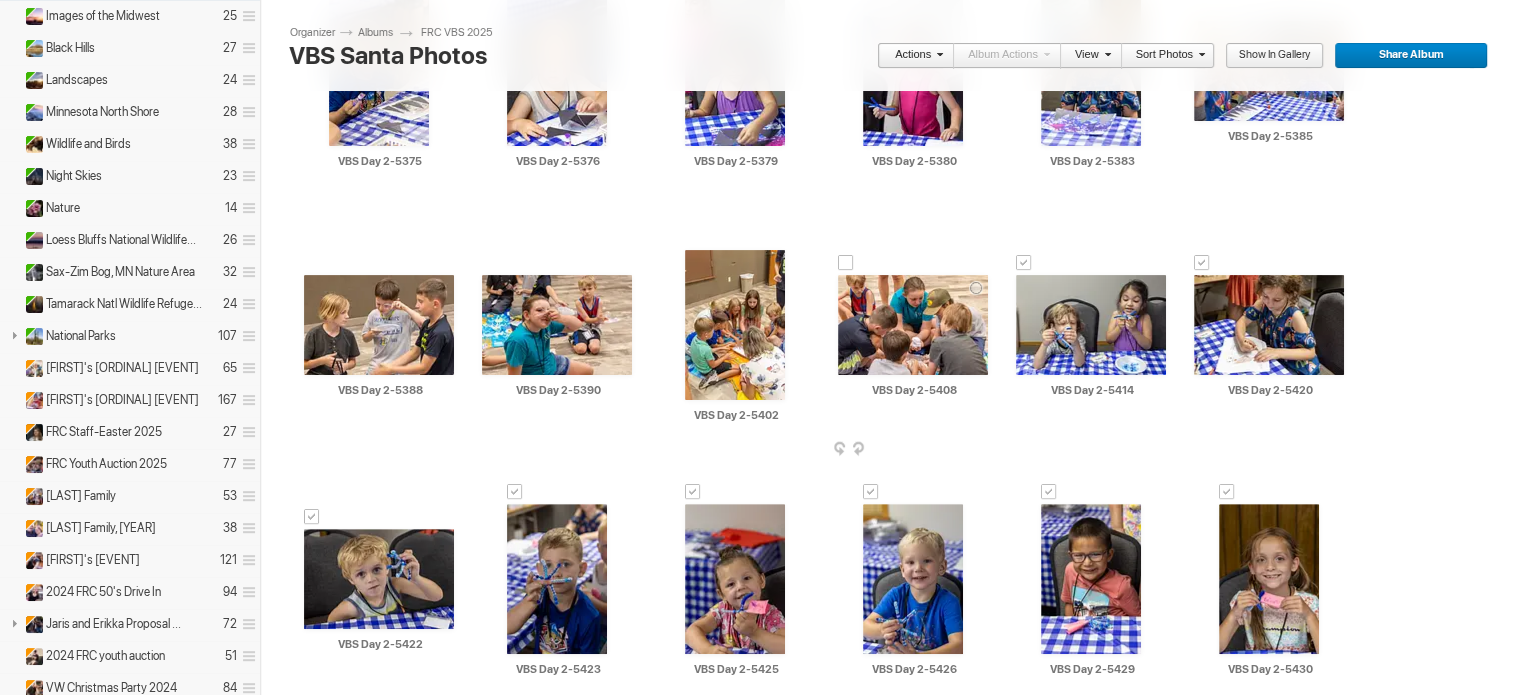 click at bounding box center (846, 263) 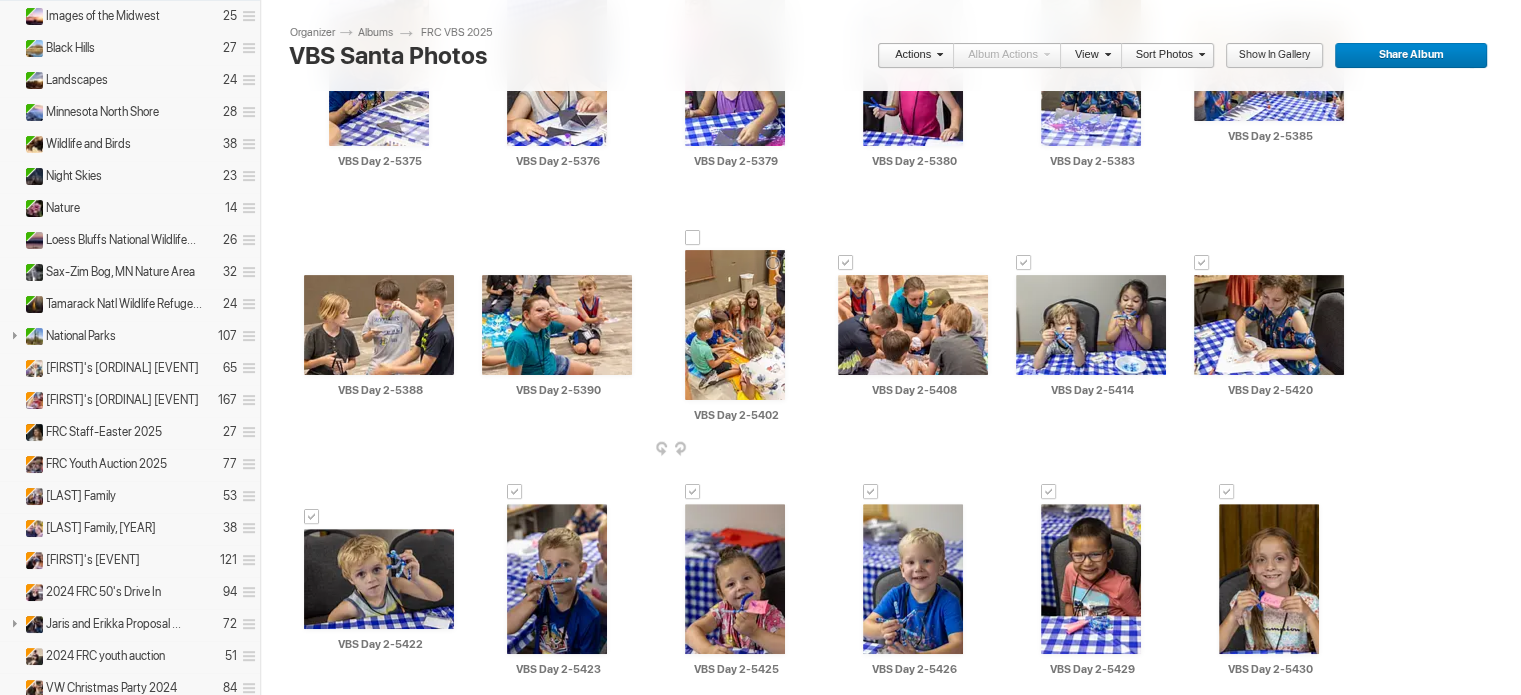 click at bounding box center (693, 238) 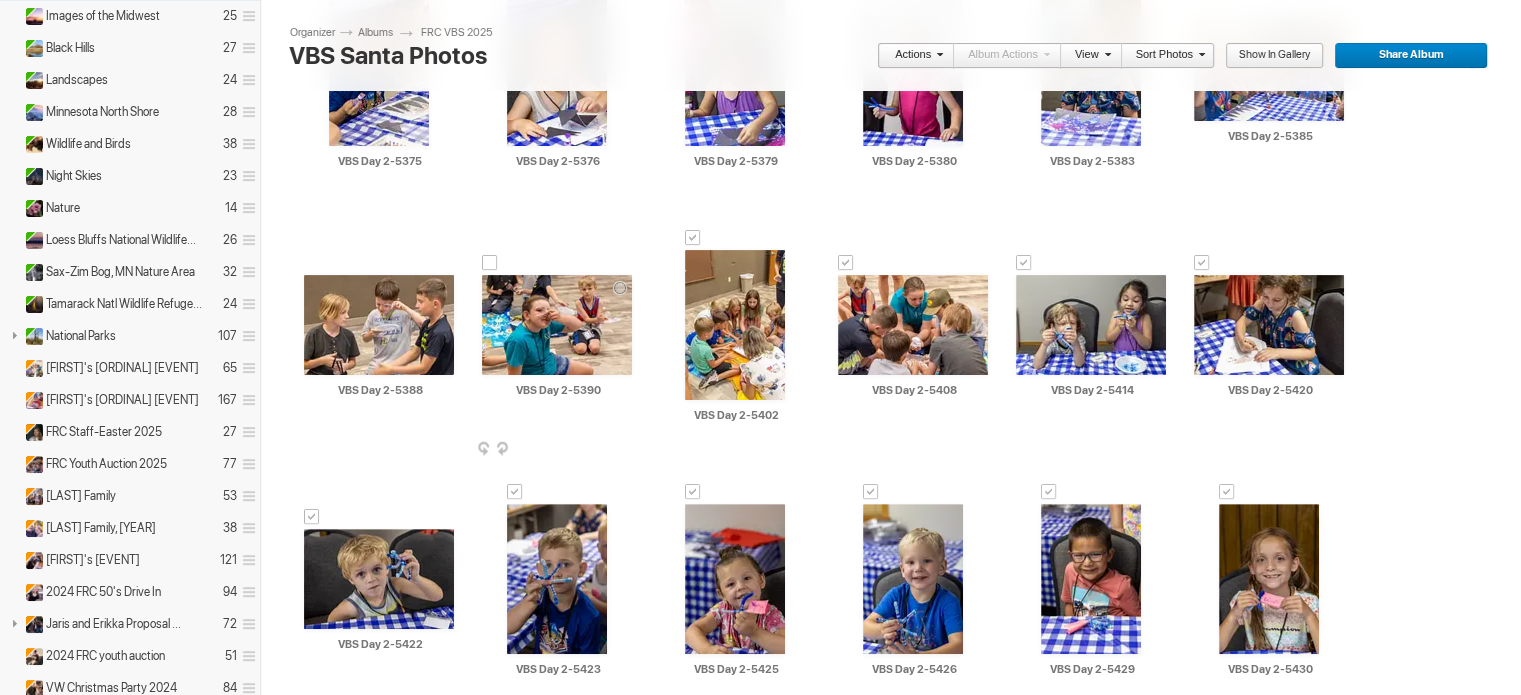 click at bounding box center [490, 263] 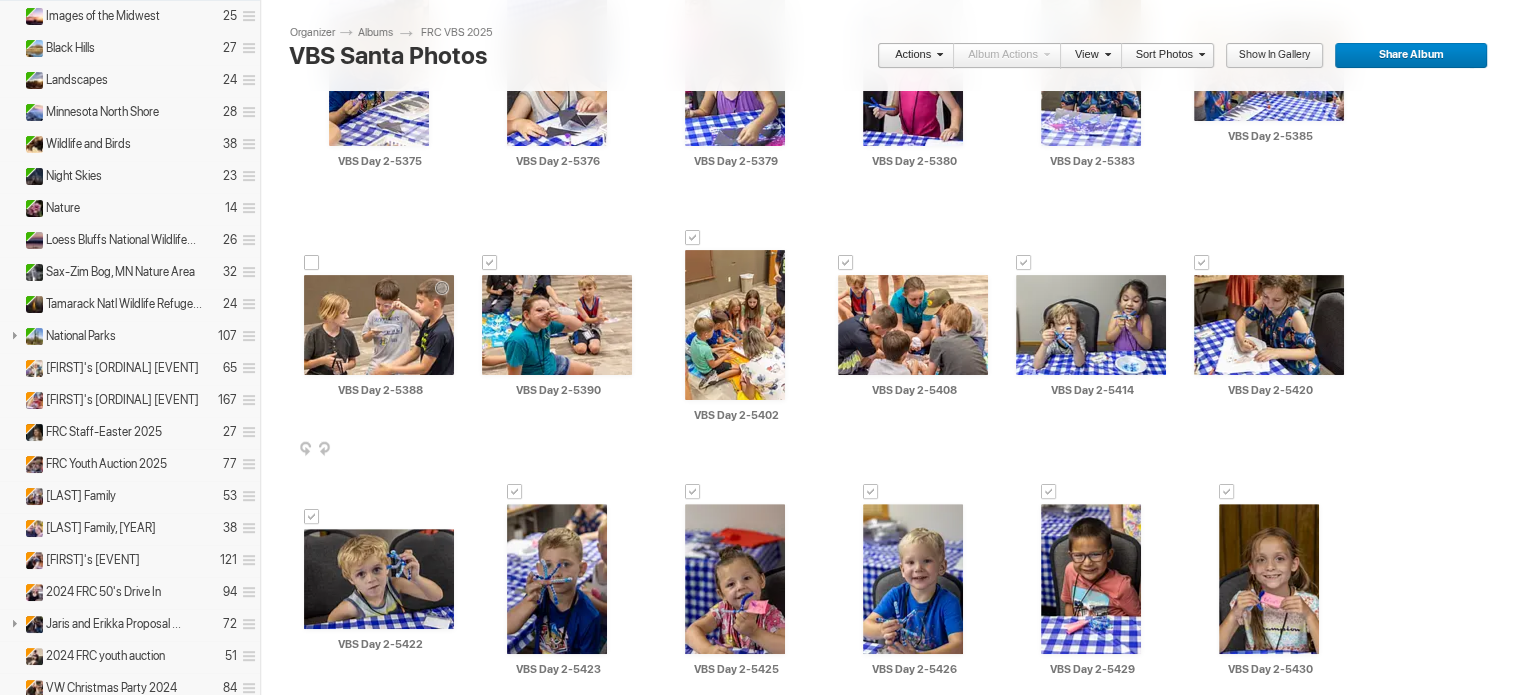 click at bounding box center [312, 263] 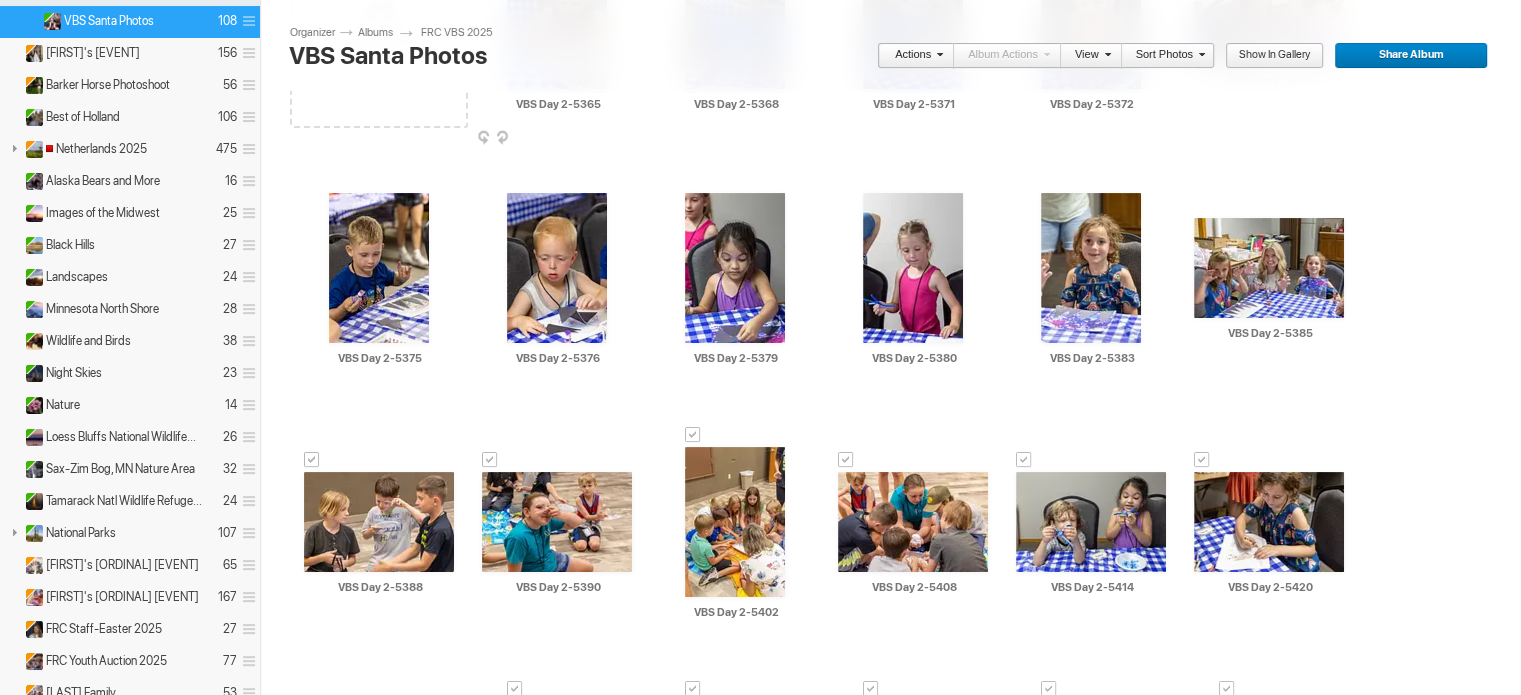 scroll, scrollTop: 212, scrollLeft: 0, axis: vertical 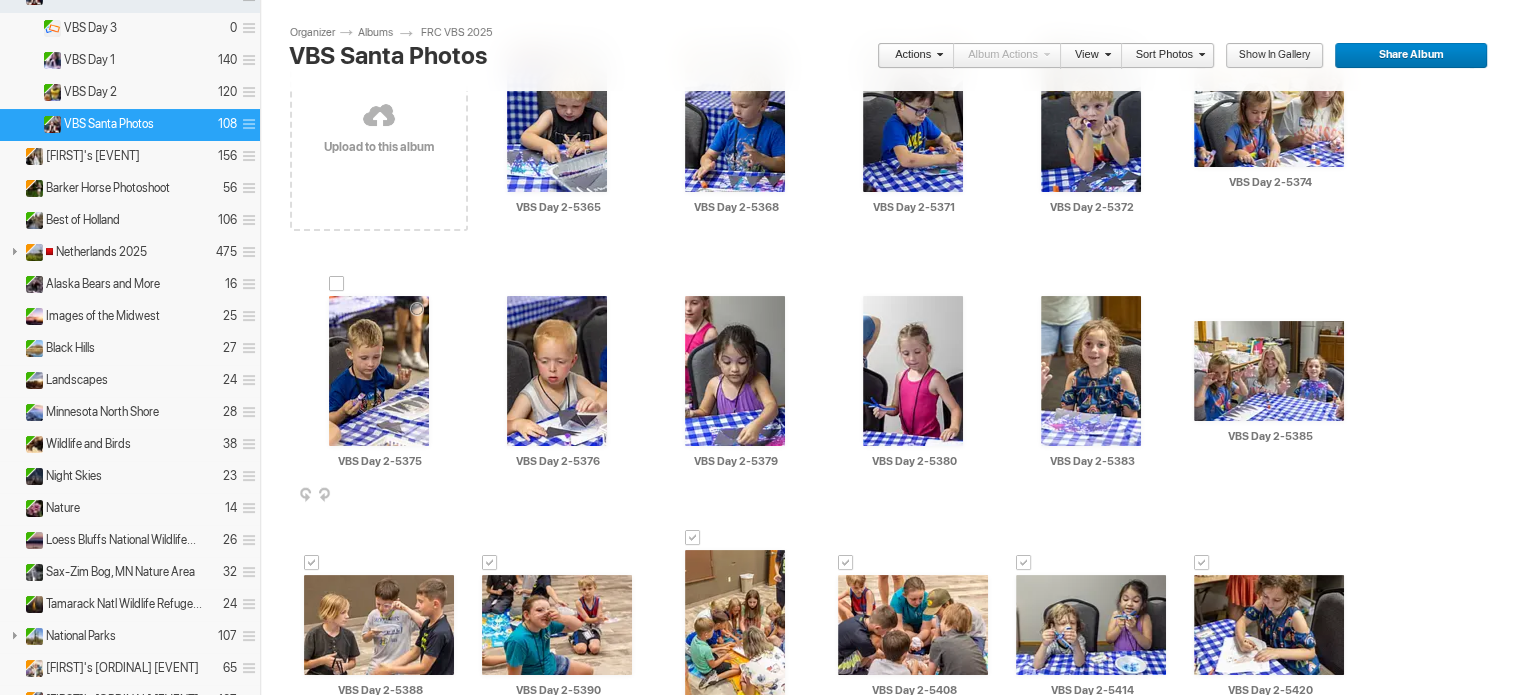 click at bounding box center (337, 284) 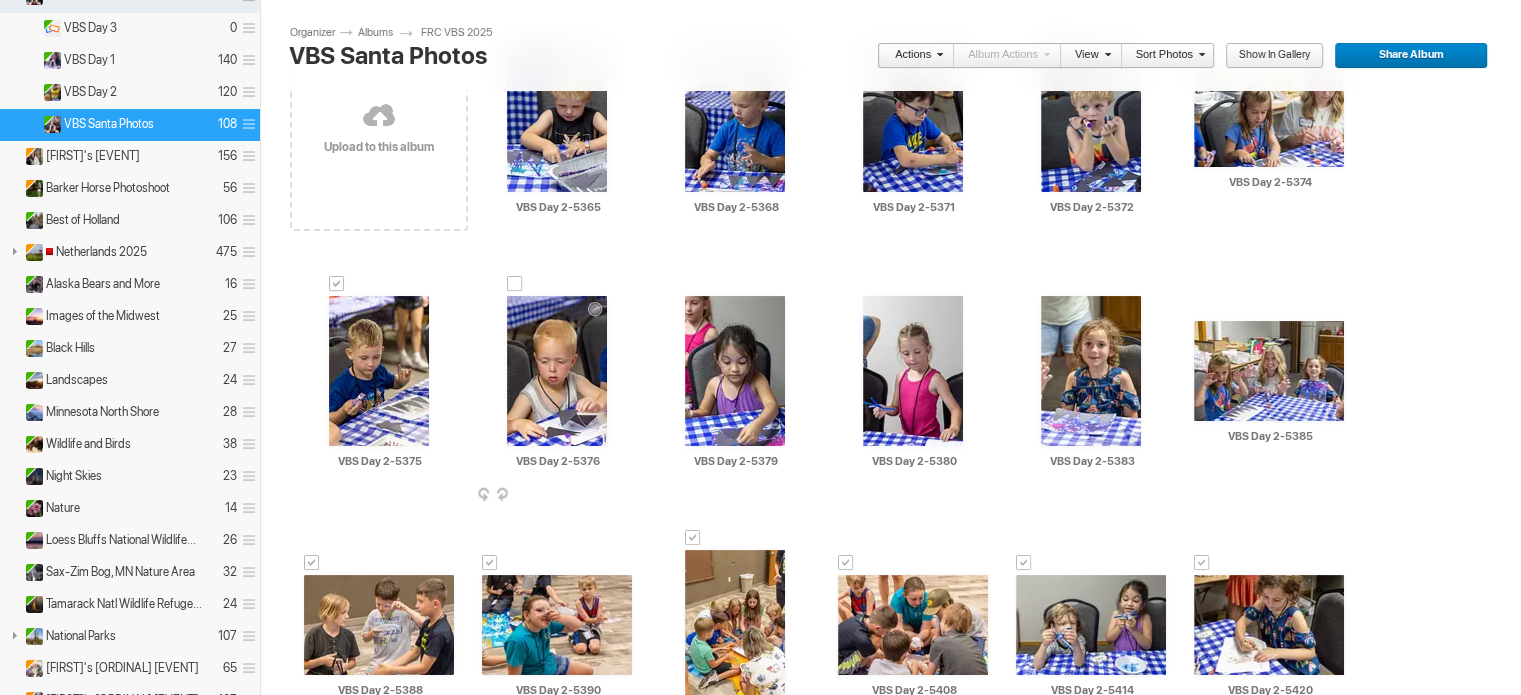 click at bounding box center (515, 284) 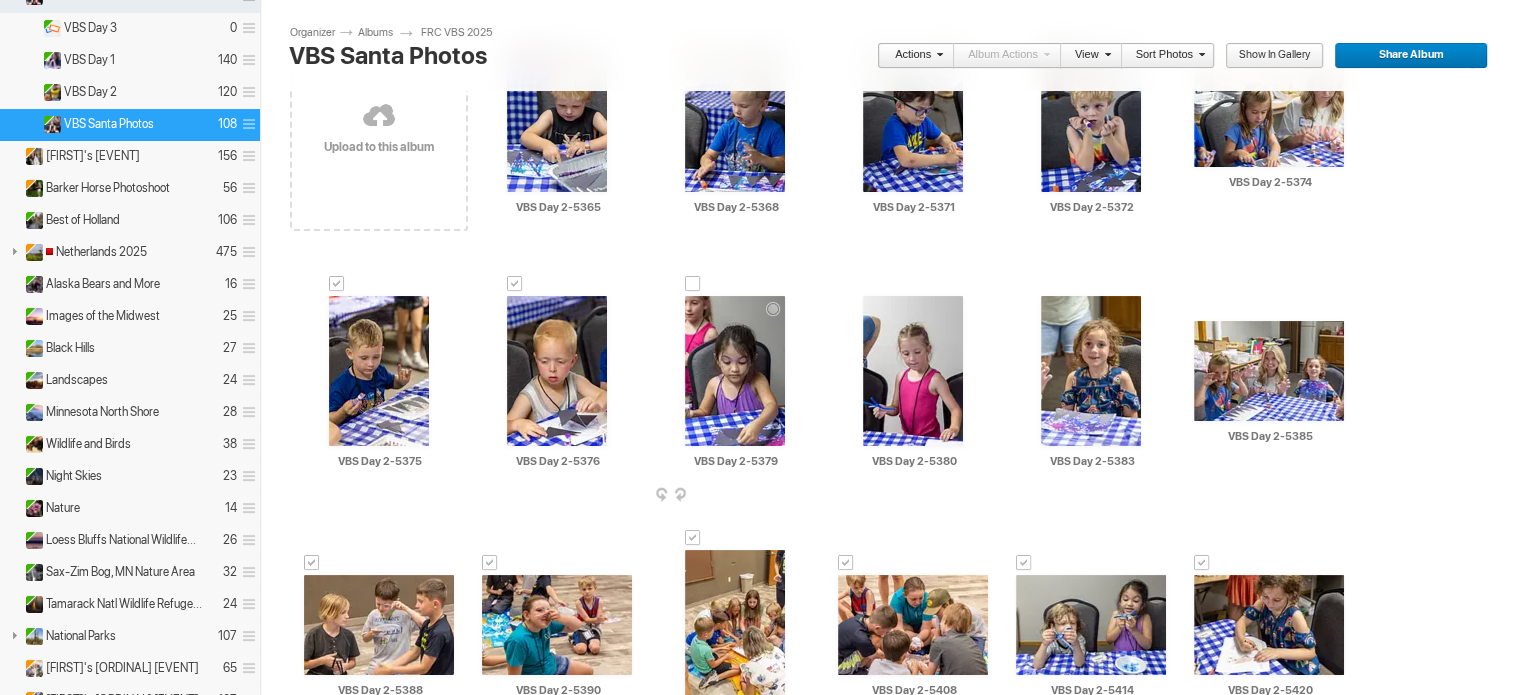 click at bounding box center [693, 284] 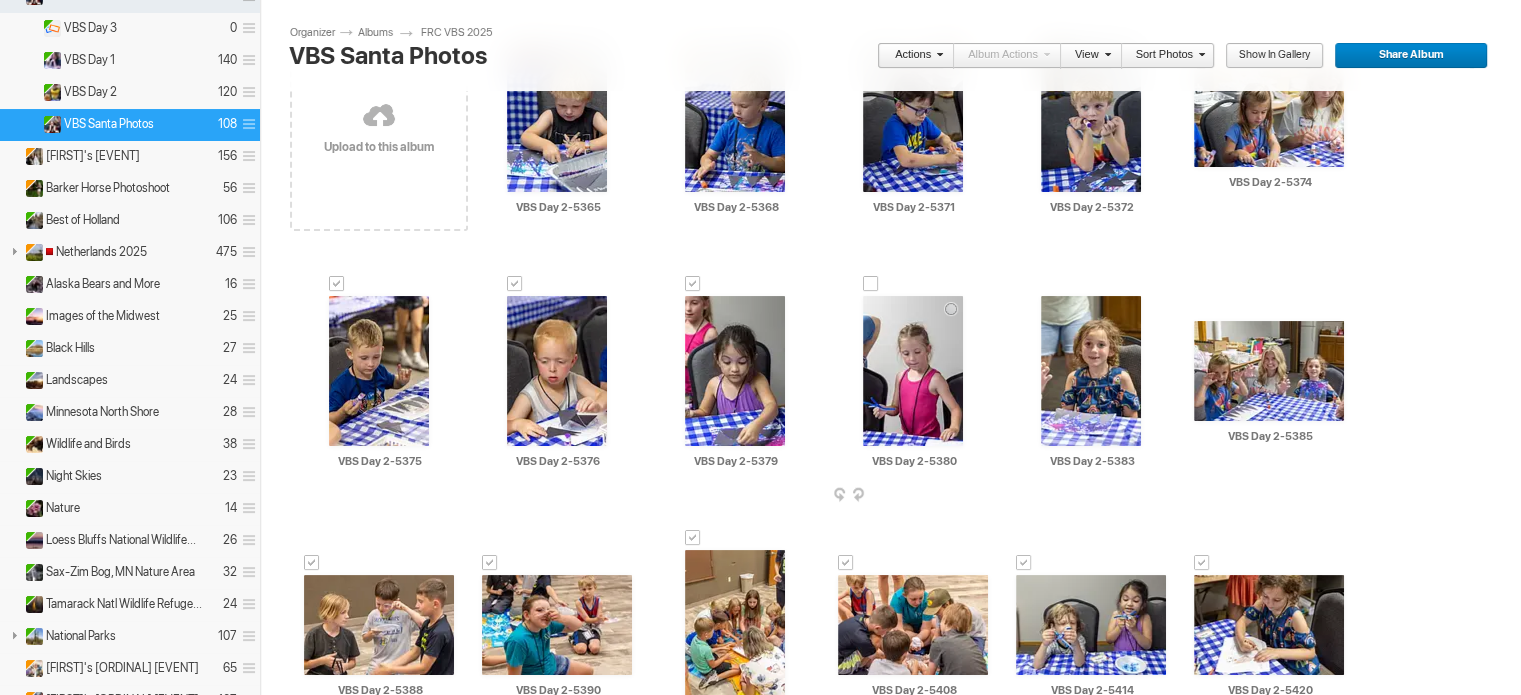 click at bounding box center [871, 284] 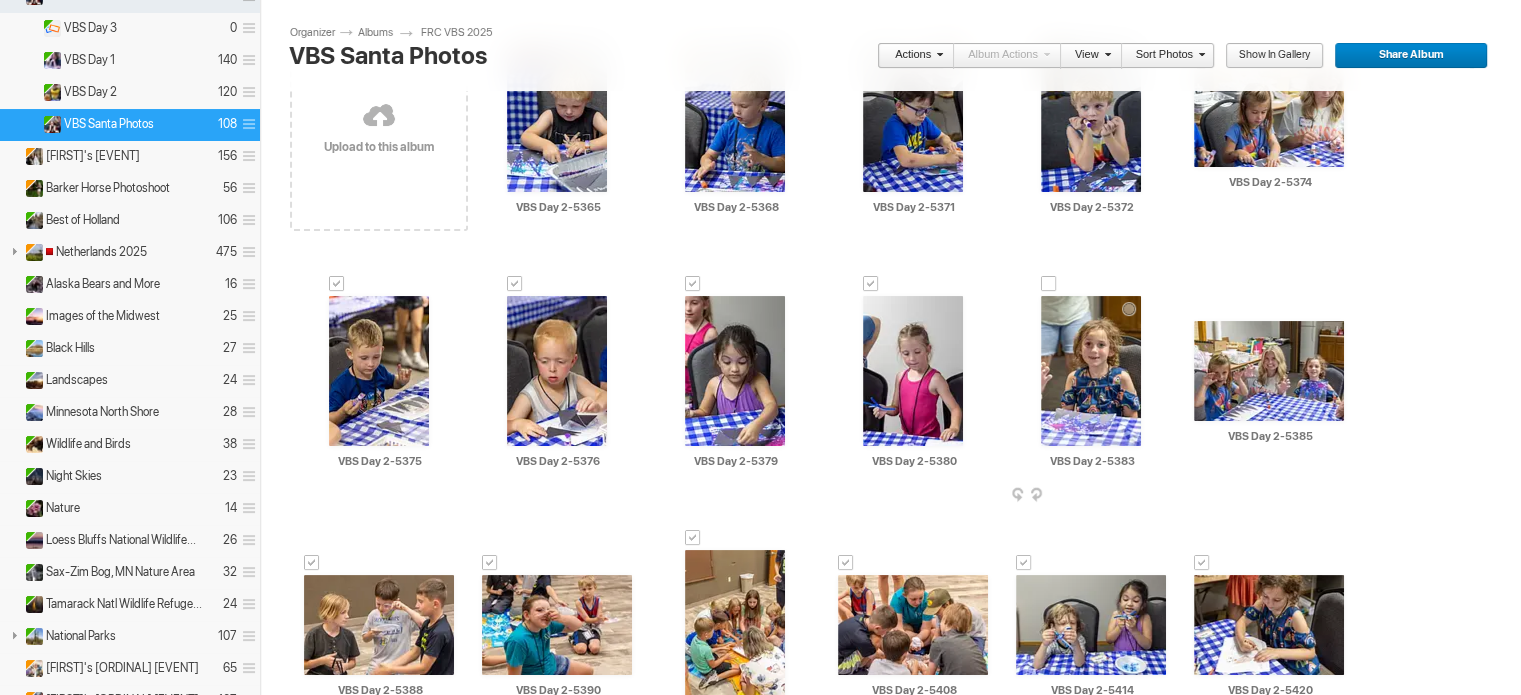 click at bounding box center (1049, 284) 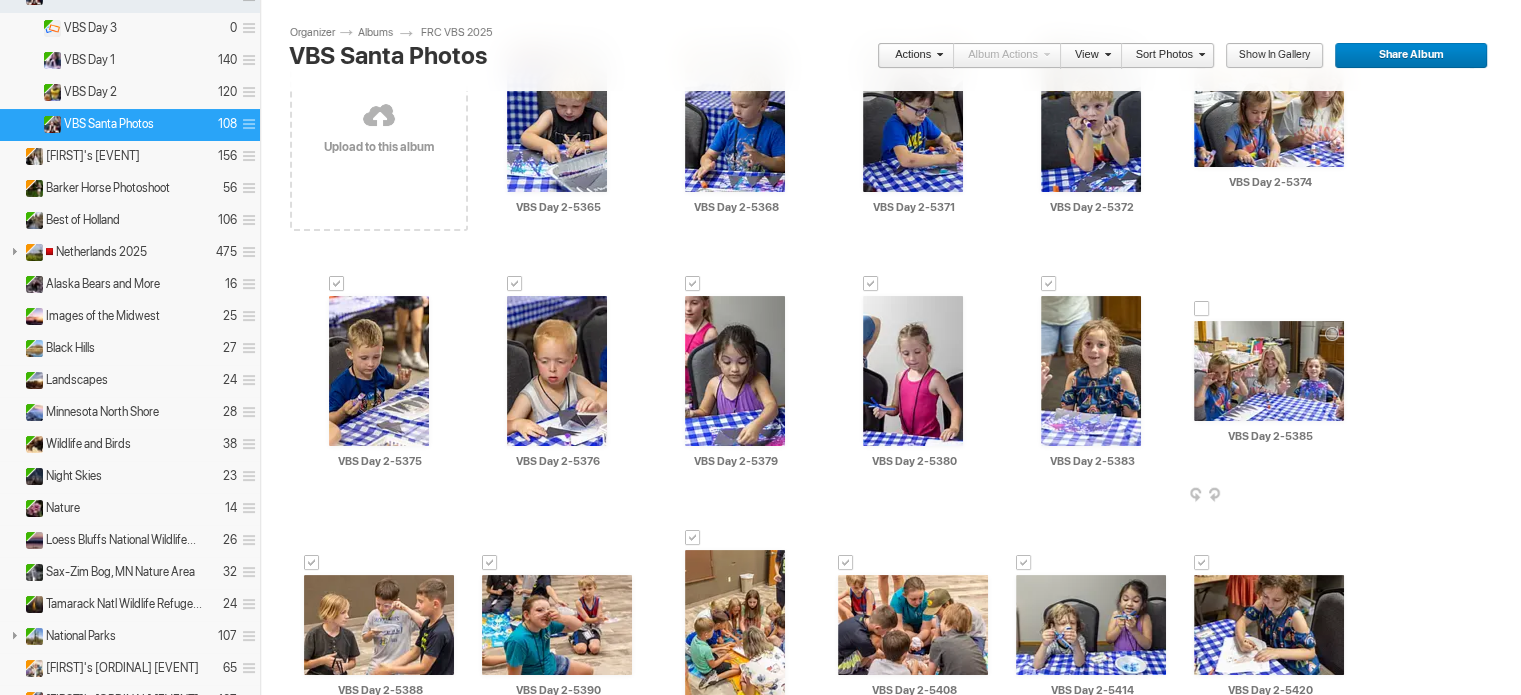 click at bounding box center (1202, 309) 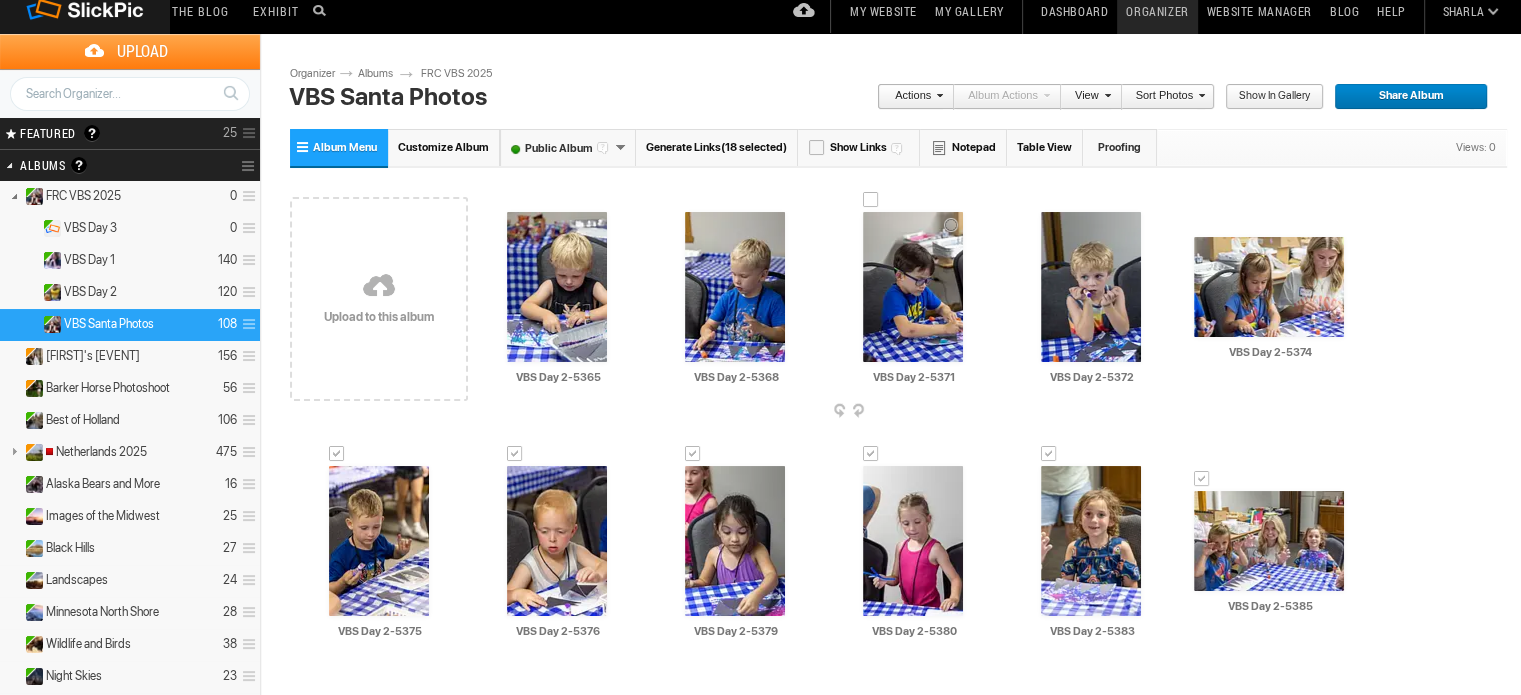 scroll, scrollTop: 0, scrollLeft: 0, axis: both 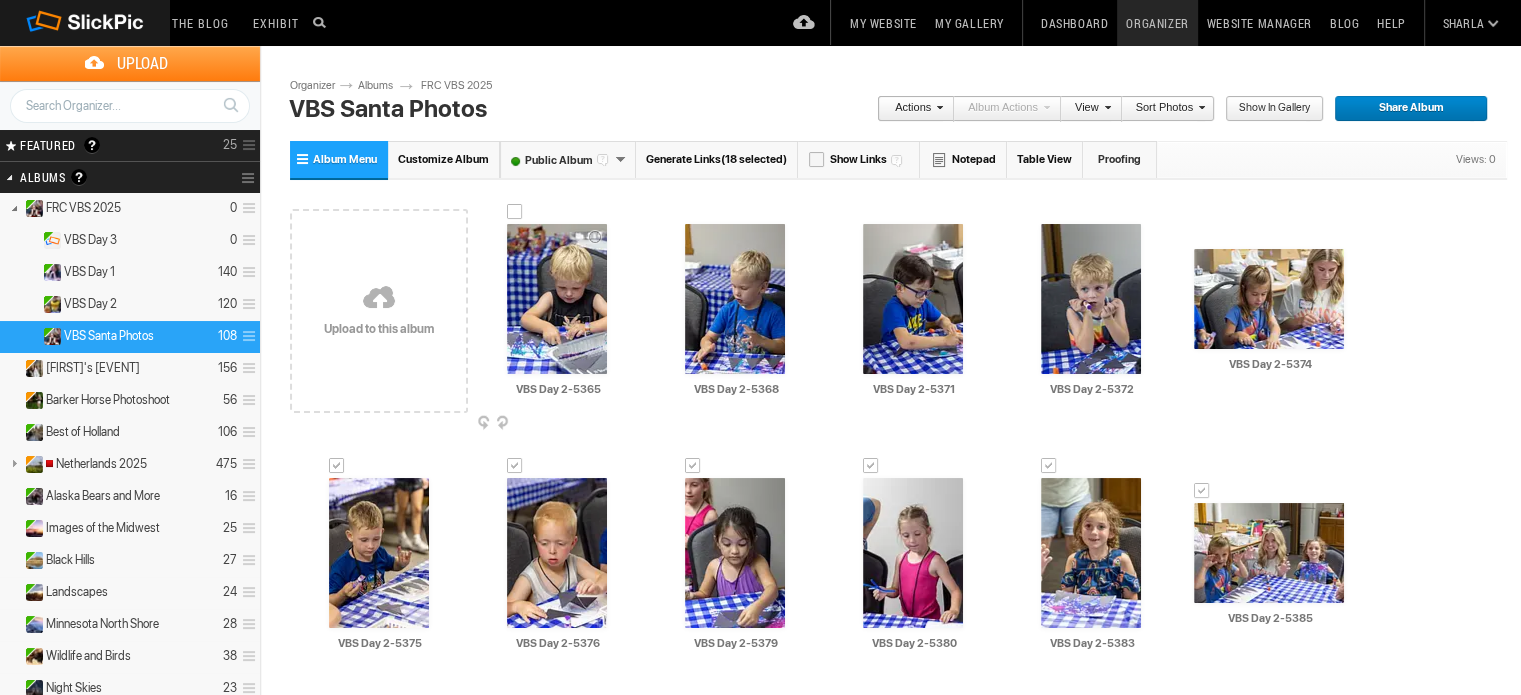 click at bounding box center [515, 212] 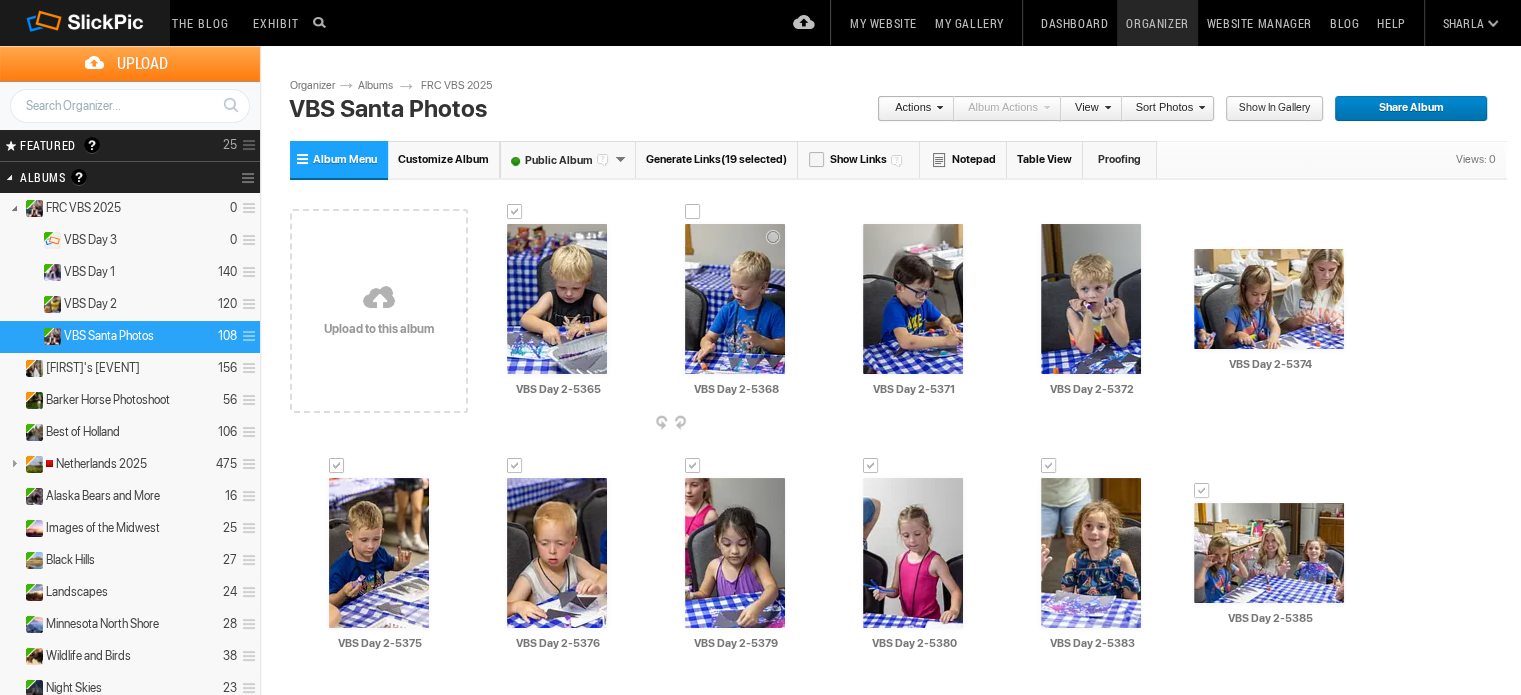 click at bounding box center [693, 212] 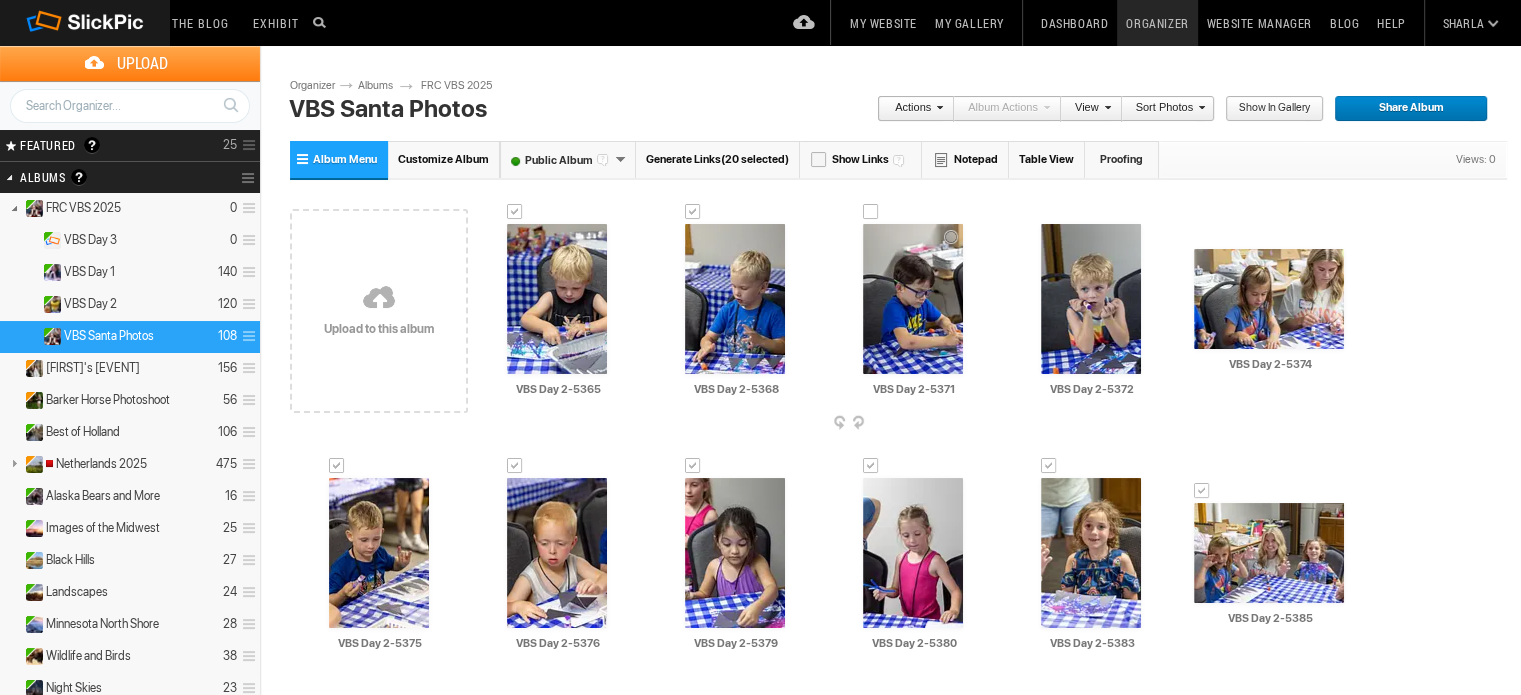 click at bounding box center [871, 212] 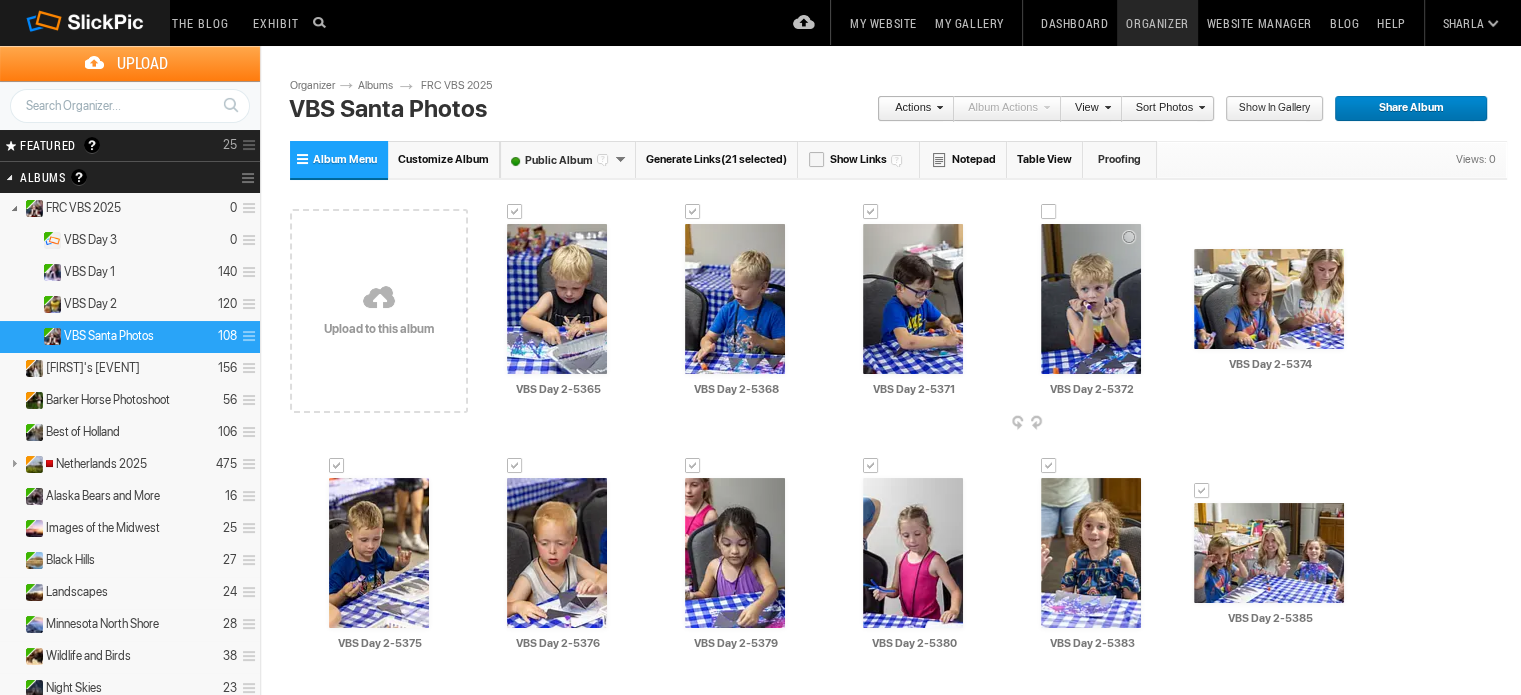 click at bounding box center (1049, 212) 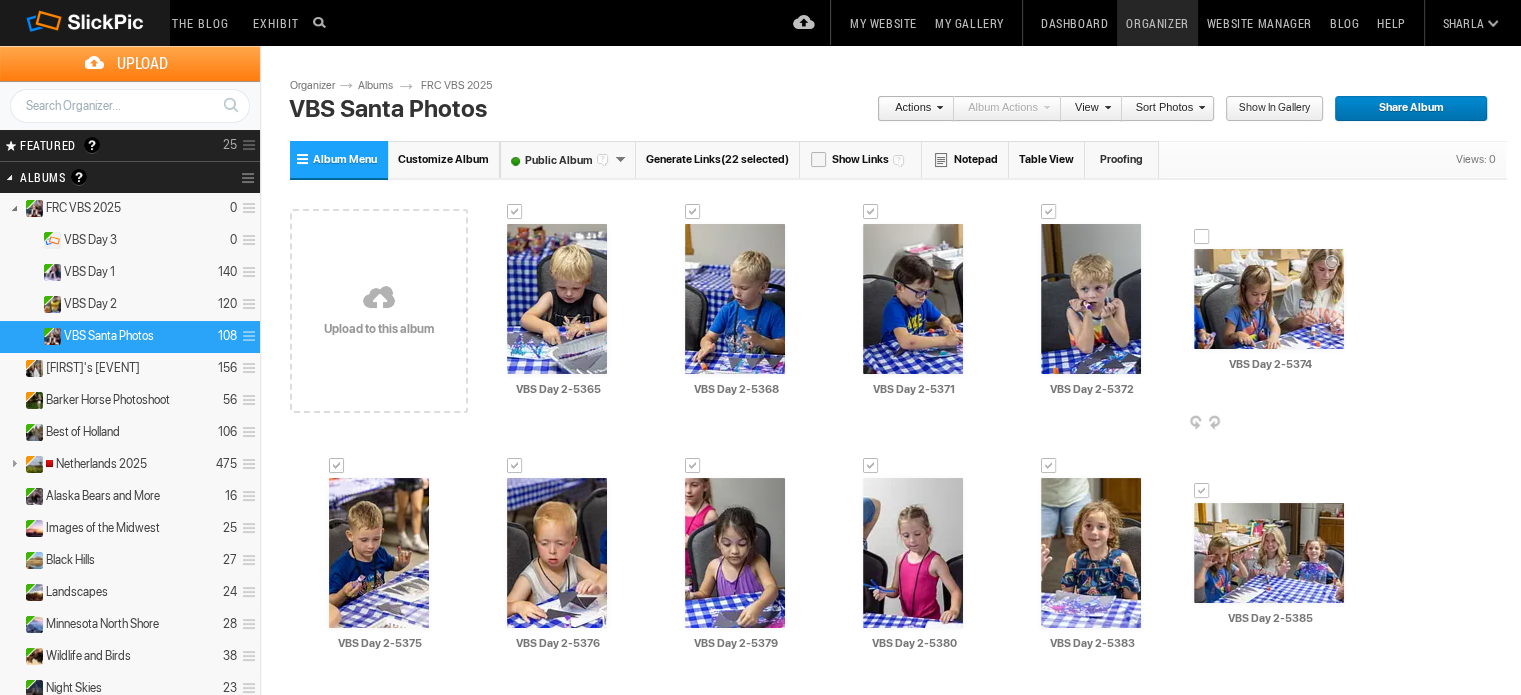 click at bounding box center [1202, 237] 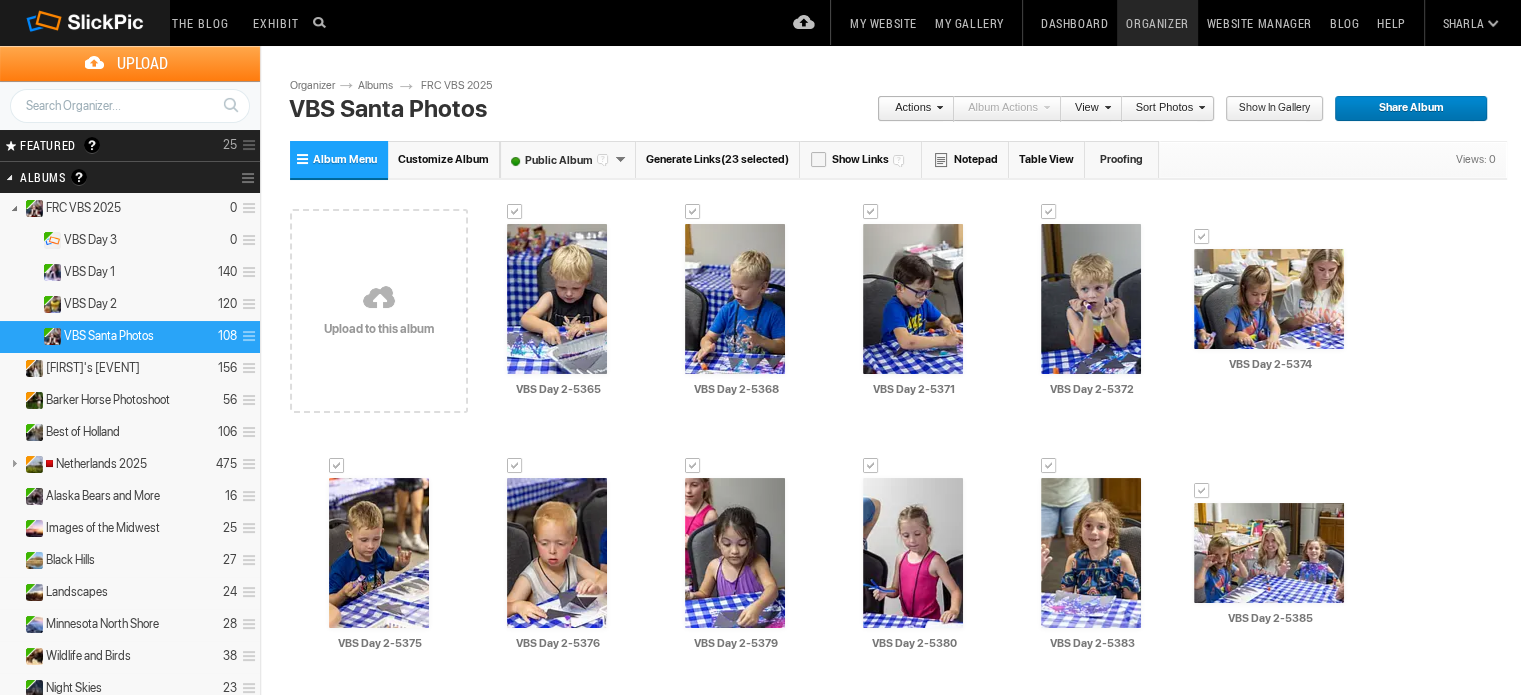 click at bounding box center [937, 107] 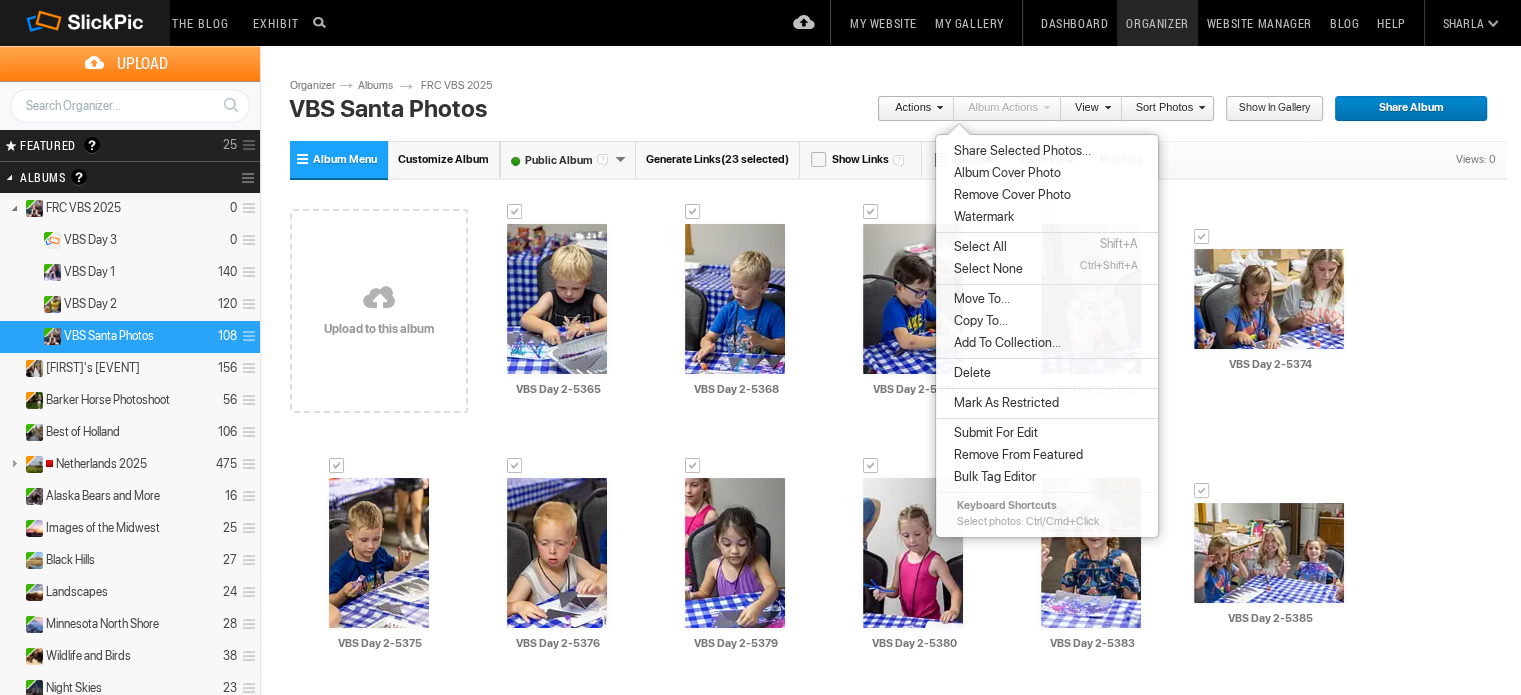 click on "Delete" at bounding box center [969, 373] 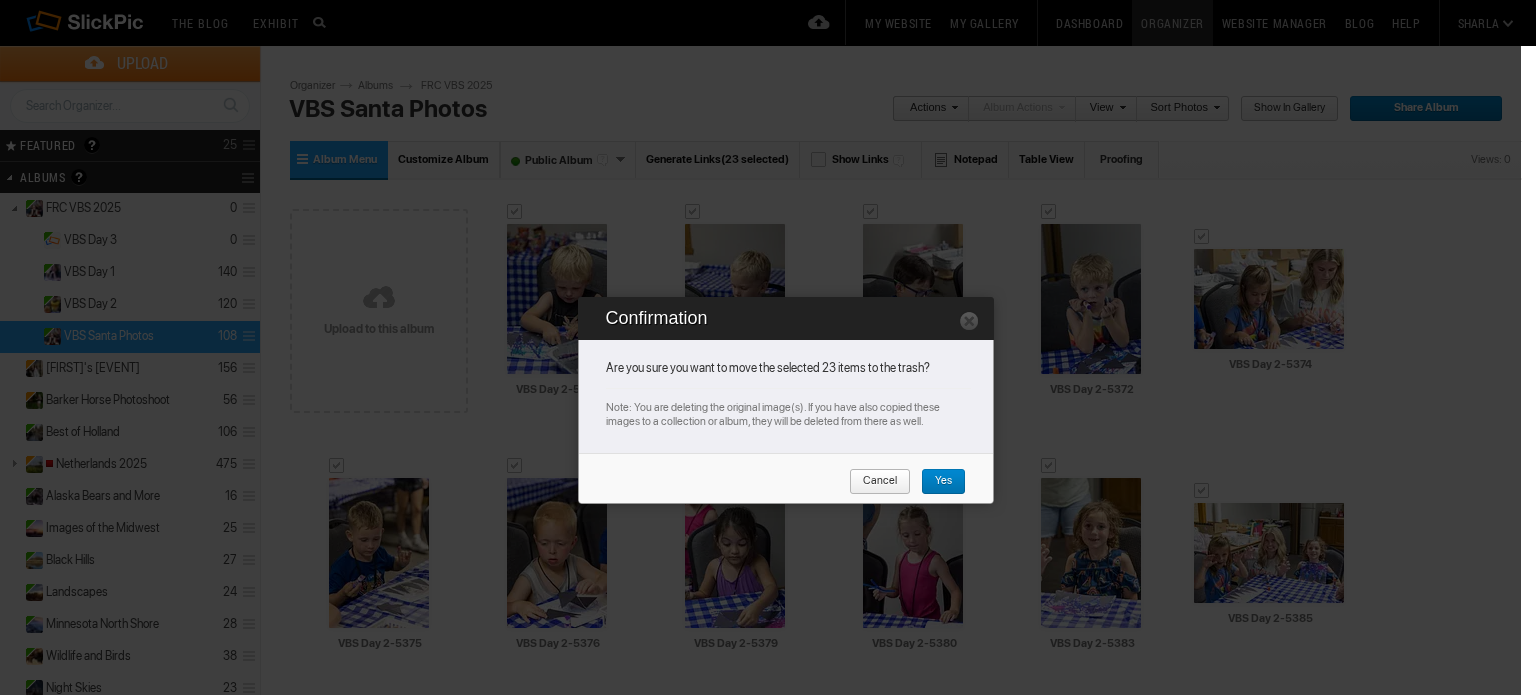 click on "Cancel" at bounding box center [873, 482] 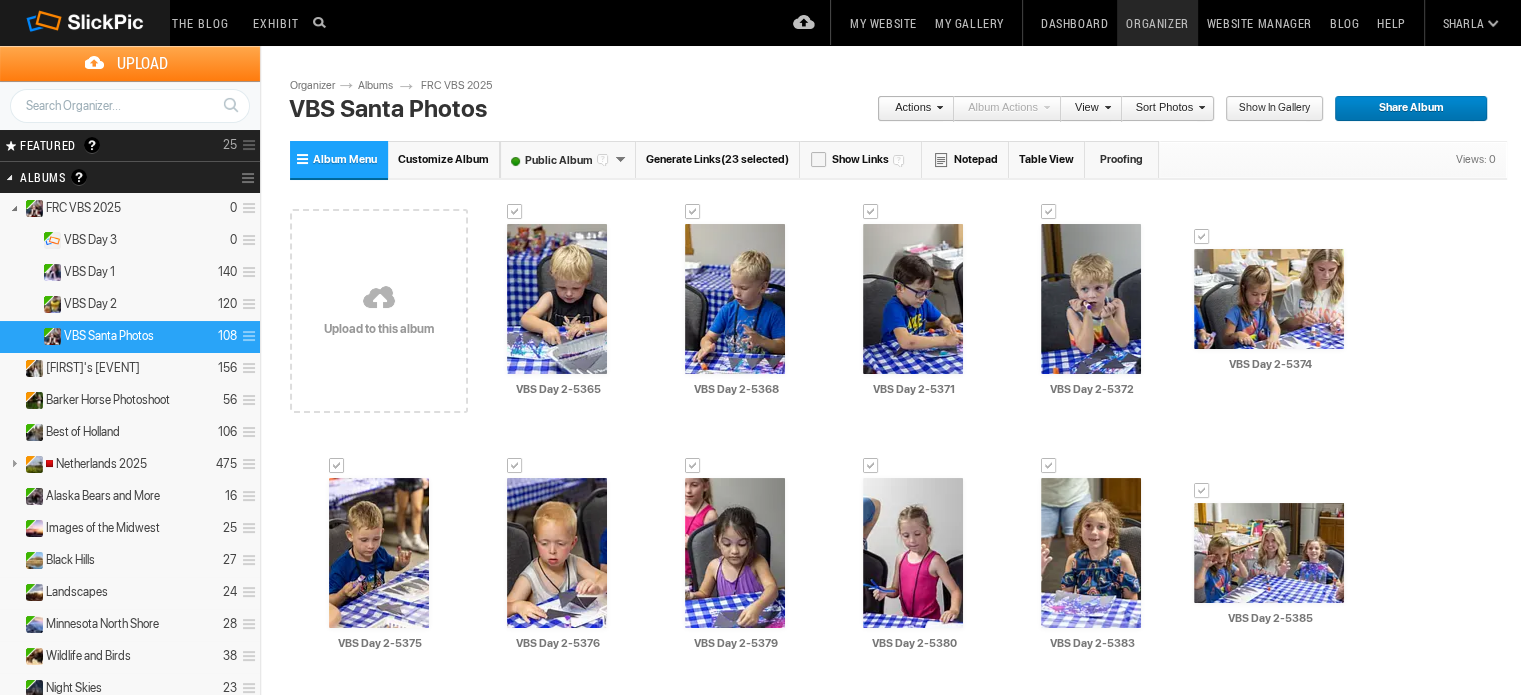 click at bounding box center (937, 107) 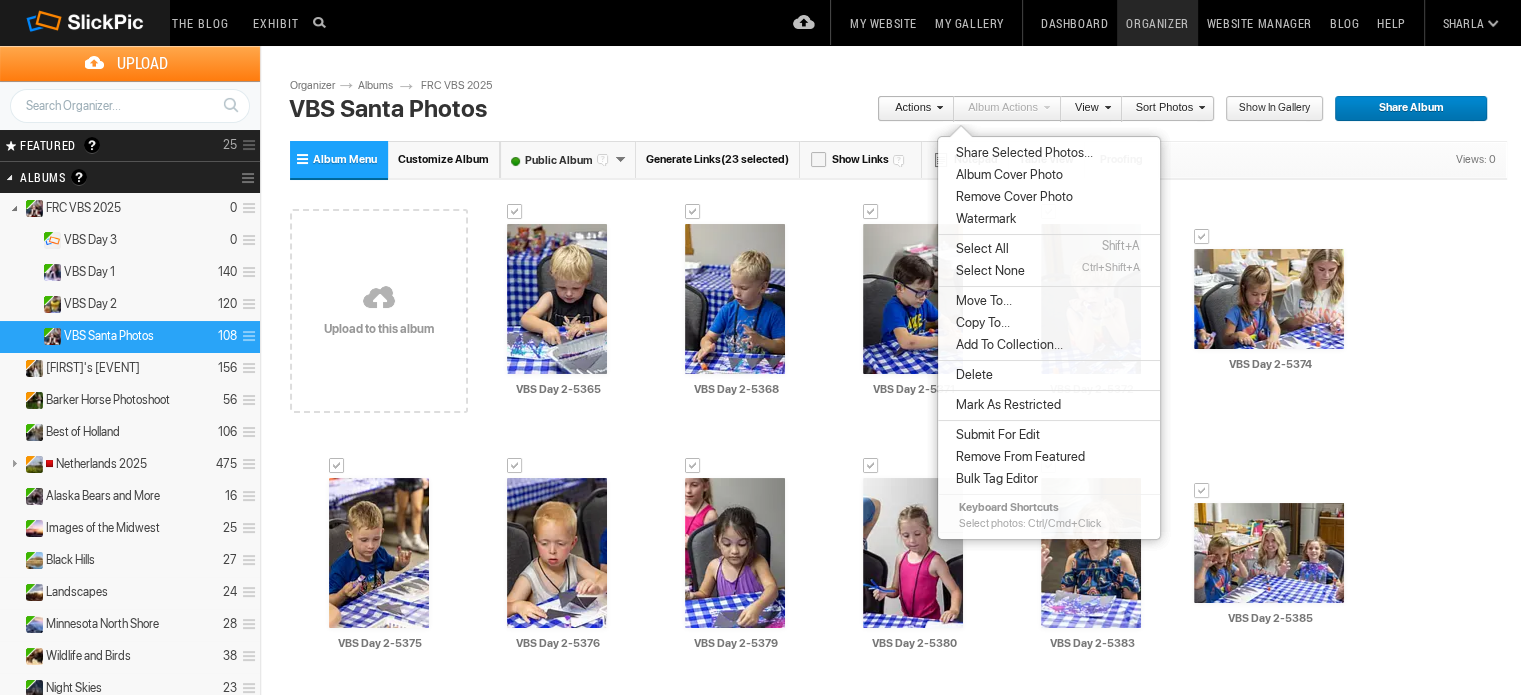 click on "Delete" at bounding box center [971, 375] 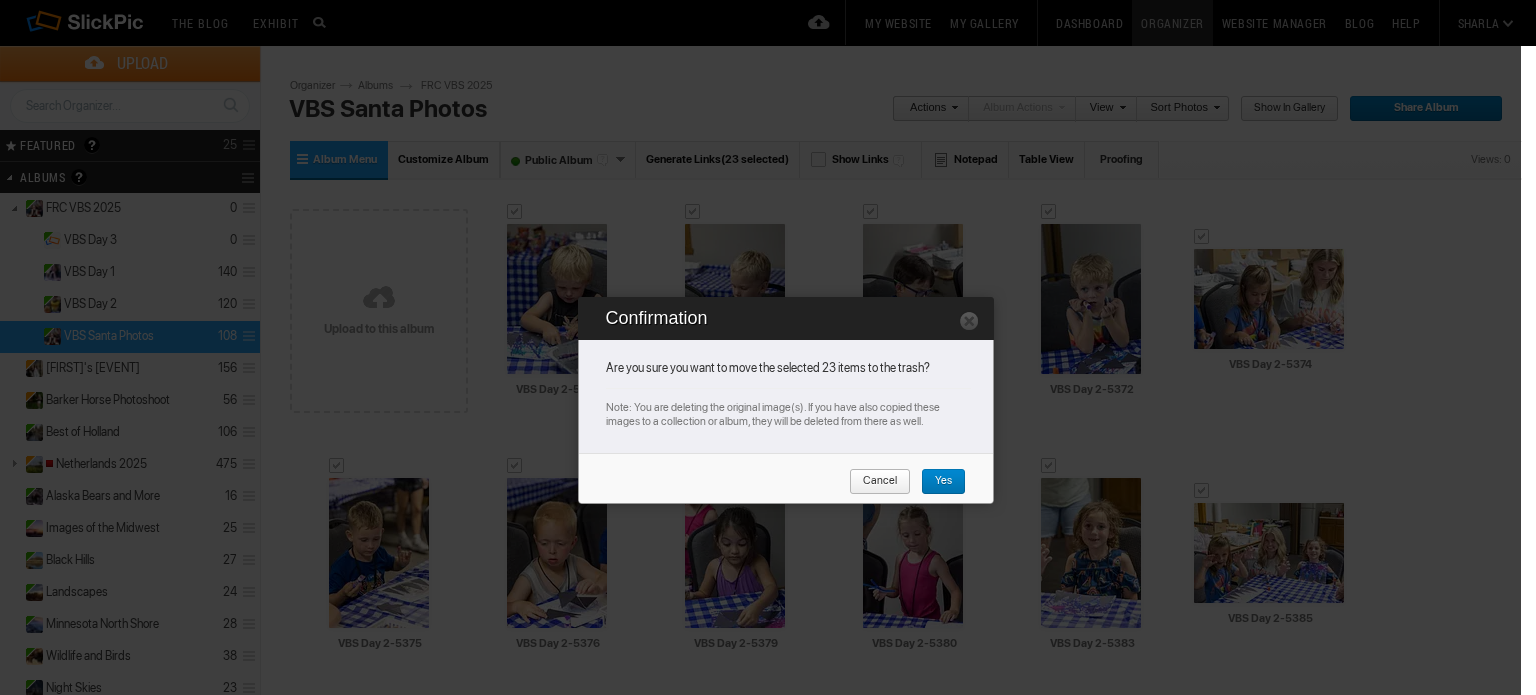 click on "Yes" at bounding box center (936, 482) 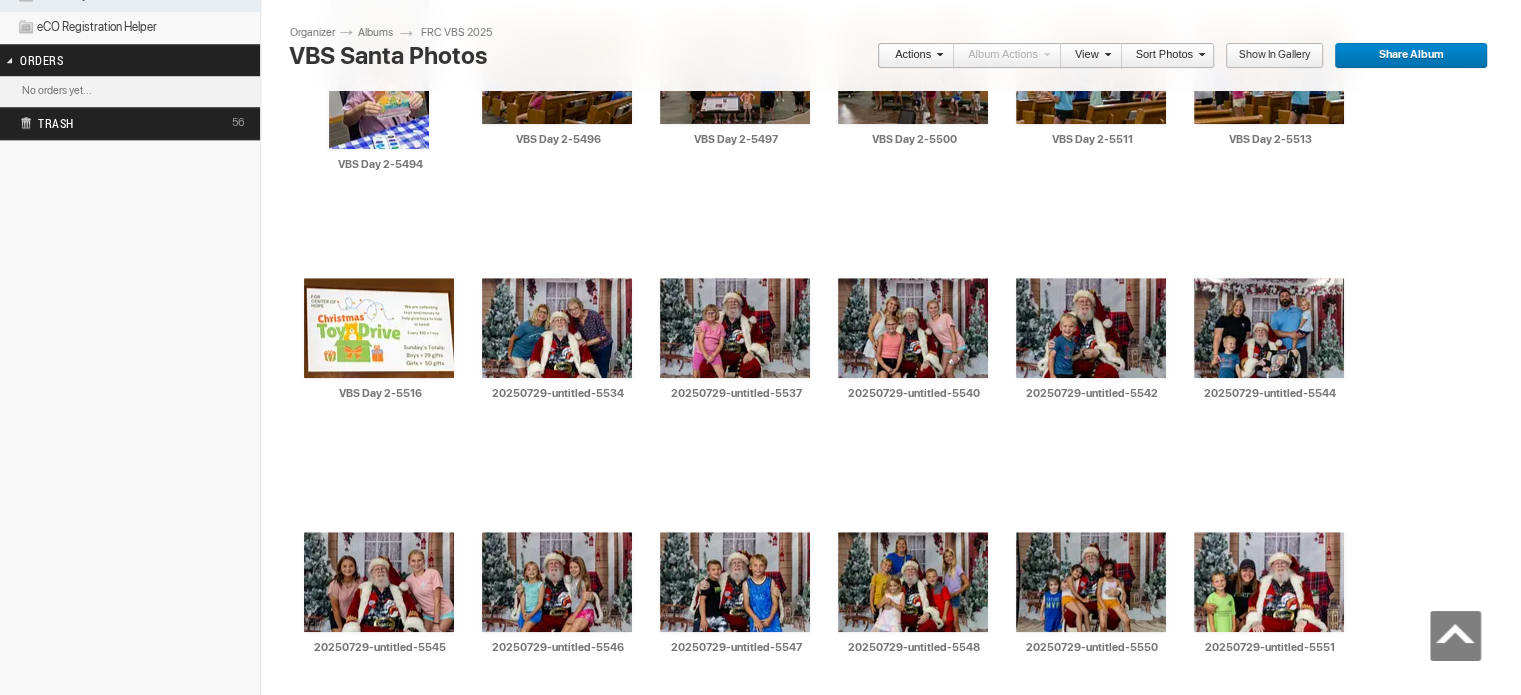 scroll, scrollTop: 1600, scrollLeft: 0, axis: vertical 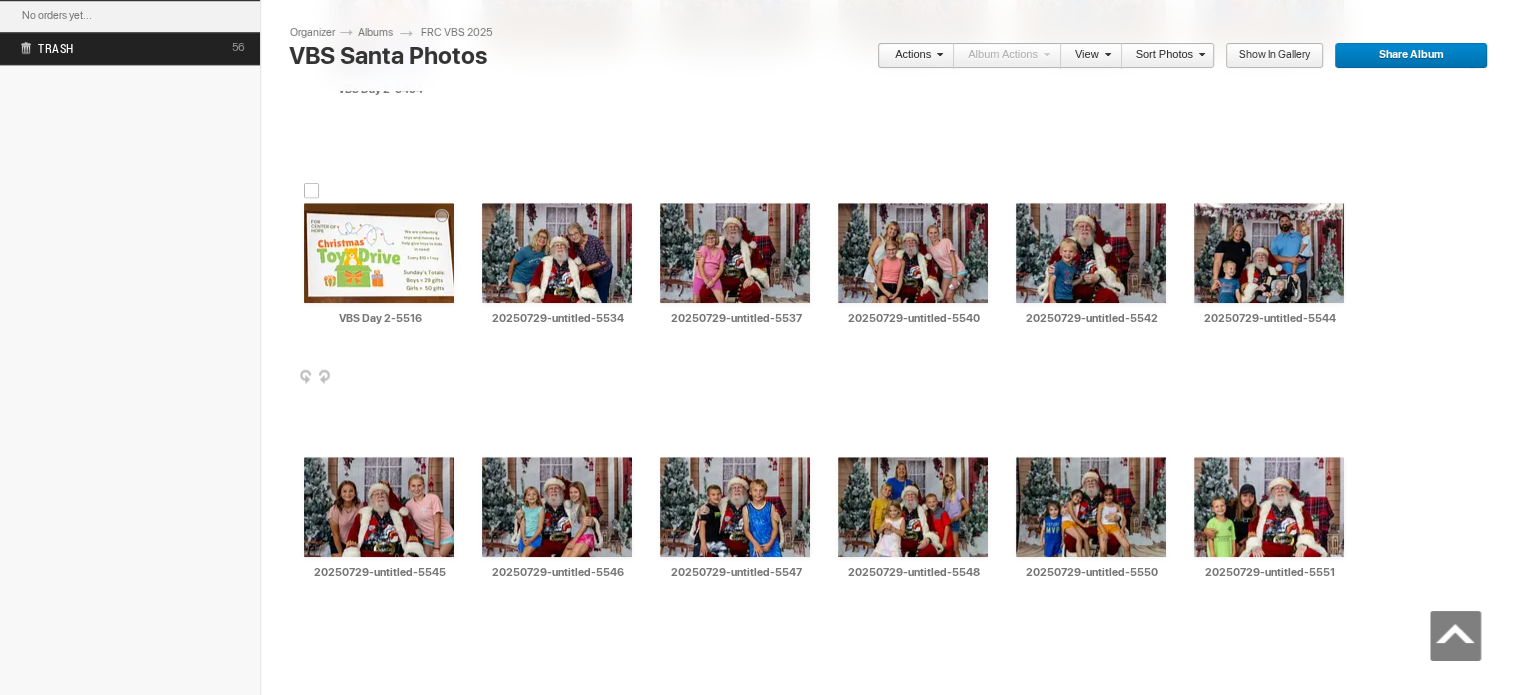 click at bounding box center (312, 191) 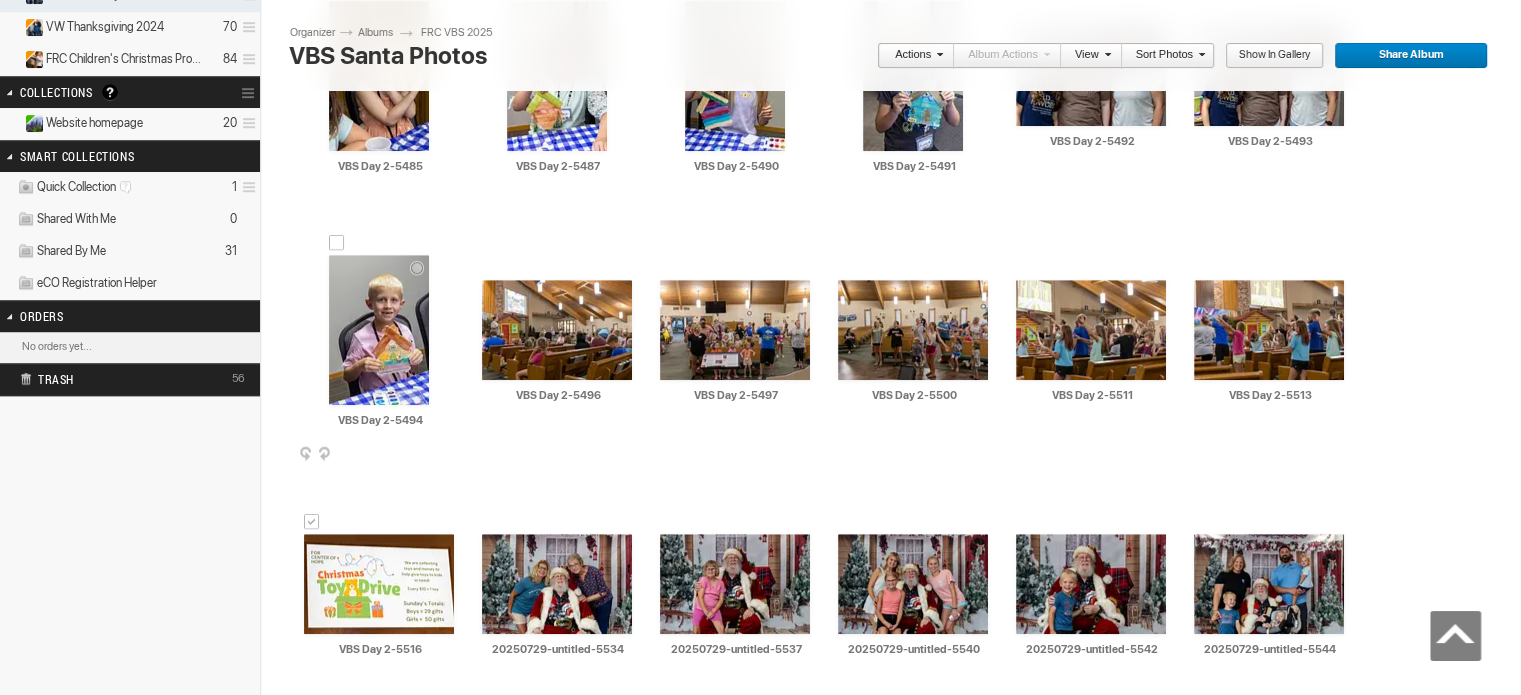 scroll, scrollTop: 1200, scrollLeft: 0, axis: vertical 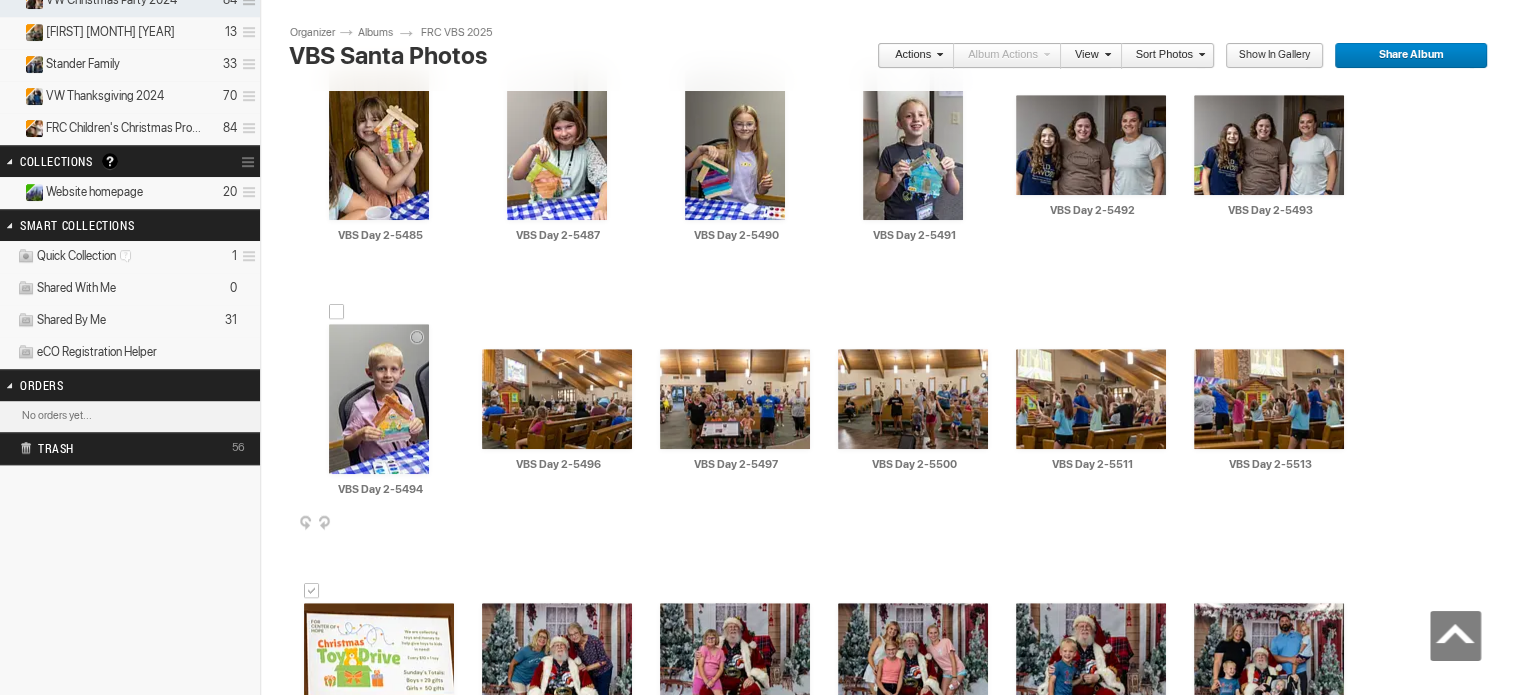 click at bounding box center [337, 312] 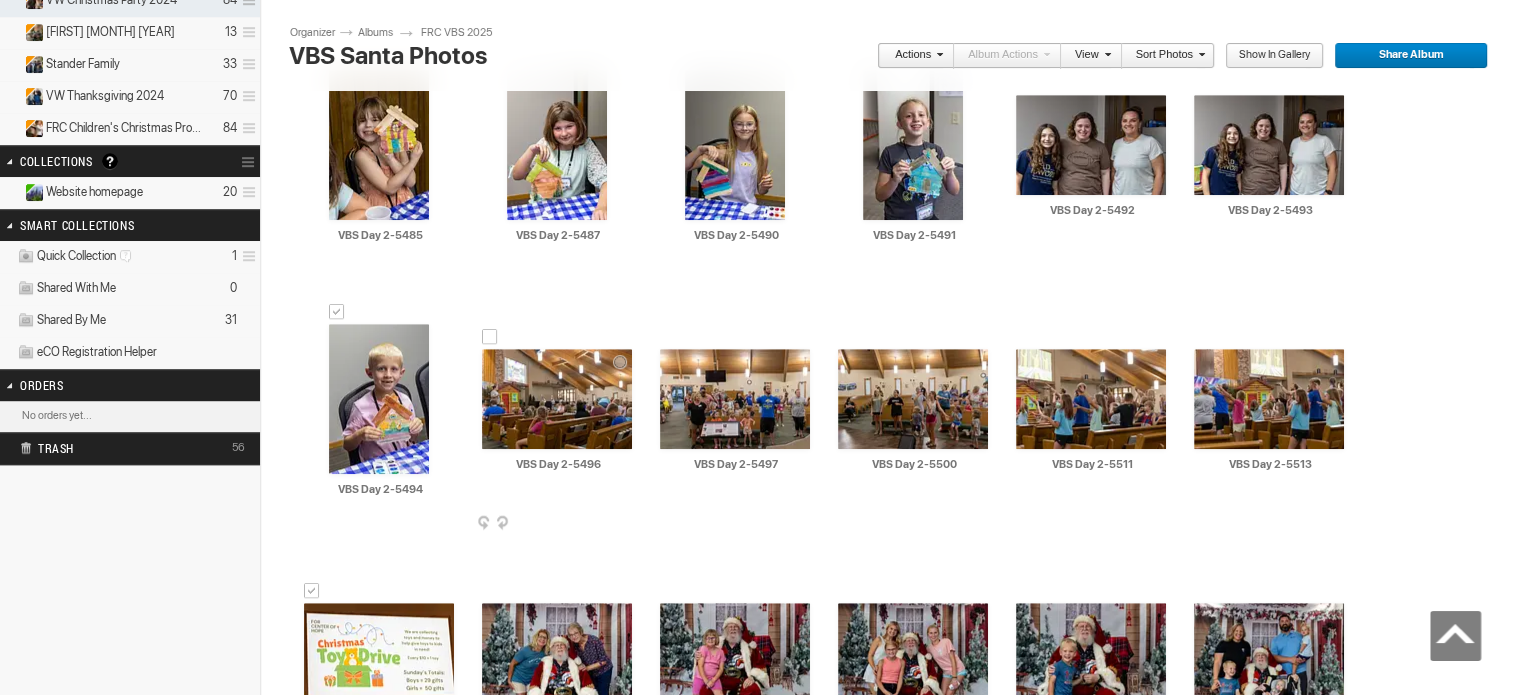 click at bounding box center (490, 337) 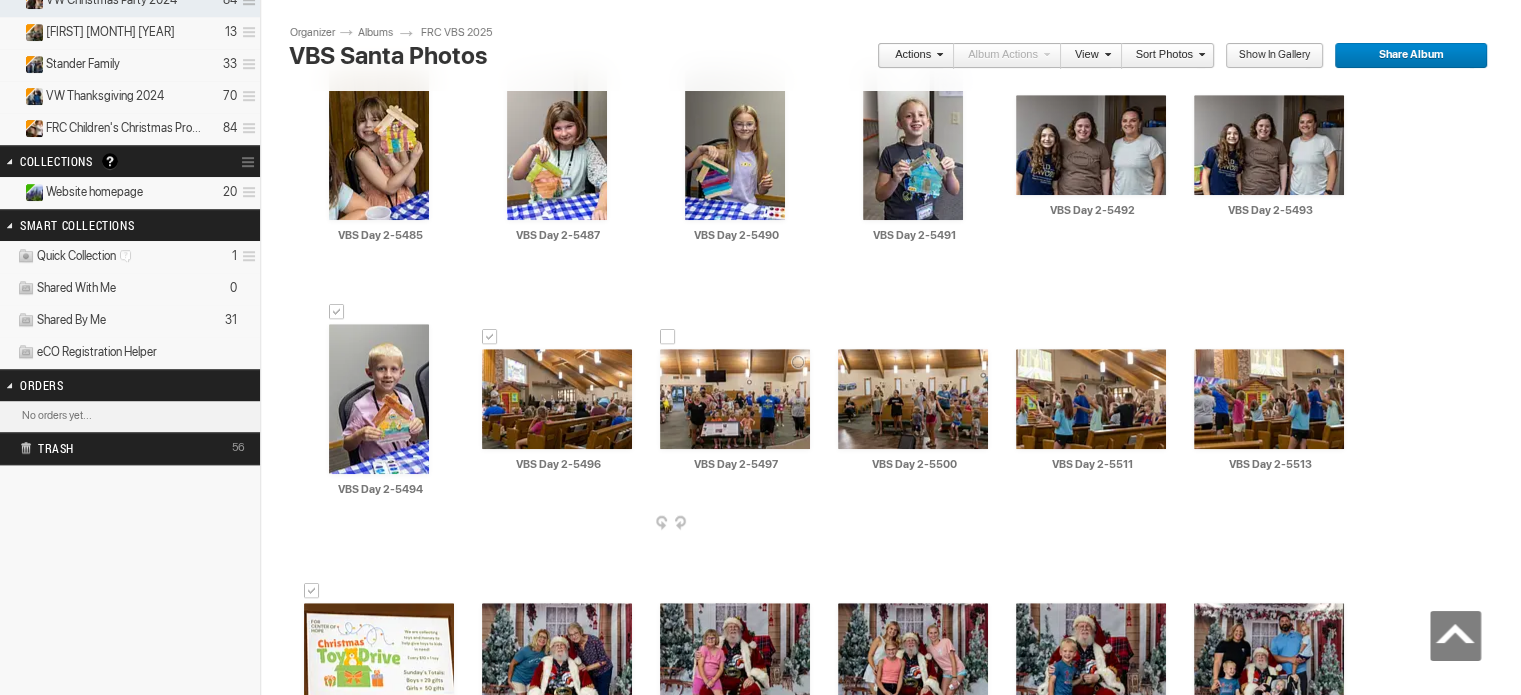 click at bounding box center [668, 337] 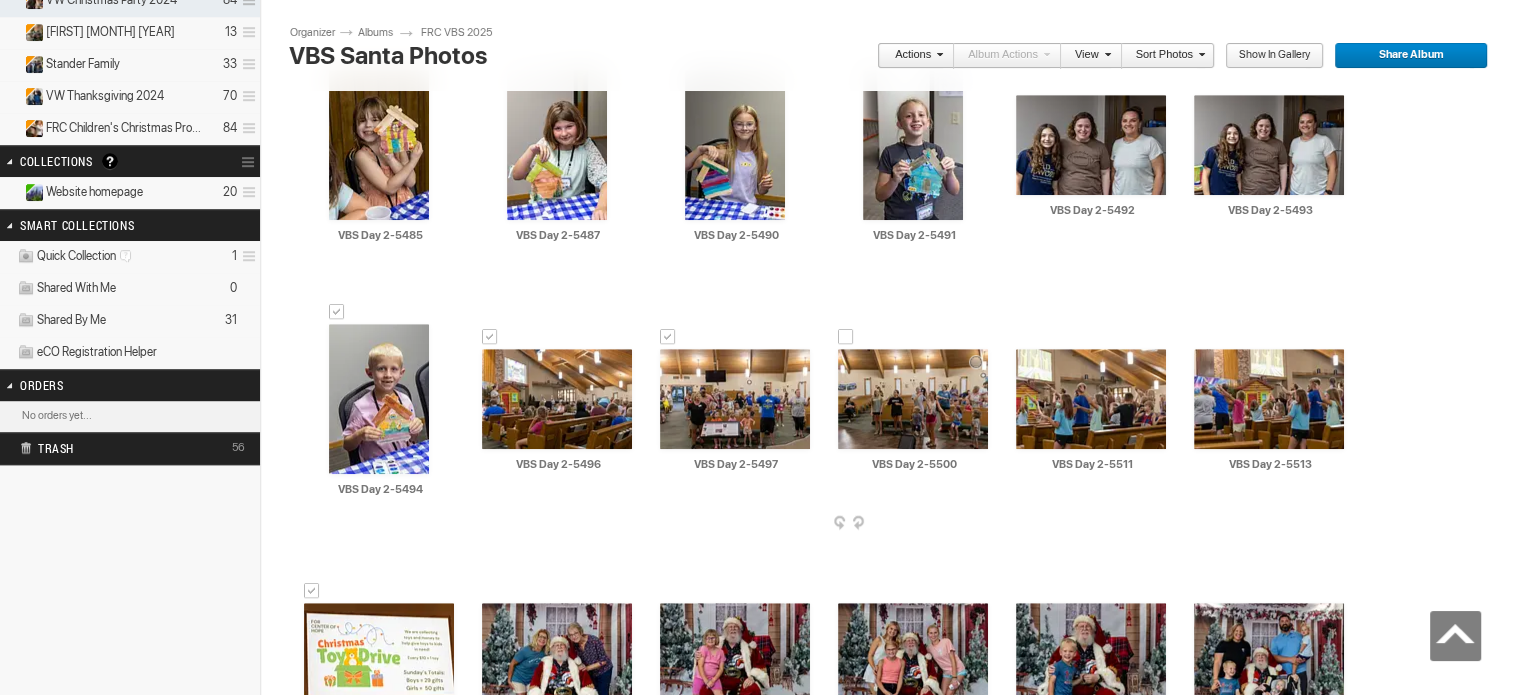 click at bounding box center (846, 337) 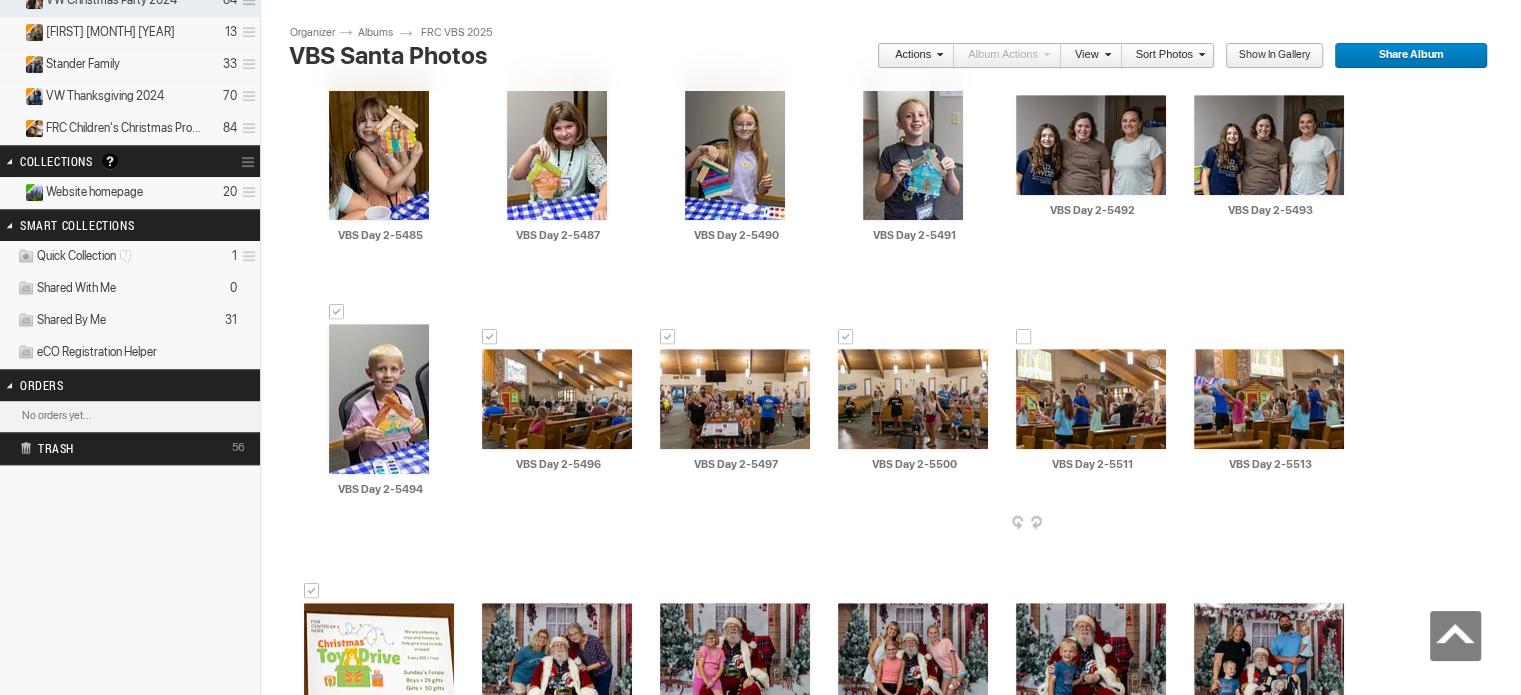 click at bounding box center [1024, 337] 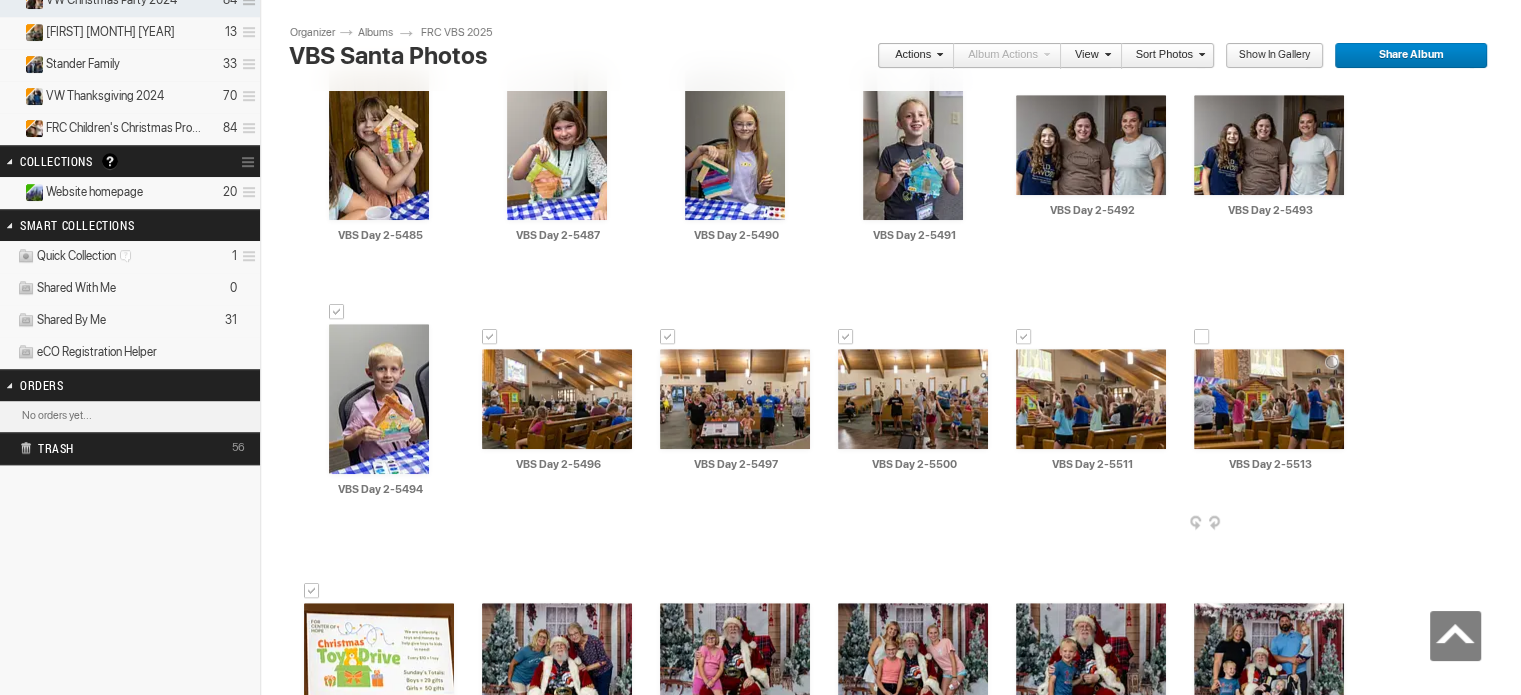 click at bounding box center (1202, 337) 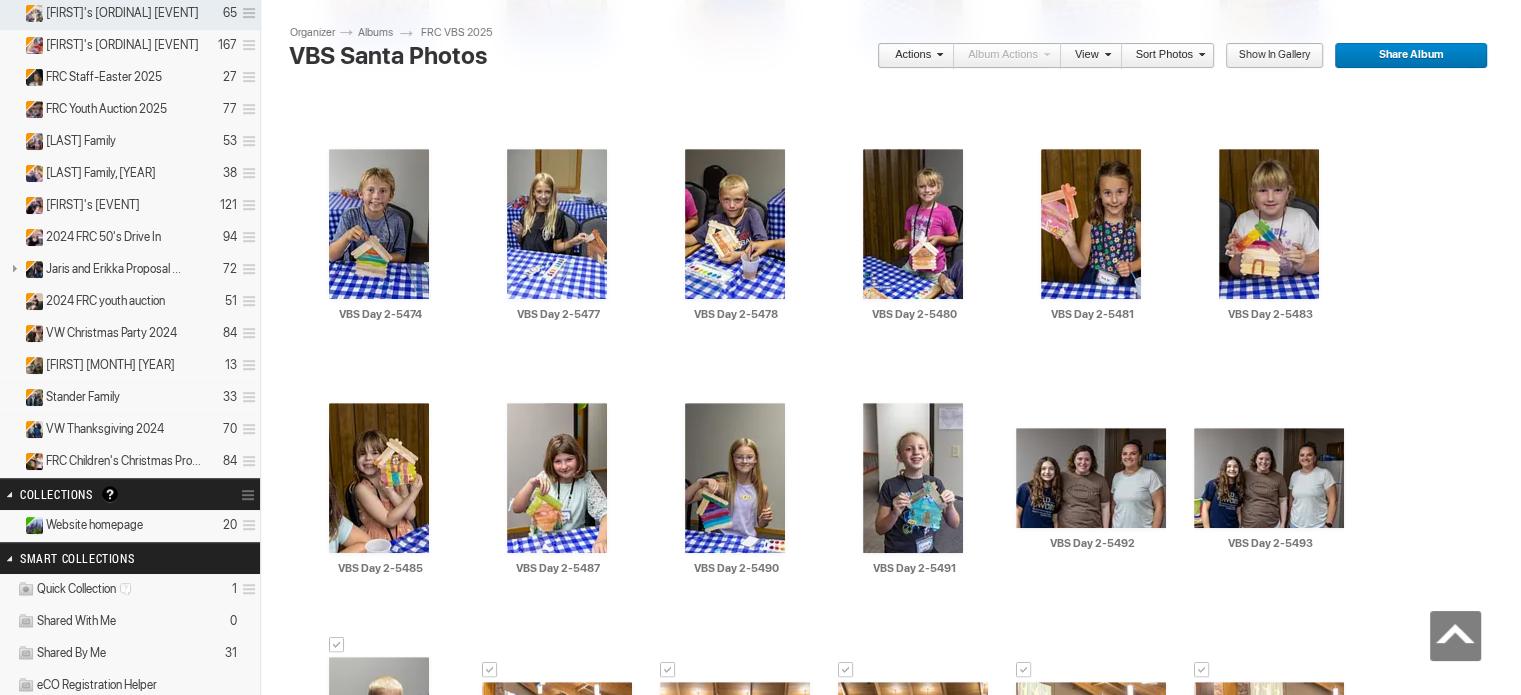 scroll, scrollTop: 800, scrollLeft: 0, axis: vertical 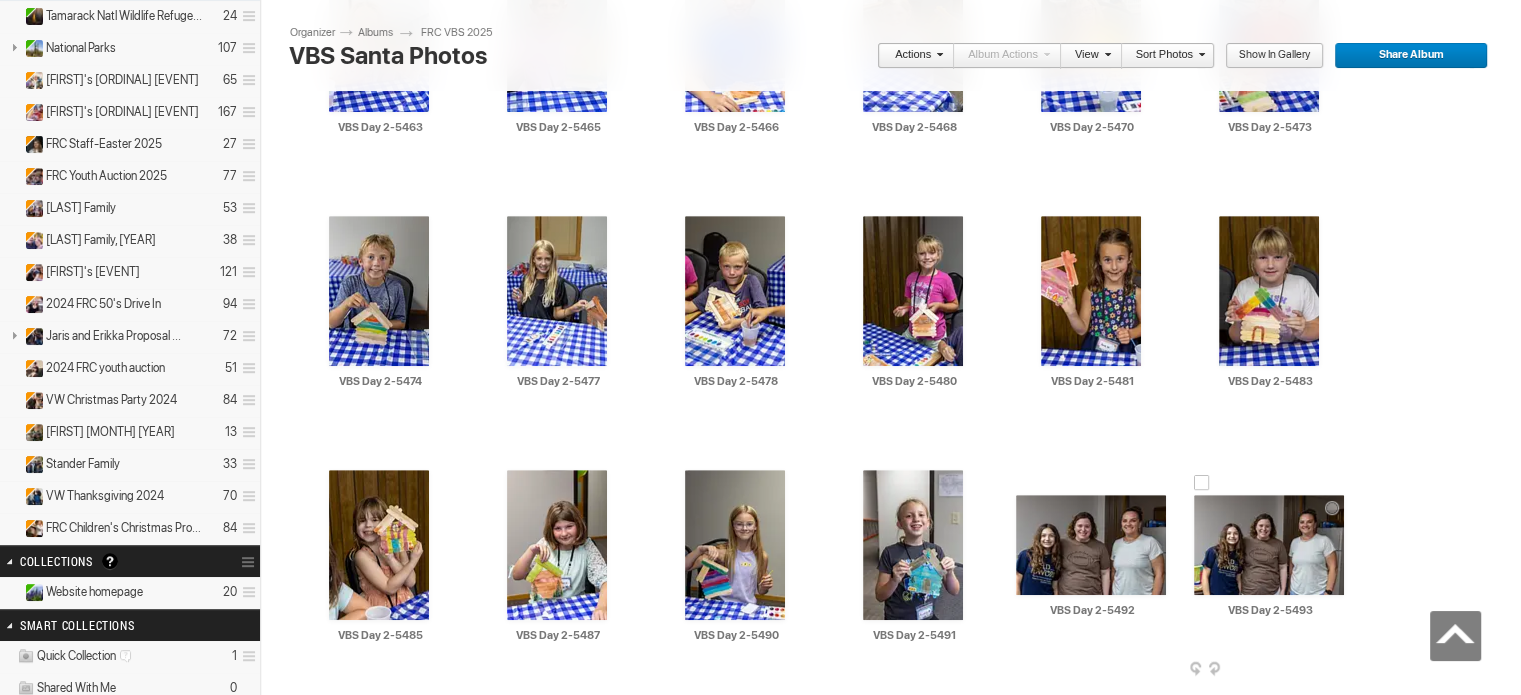 click at bounding box center (1202, 483) 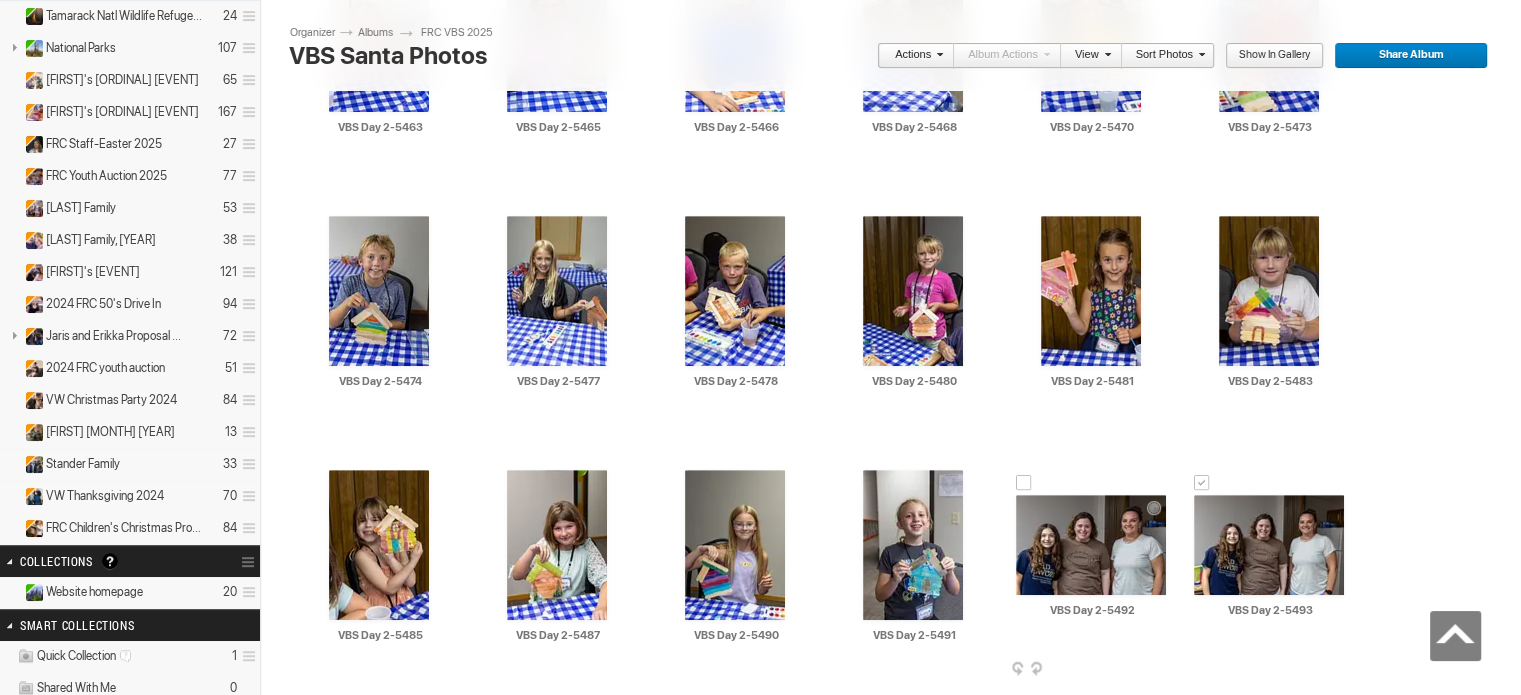 click at bounding box center (1024, 483) 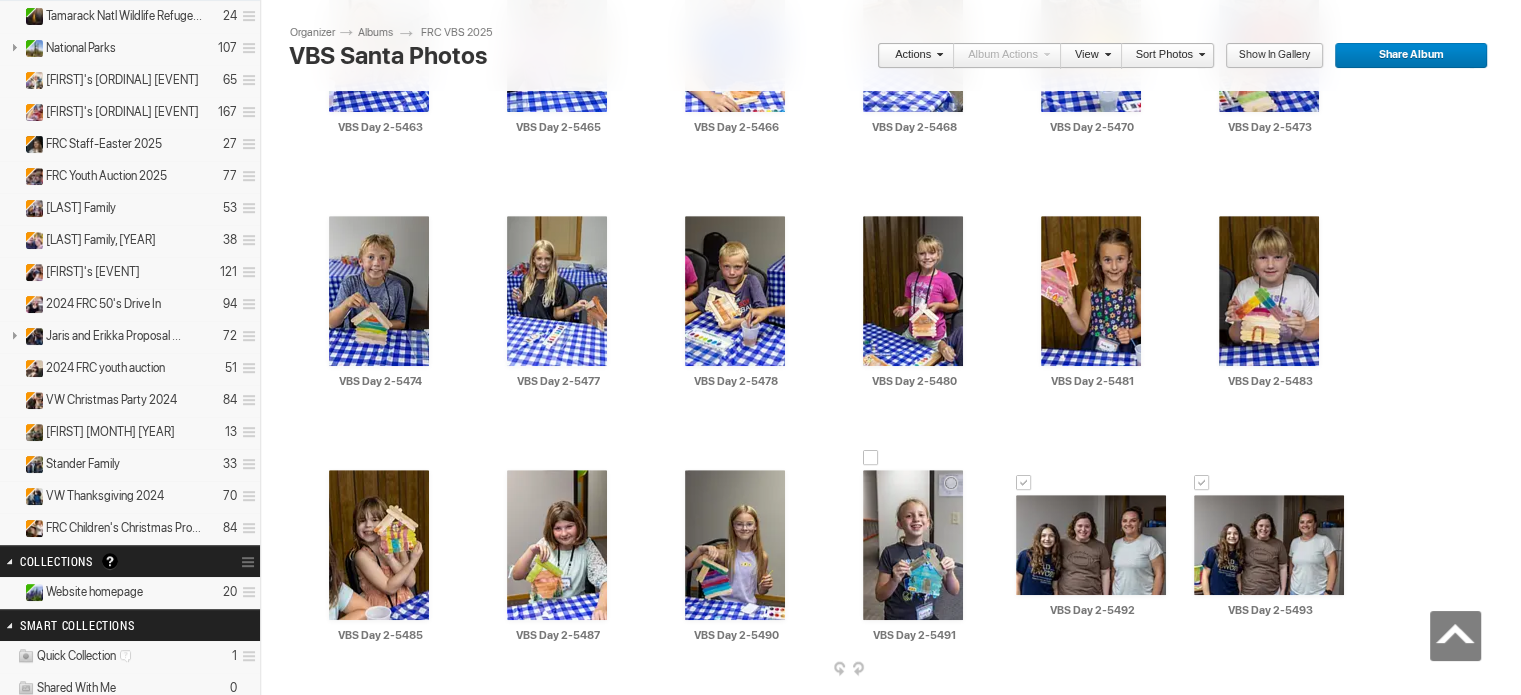 click at bounding box center [871, 458] 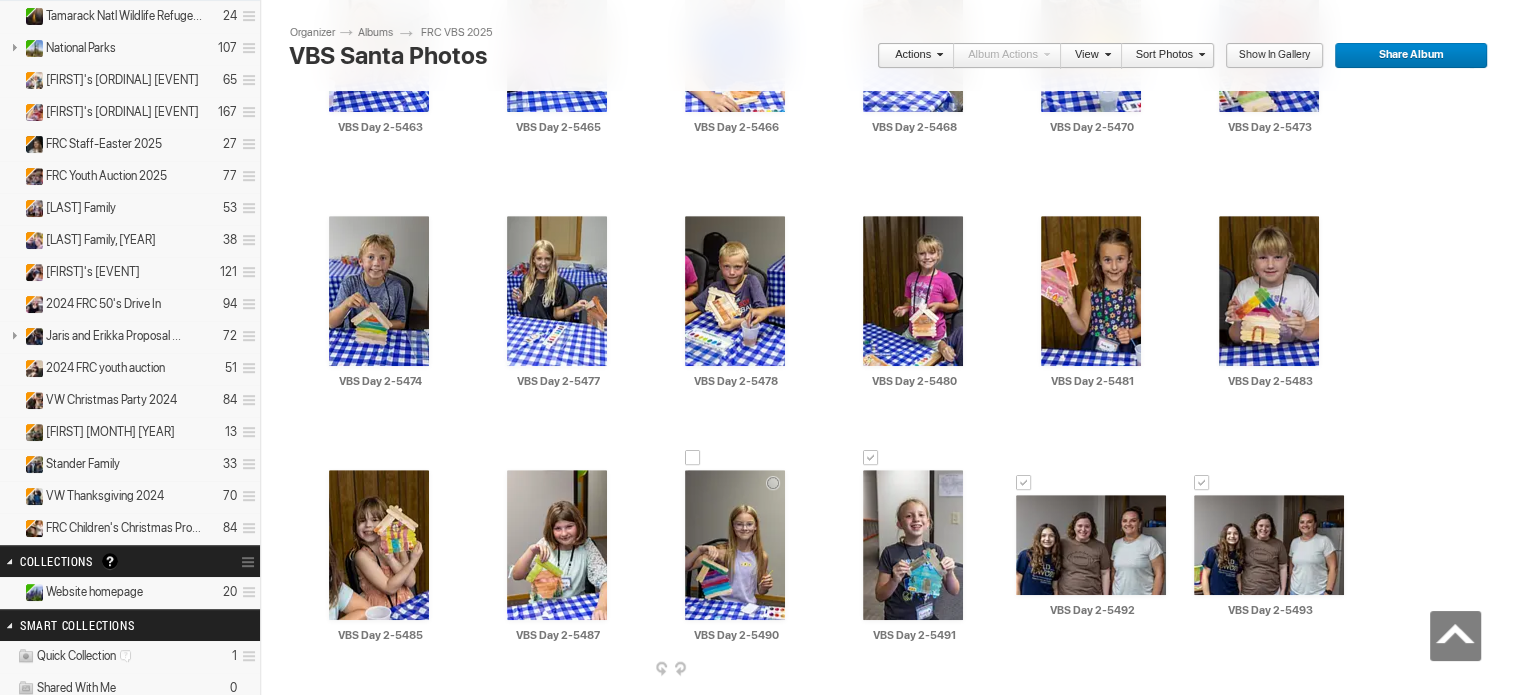 click at bounding box center [693, 458] 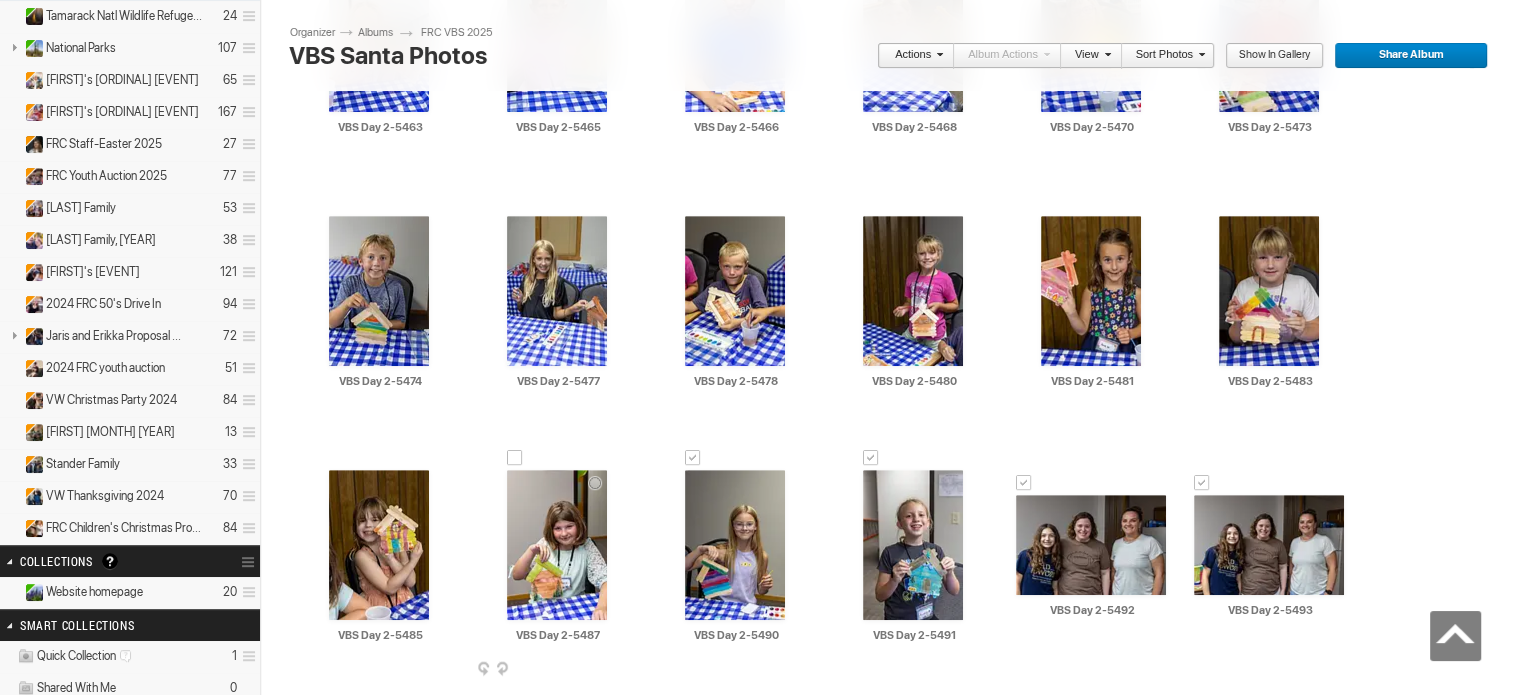click at bounding box center (515, 458) 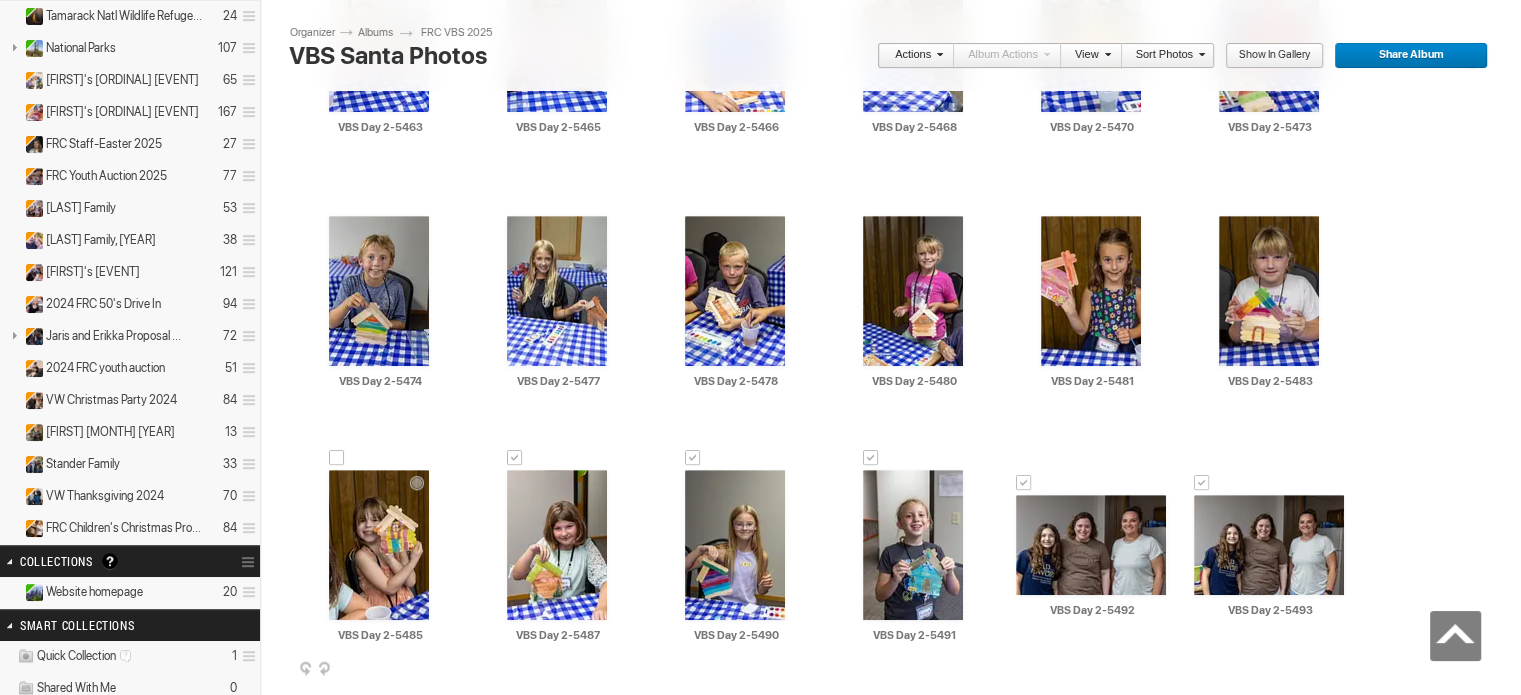 click at bounding box center [337, 458] 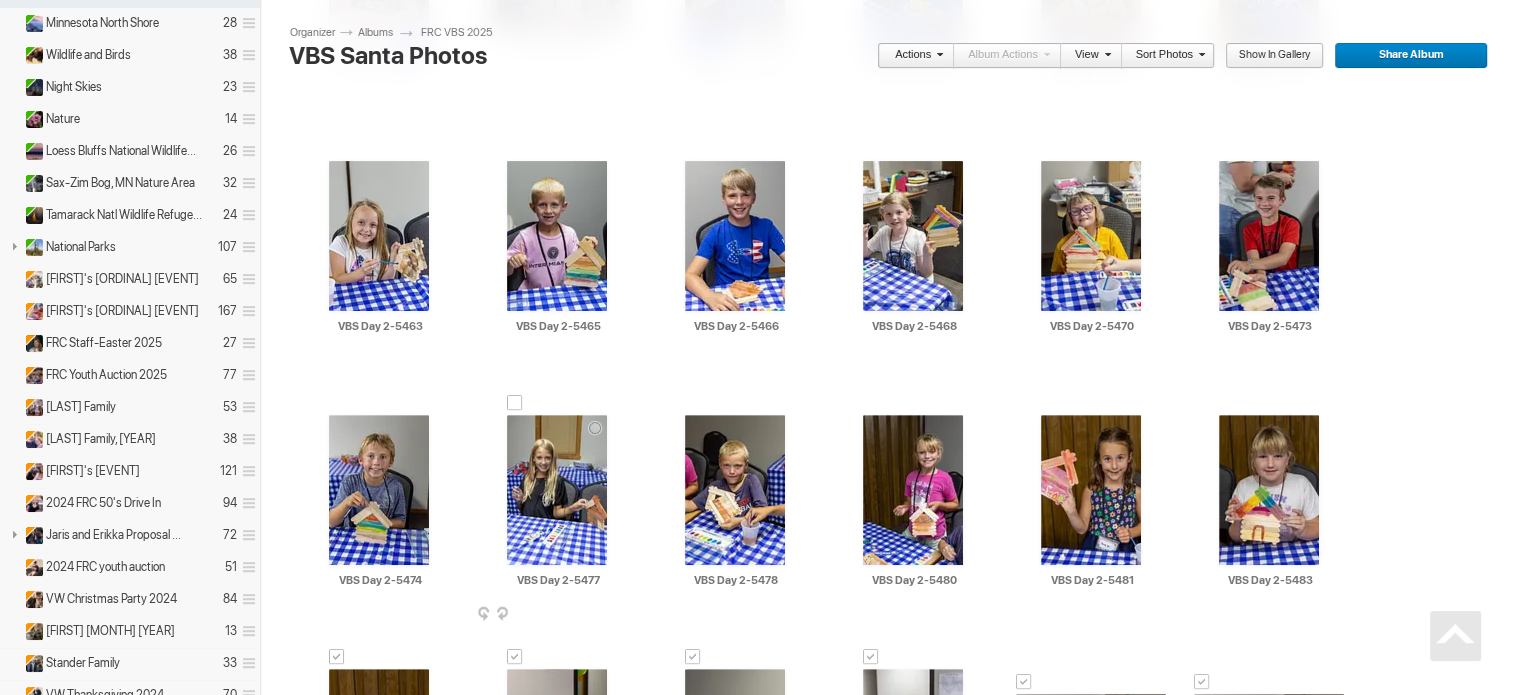 scroll, scrollTop: 600, scrollLeft: 0, axis: vertical 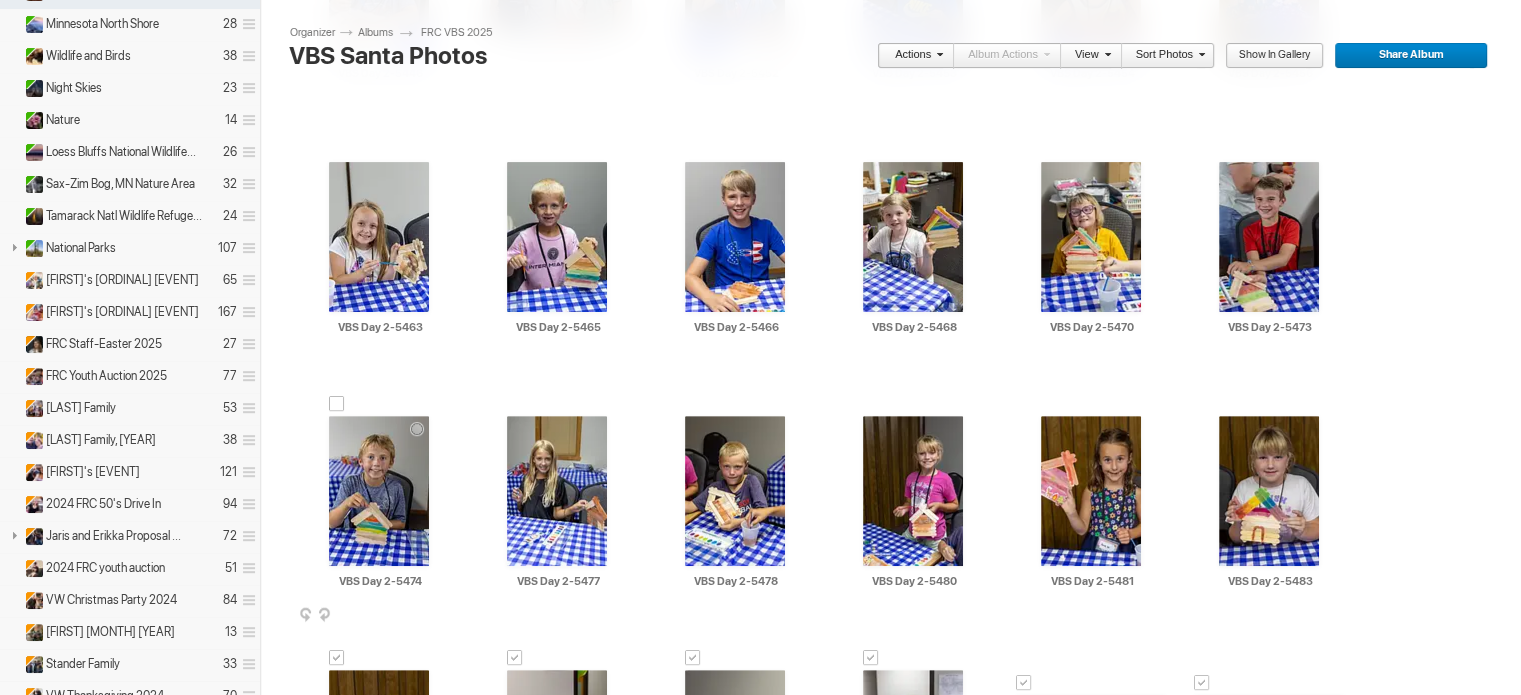 click at bounding box center [337, 404] 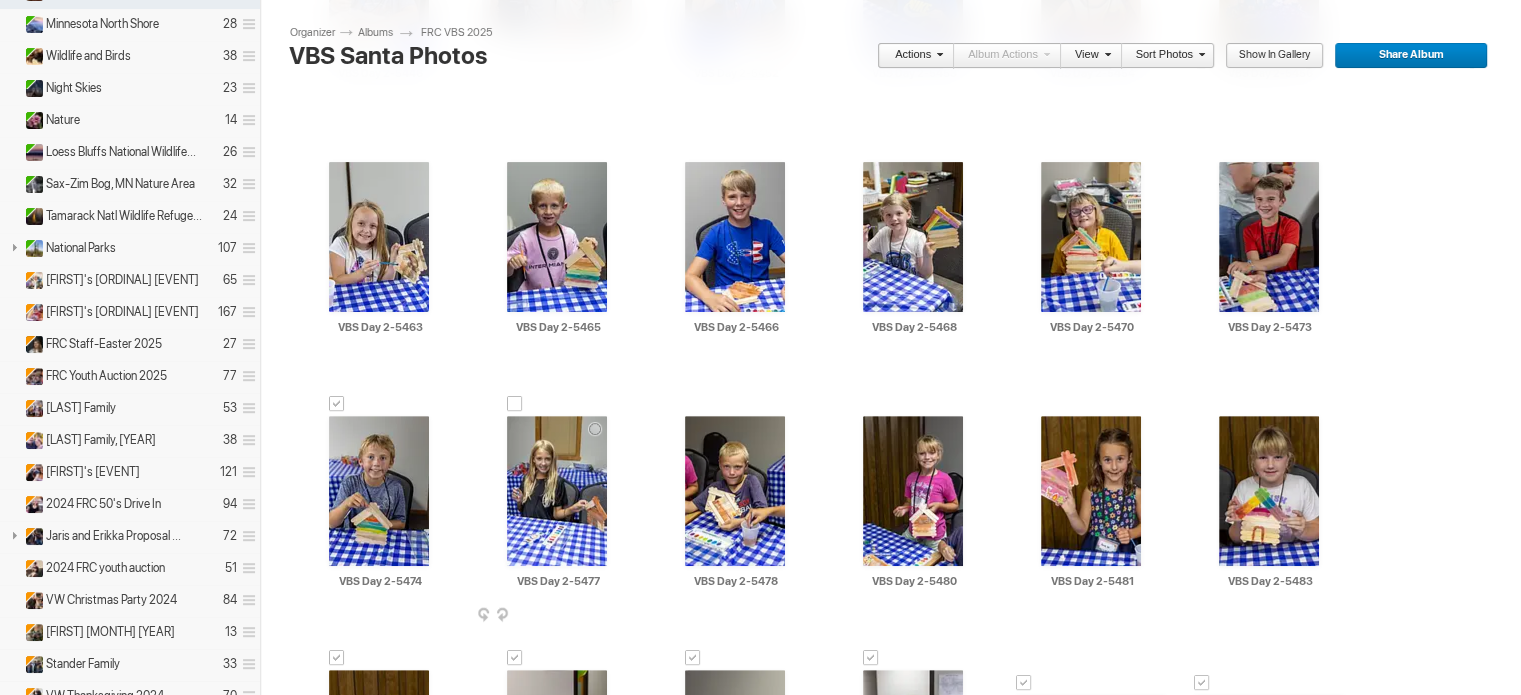 click at bounding box center (515, 404) 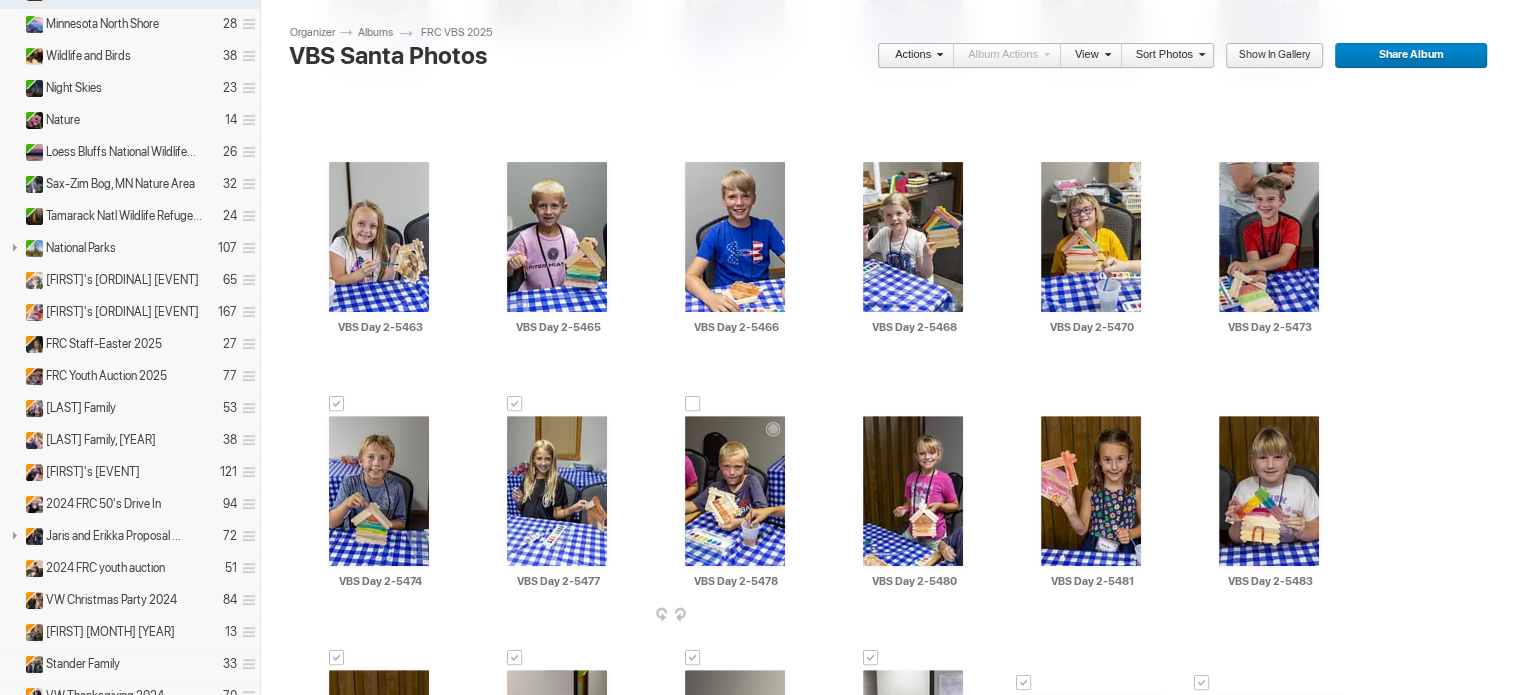 click at bounding box center [693, 404] 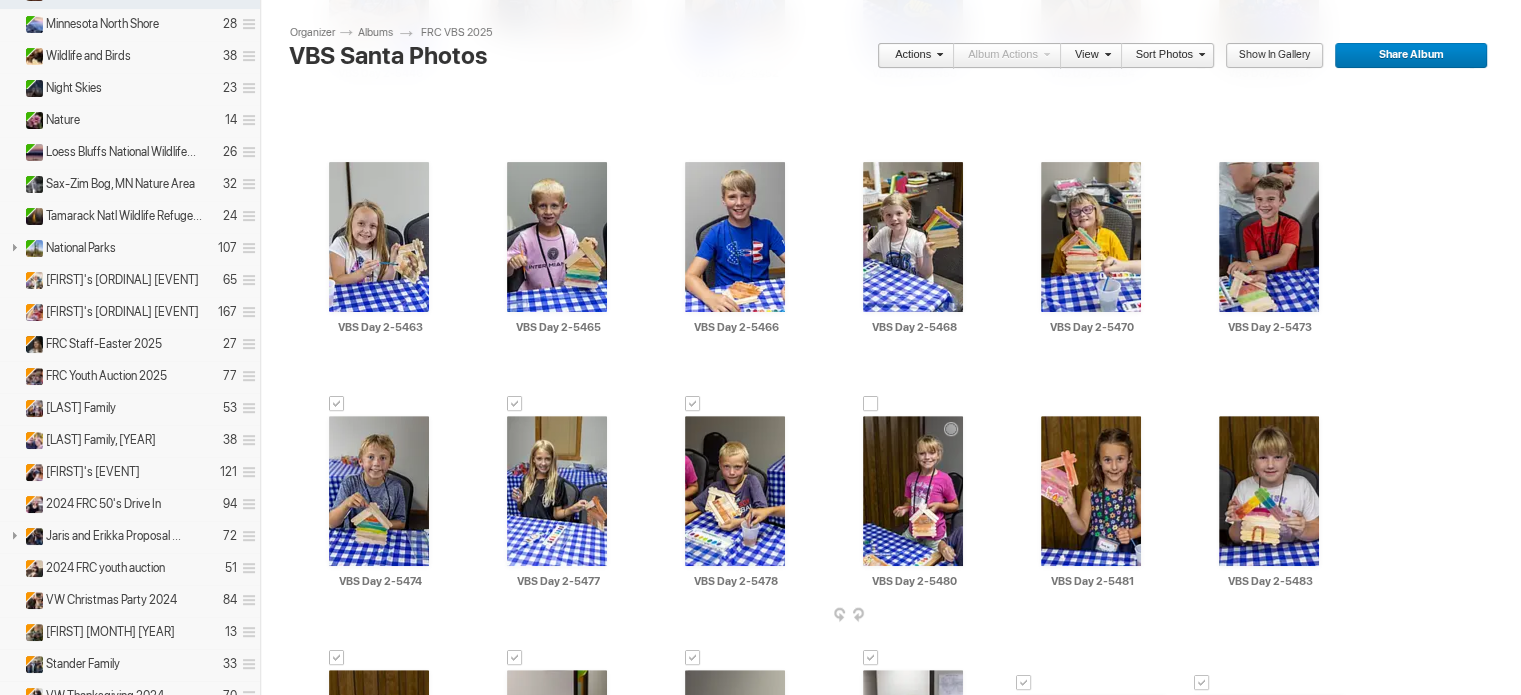 click at bounding box center [871, 404] 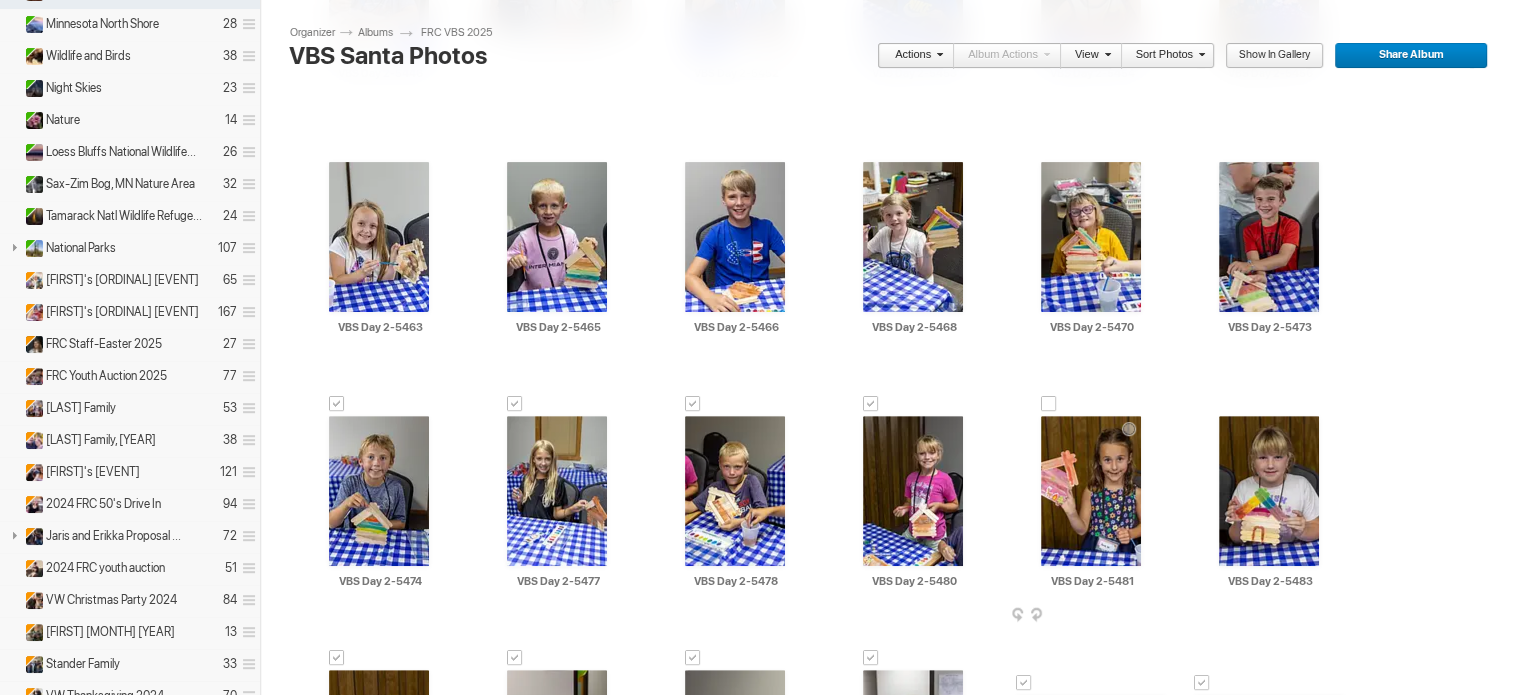 click at bounding box center (1049, 404) 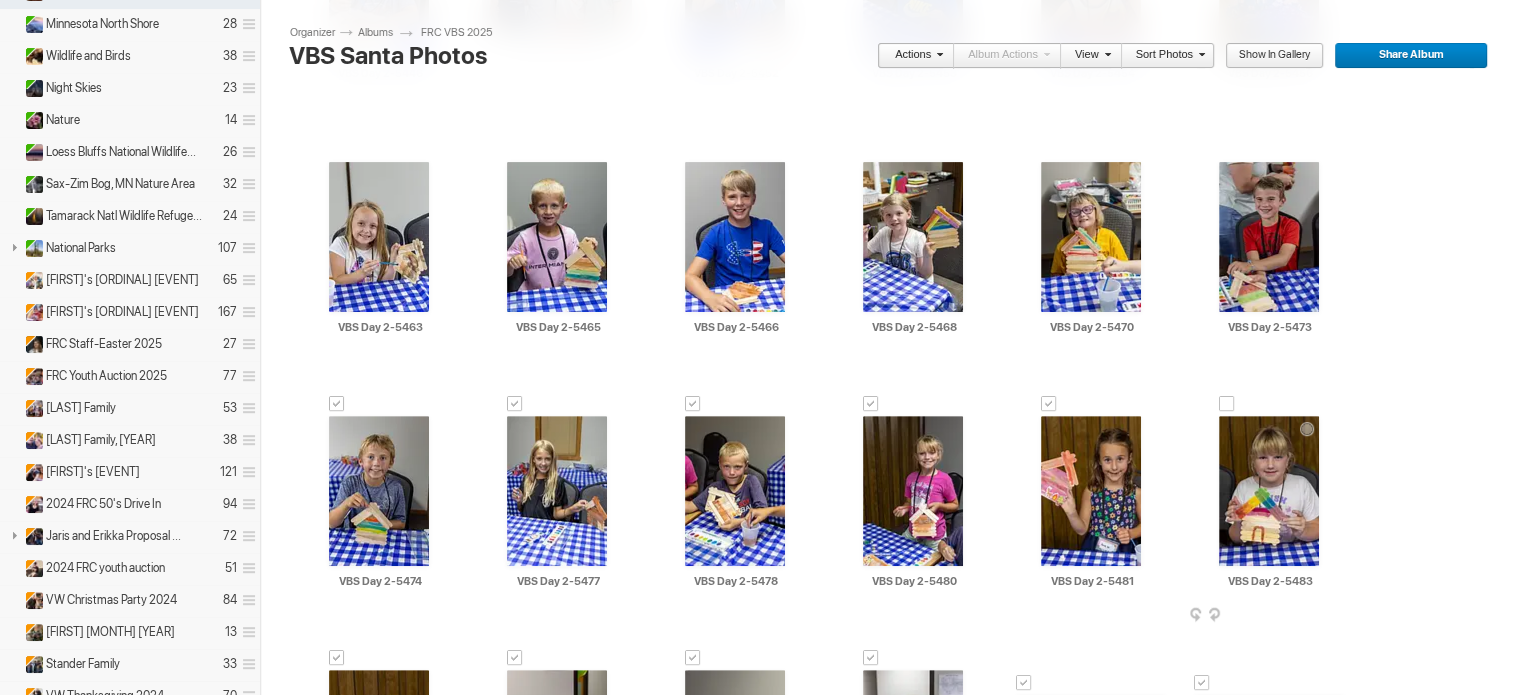 click at bounding box center (1227, 404) 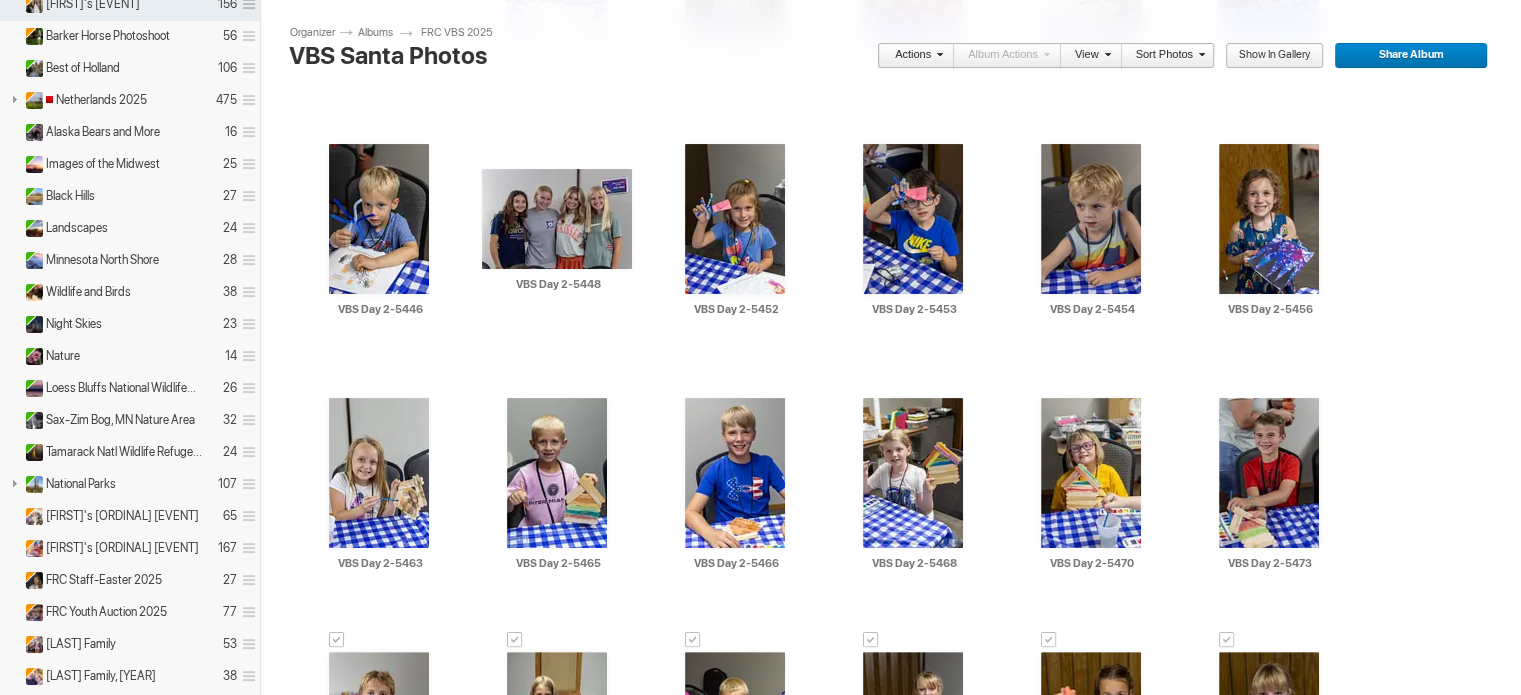 scroll, scrollTop: 300, scrollLeft: 0, axis: vertical 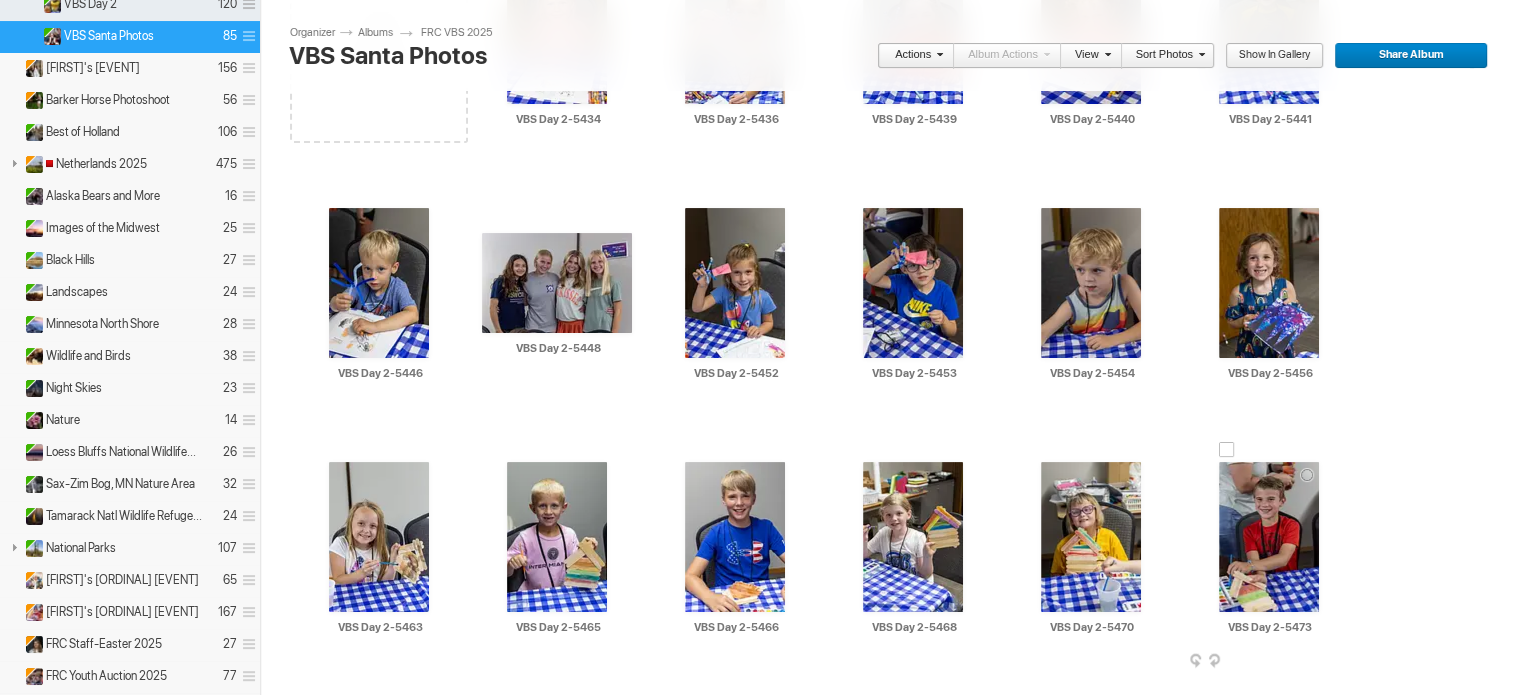 click at bounding box center [1227, 450] 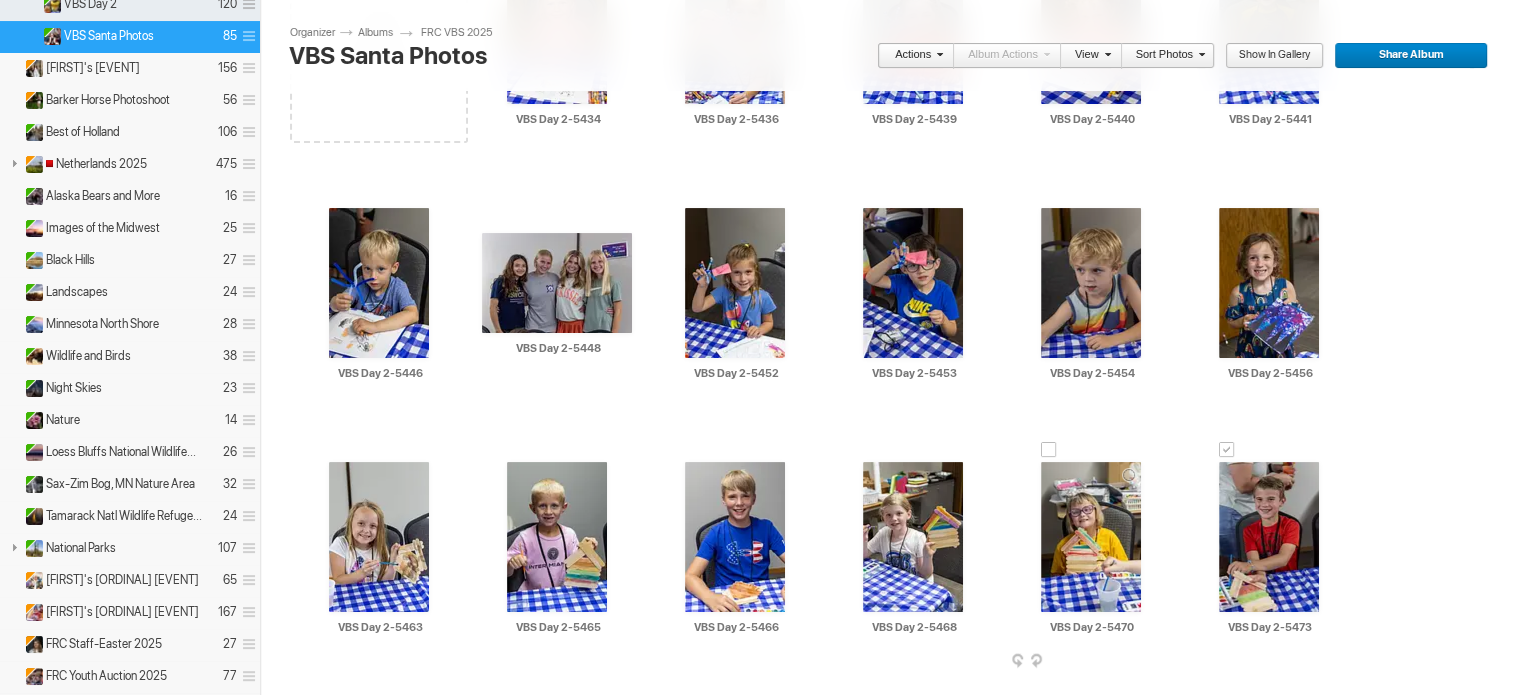 click at bounding box center [1049, 450] 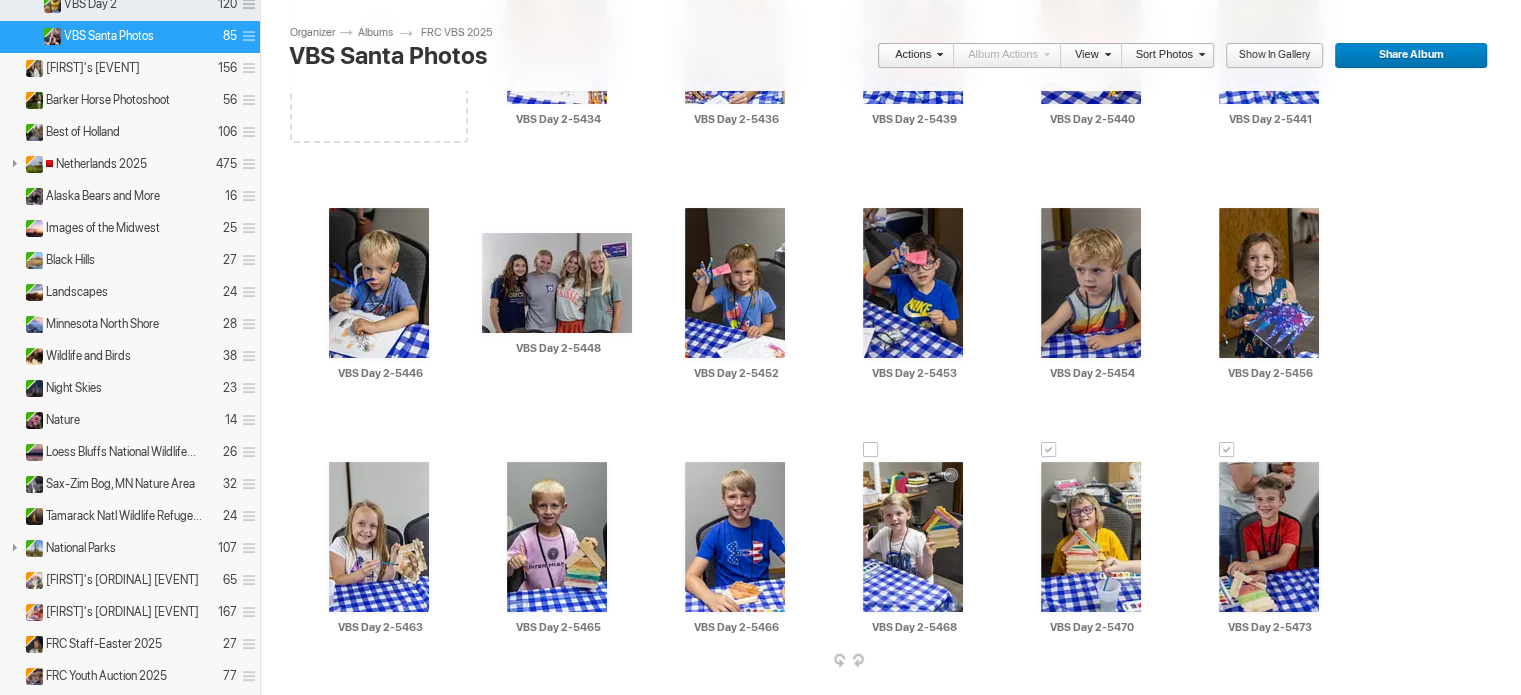 click at bounding box center [871, 450] 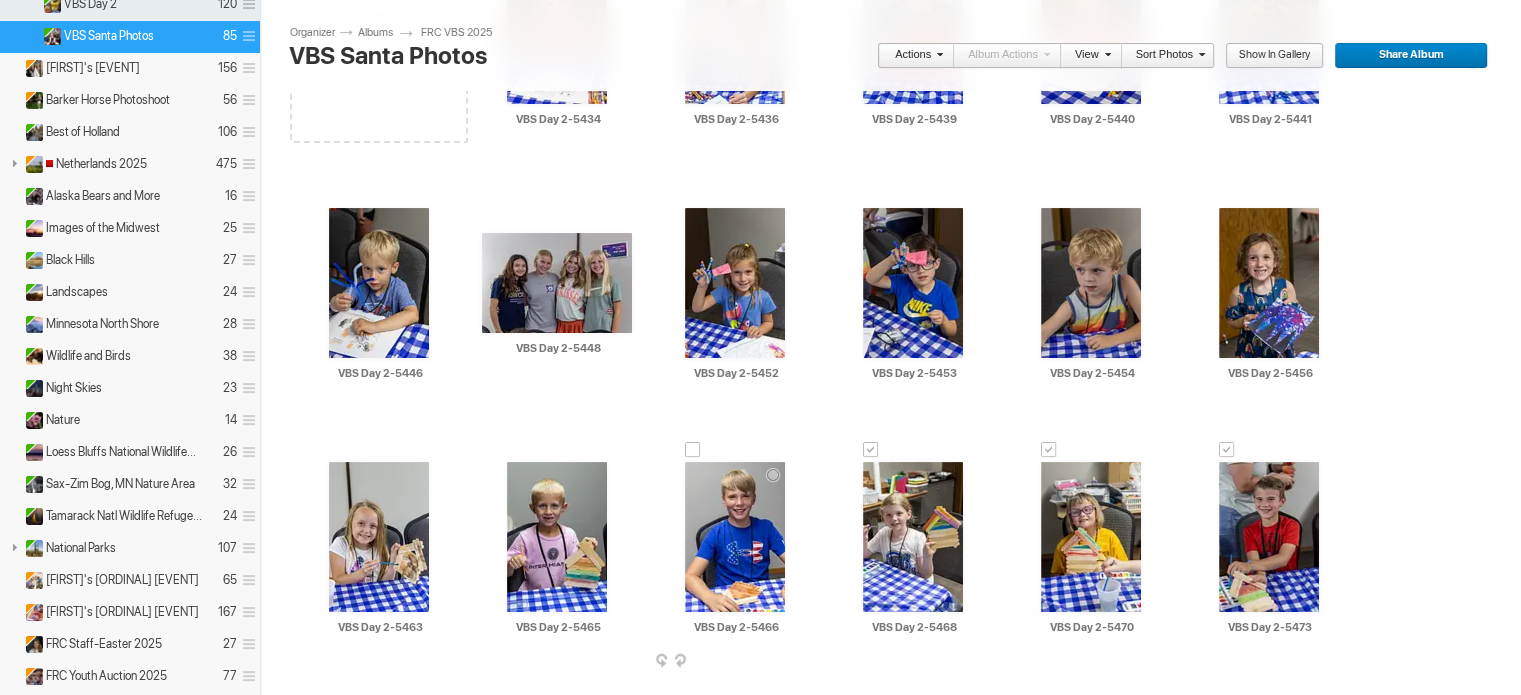 click at bounding box center [693, 450] 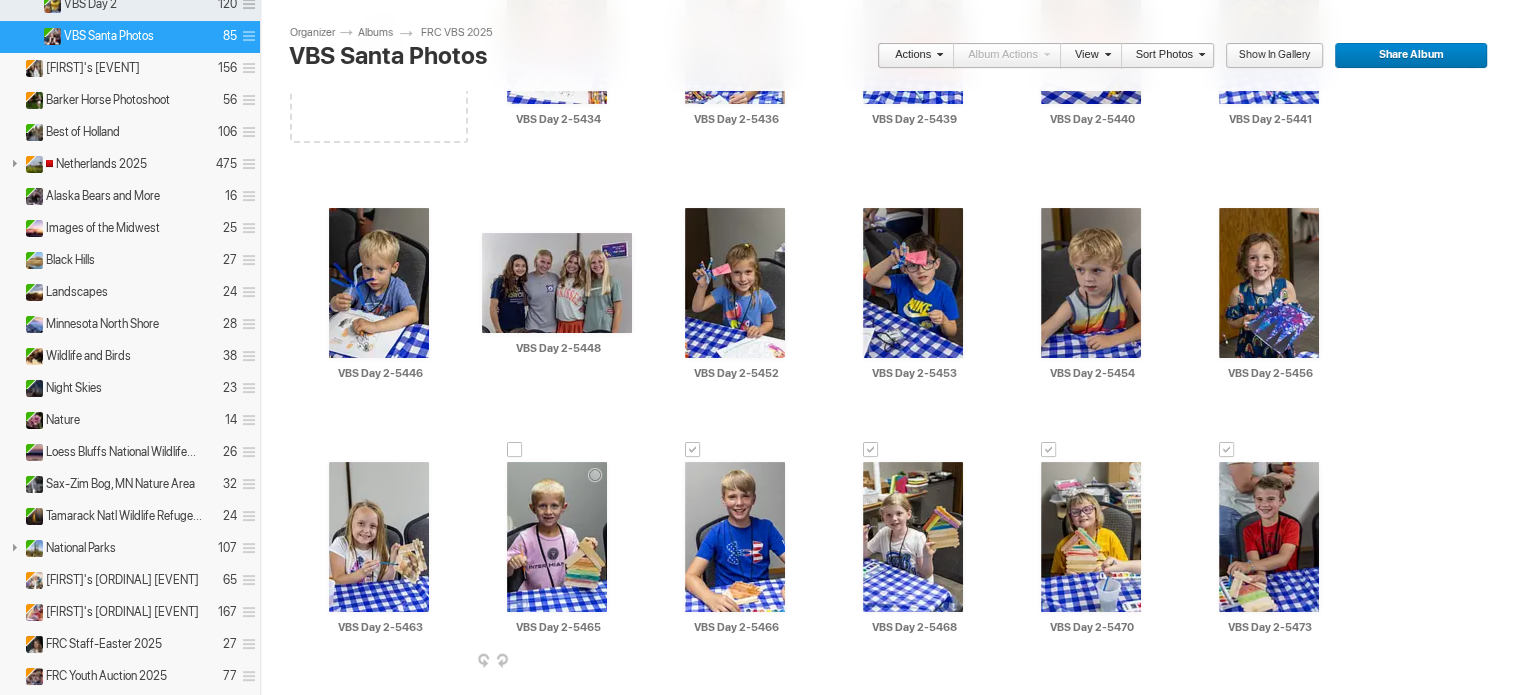 click at bounding box center [515, 450] 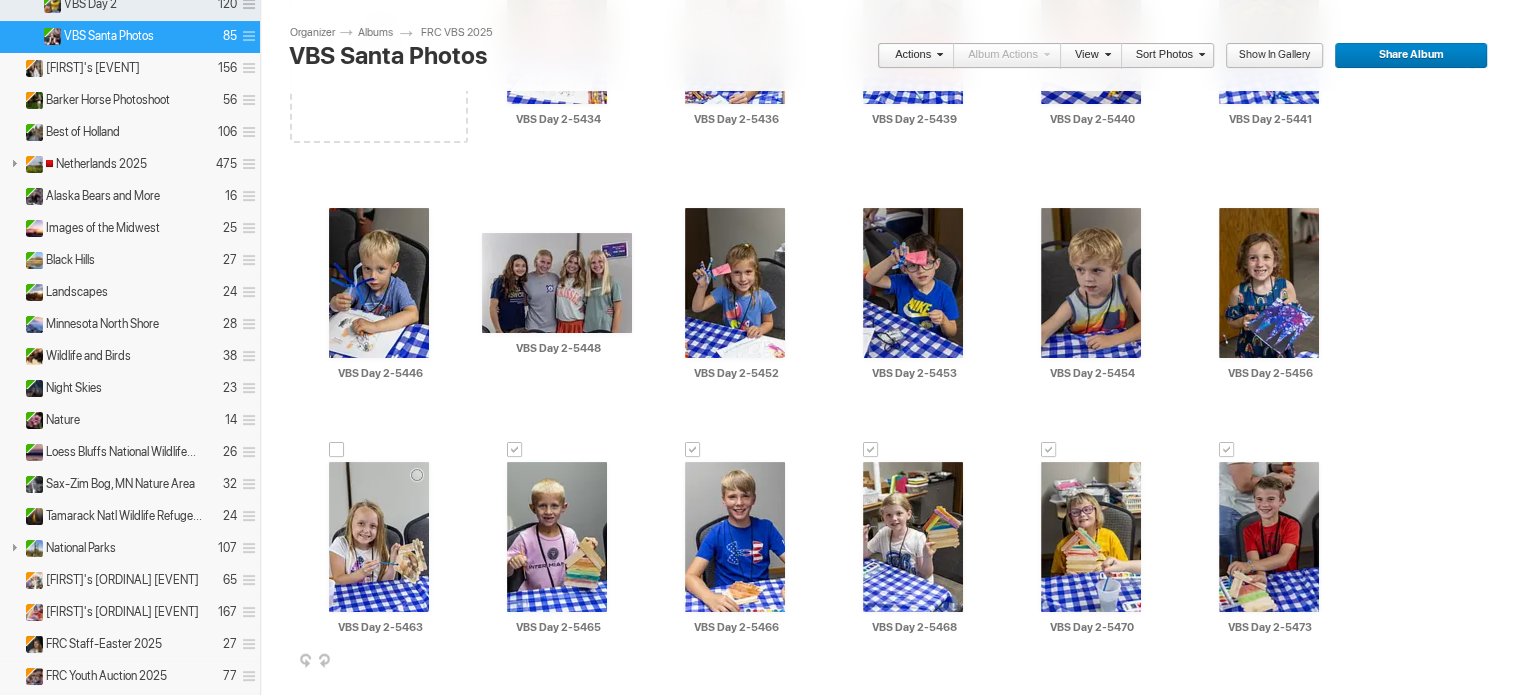 click at bounding box center [337, 450] 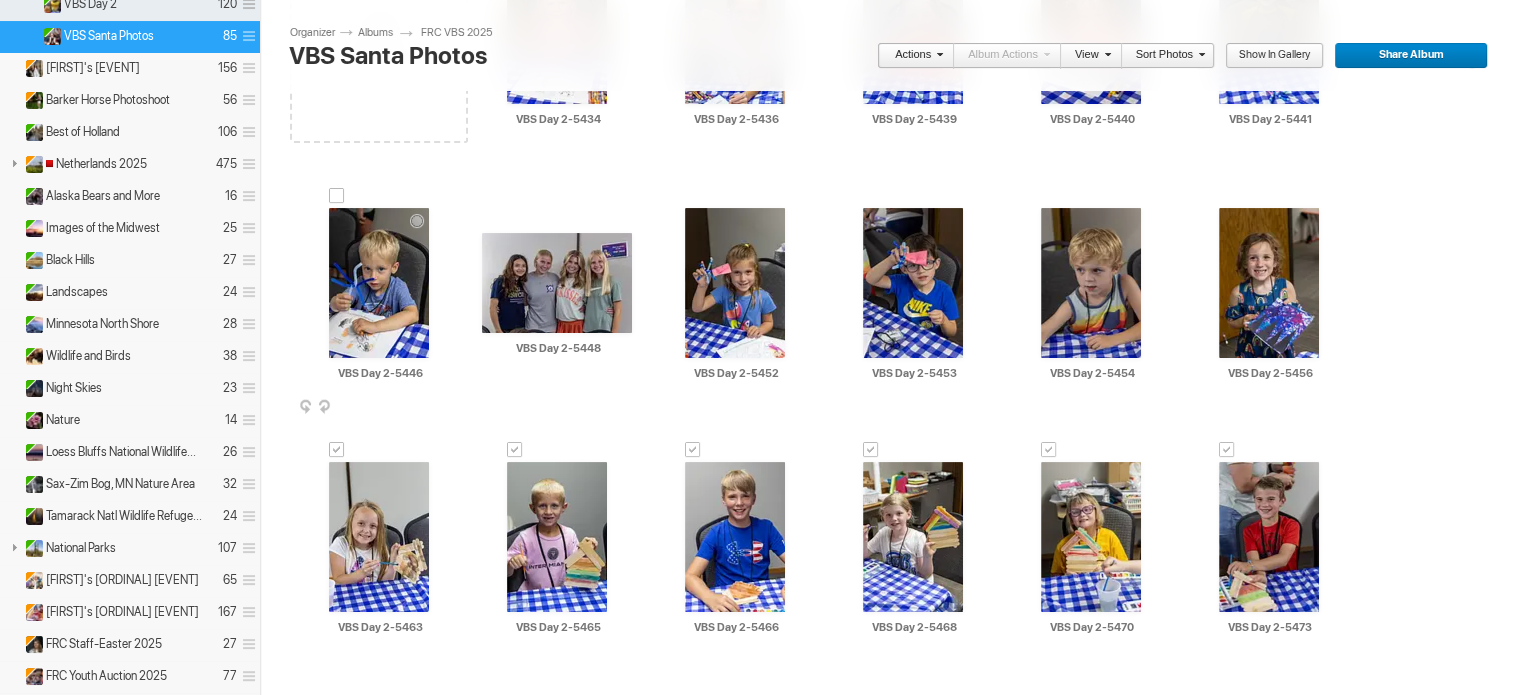 click at bounding box center [337, 196] 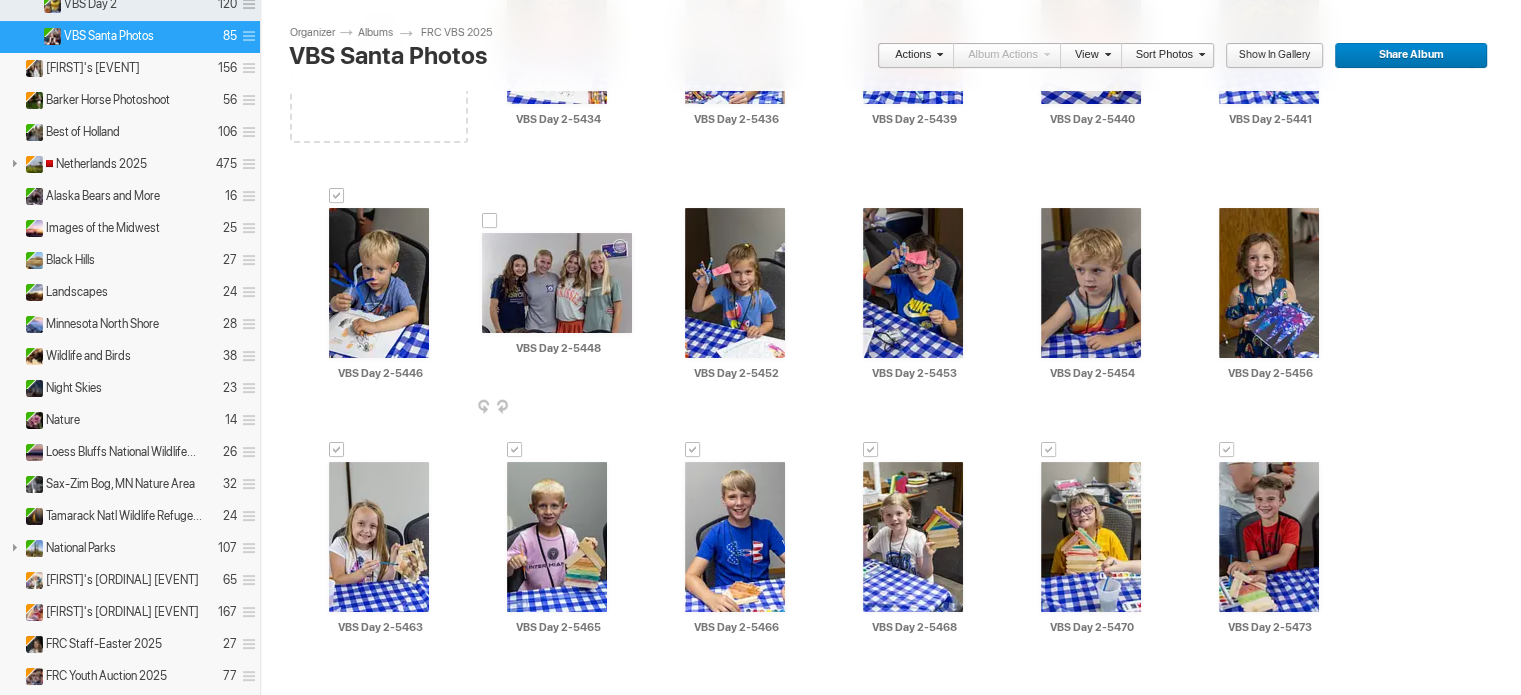 click at bounding box center (490, 221) 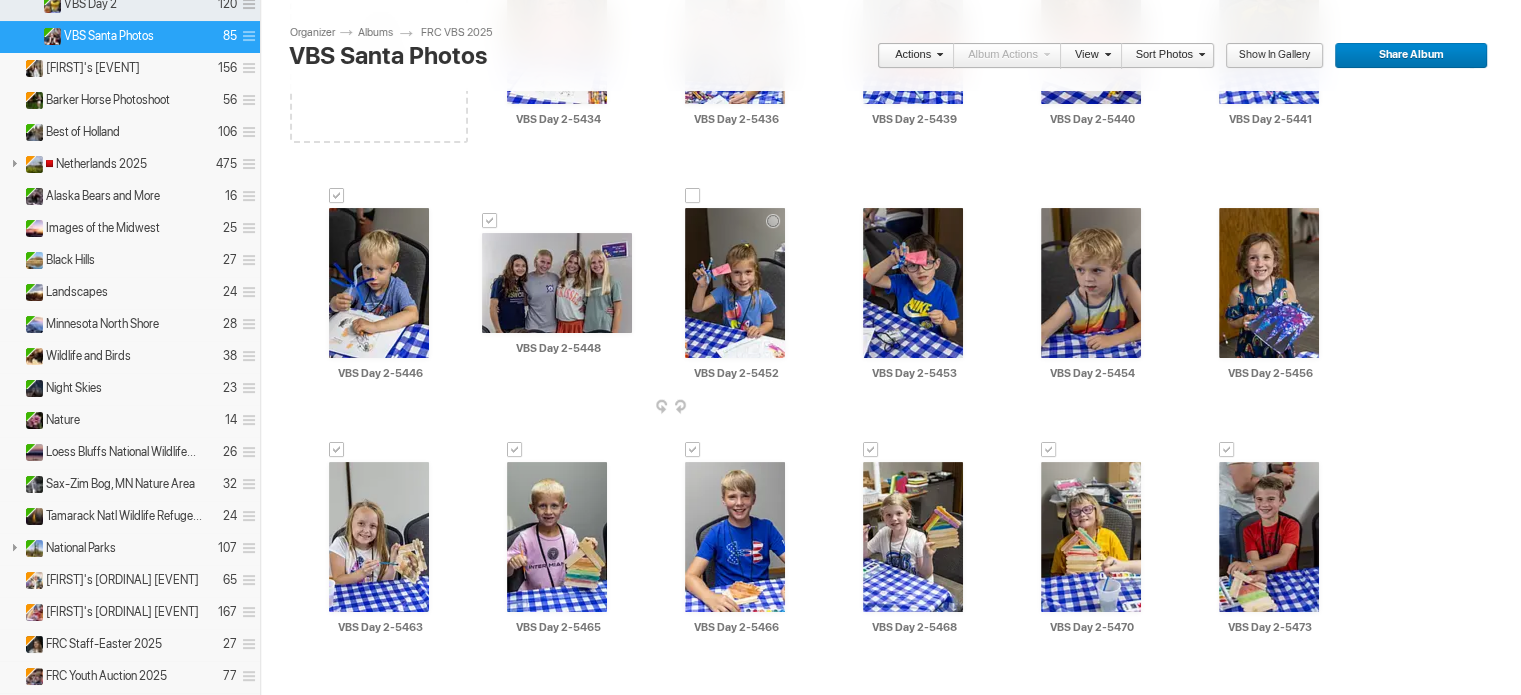 click at bounding box center [693, 196] 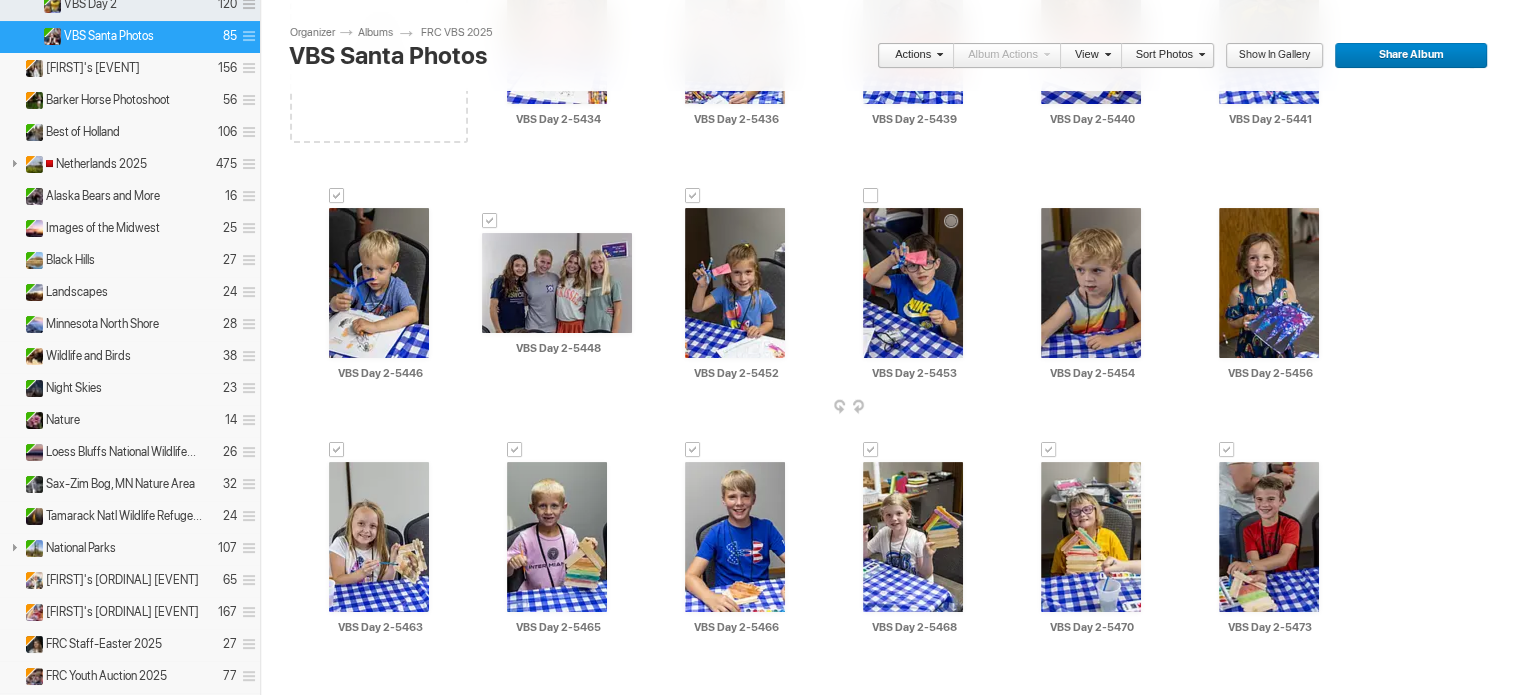 click at bounding box center (871, 196) 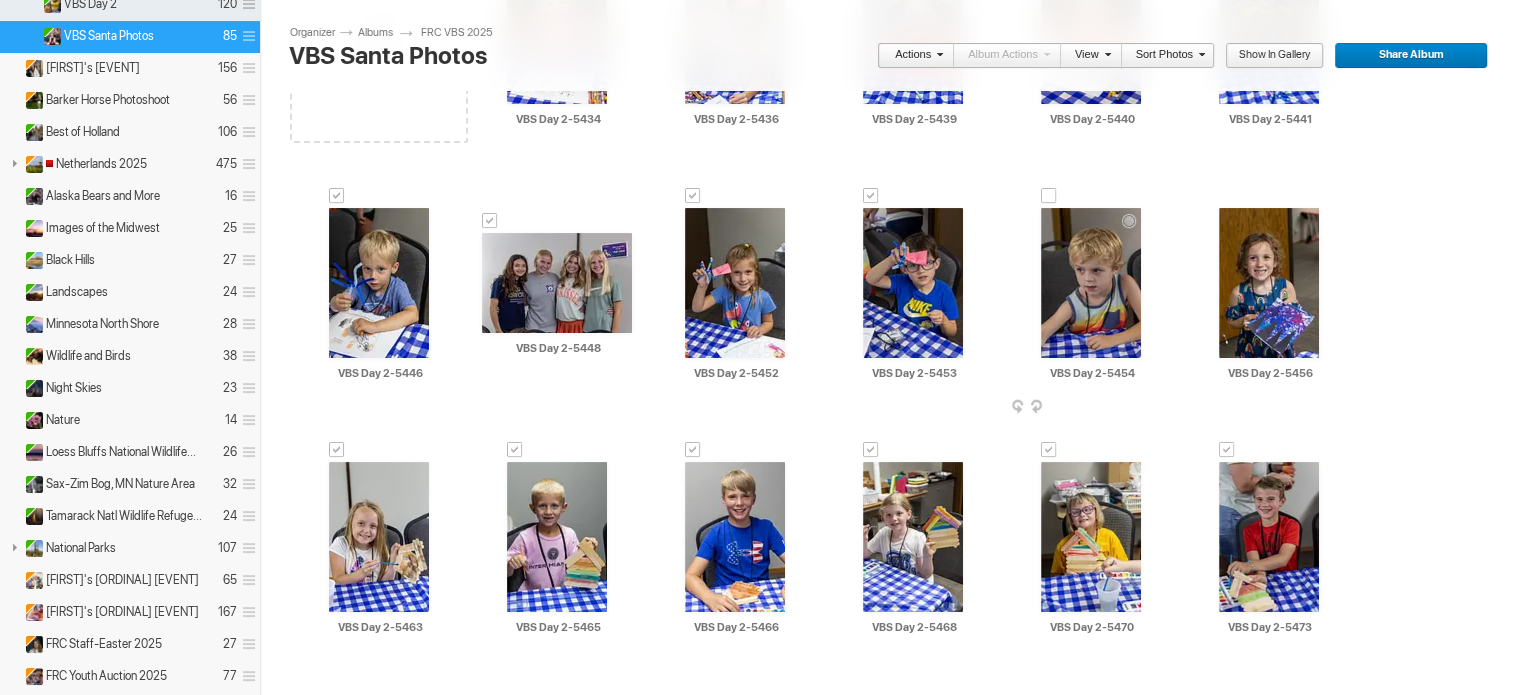 click at bounding box center [1049, 196] 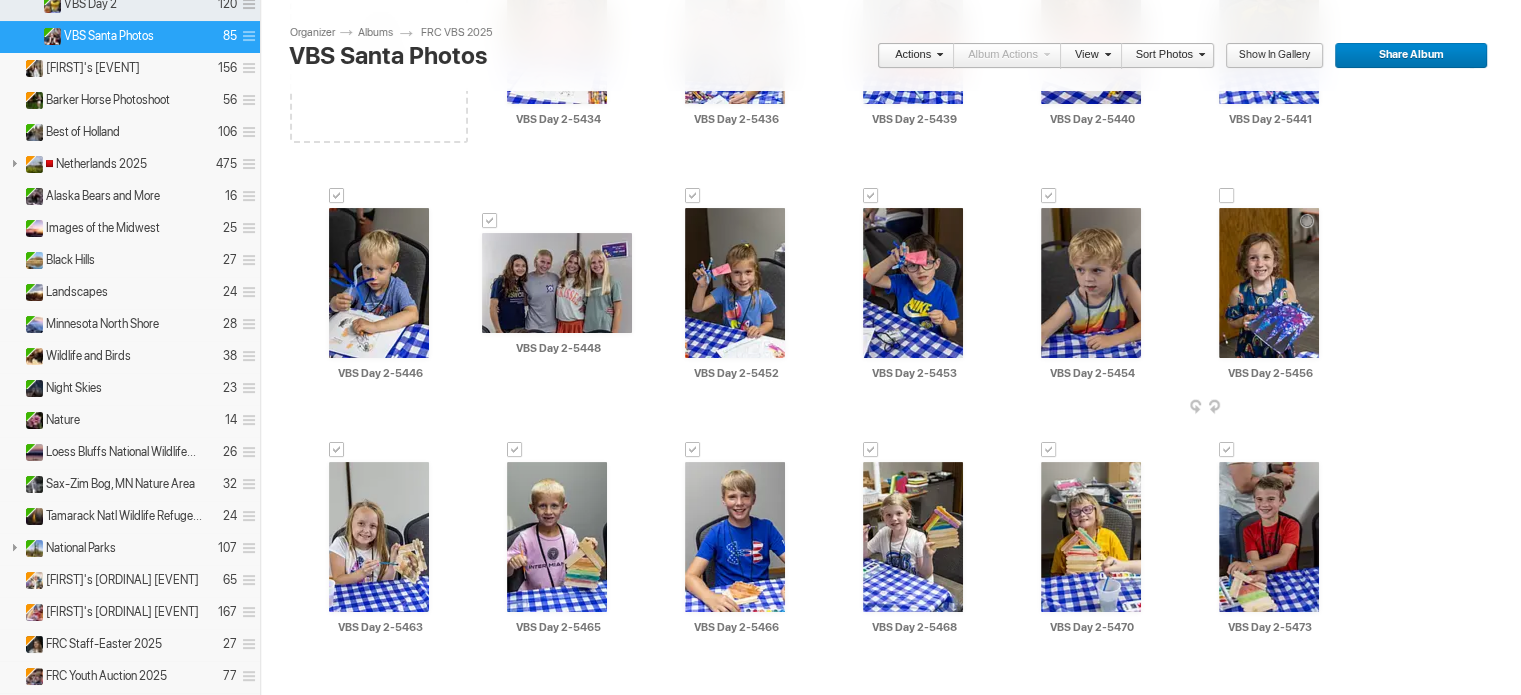 click at bounding box center [1227, 196] 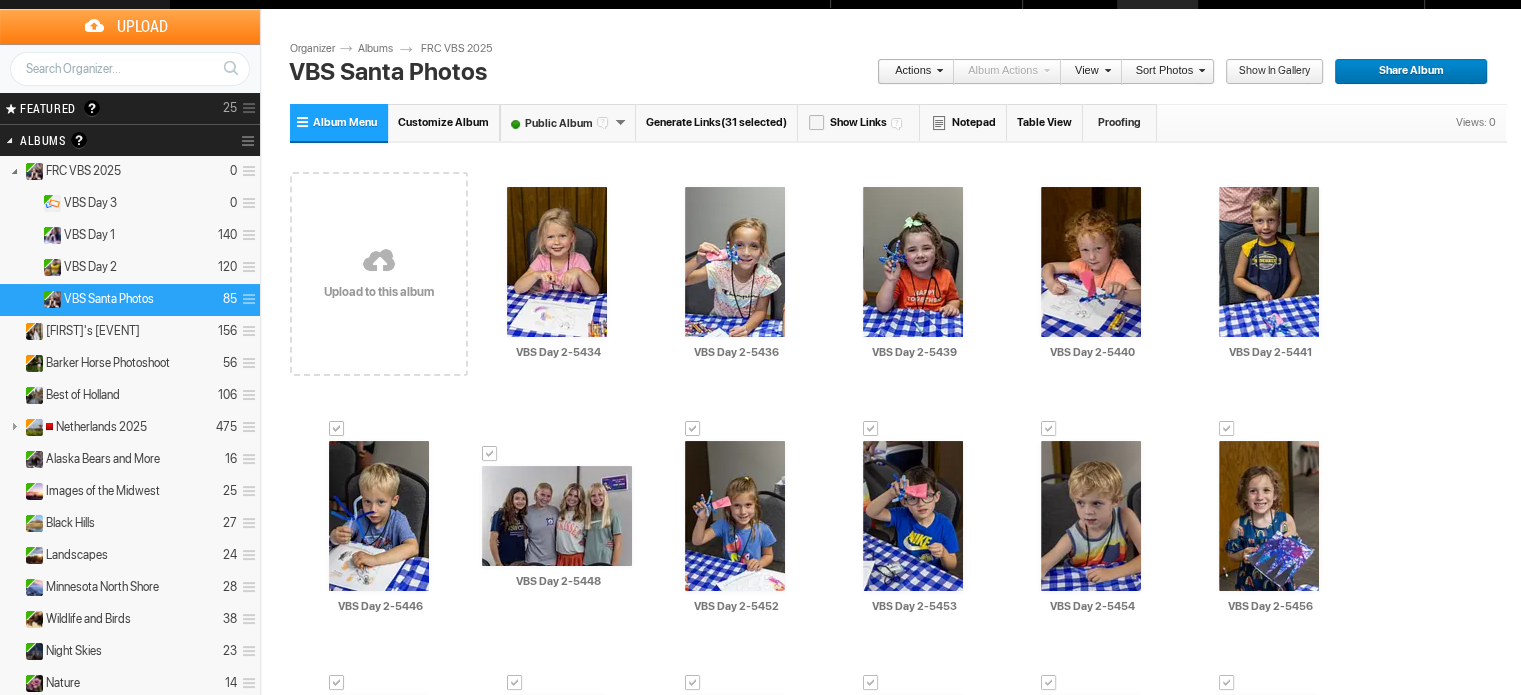 scroll, scrollTop: 0, scrollLeft: 0, axis: both 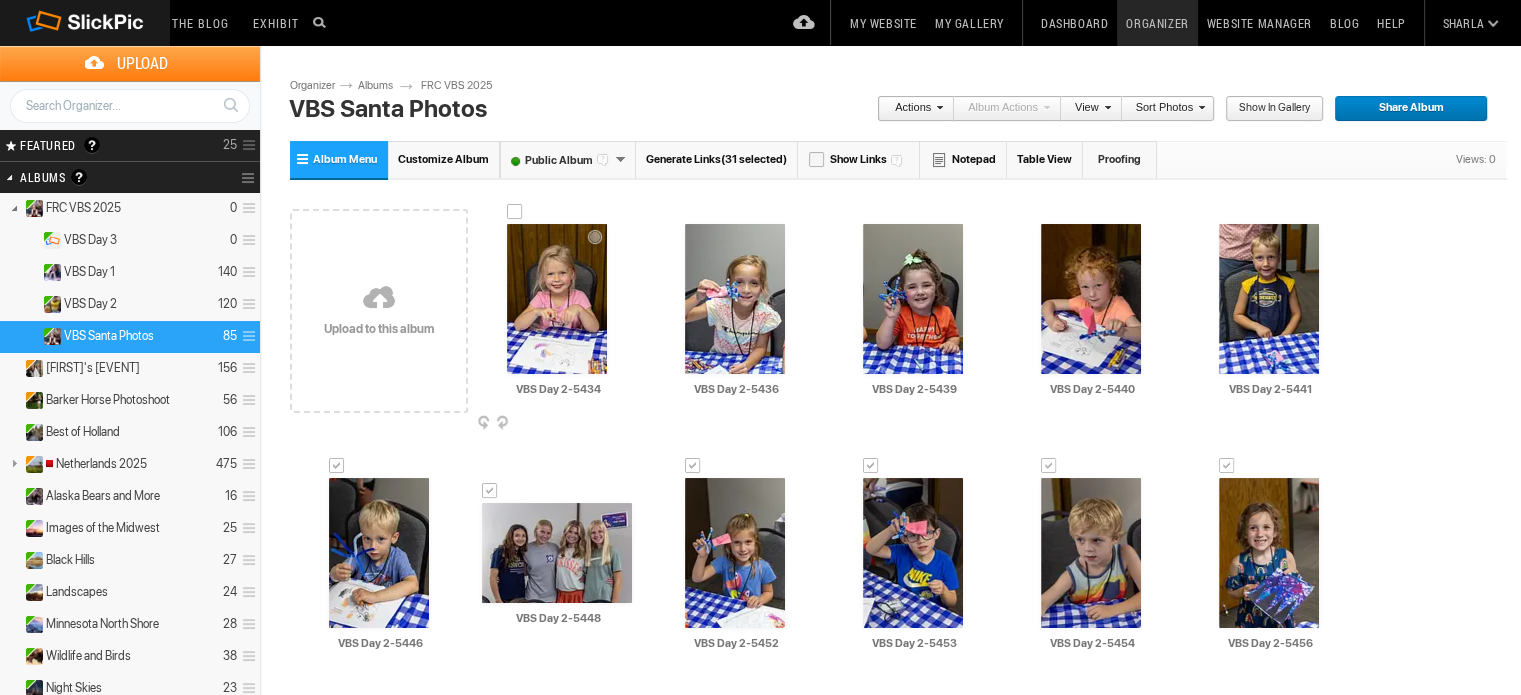 click at bounding box center [515, 212] 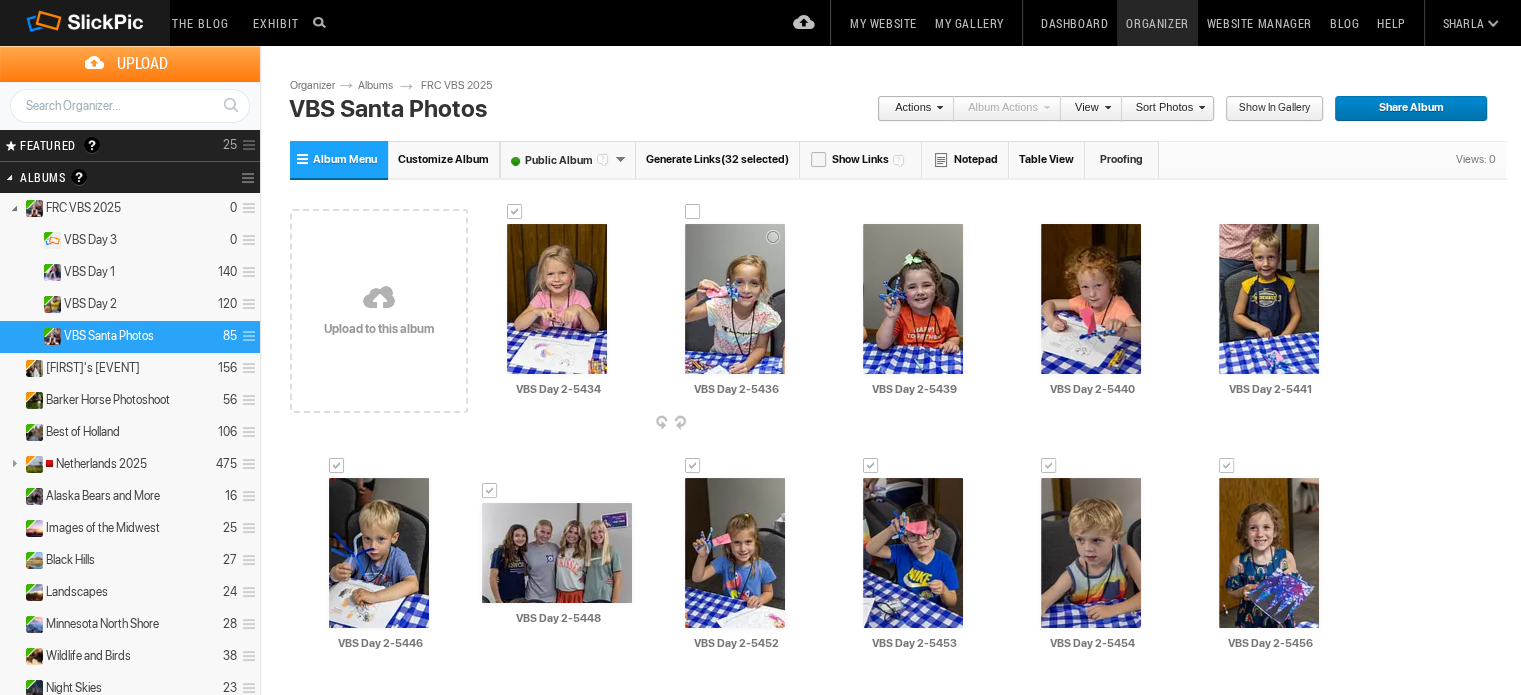 click at bounding box center [693, 212] 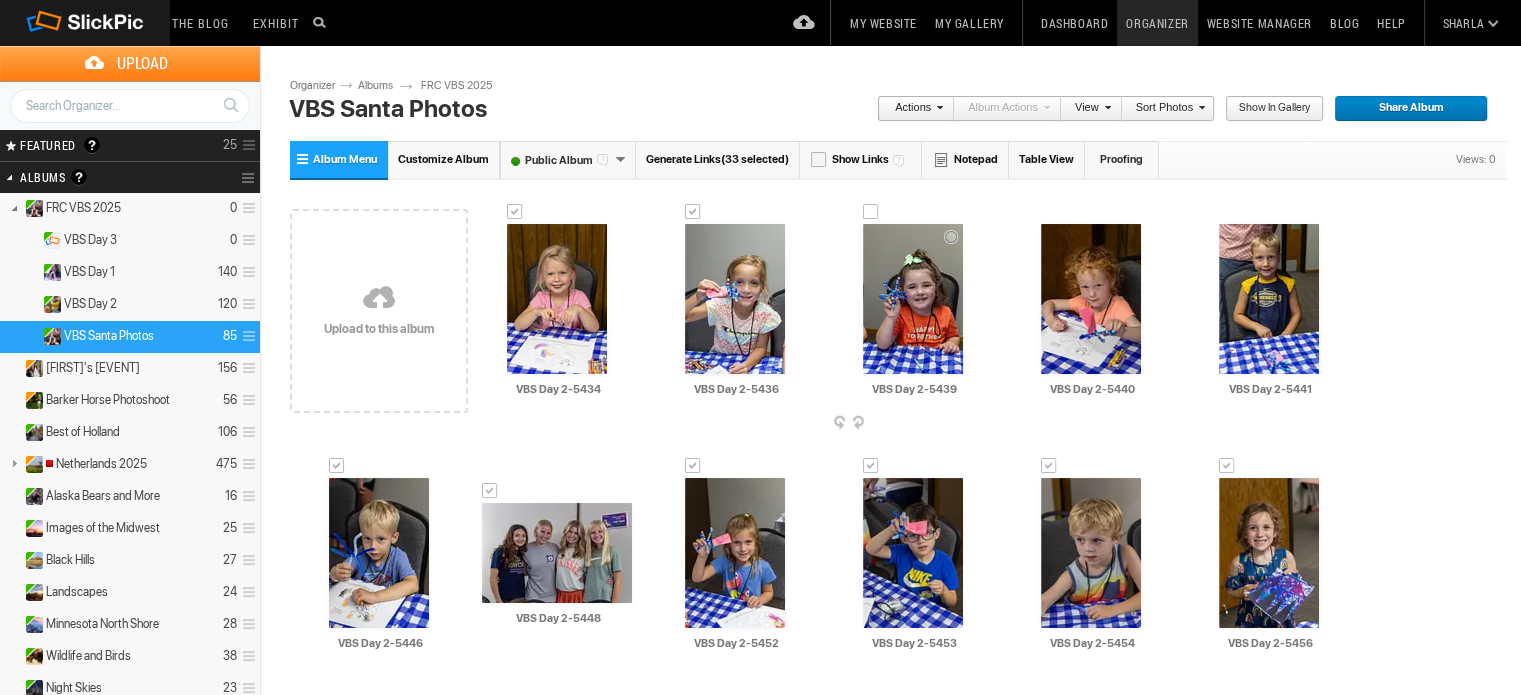 click at bounding box center (871, 212) 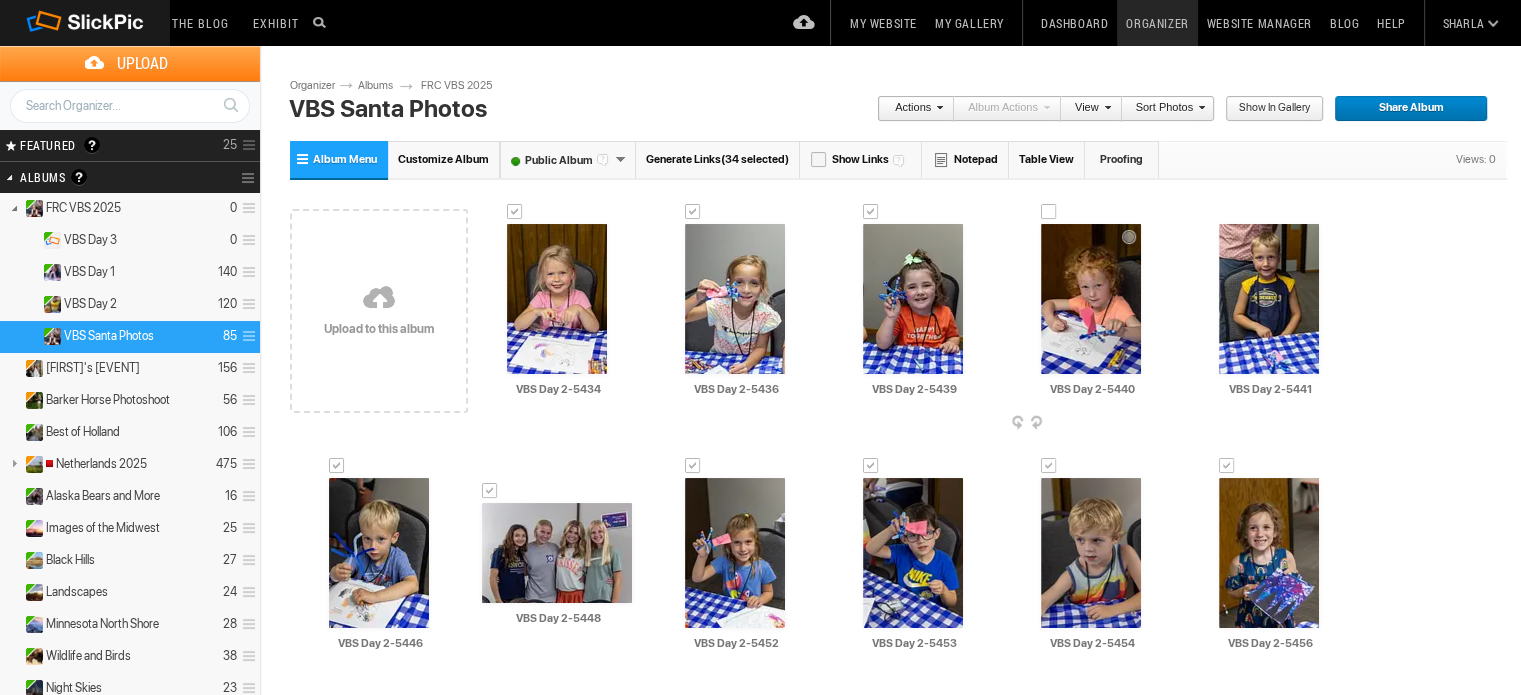 click at bounding box center (1049, 212) 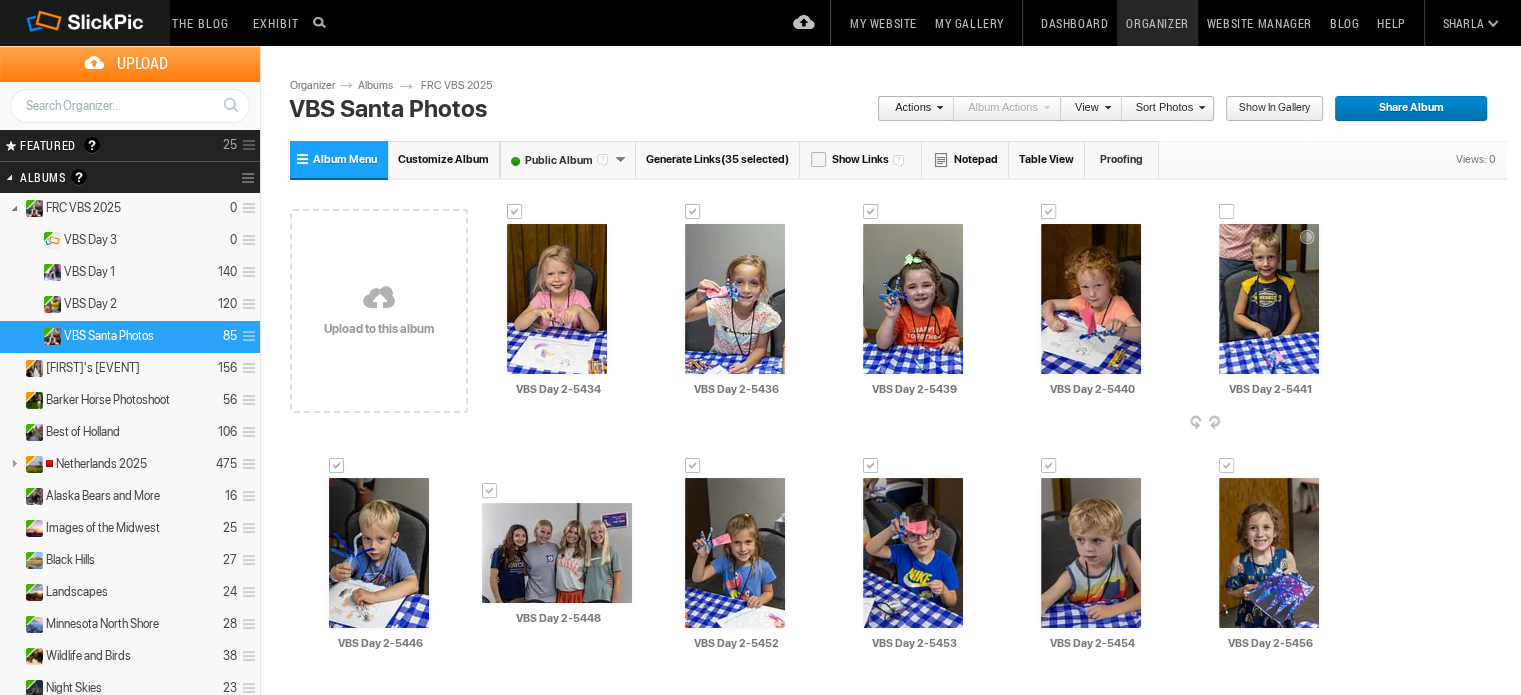 click at bounding box center [1227, 212] 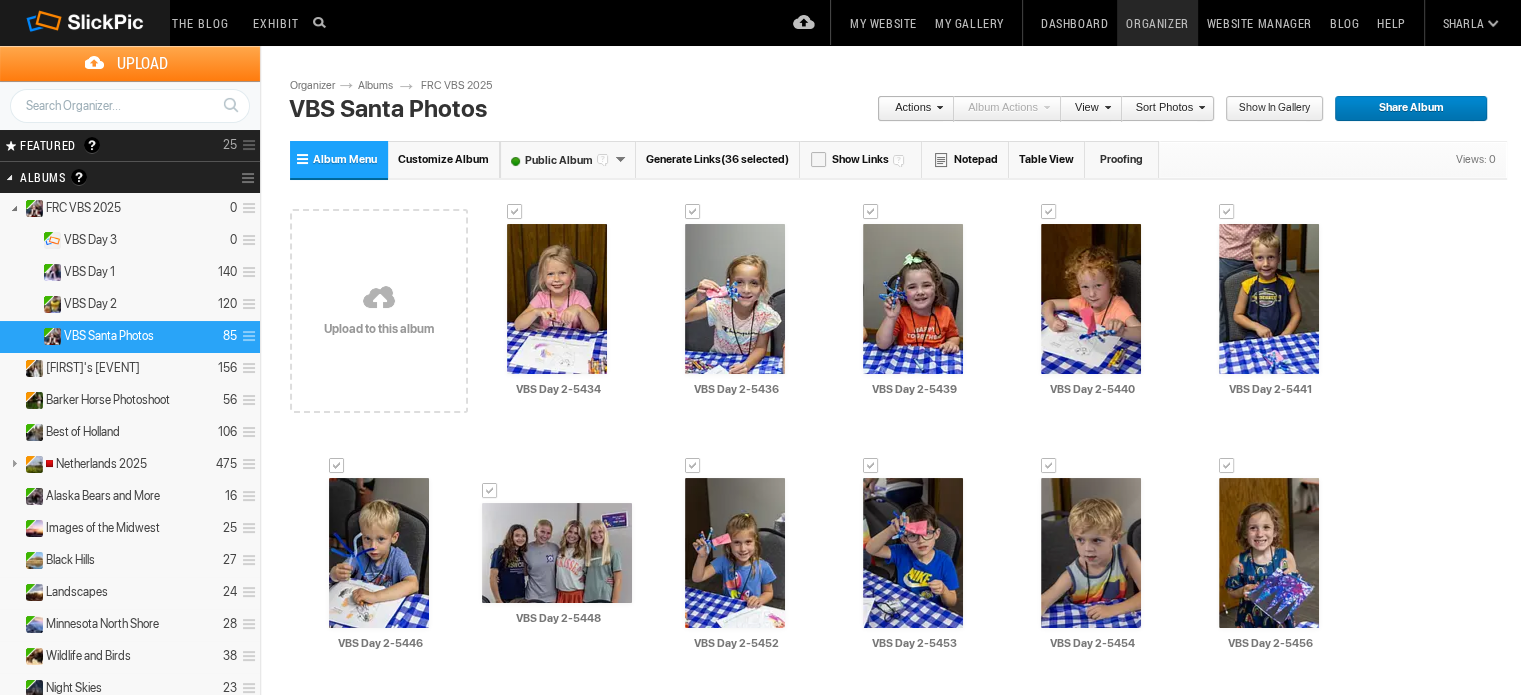 click at bounding box center [937, 107] 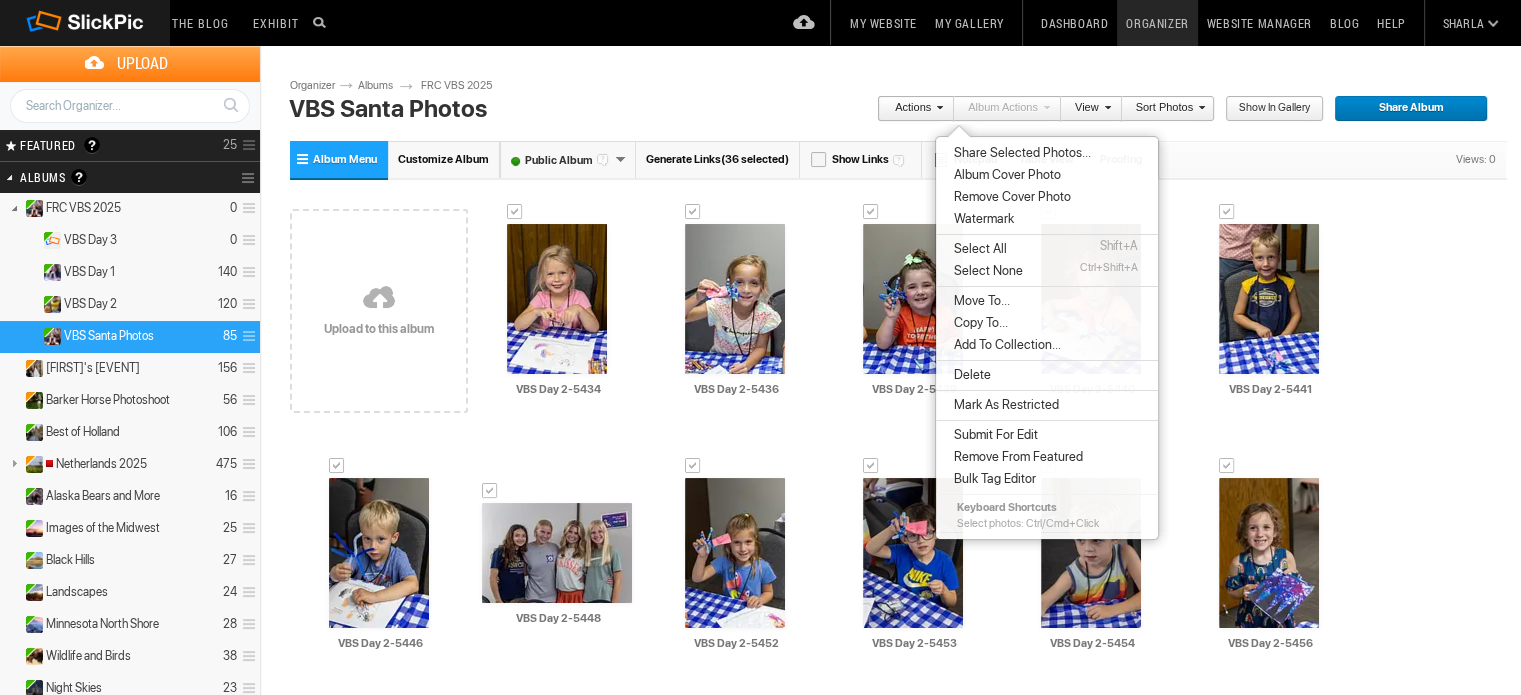 click on "Delete" at bounding box center (969, 375) 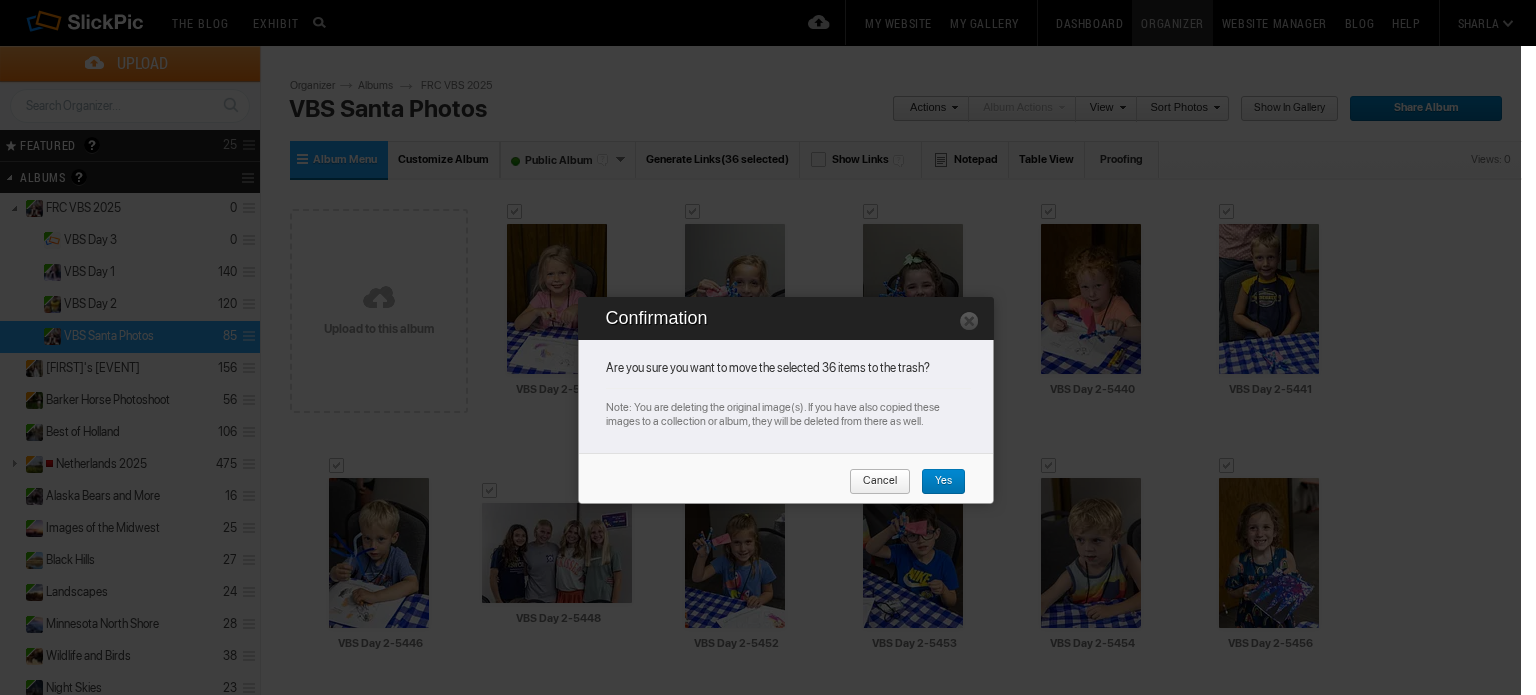 click on "Yes" at bounding box center [936, 482] 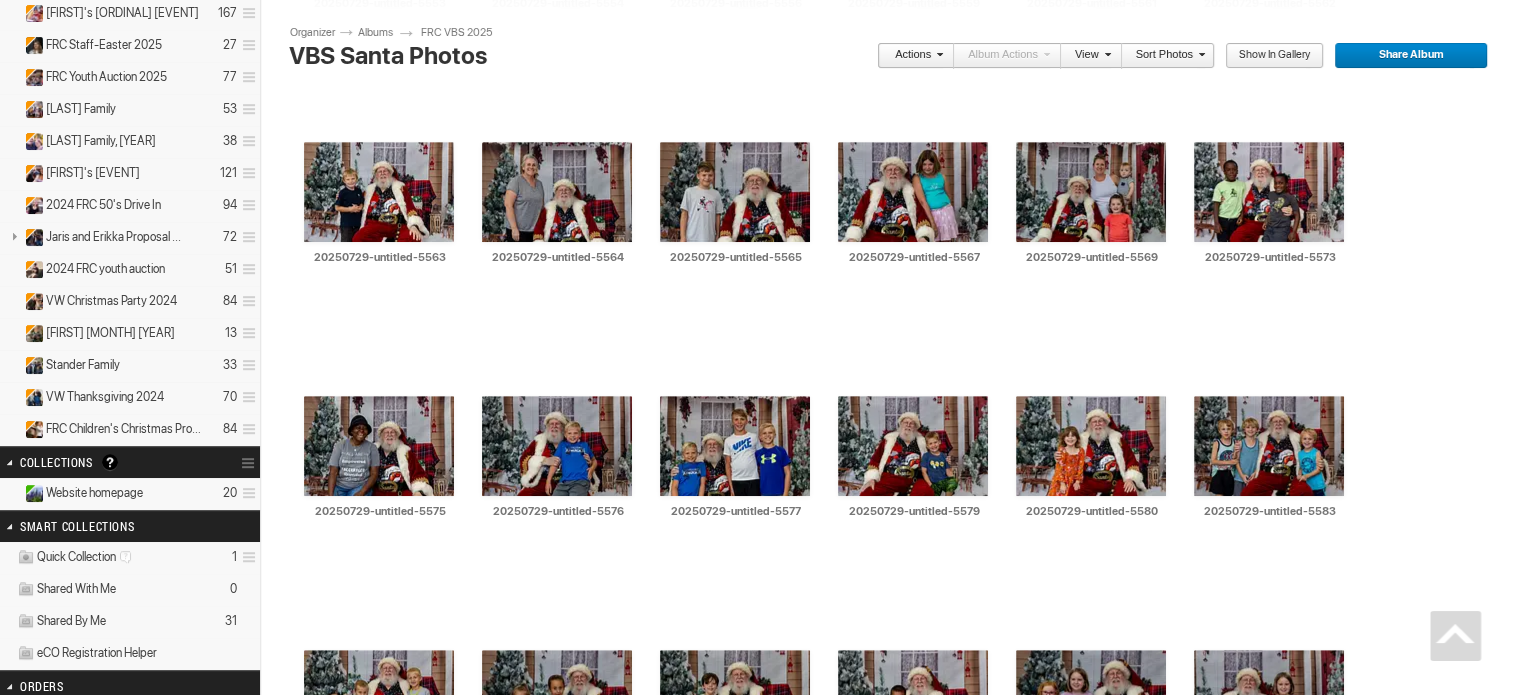 scroll, scrollTop: 102, scrollLeft: 0, axis: vertical 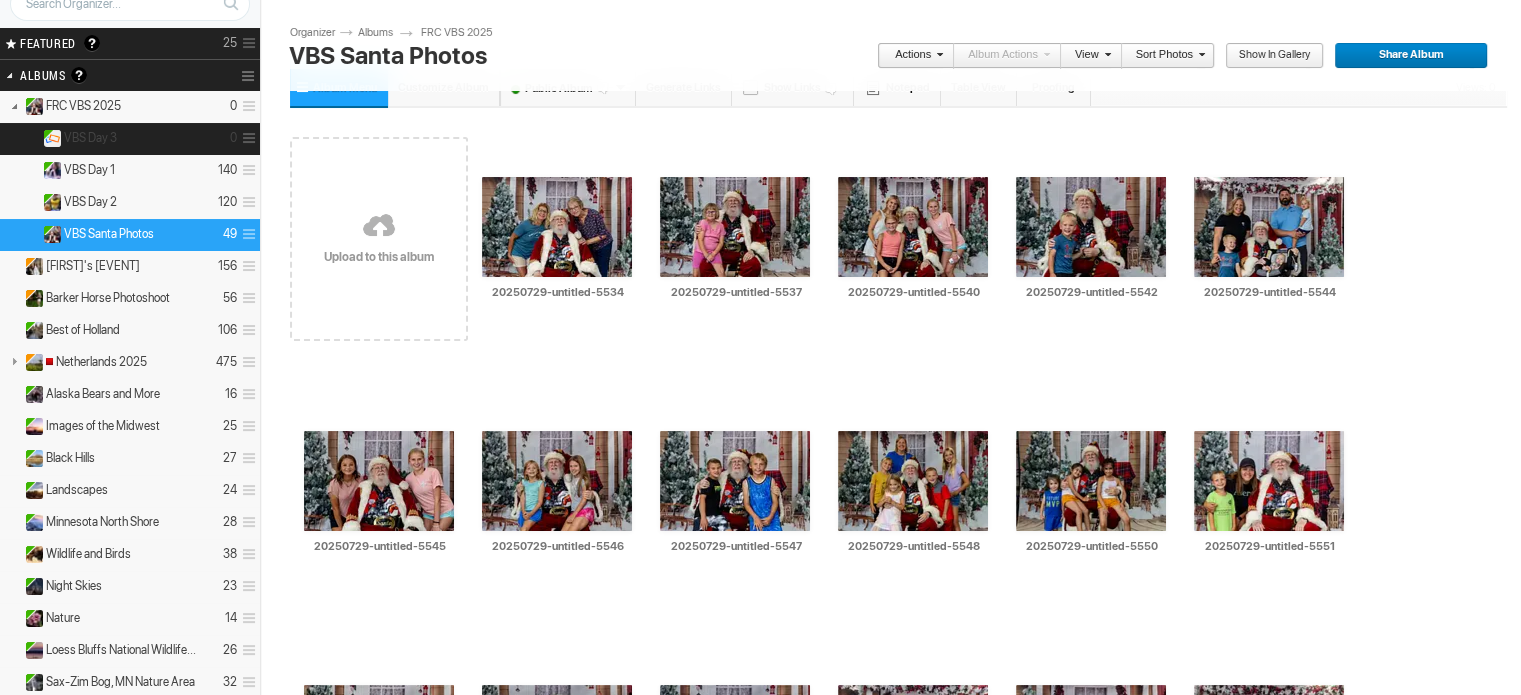 click on "VBS Day 3" at bounding box center (90, 138) 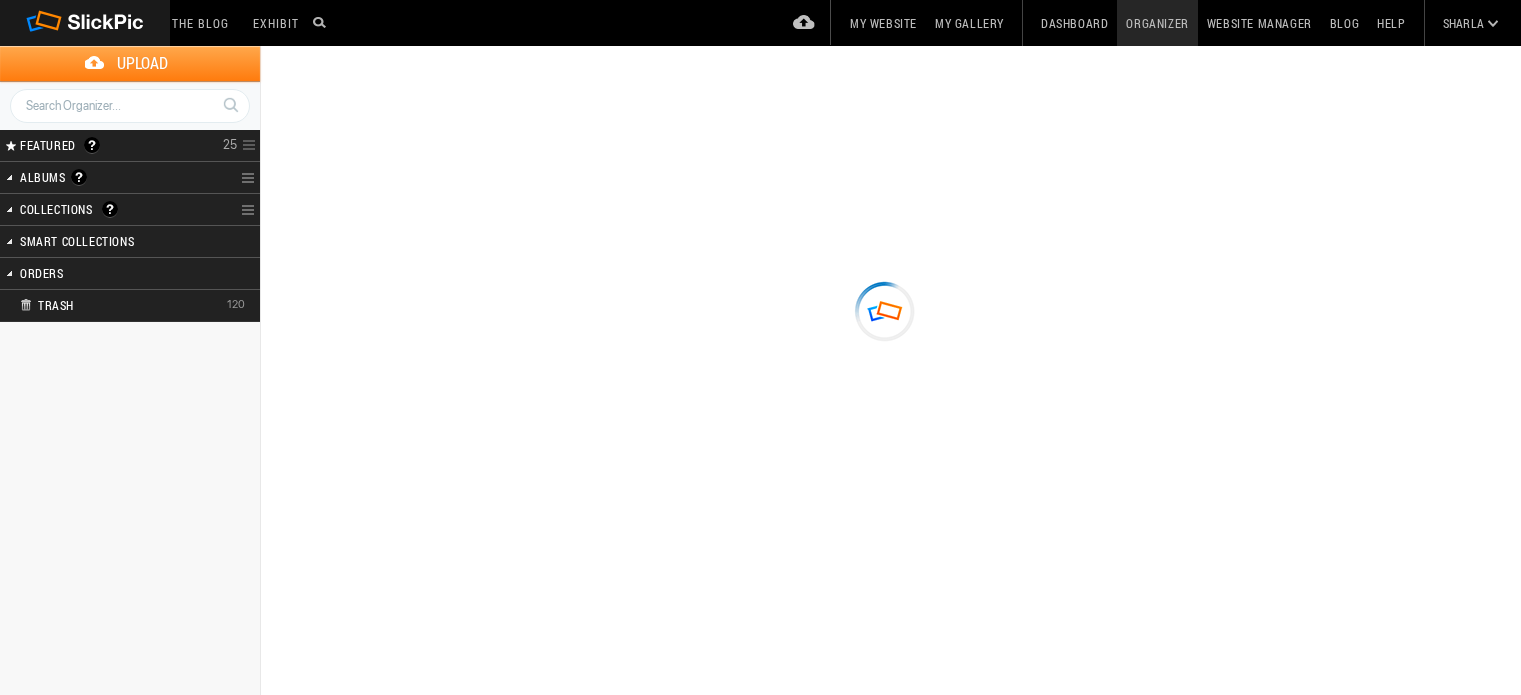 scroll, scrollTop: 0, scrollLeft: 0, axis: both 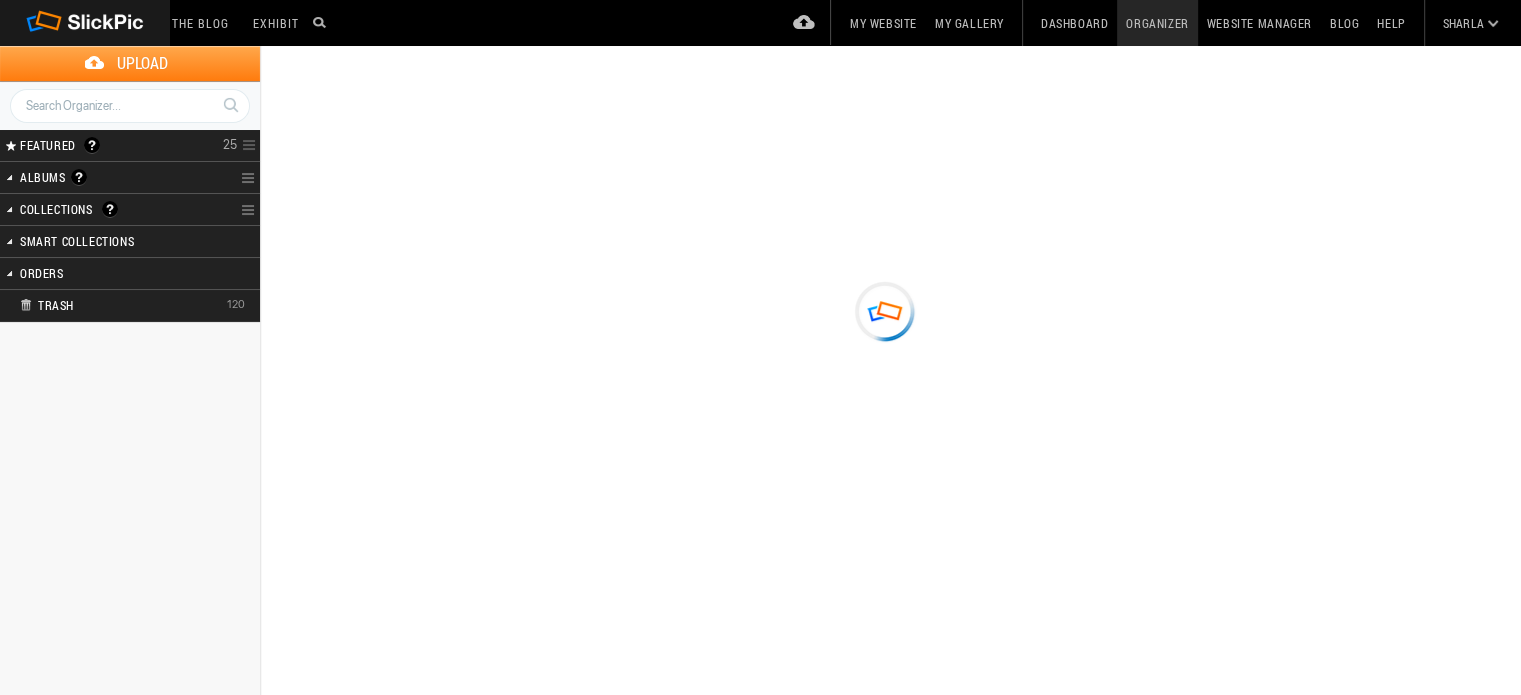 type on "VBS Day 3" 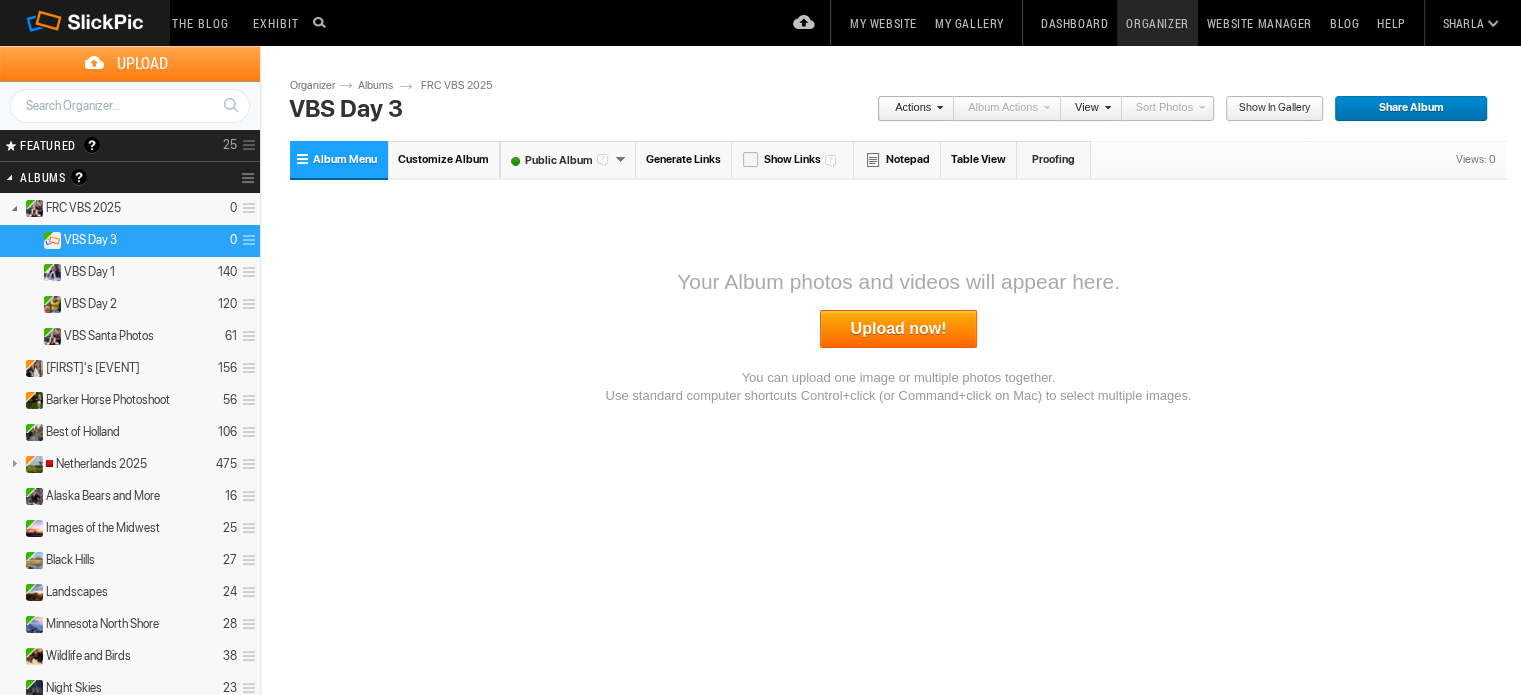 click on "Upload now!" at bounding box center [899, 329] 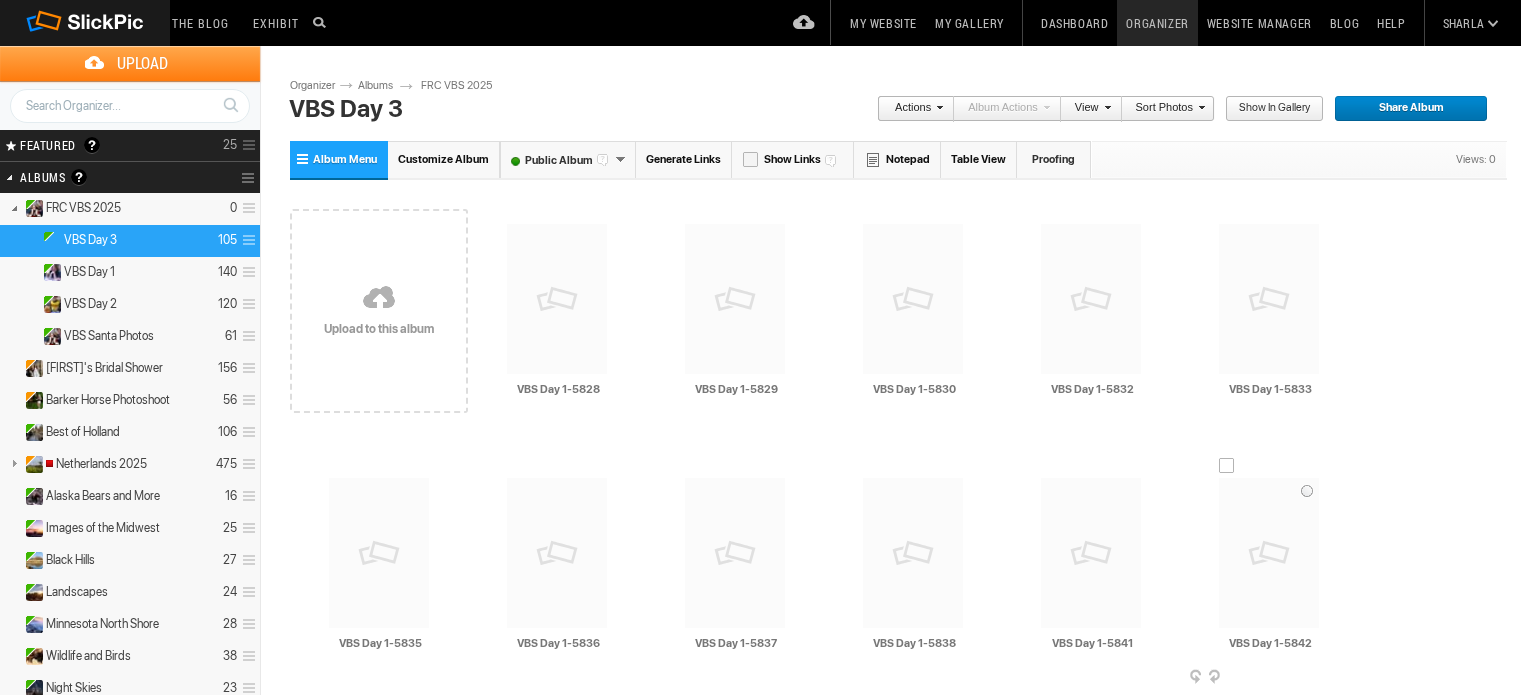 scroll, scrollTop: 0, scrollLeft: 0, axis: both 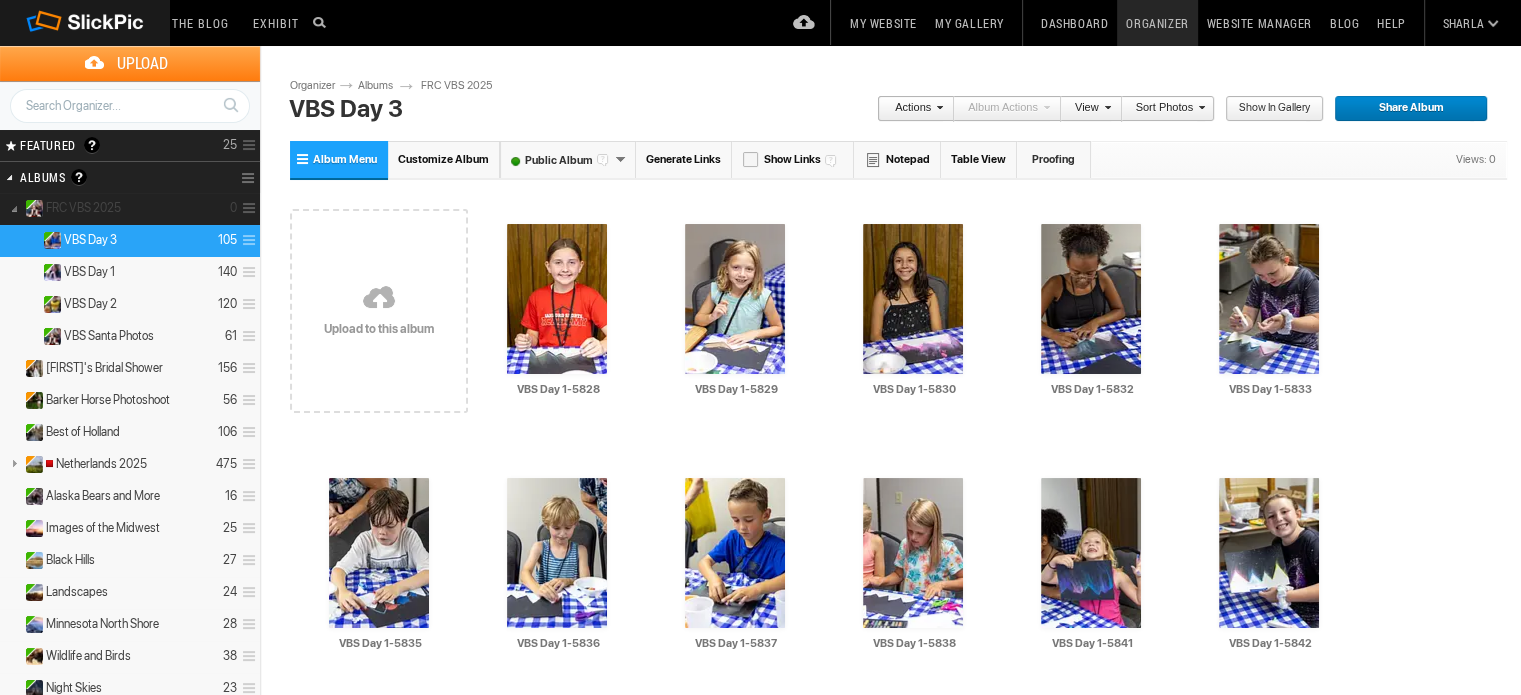 click on "FRC VBS 2025" at bounding box center [83, 208] 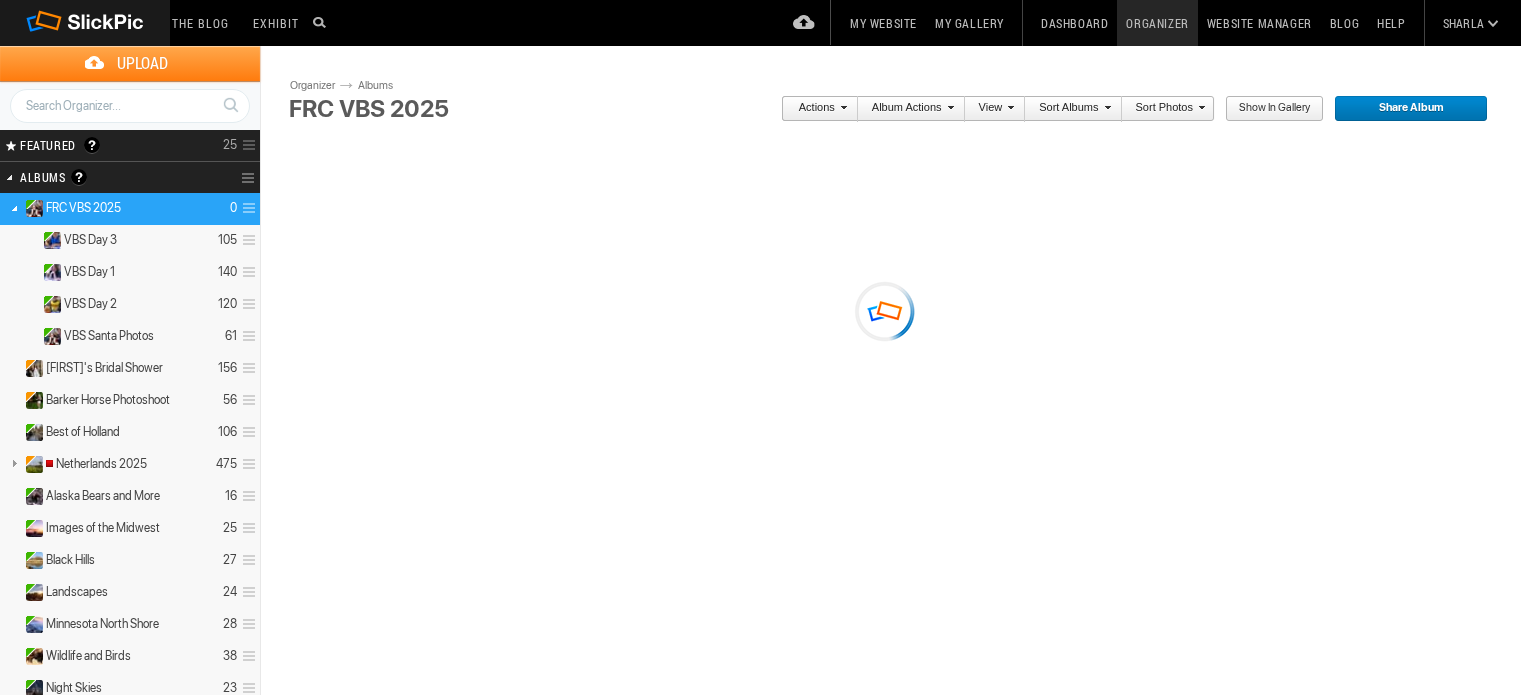 scroll, scrollTop: 0, scrollLeft: 0, axis: both 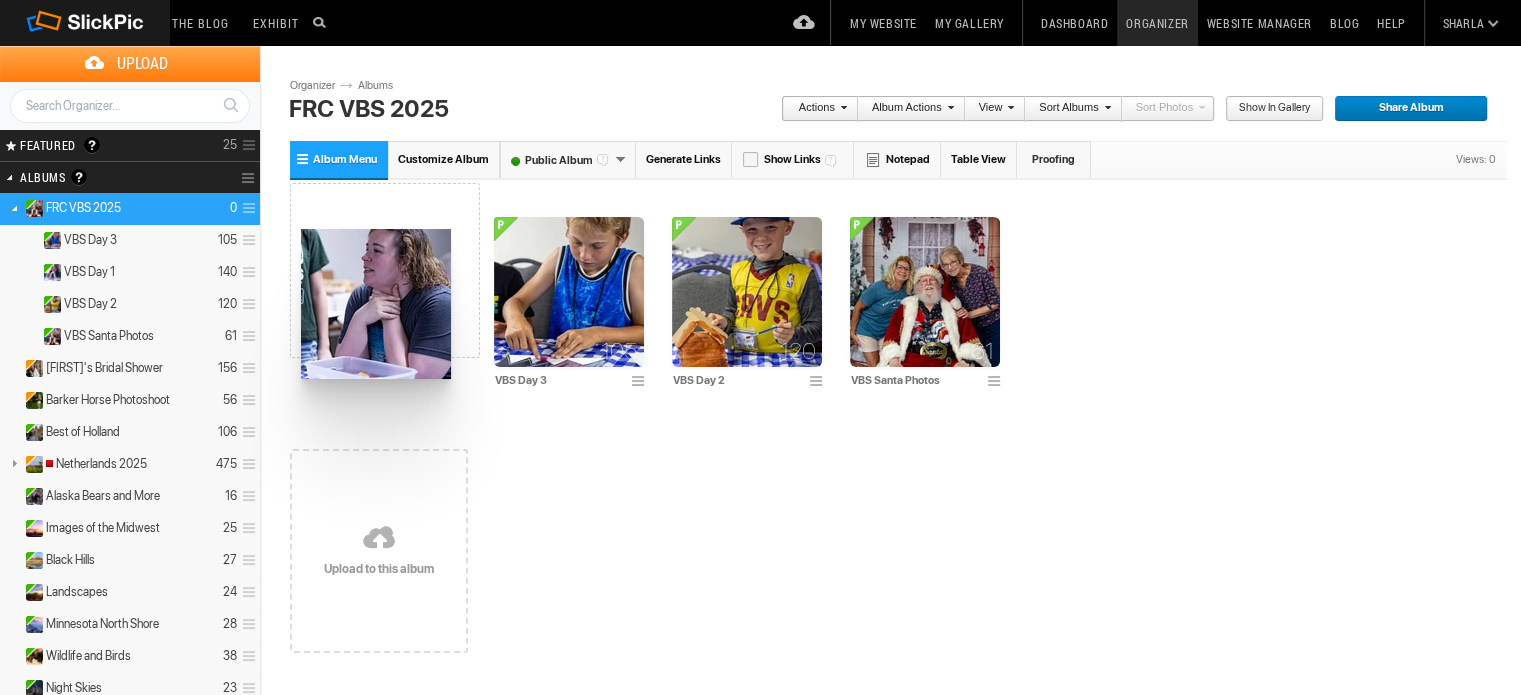 drag, startPoint x: 564, startPoint y: 303, endPoint x: 299, endPoint y: 228, distance: 275.40878 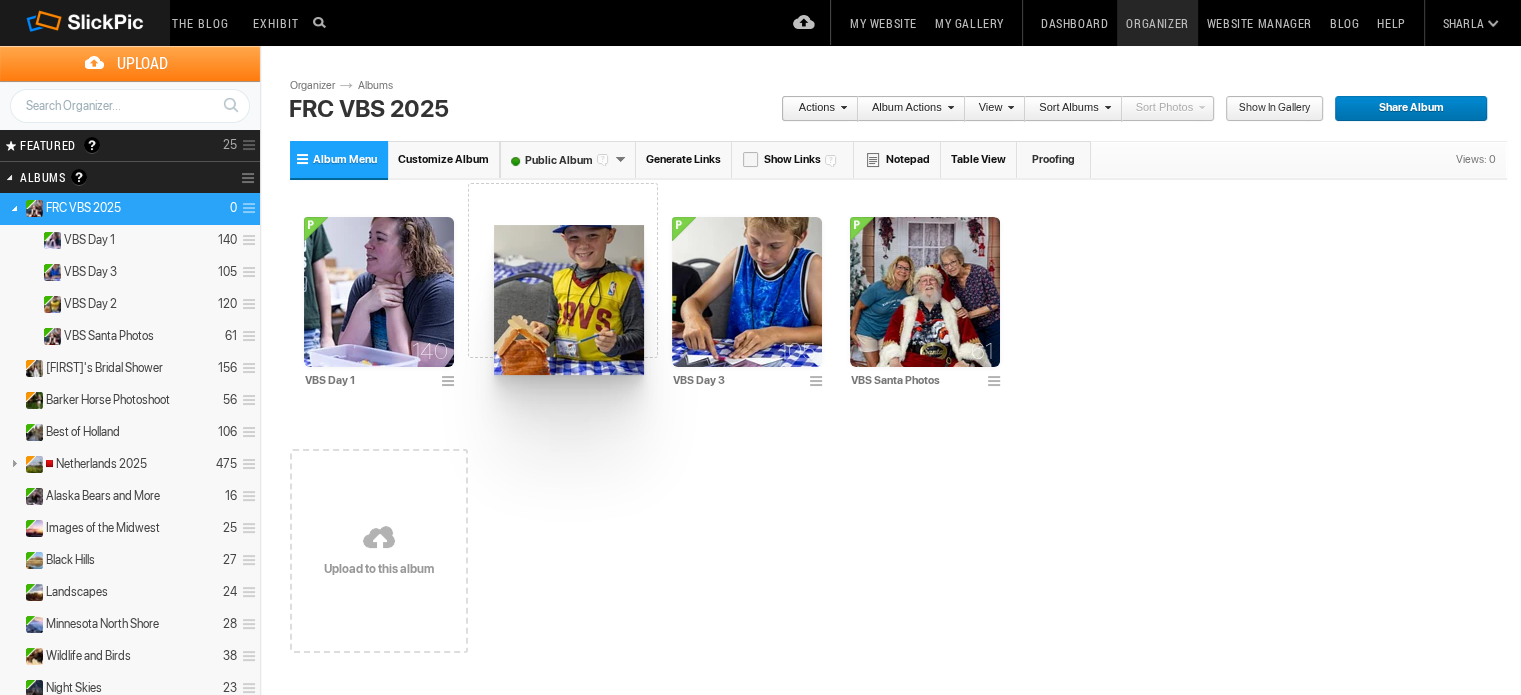 drag, startPoint x: 751, startPoint y: 291, endPoint x: 492, endPoint y: 222, distance: 268.03357 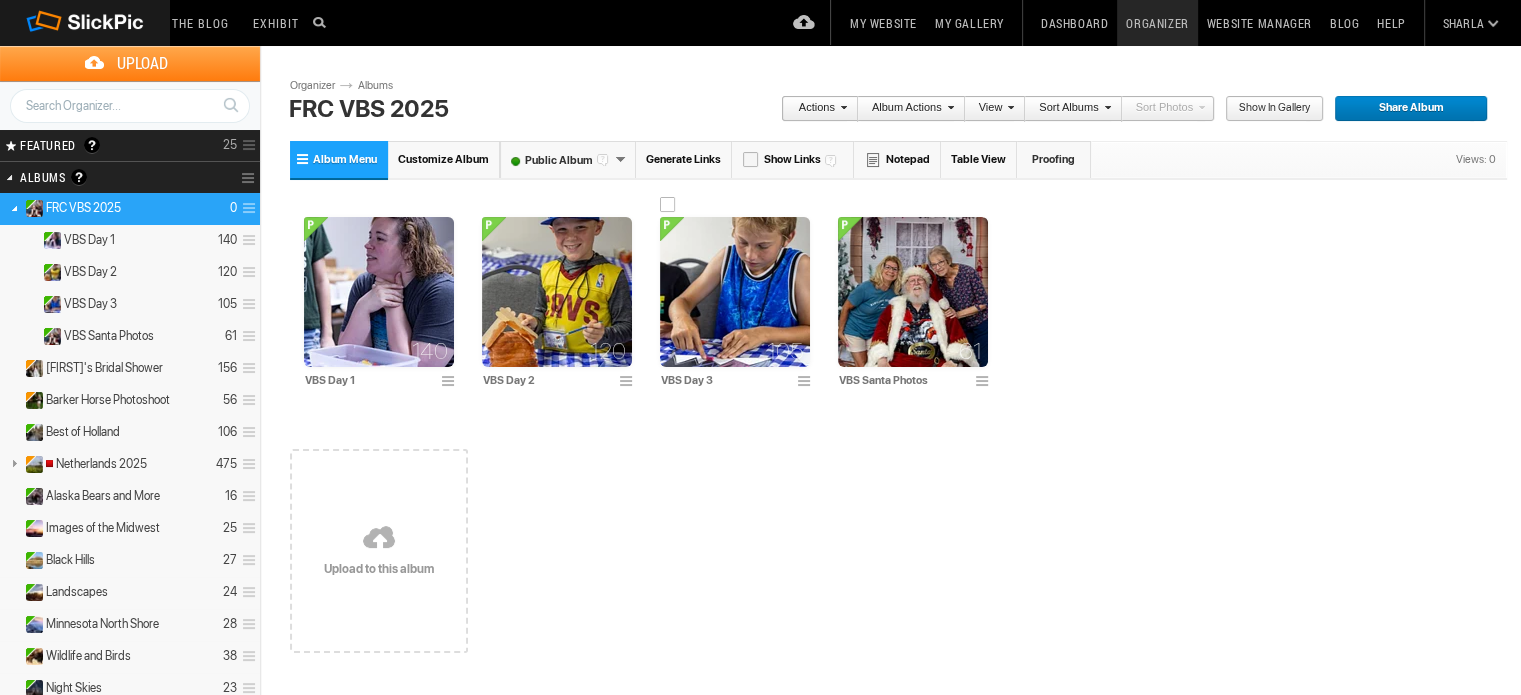 click at bounding box center (735, 292) 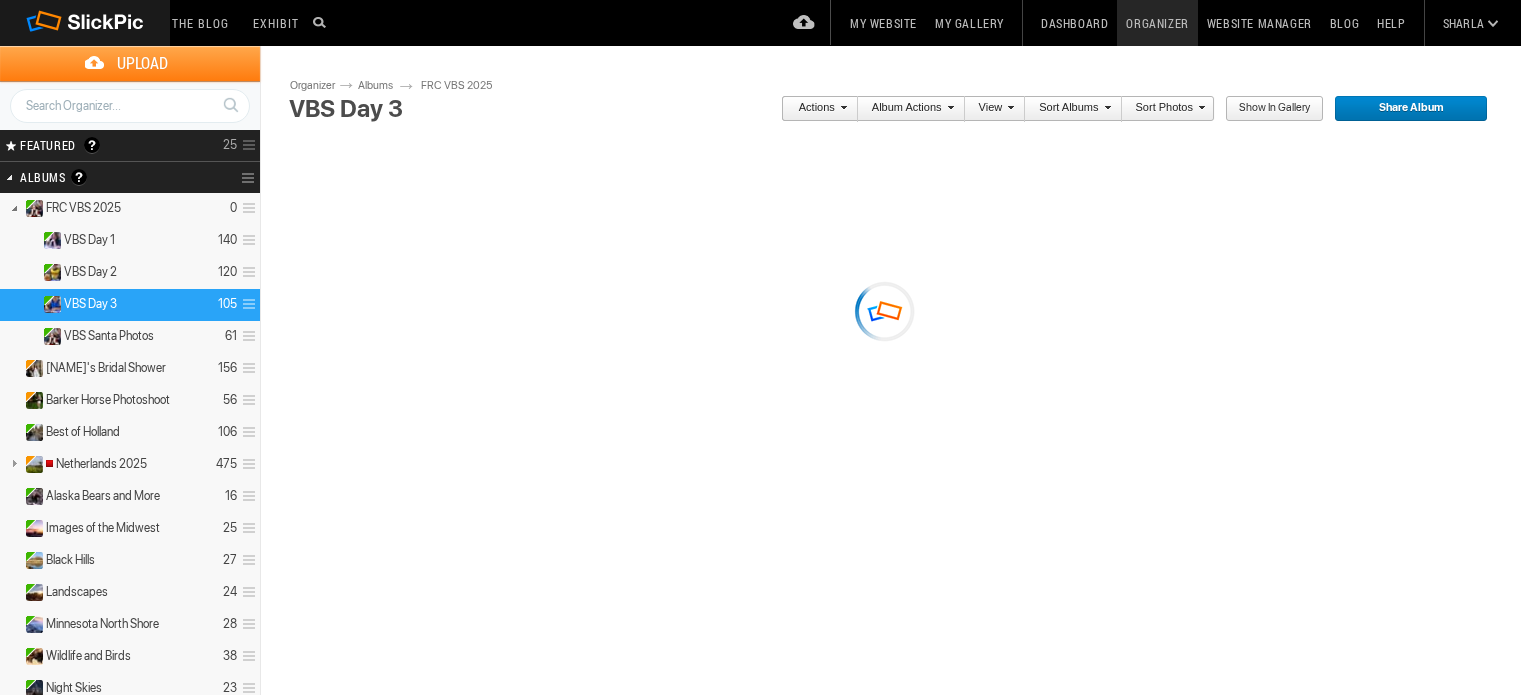 scroll, scrollTop: 0, scrollLeft: 0, axis: both 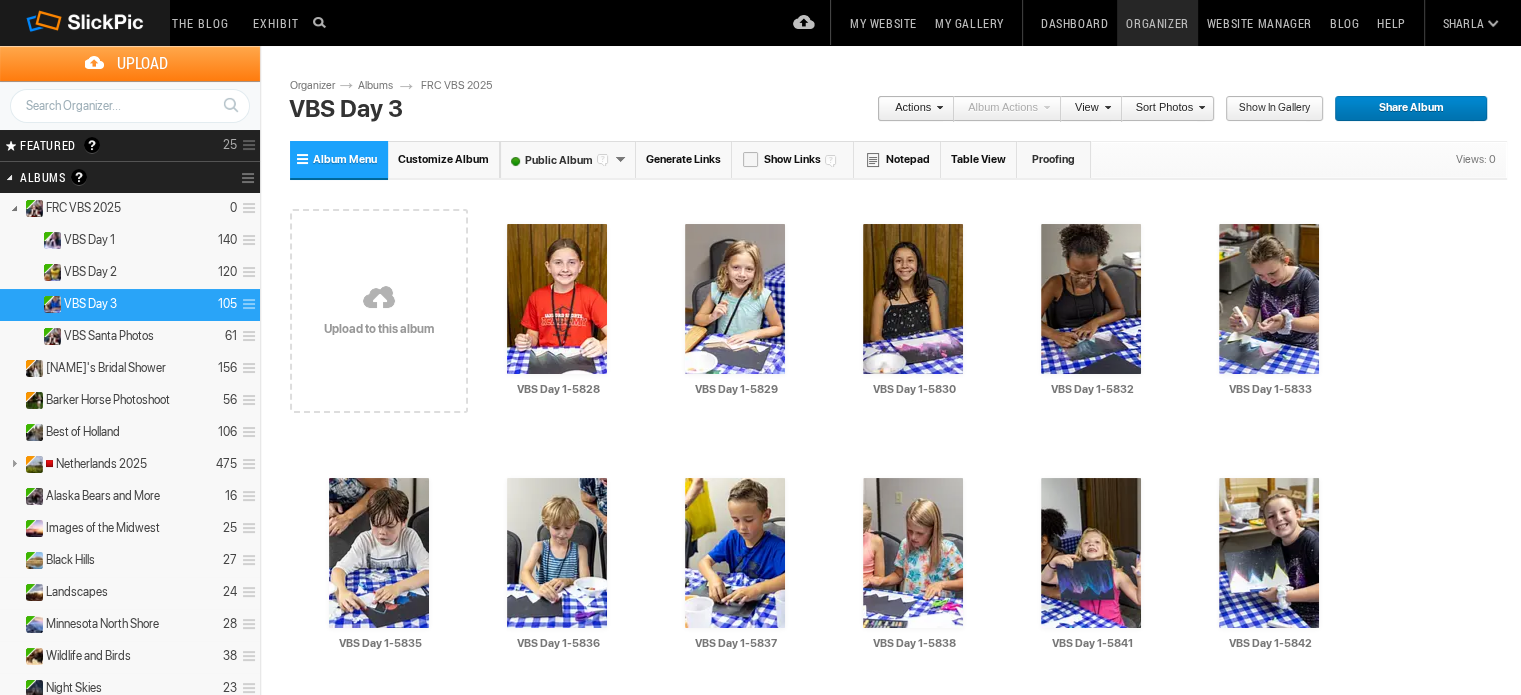 click on "AI VBS Day 1-5828
HTML:
Direct:
Forum:
Photo ID:
[NUMBER]
More..." at bounding box center (898, 2470) 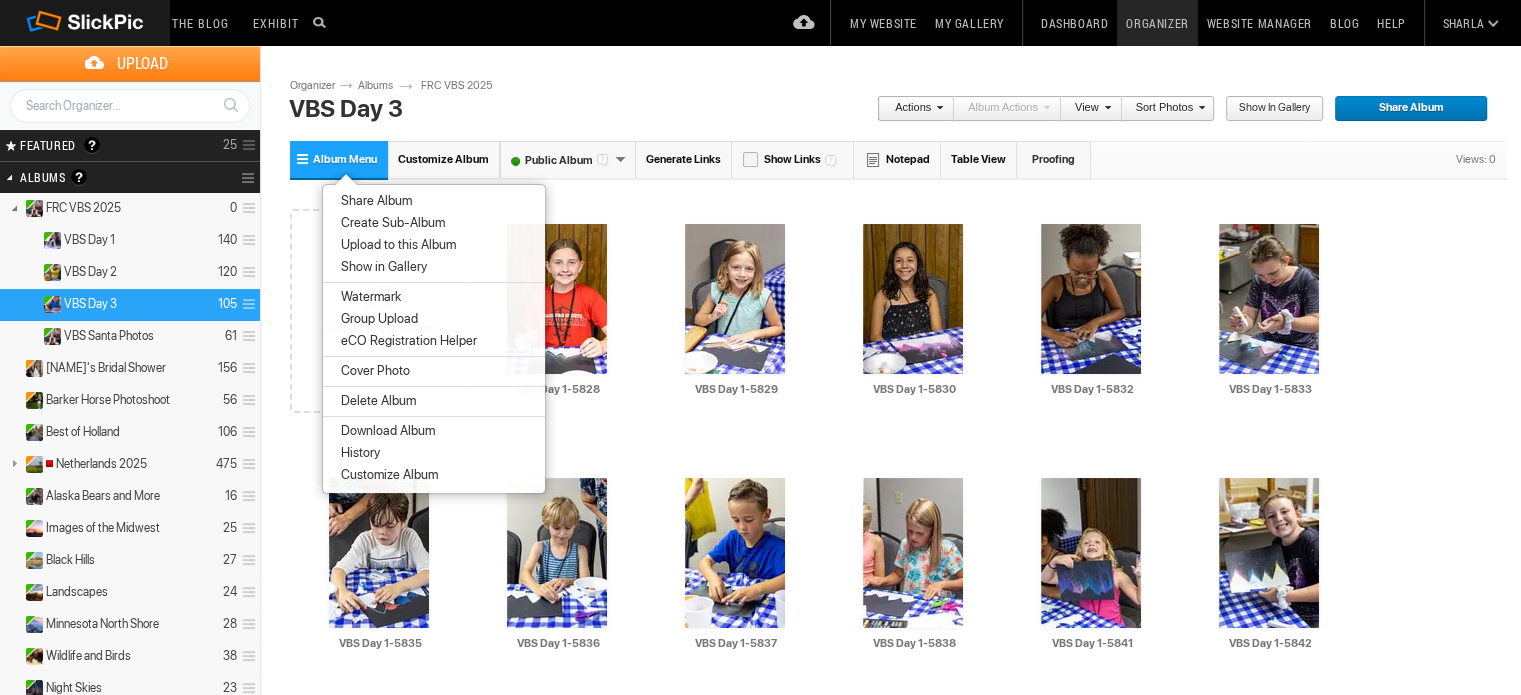 click on "Sort Photos" at bounding box center (1163, 109) 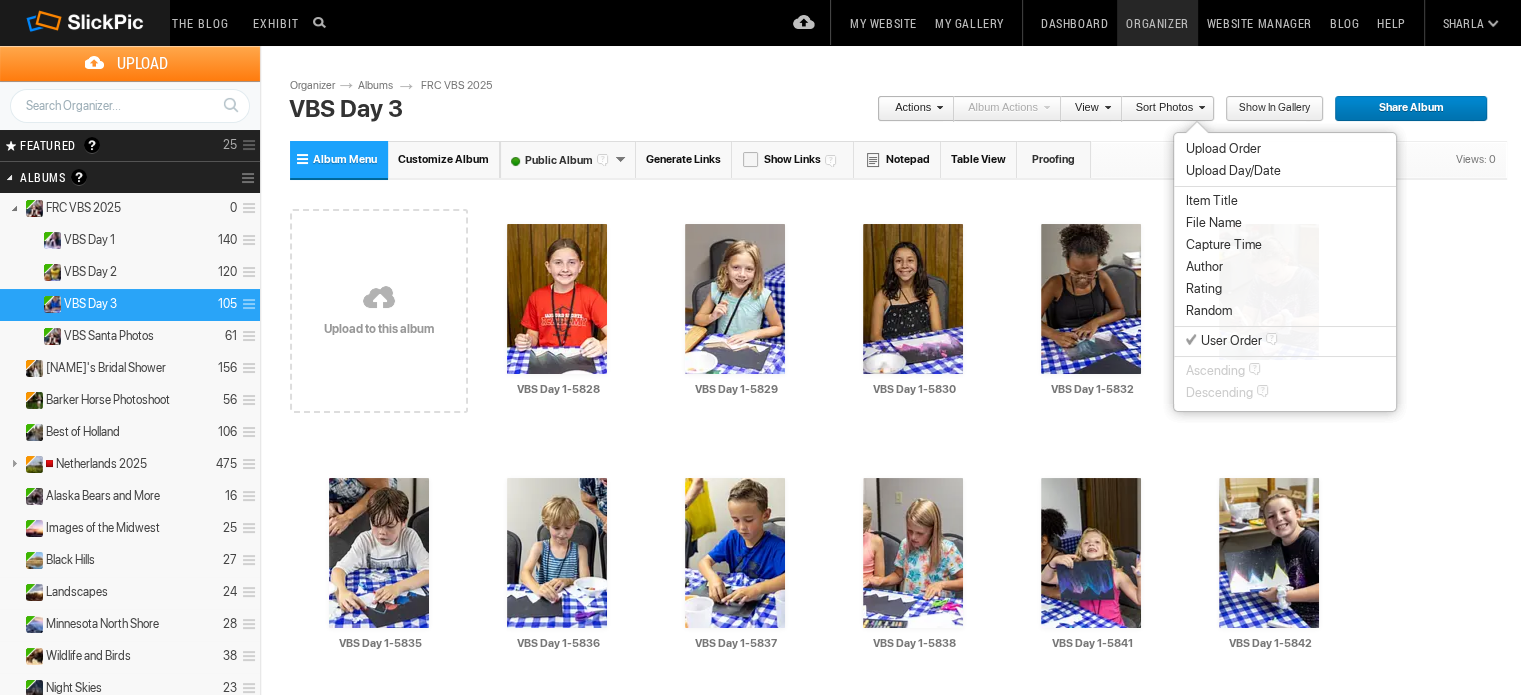 click on "Capture Time" at bounding box center [1224, 245] 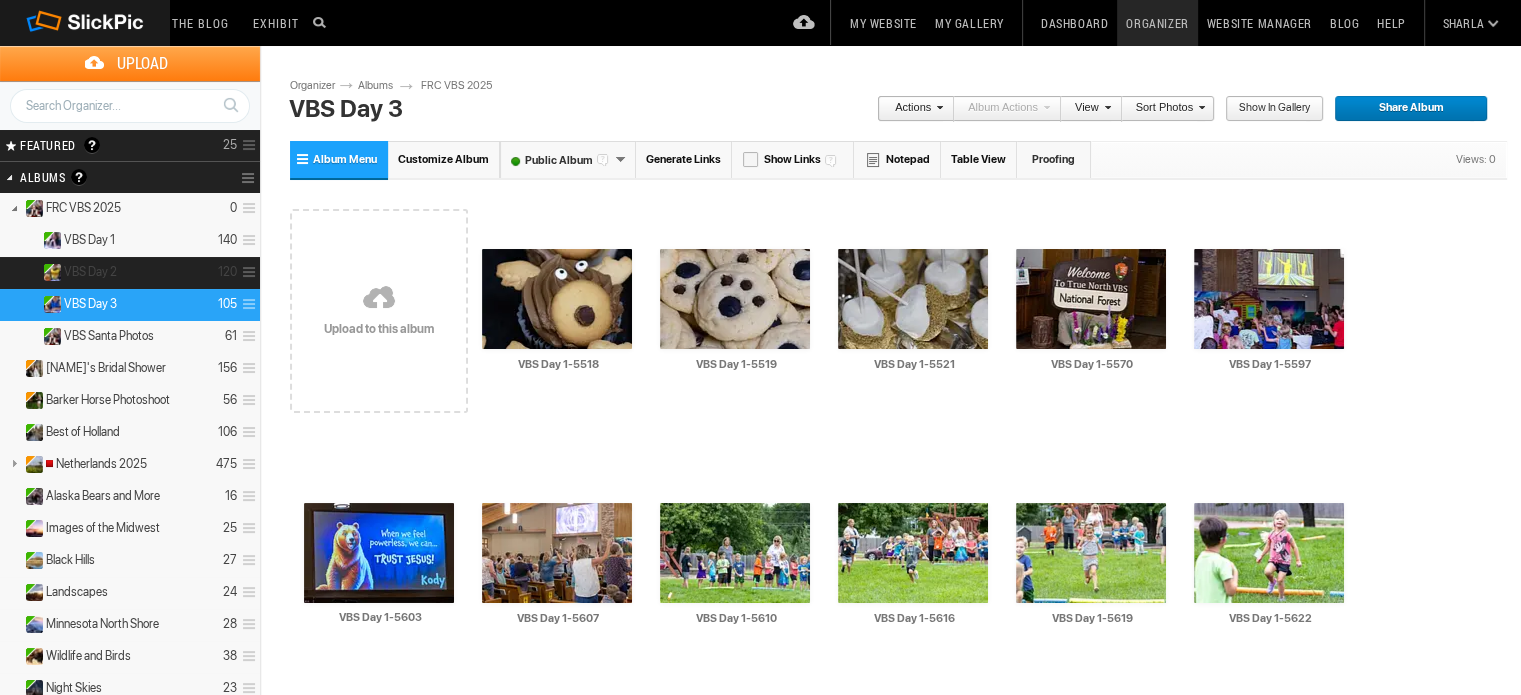 click on "VBS Day 2" at bounding box center [90, 272] 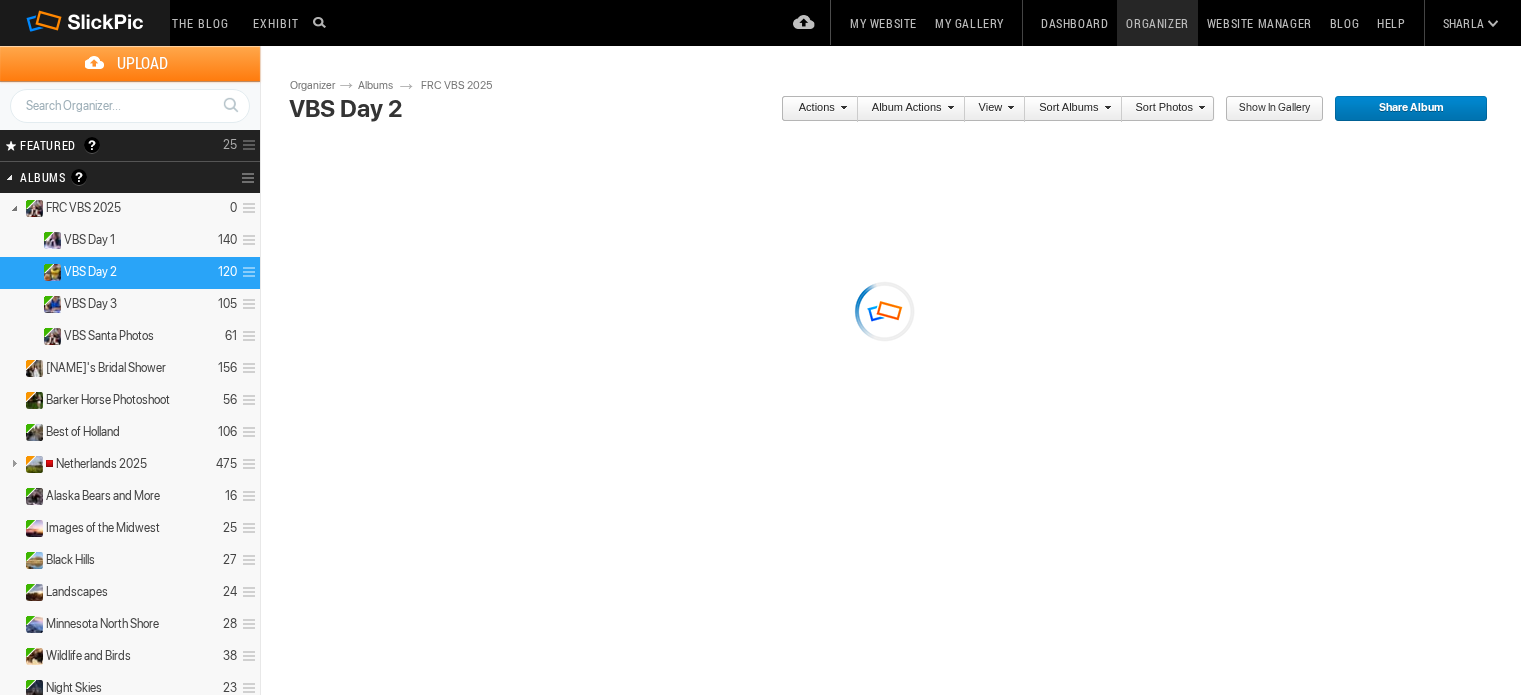 scroll, scrollTop: 0, scrollLeft: 0, axis: both 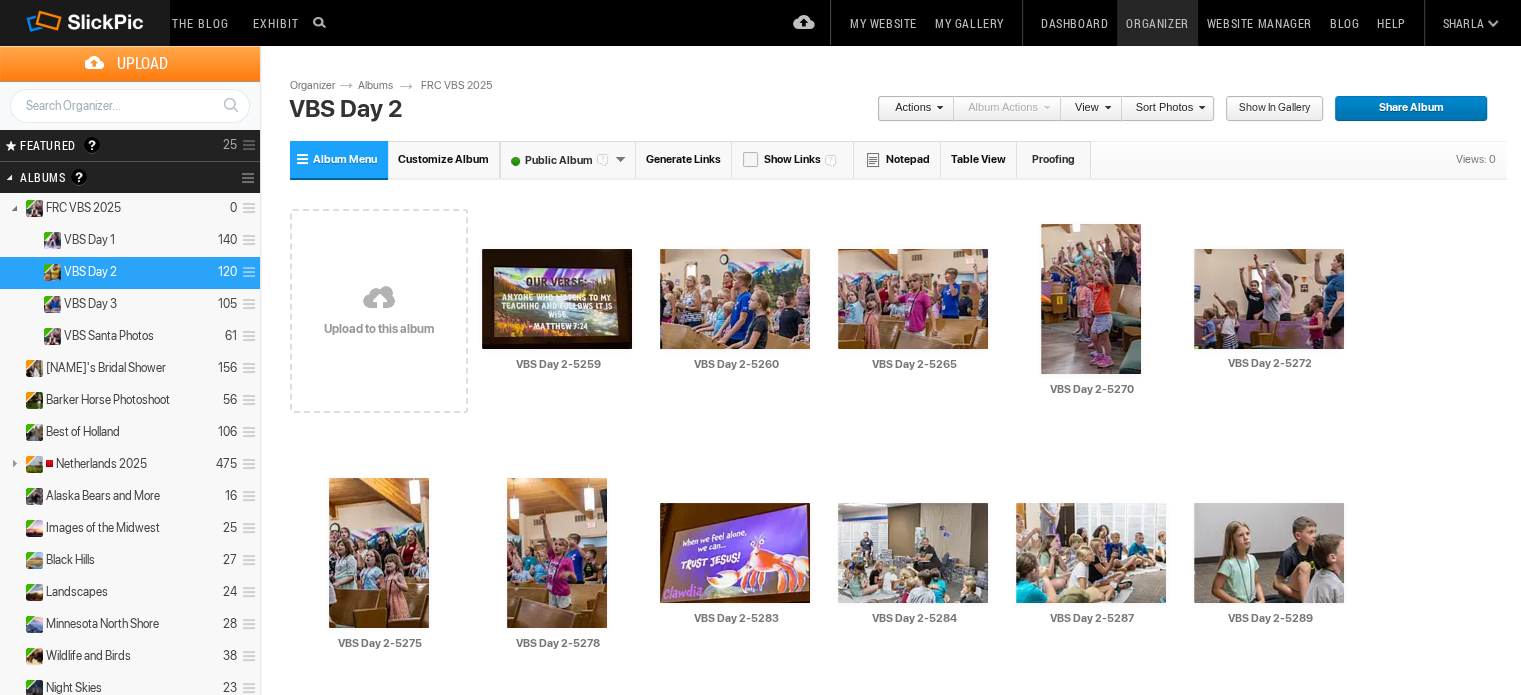 click at bounding box center [1199, 107] 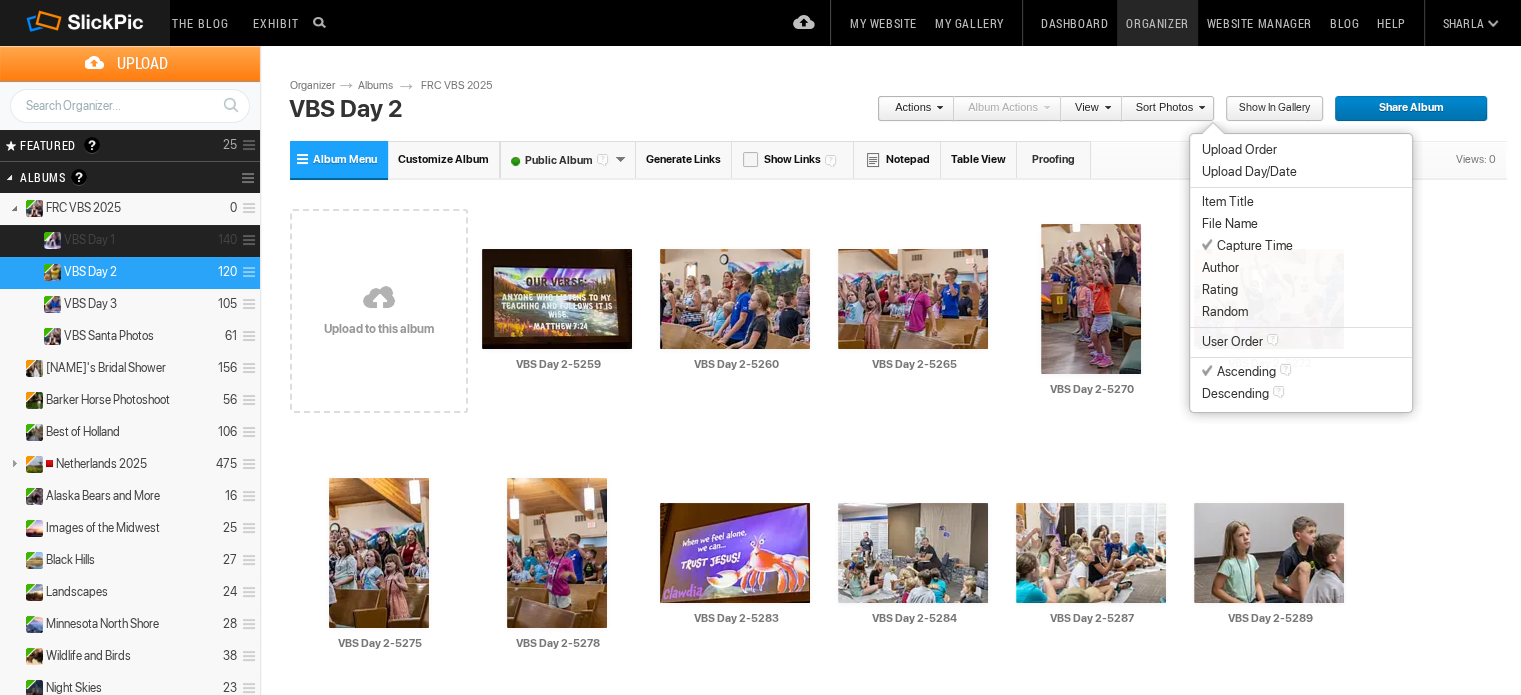 click on "VBS Day 1" at bounding box center (89, 240) 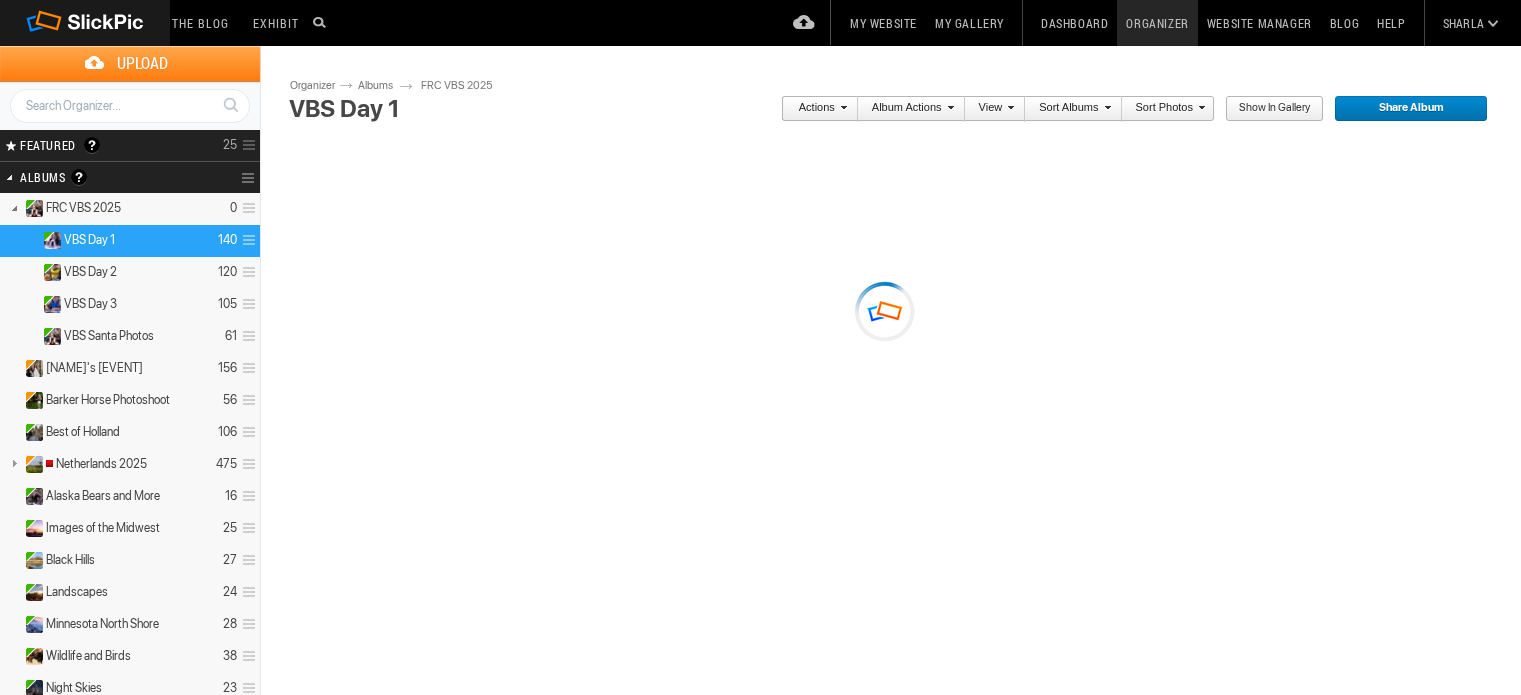 scroll, scrollTop: 0, scrollLeft: 0, axis: both 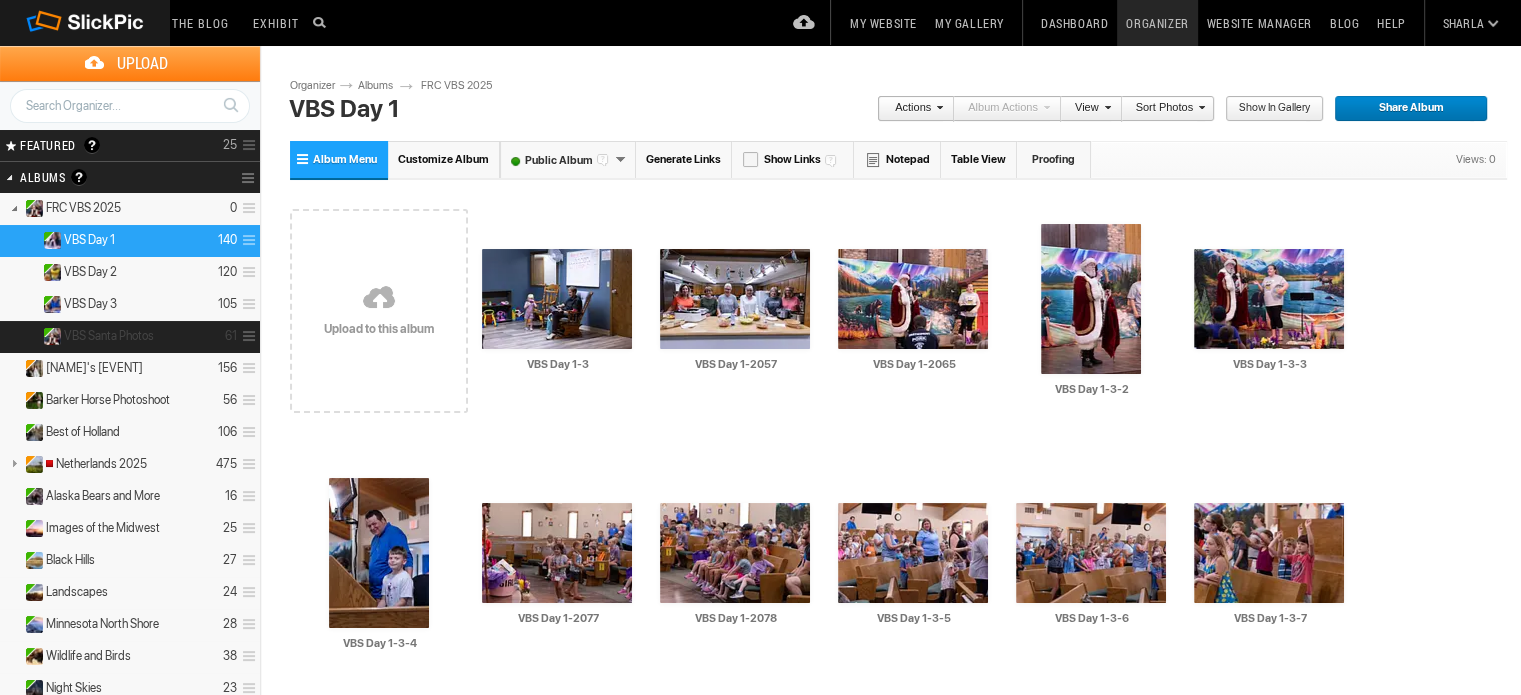 click on "VBS Santa Photos" at bounding box center (109, 336) 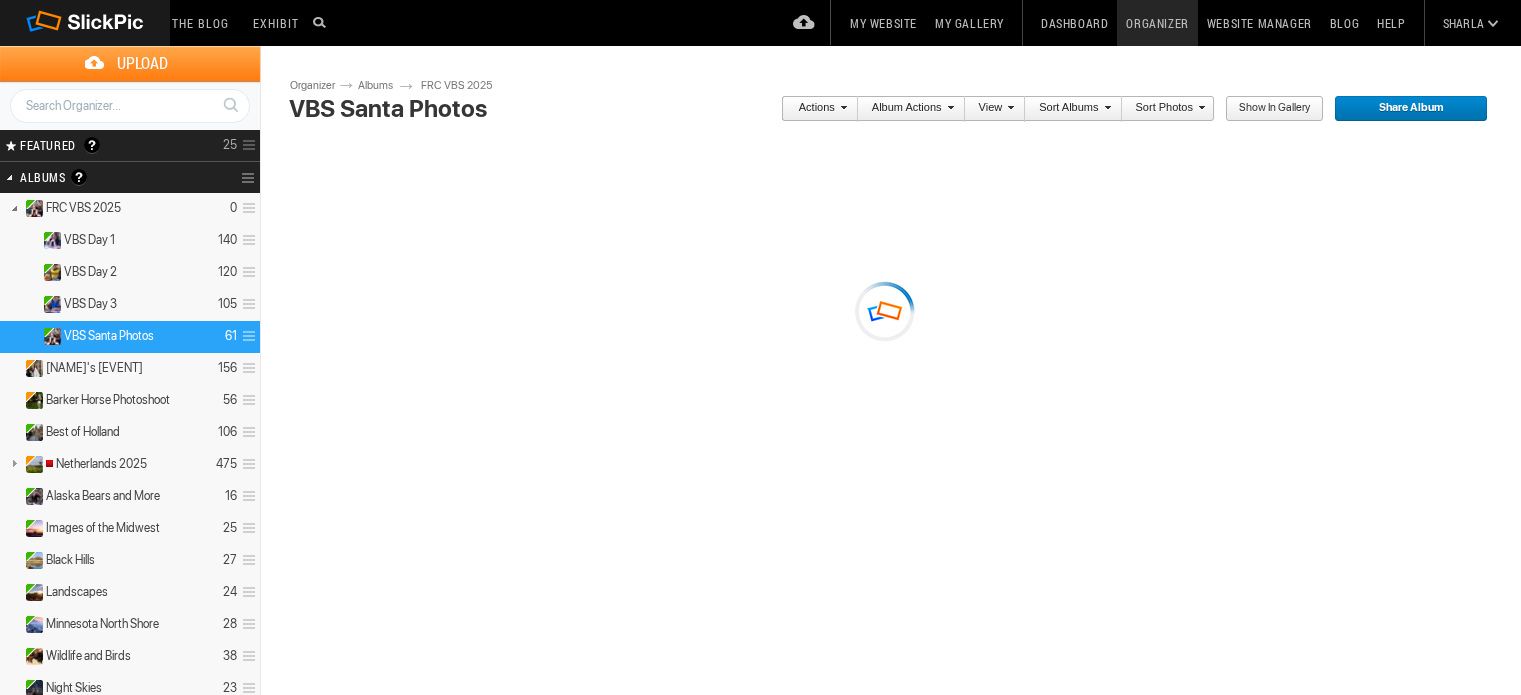 scroll, scrollTop: 0, scrollLeft: 0, axis: both 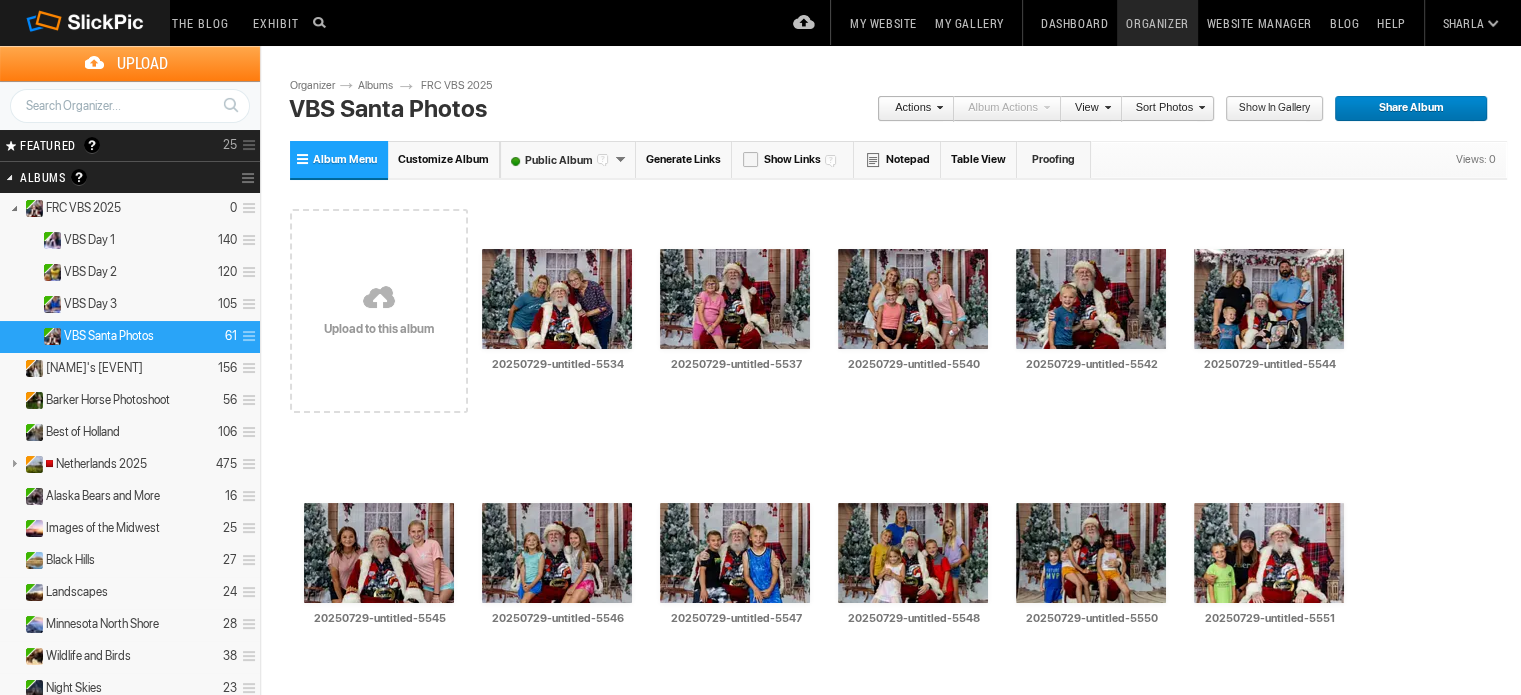 click at bounding box center [1199, 107] 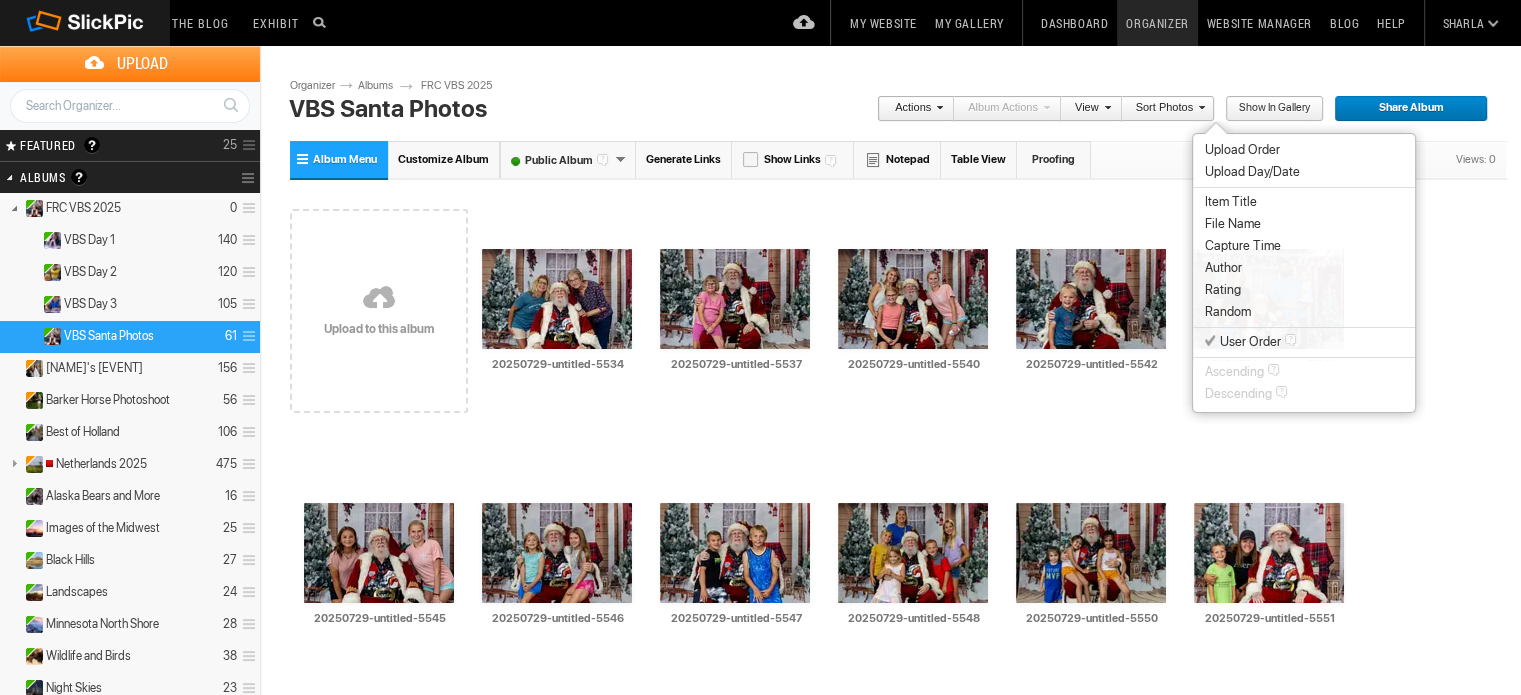 click on "Capture Time" at bounding box center [1243, 246] 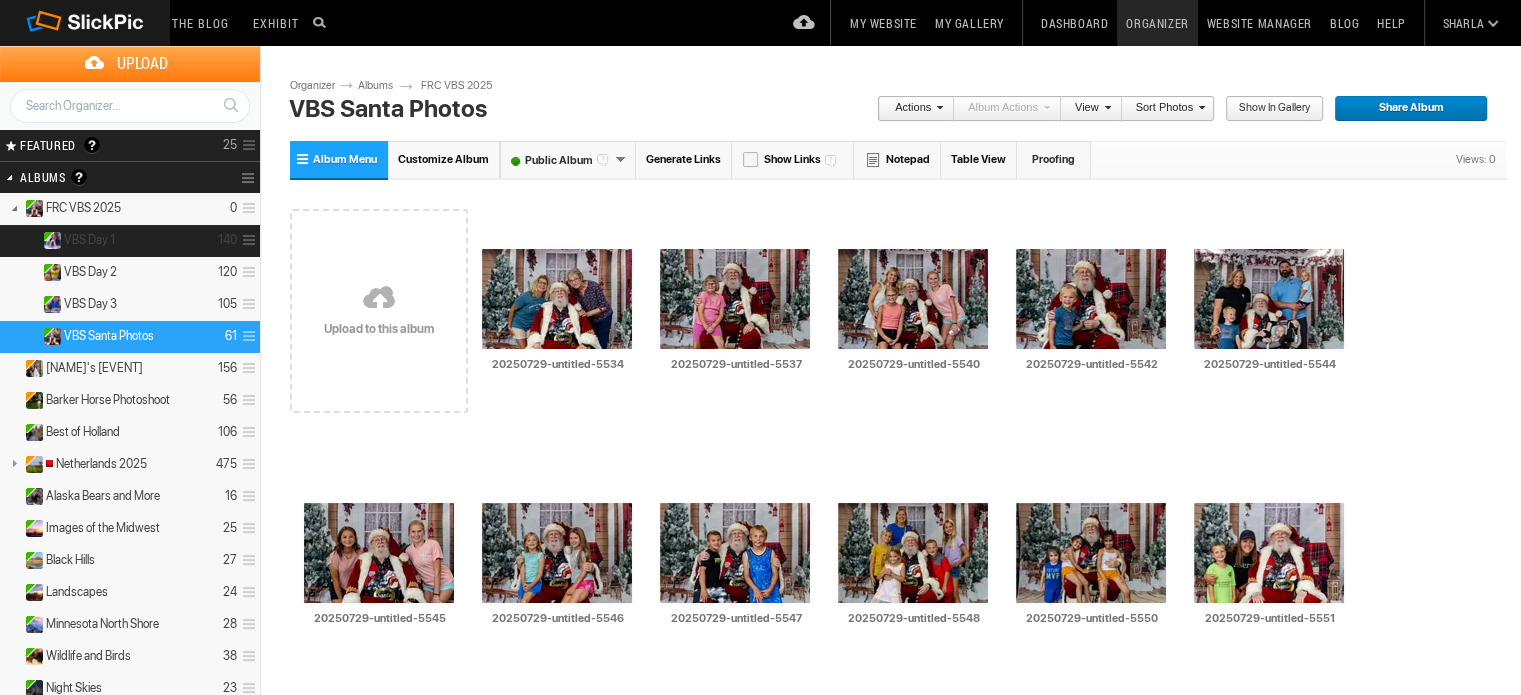 click on "VBS Day 1" at bounding box center (89, 240) 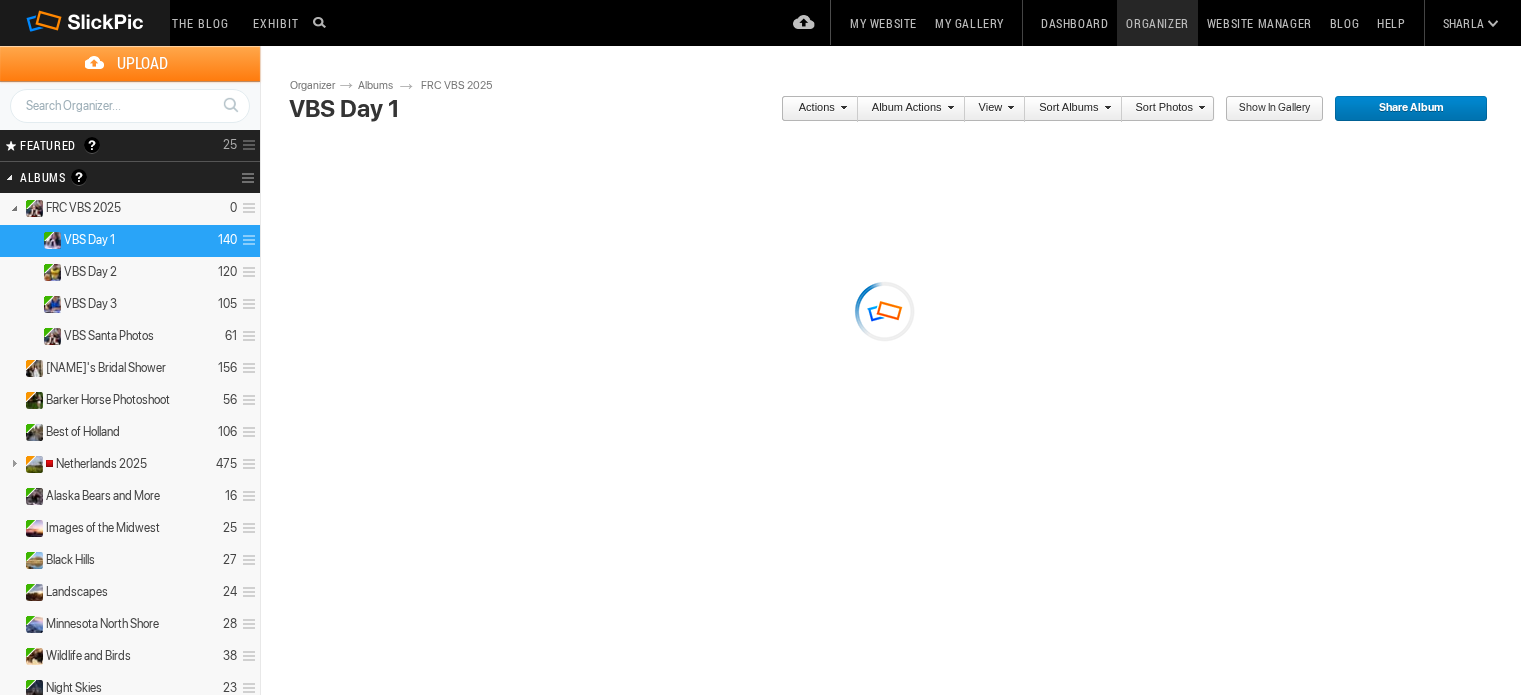 scroll, scrollTop: 0, scrollLeft: 0, axis: both 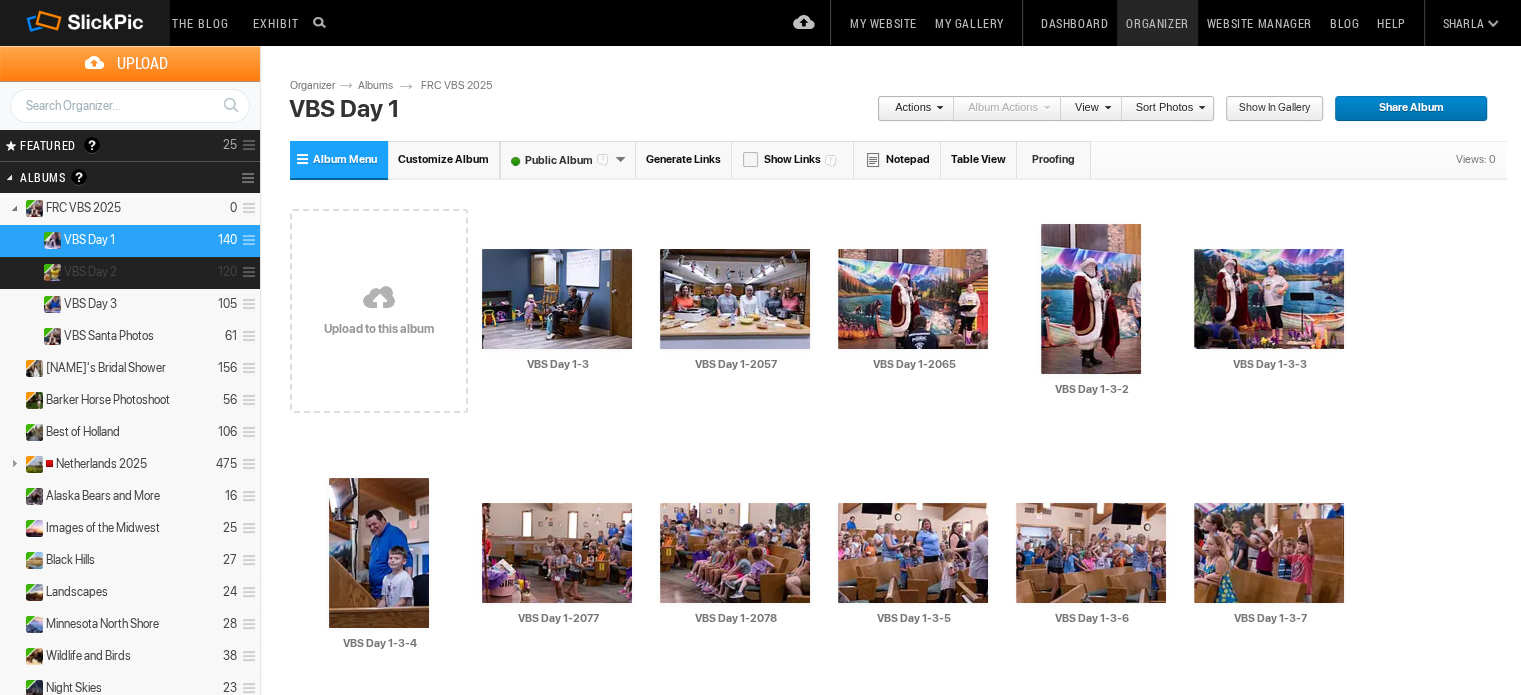 click on "VBS Day 2" at bounding box center (90, 272) 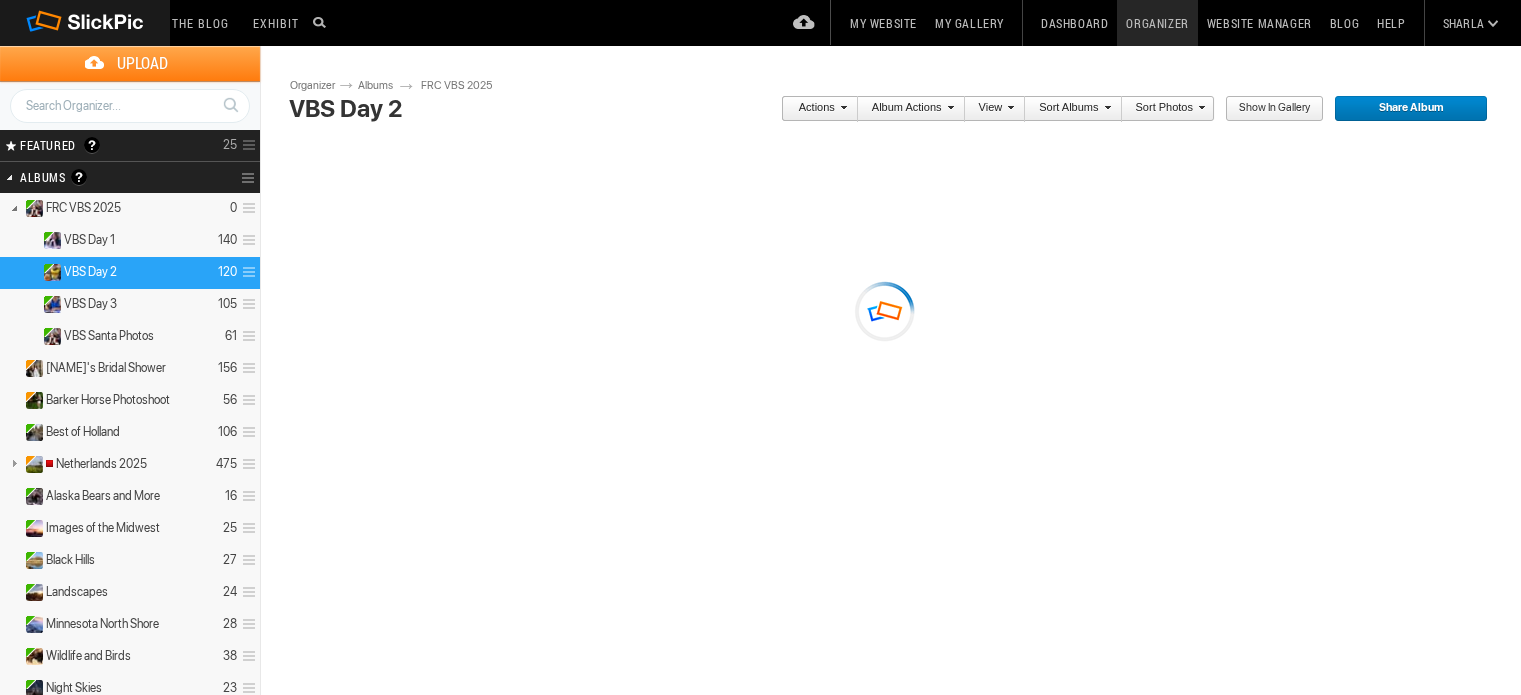 scroll, scrollTop: 0, scrollLeft: 0, axis: both 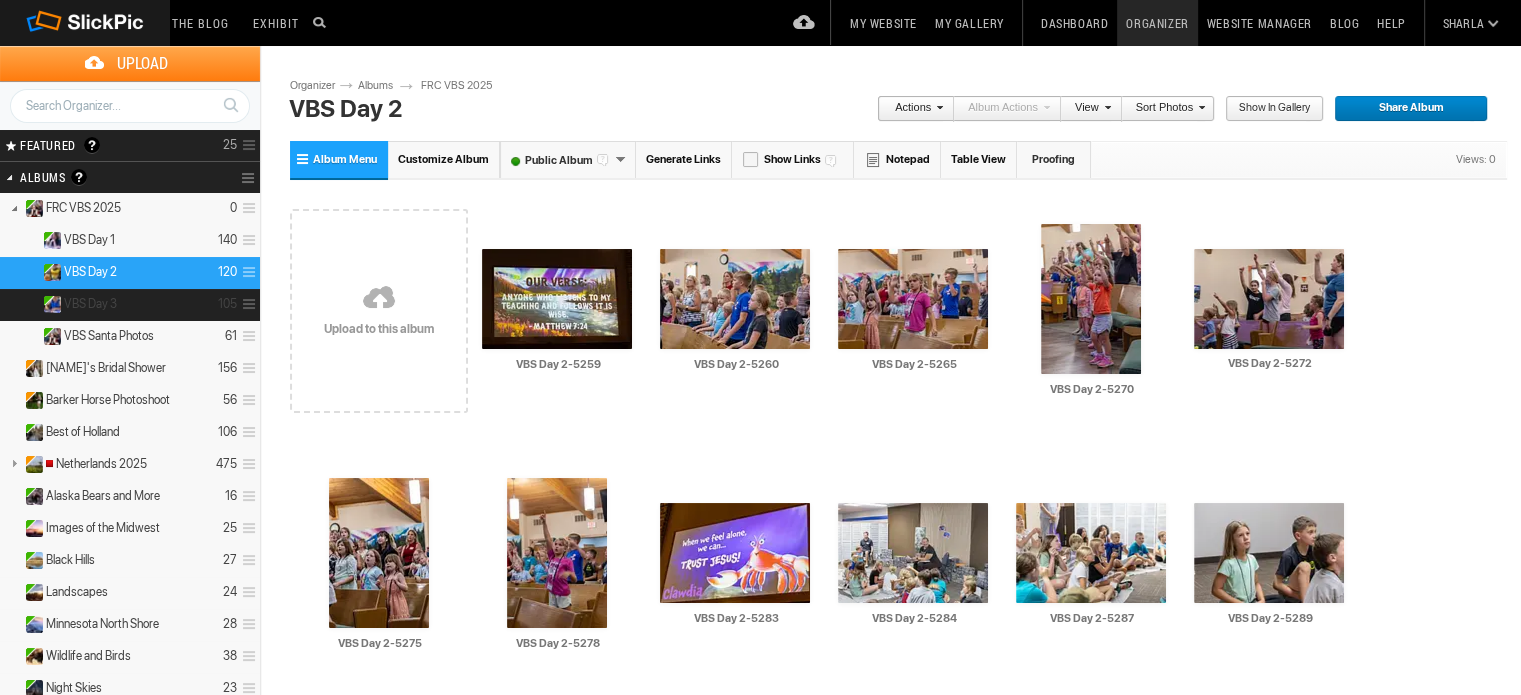click on "VBS Day 3" at bounding box center [90, 304] 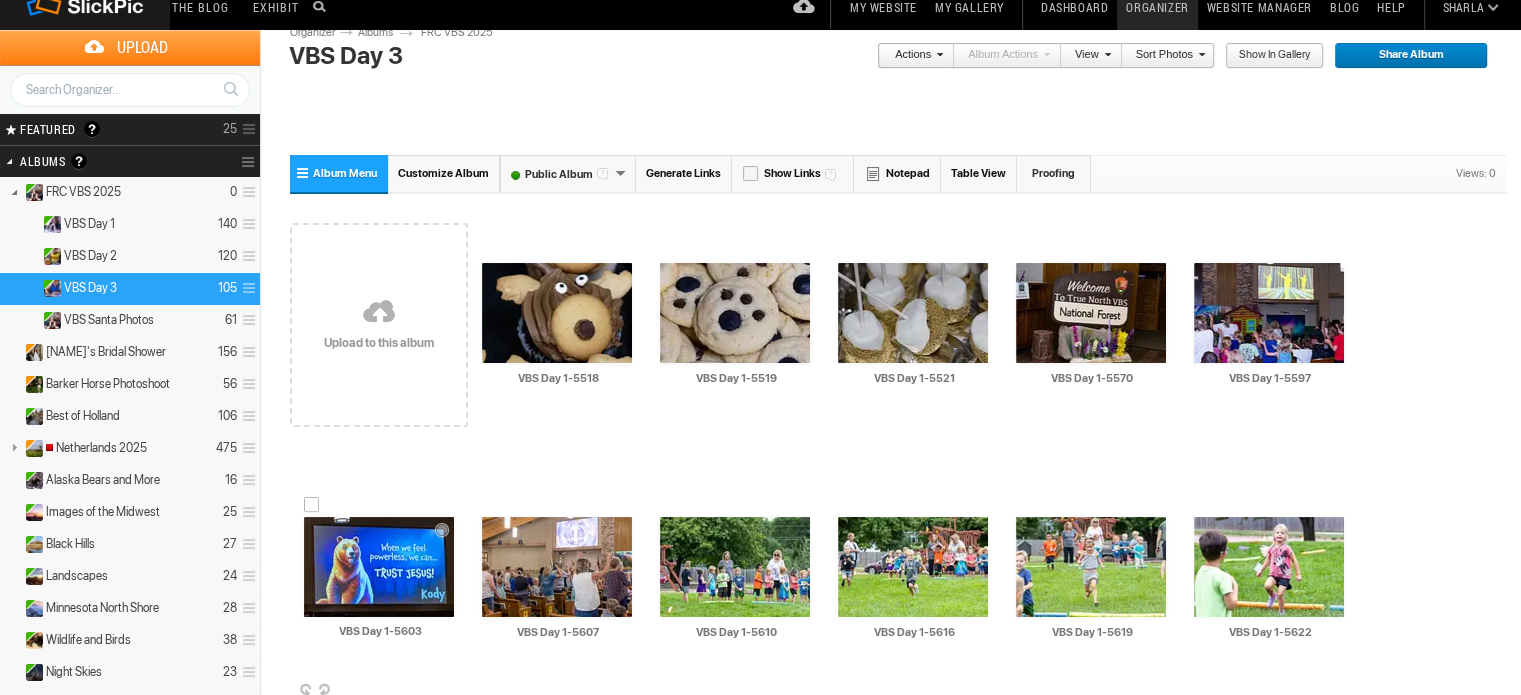 scroll, scrollTop: 0, scrollLeft: 0, axis: both 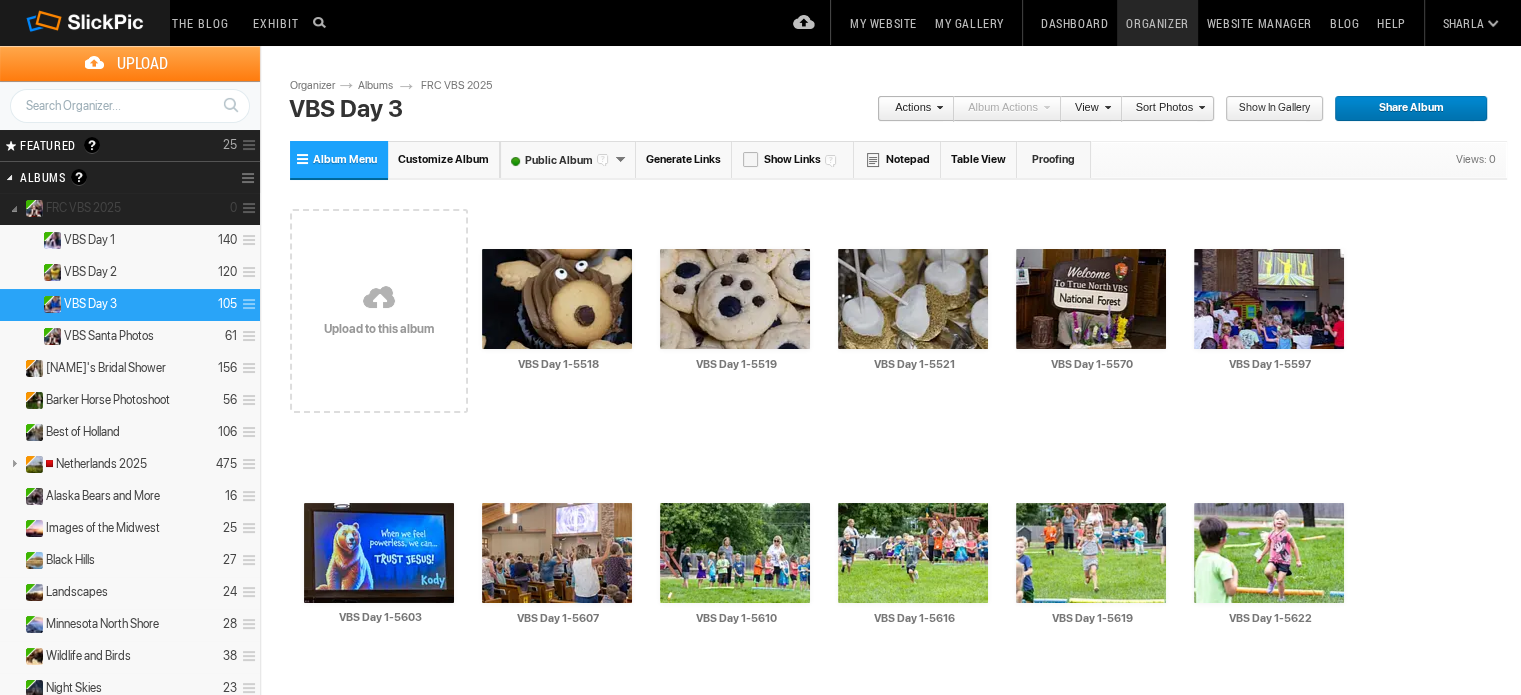 click on "FRC VBS 2025" at bounding box center [83, 208] 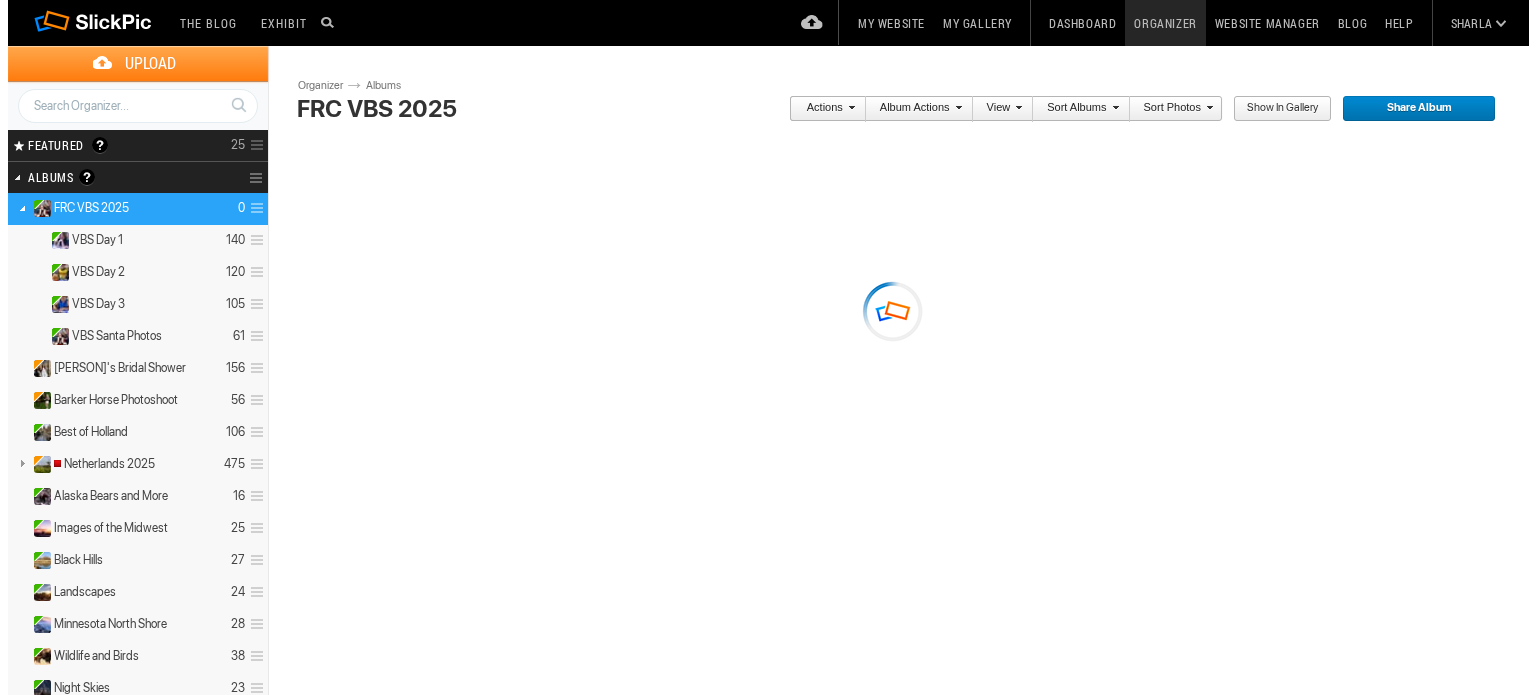 scroll, scrollTop: 0, scrollLeft: 0, axis: both 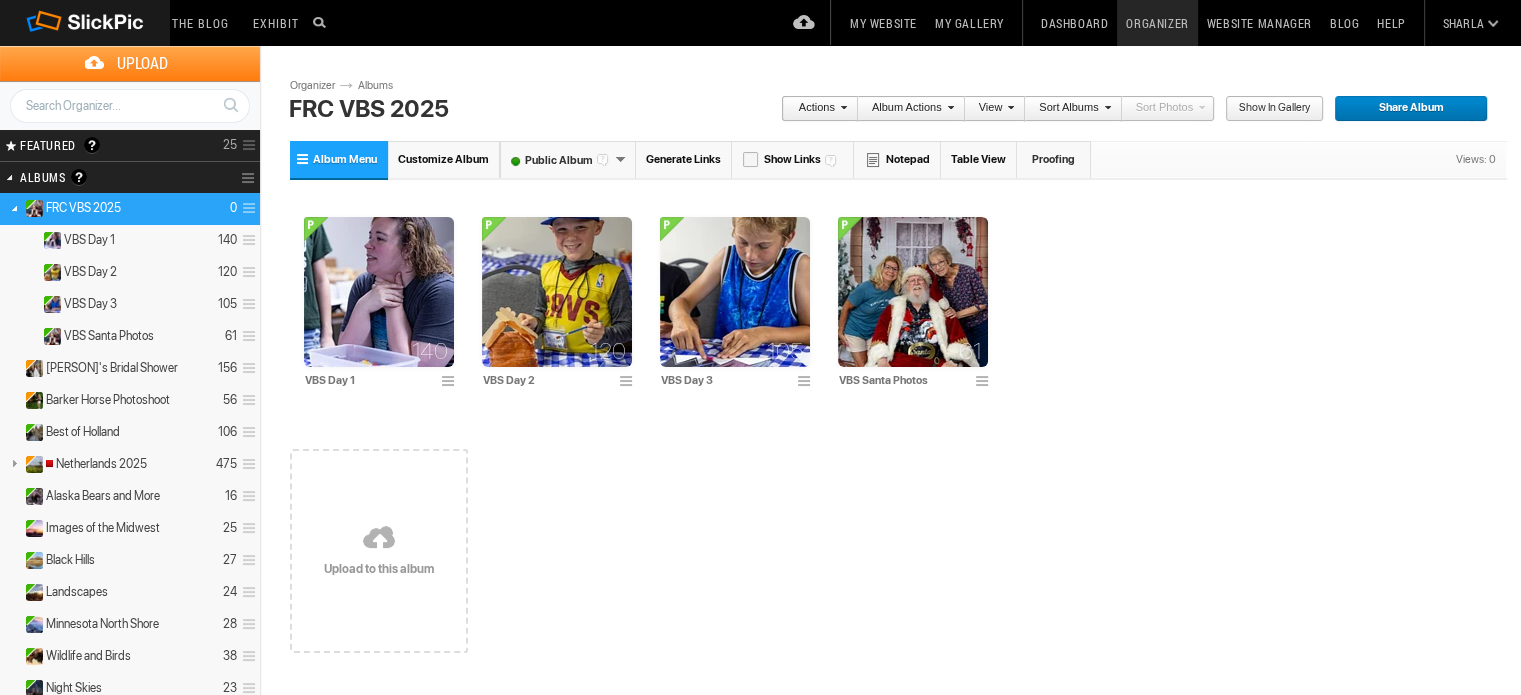 click on "Share Album" at bounding box center (1404, 109) 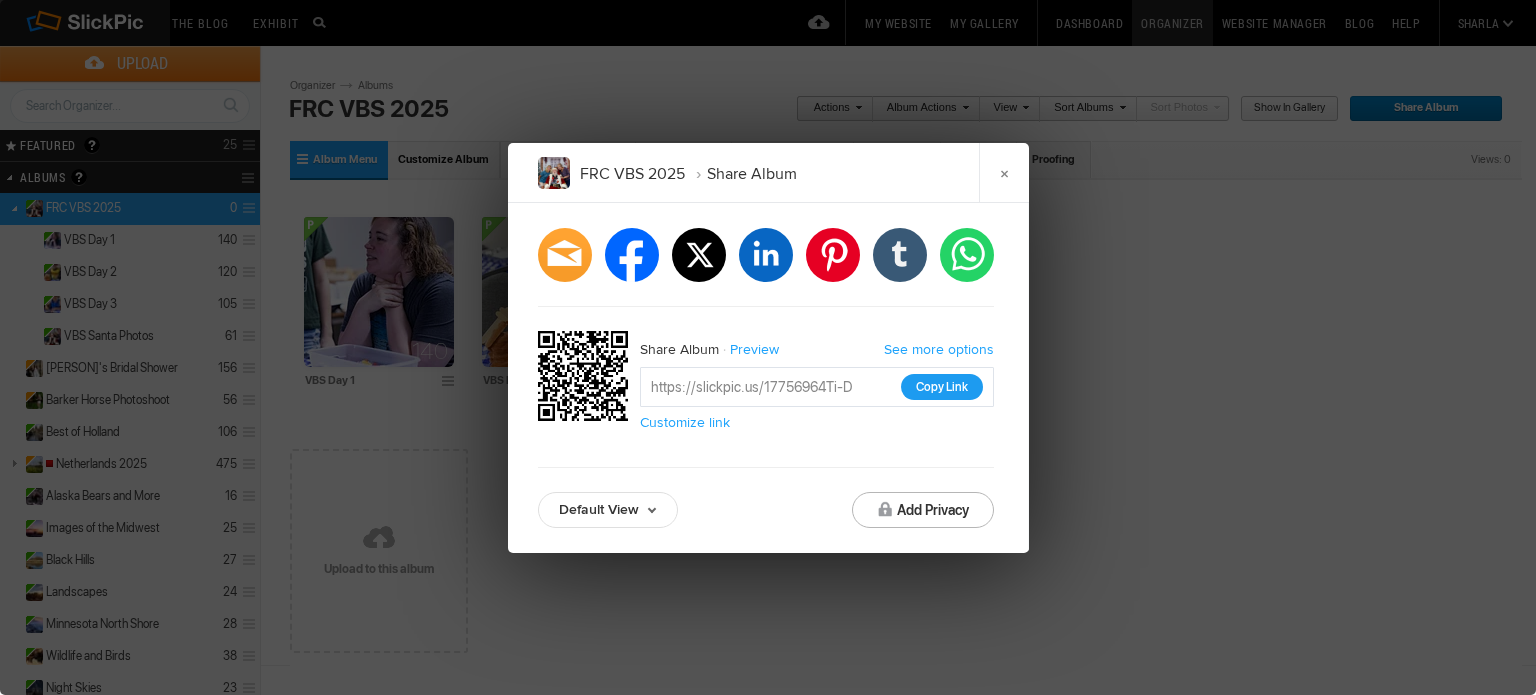 click on "Copy Link" 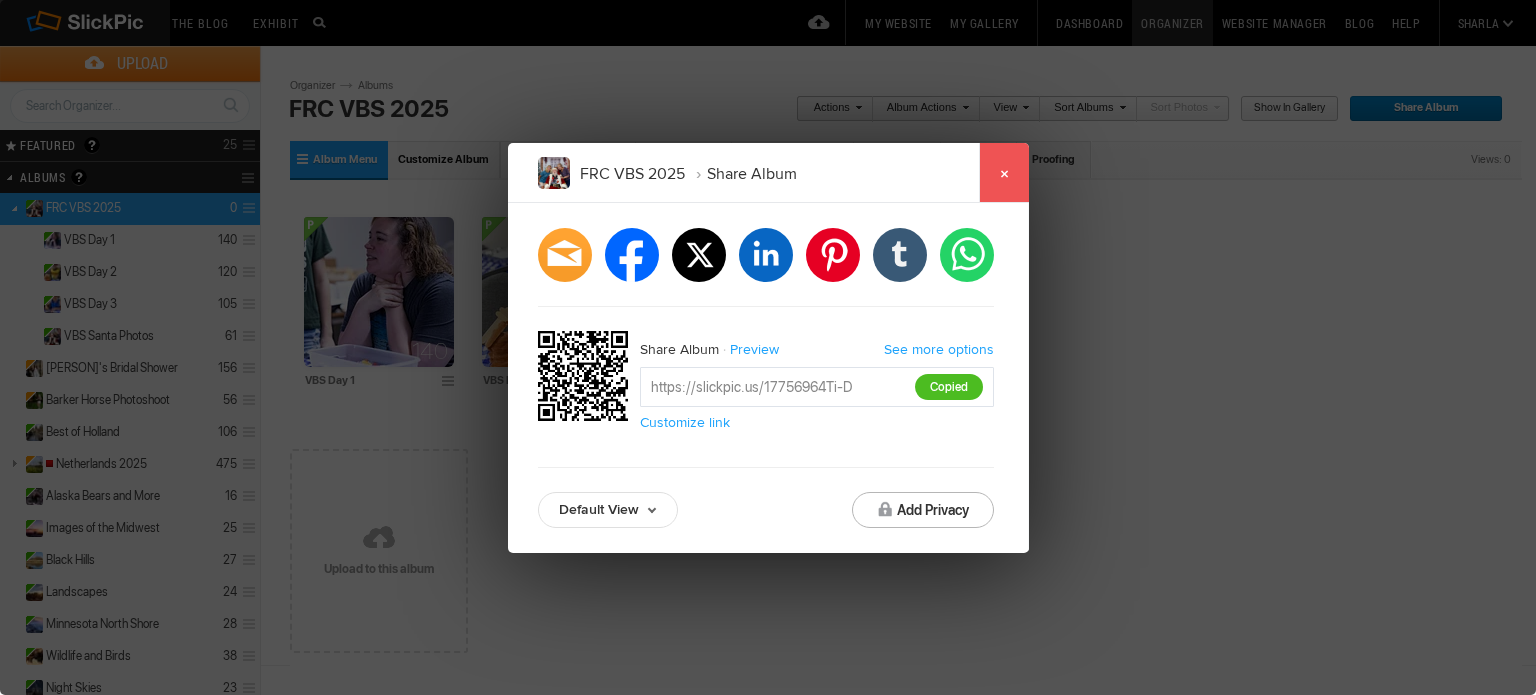 click on "×" 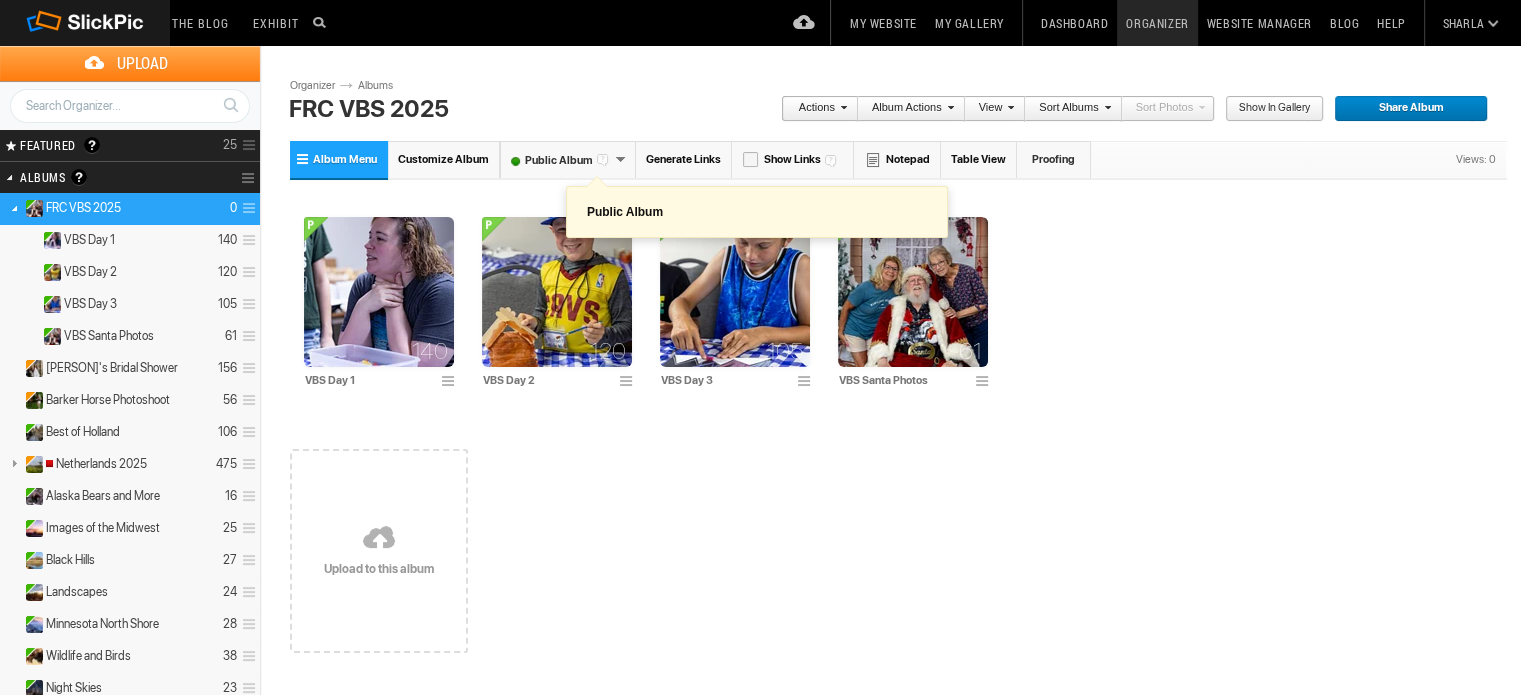 click at bounding box center [605, 158] 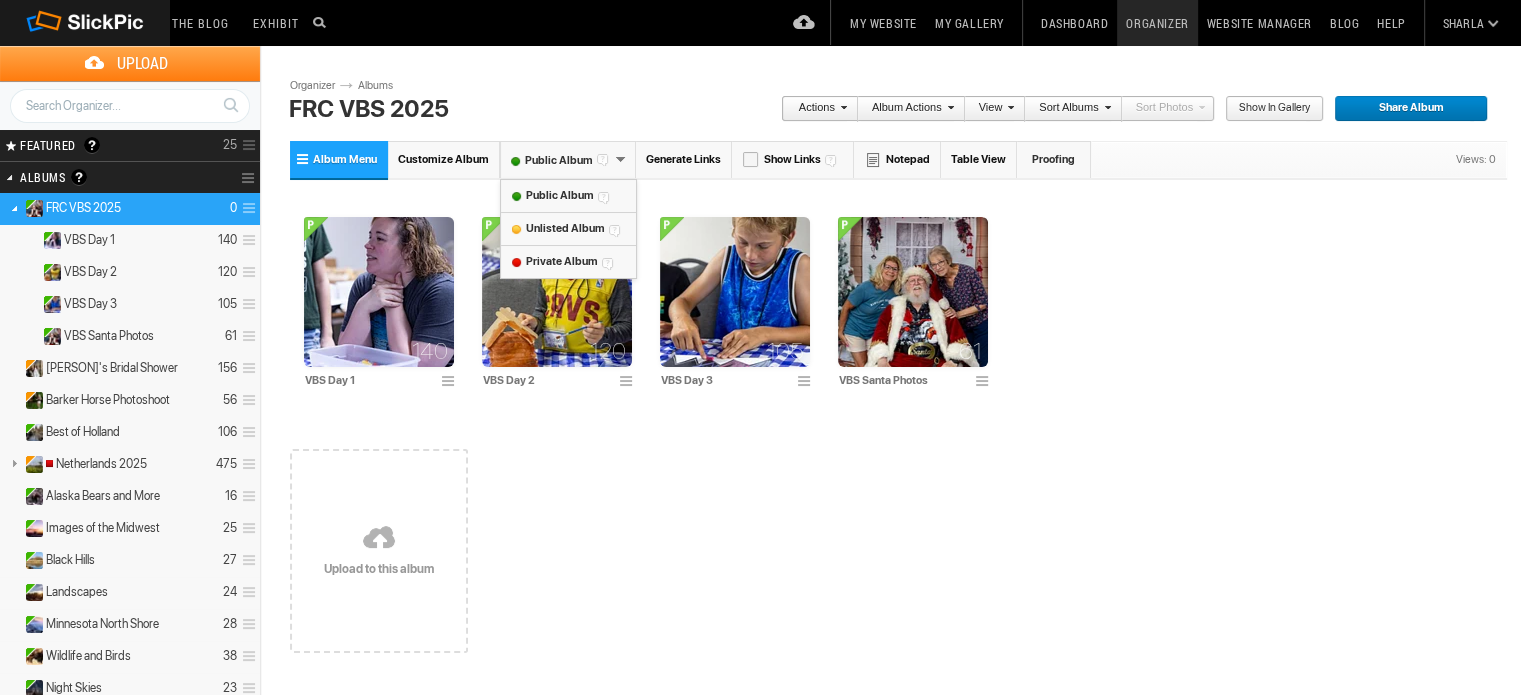 click on "Unlisted Album" at bounding box center [564, 228] 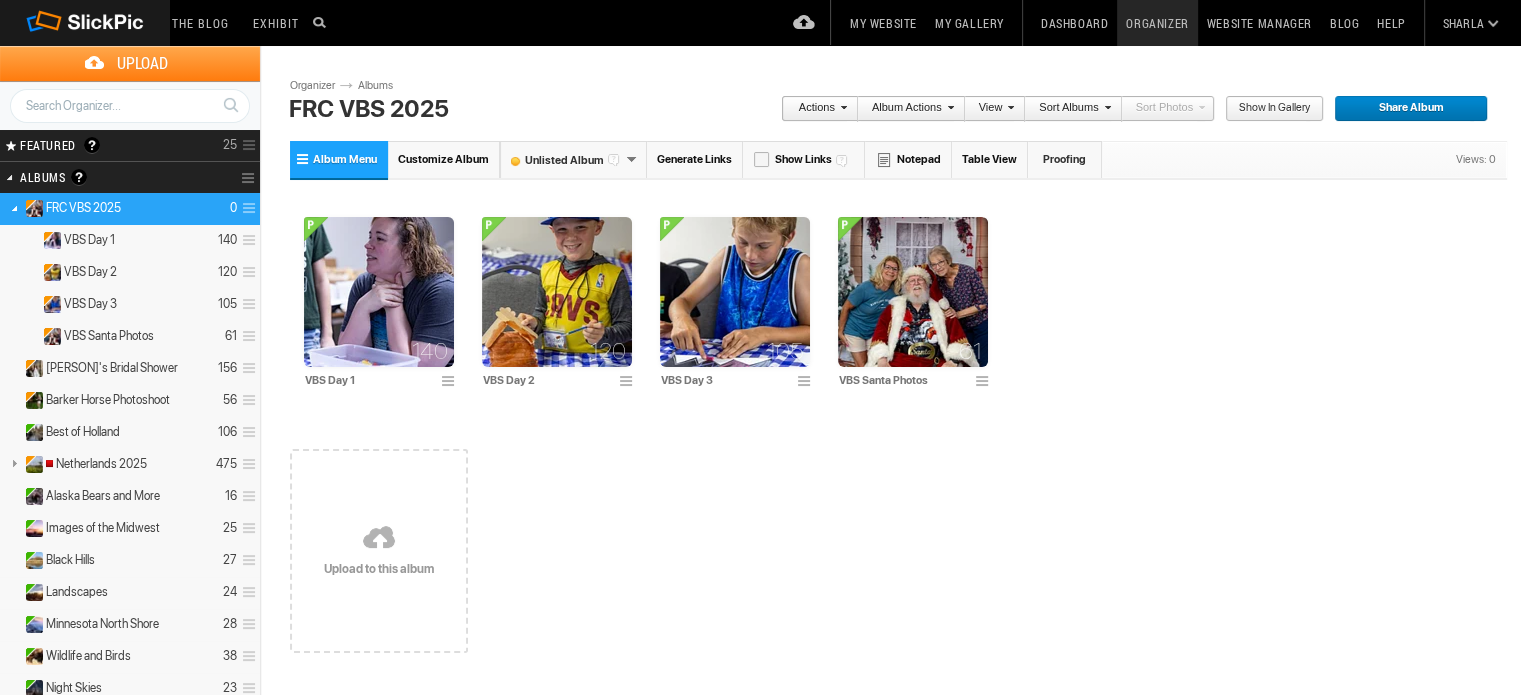 click on "Unlisted Album" at bounding box center (573, 159) 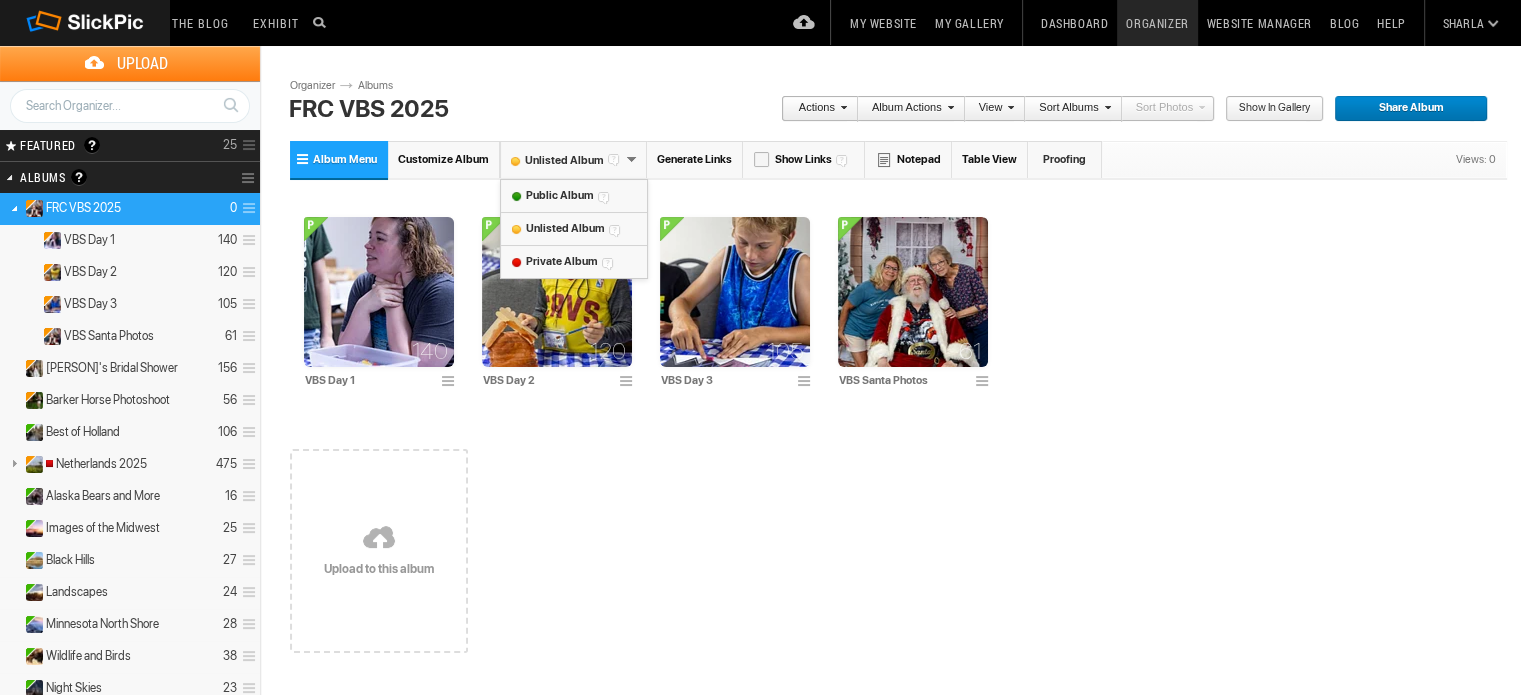 click on "Unlisted Album" at bounding box center [573, 159] 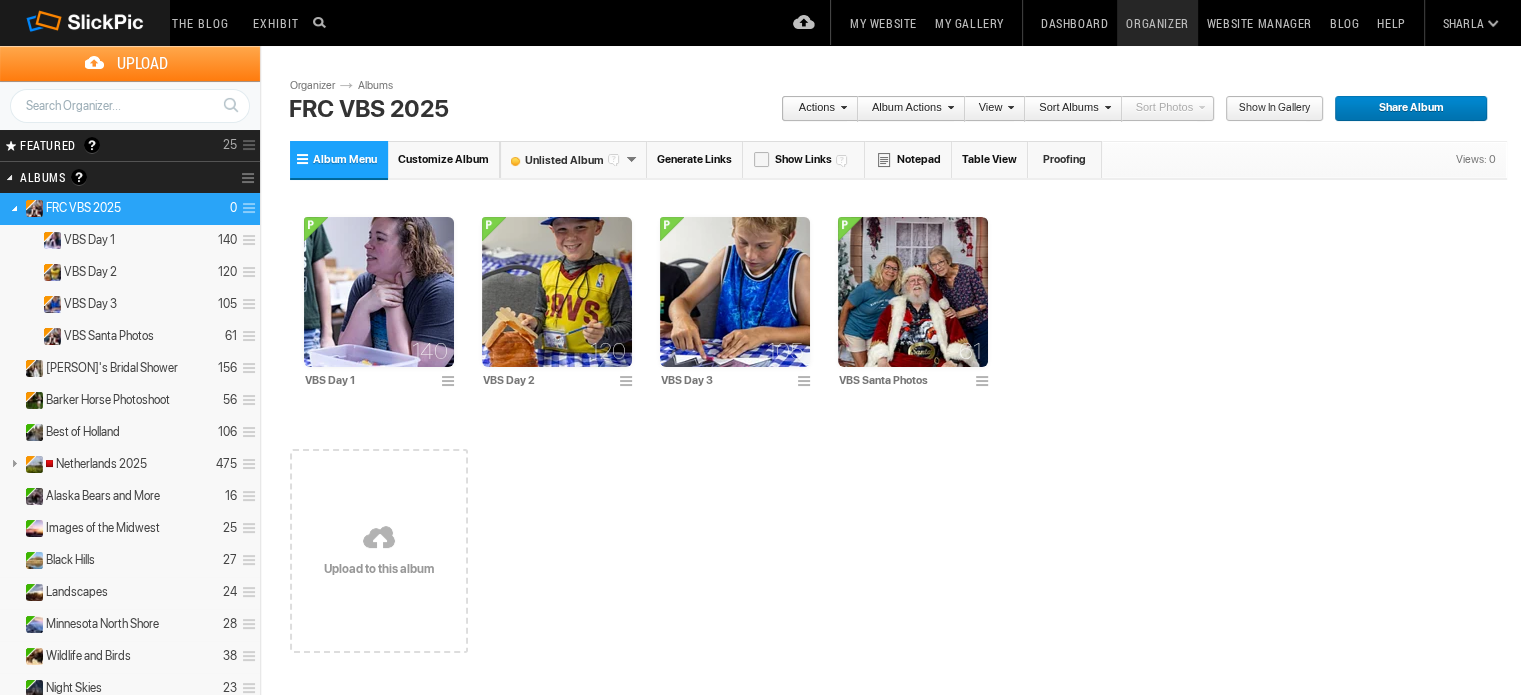 click at bounding box center (246, 208) 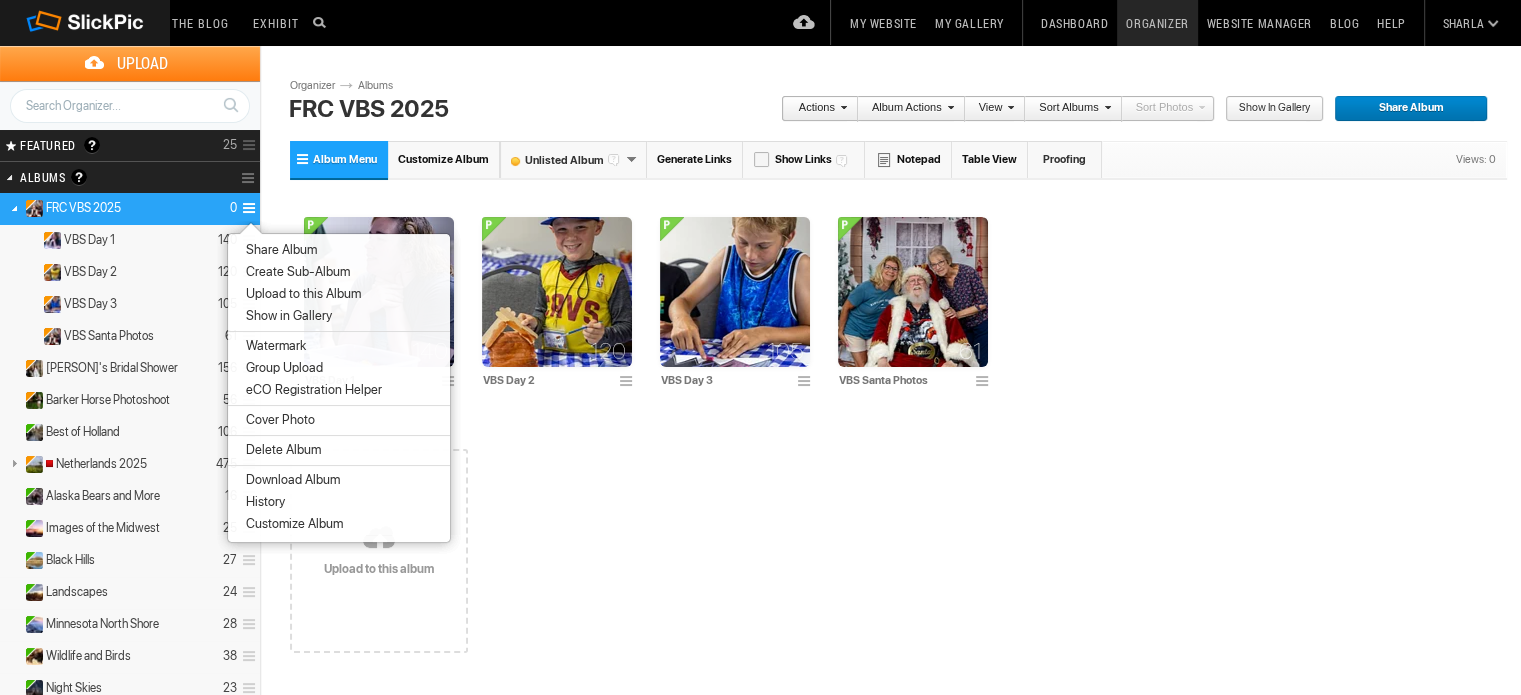 click on "Customize Album" at bounding box center (291, 524) 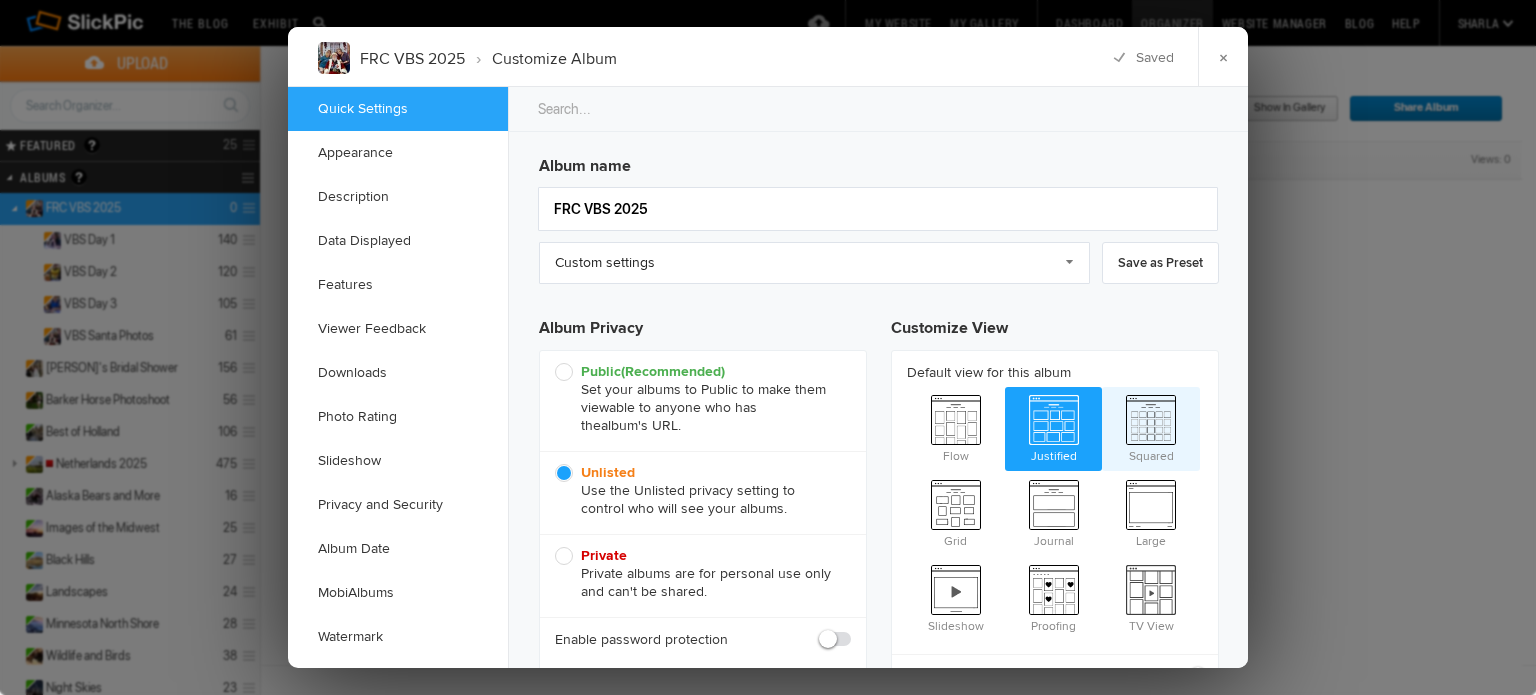 scroll, scrollTop: 0, scrollLeft: 0, axis: both 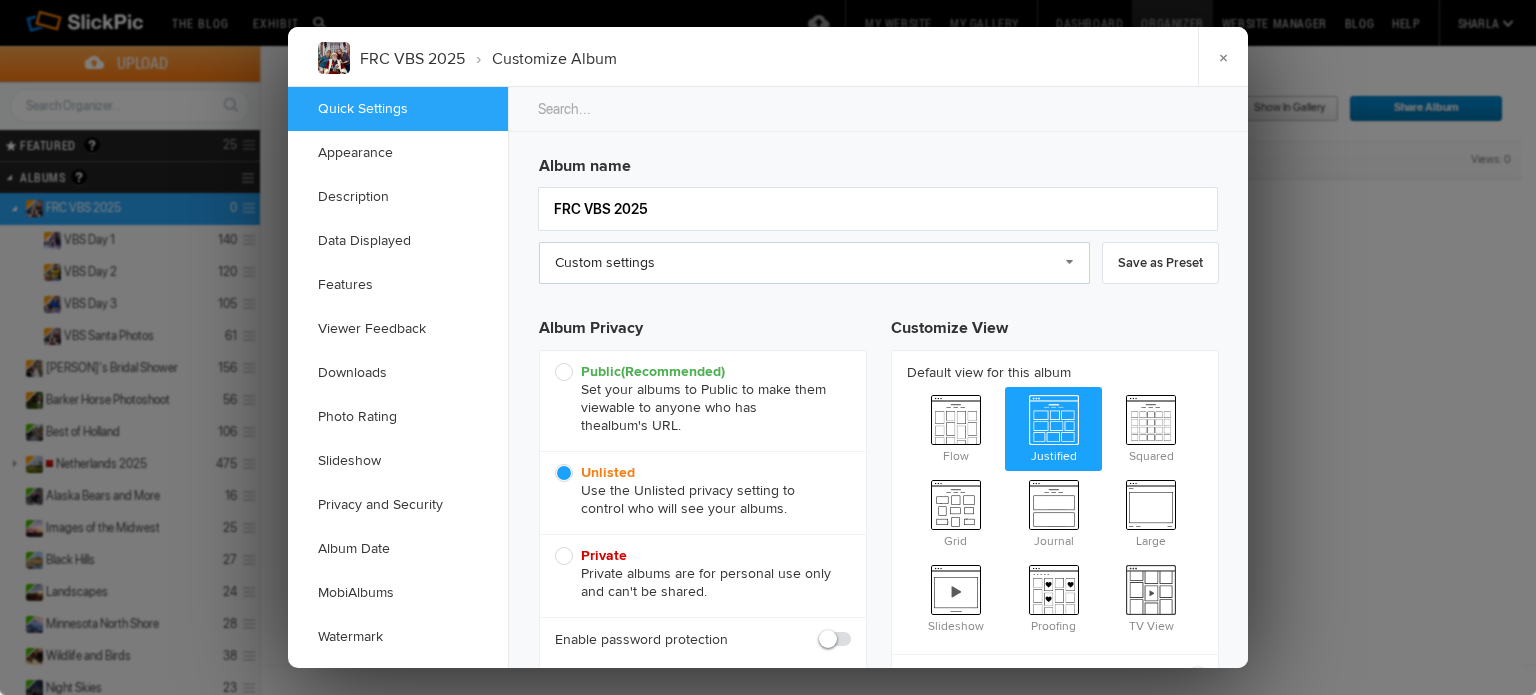 click on "Custom settings" 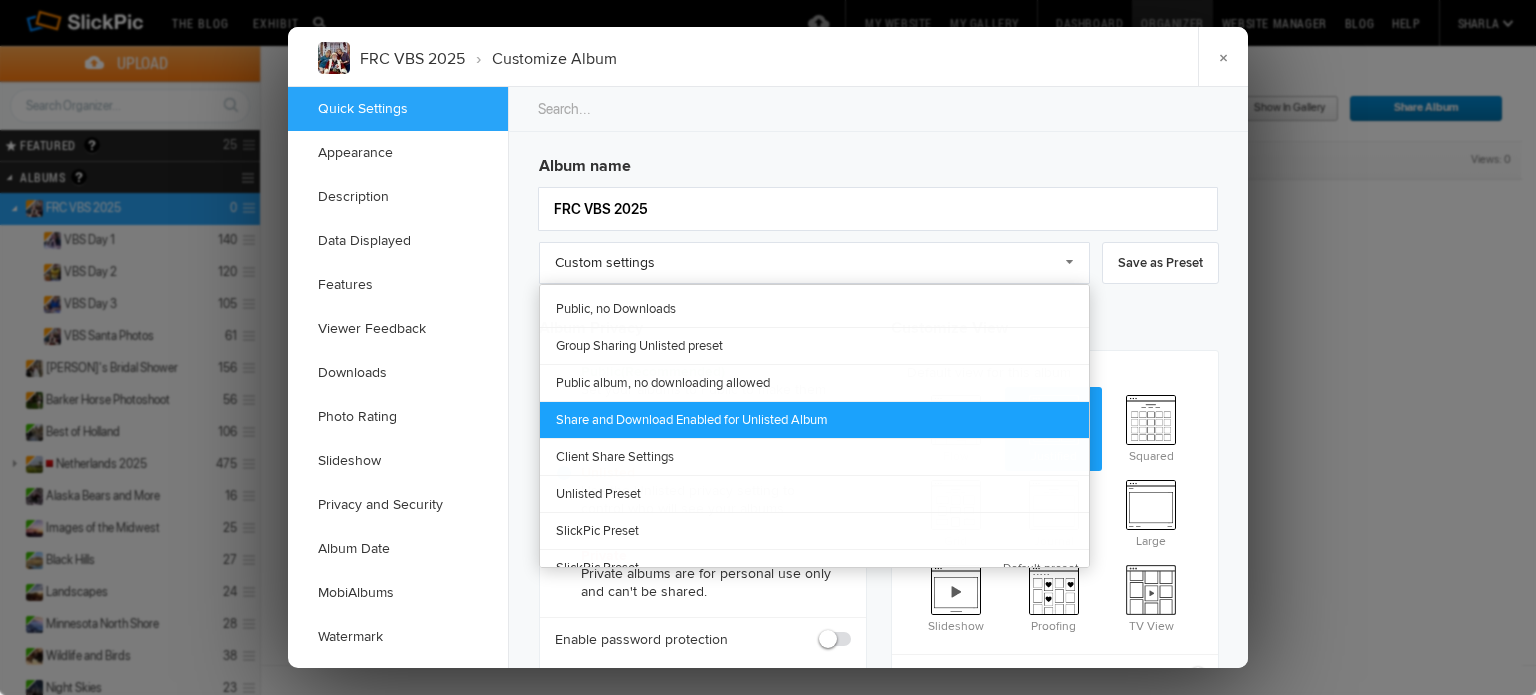 click on "Share and Download Enabled for Unlisted Album" 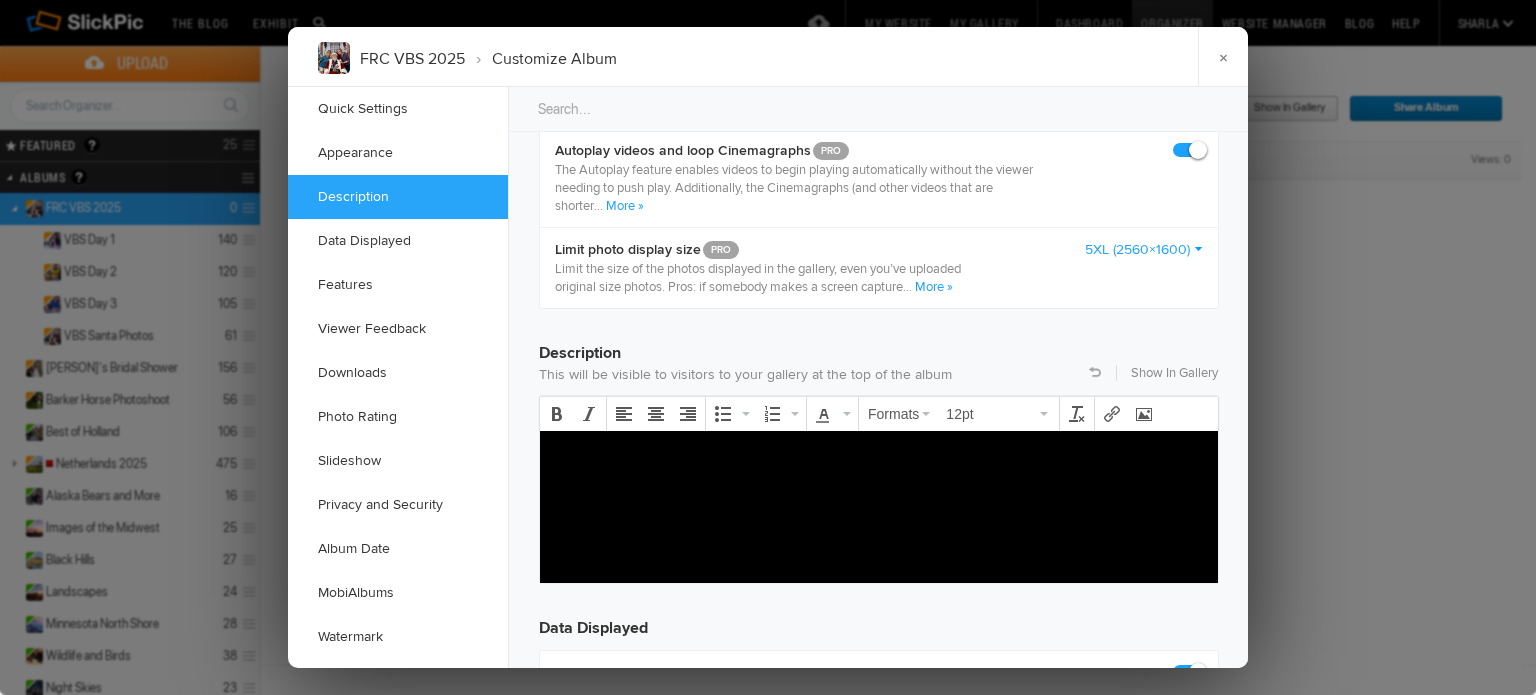scroll, scrollTop: 1400, scrollLeft: 0, axis: vertical 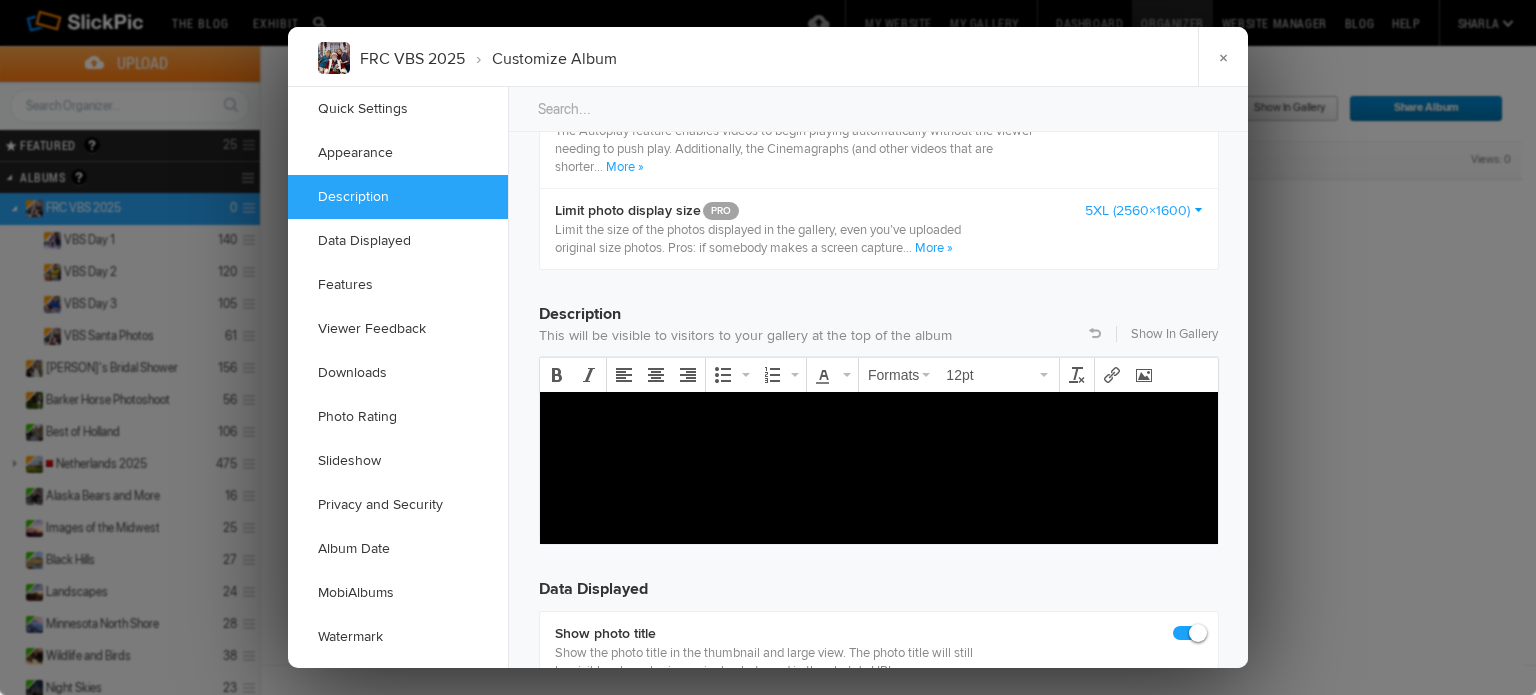 click at bounding box center [879, 447] 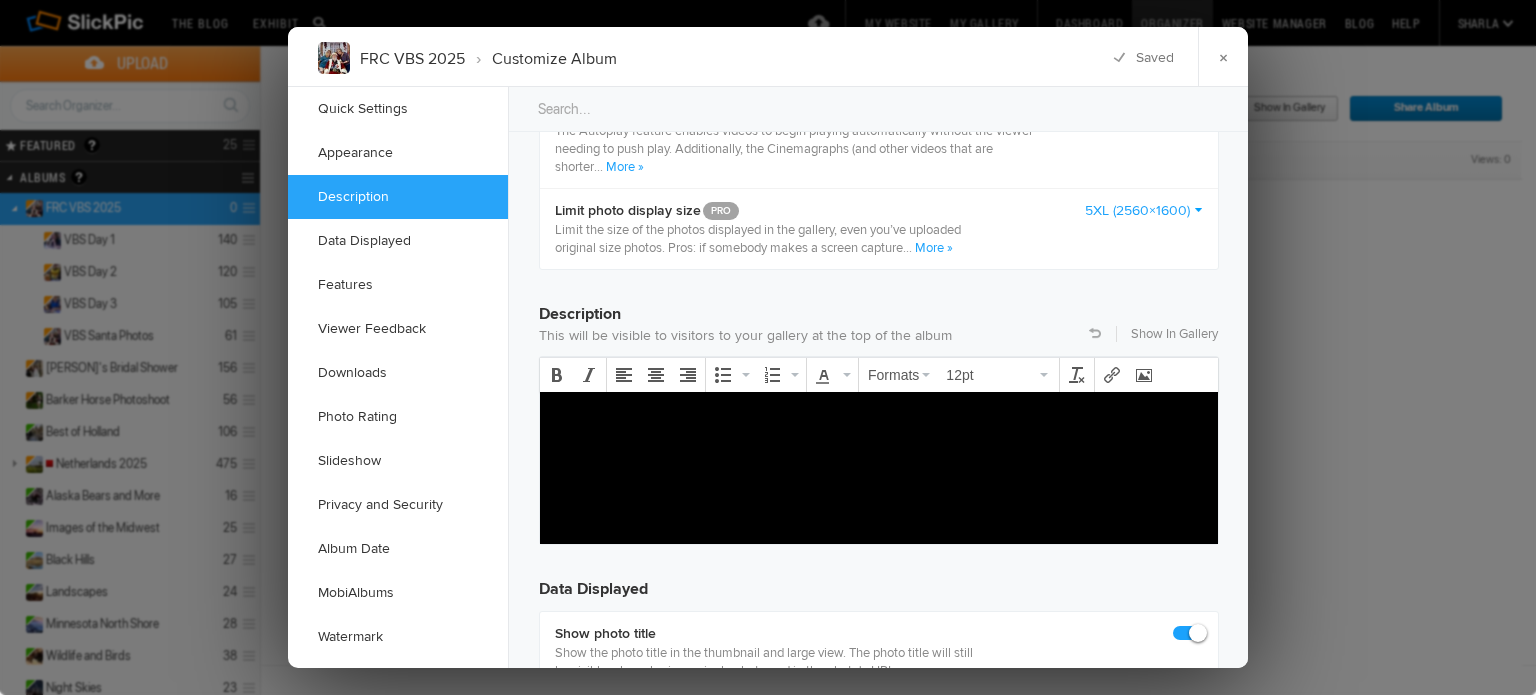 type 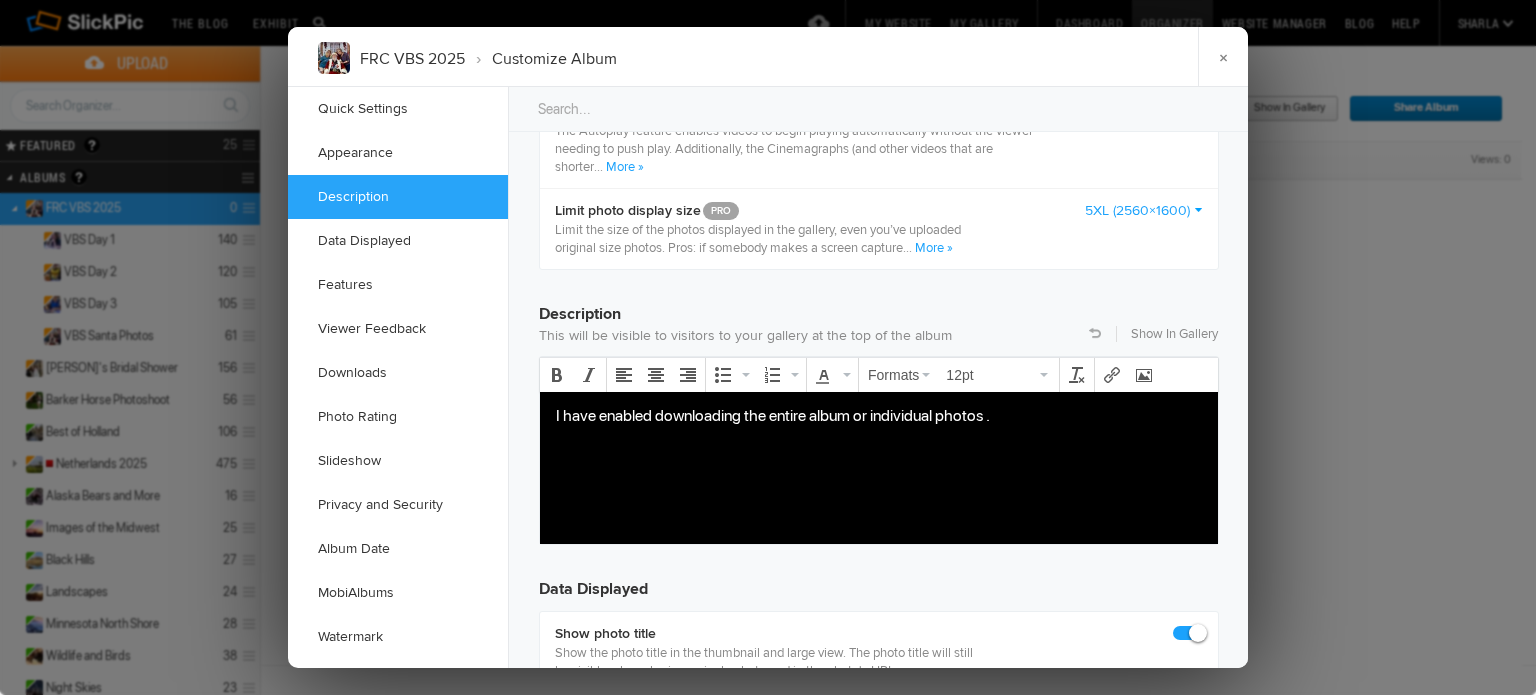 click on "I have enabled downloading the entire album or individual photos ." at bounding box center [879, 416] 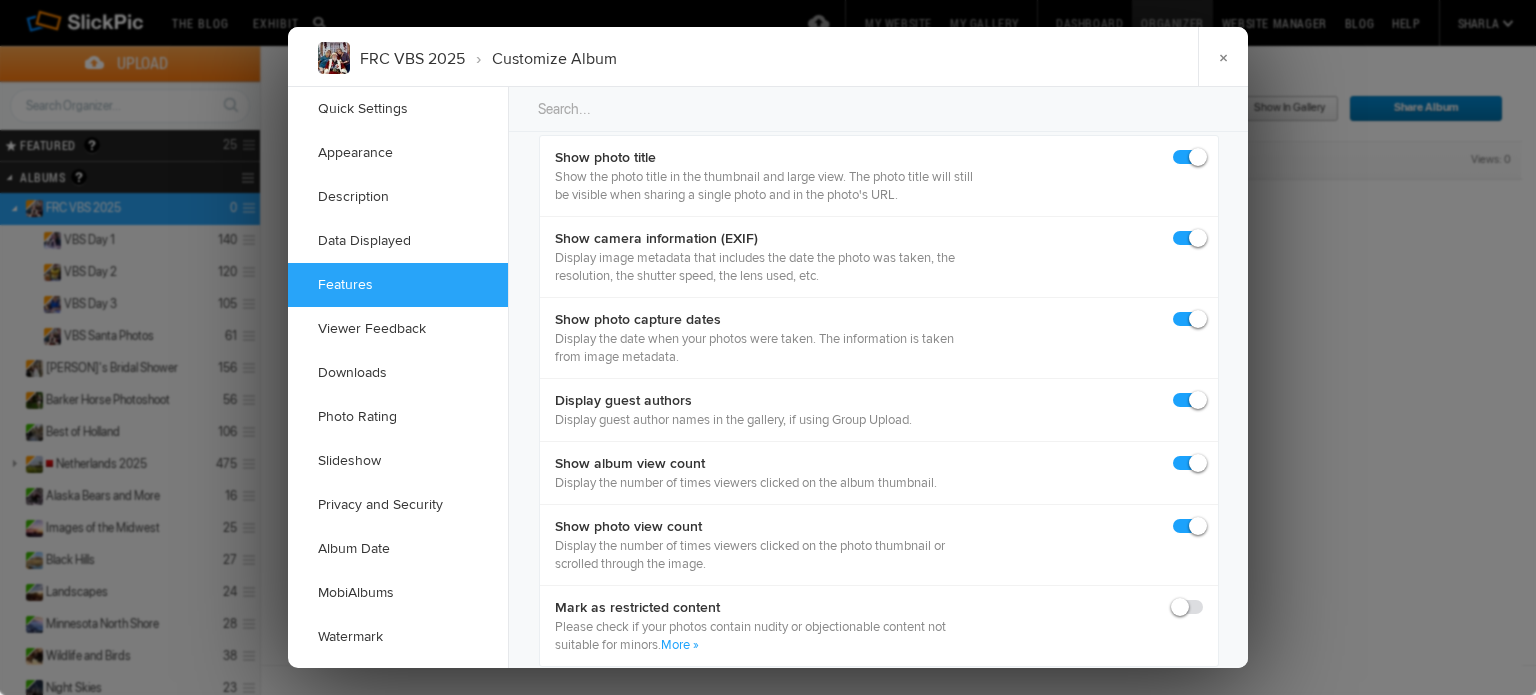 scroll, scrollTop: 1500, scrollLeft: 0, axis: vertical 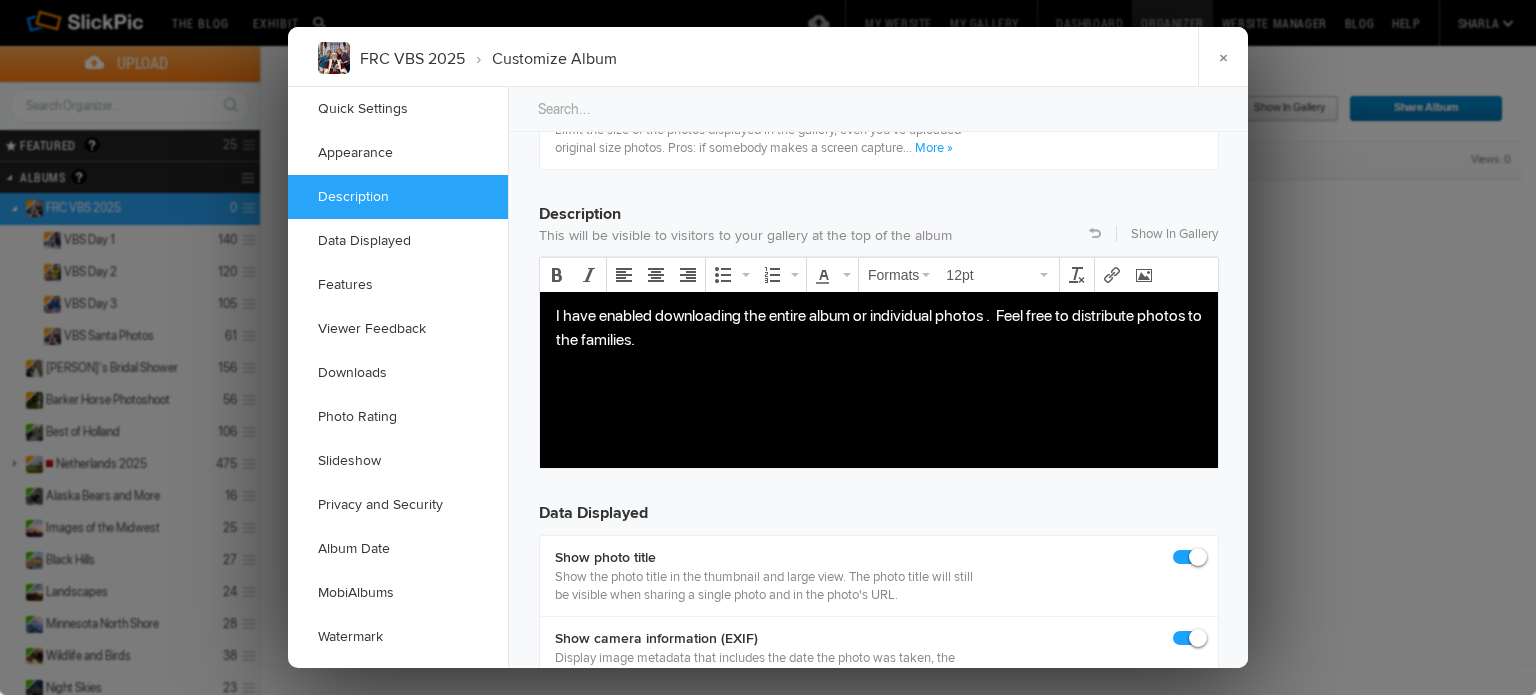 click on "I have enabled downloading the entire album or individual photos .  Feel free to distribute photos to the families." at bounding box center (879, 328) 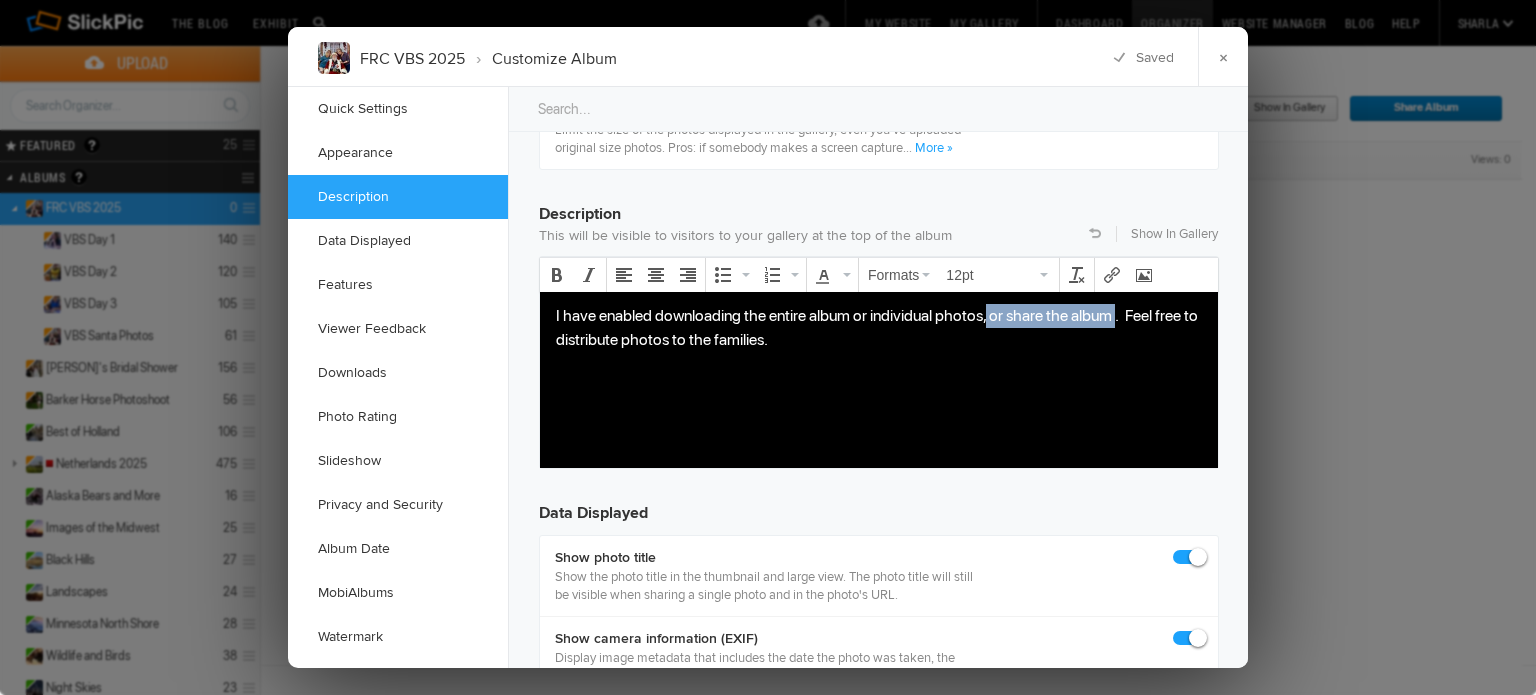 drag, startPoint x: 1118, startPoint y: 313, endPoint x: 990, endPoint y: 313, distance: 128 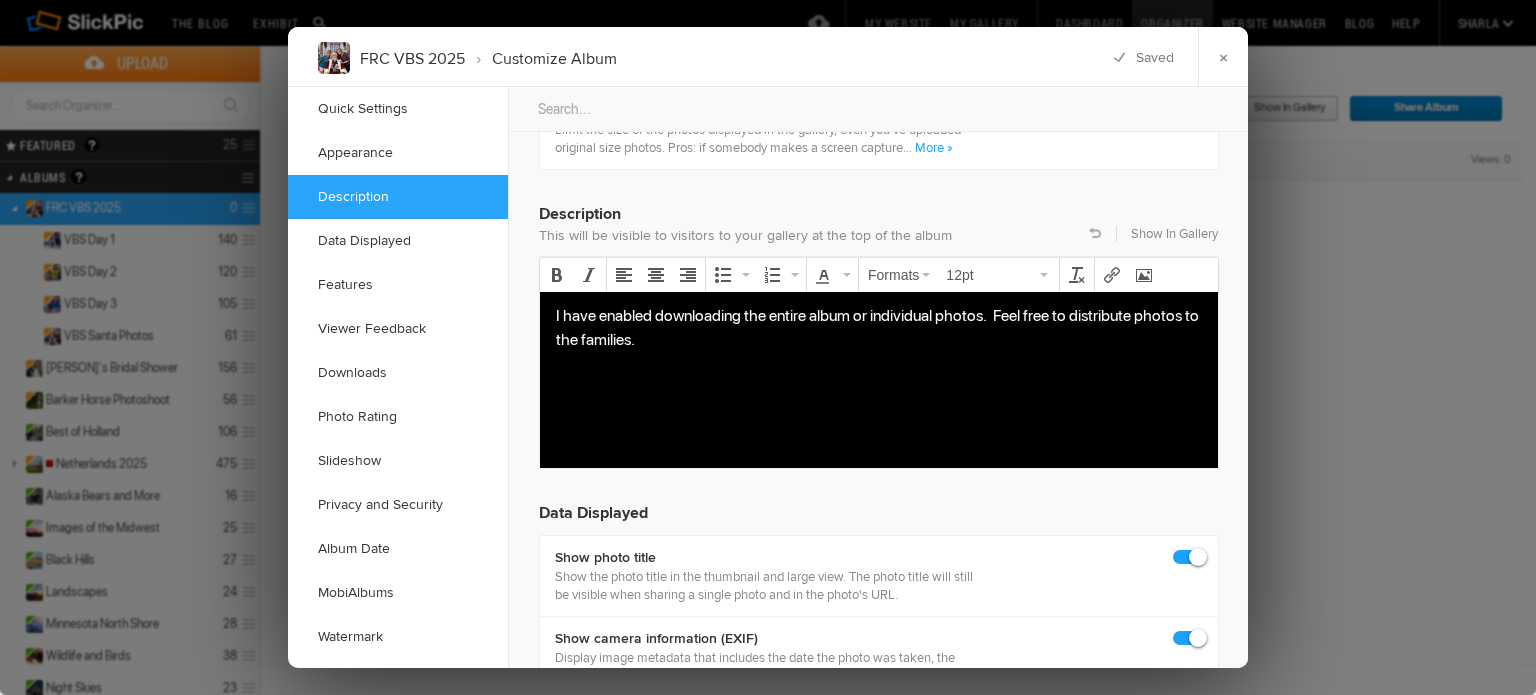 click on "I have enabled downloading the entire album or individual photos.  Feel free to distribute photos to the families." at bounding box center [879, 328] 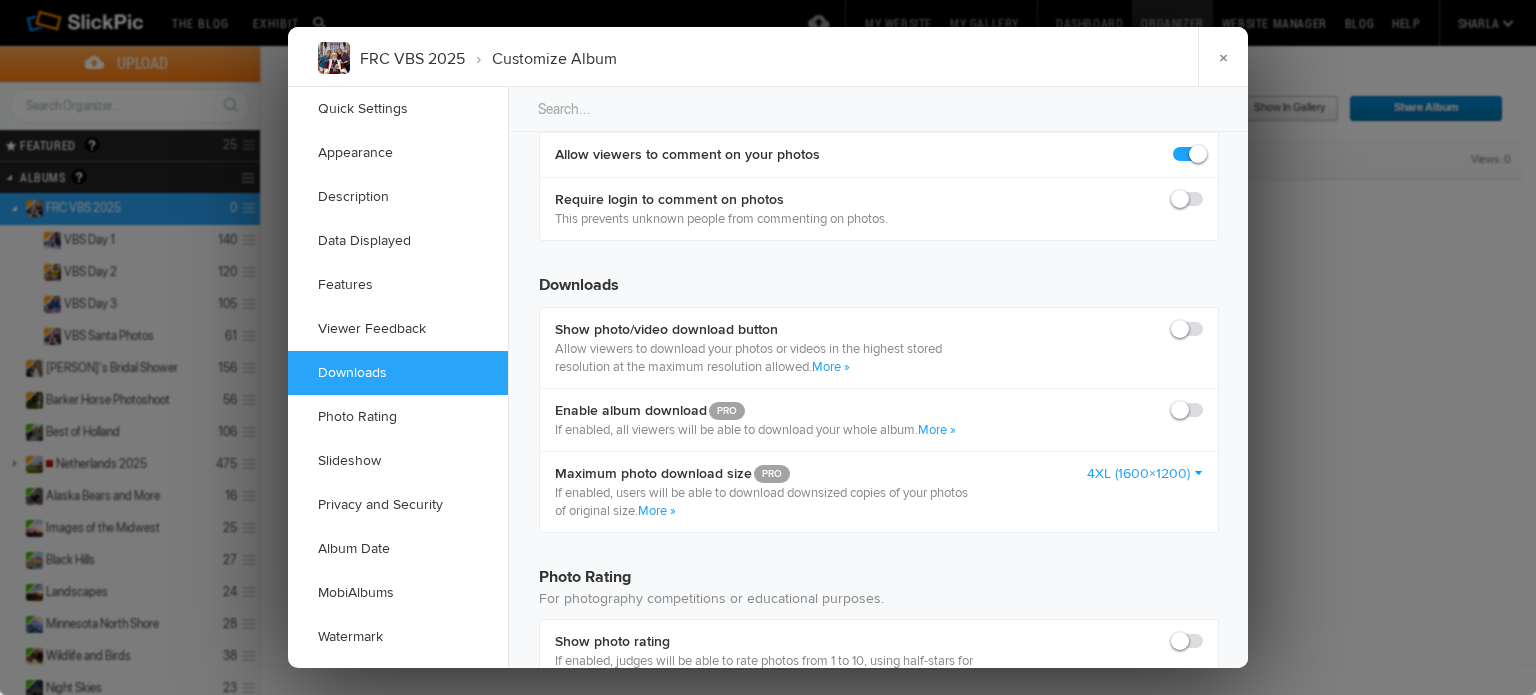 scroll, scrollTop: 3100, scrollLeft: 0, axis: vertical 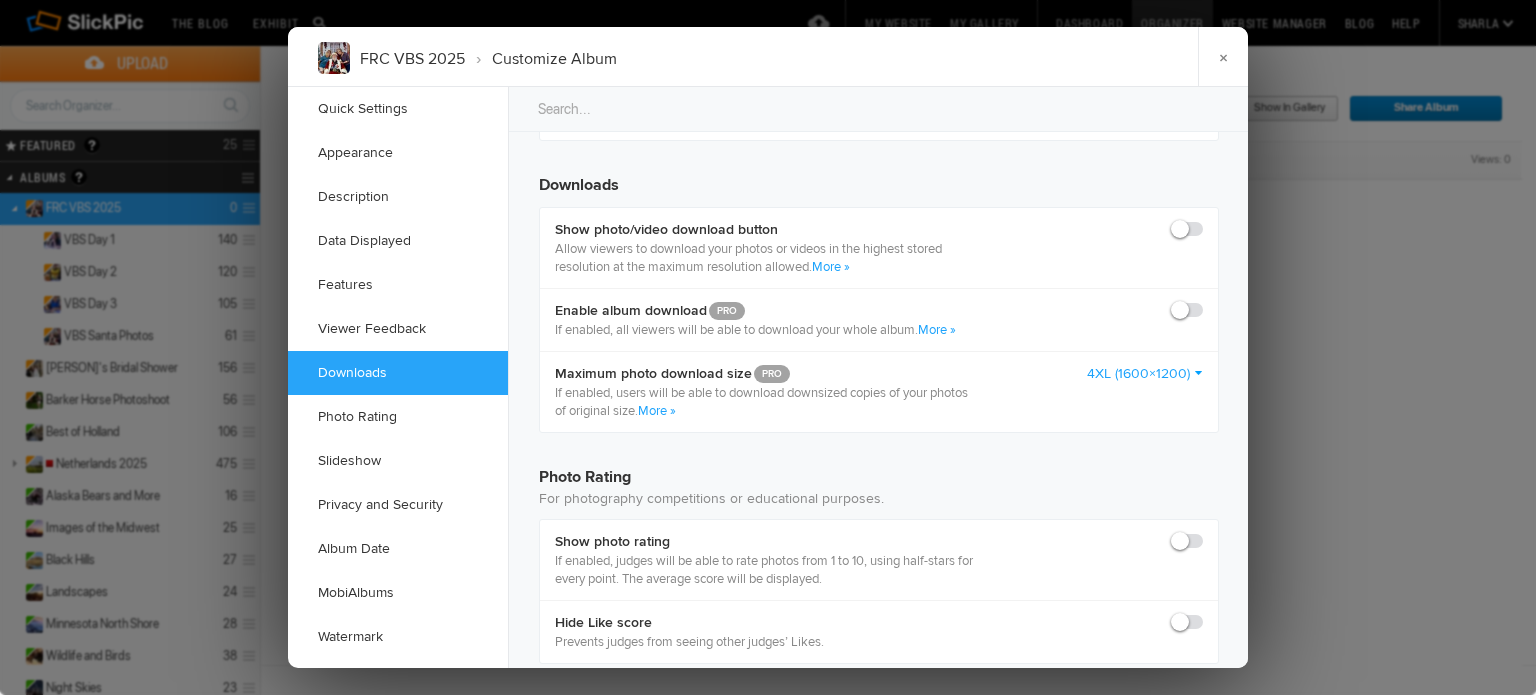 click 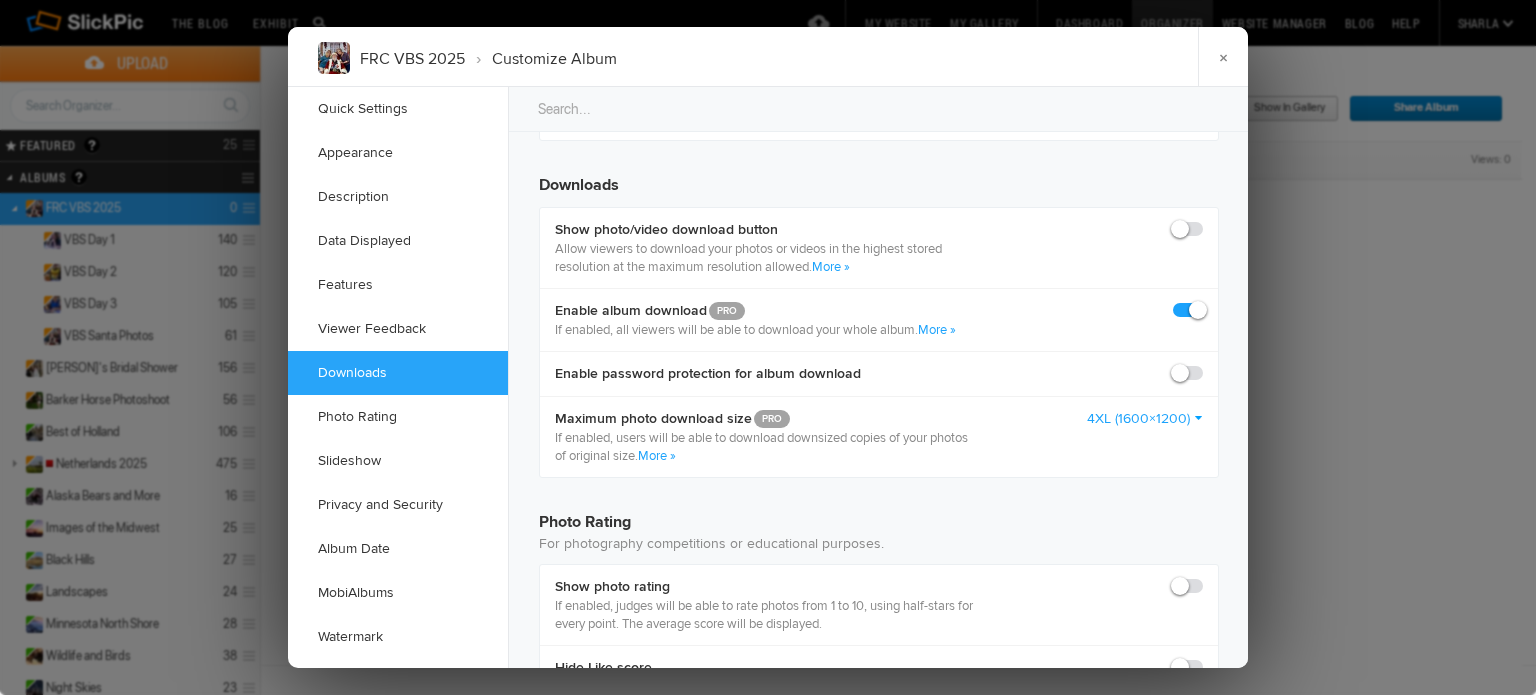 click 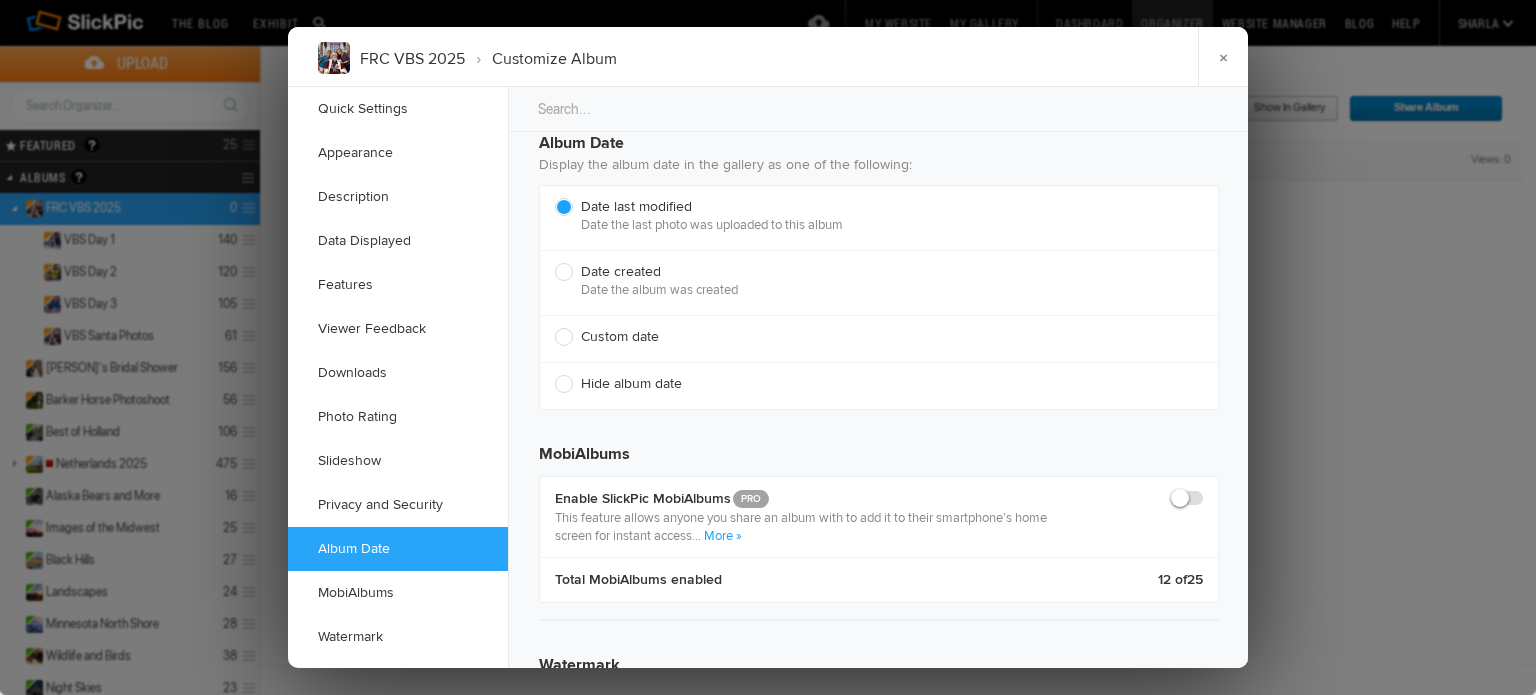 scroll, scrollTop: 4500, scrollLeft: 0, axis: vertical 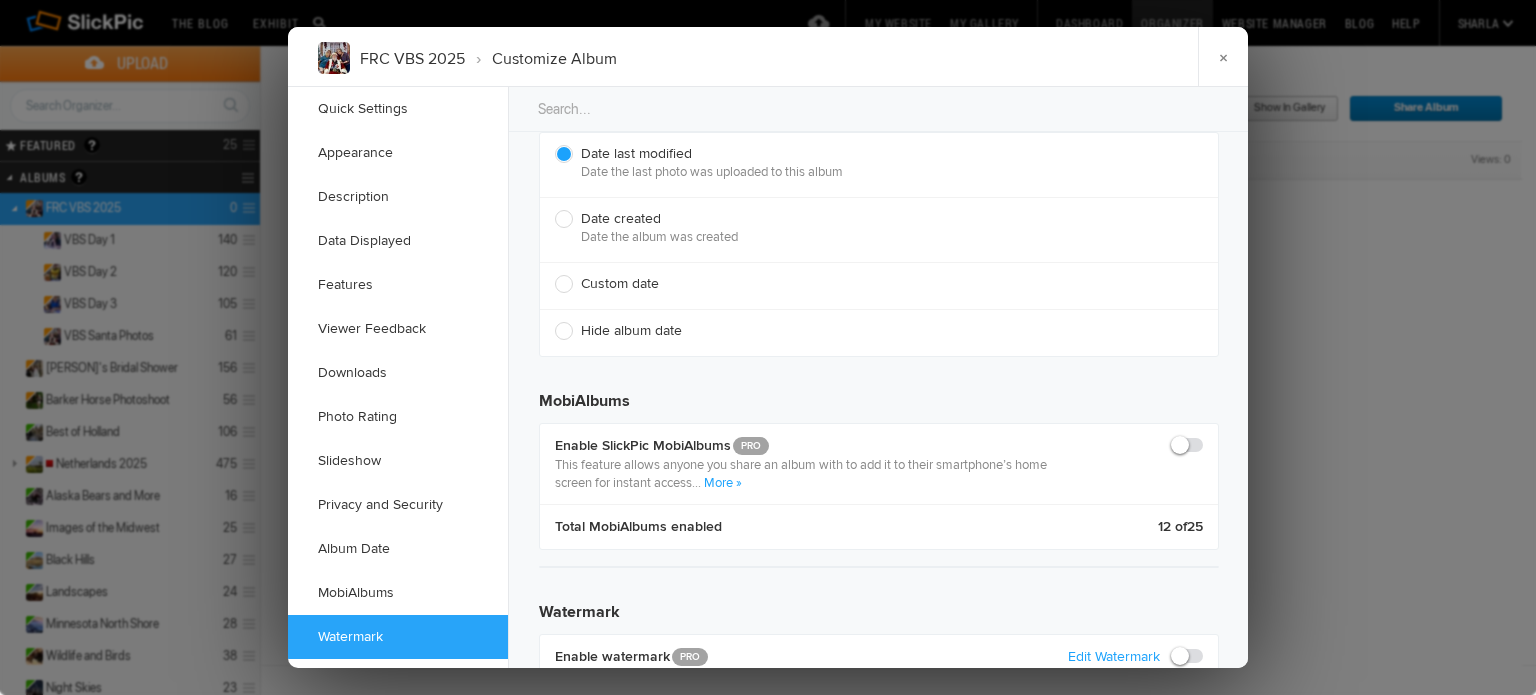 click on "Custom date" 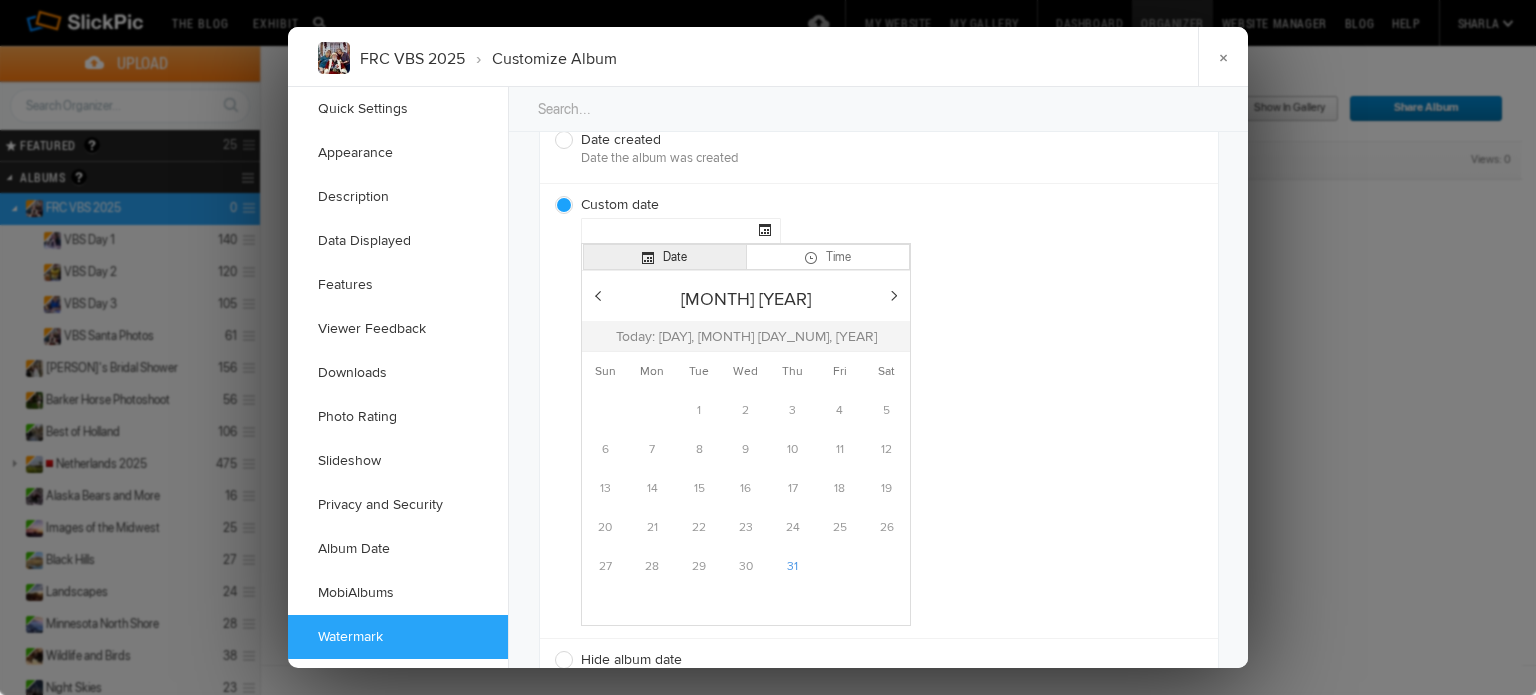 scroll, scrollTop: 4584, scrollLeft: 0, axis: vertical 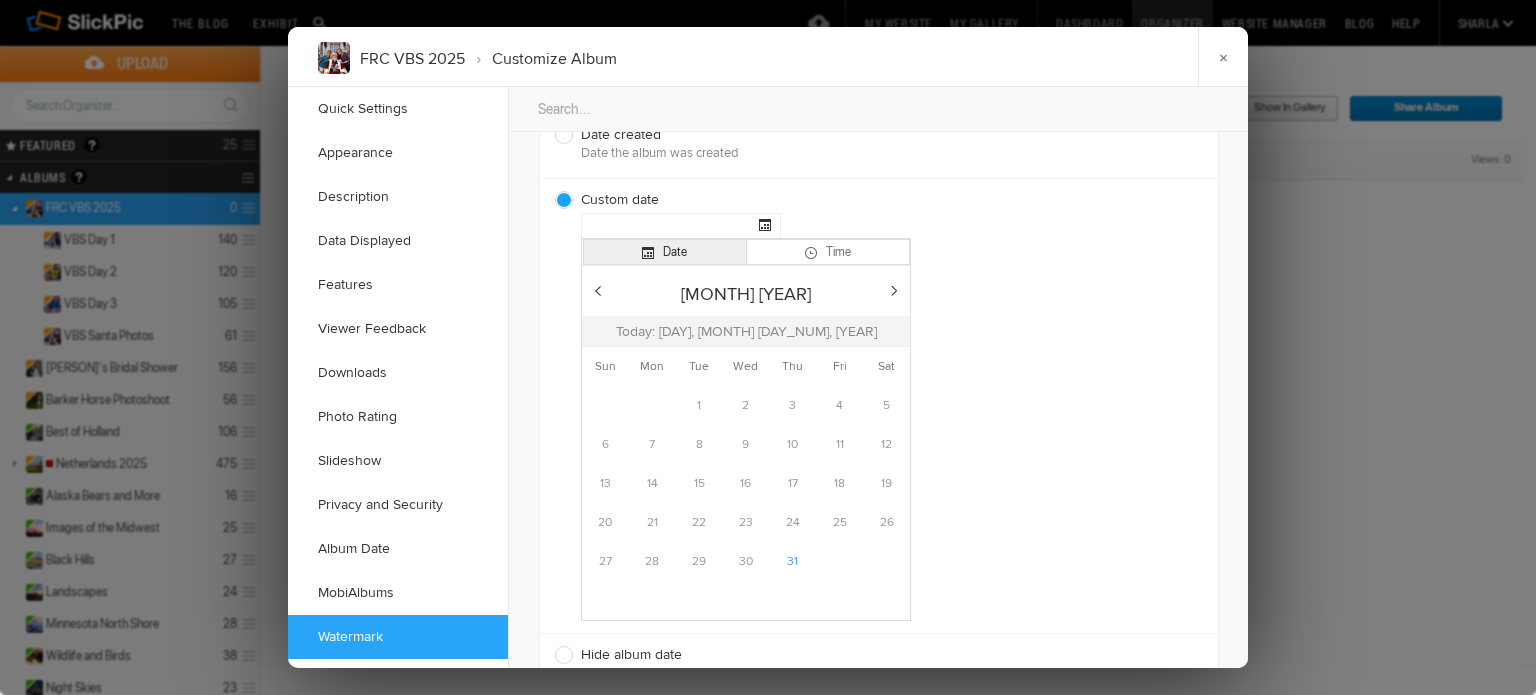 click on "27" 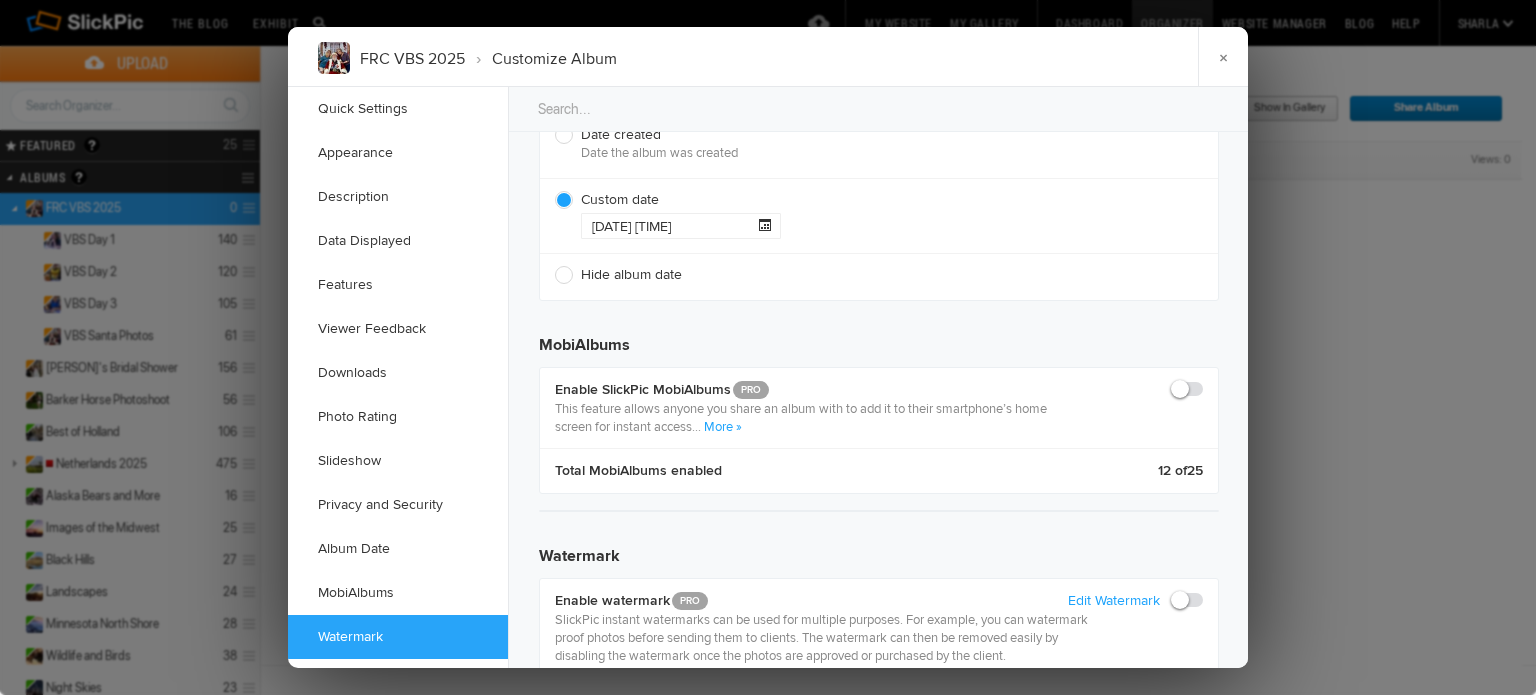 click 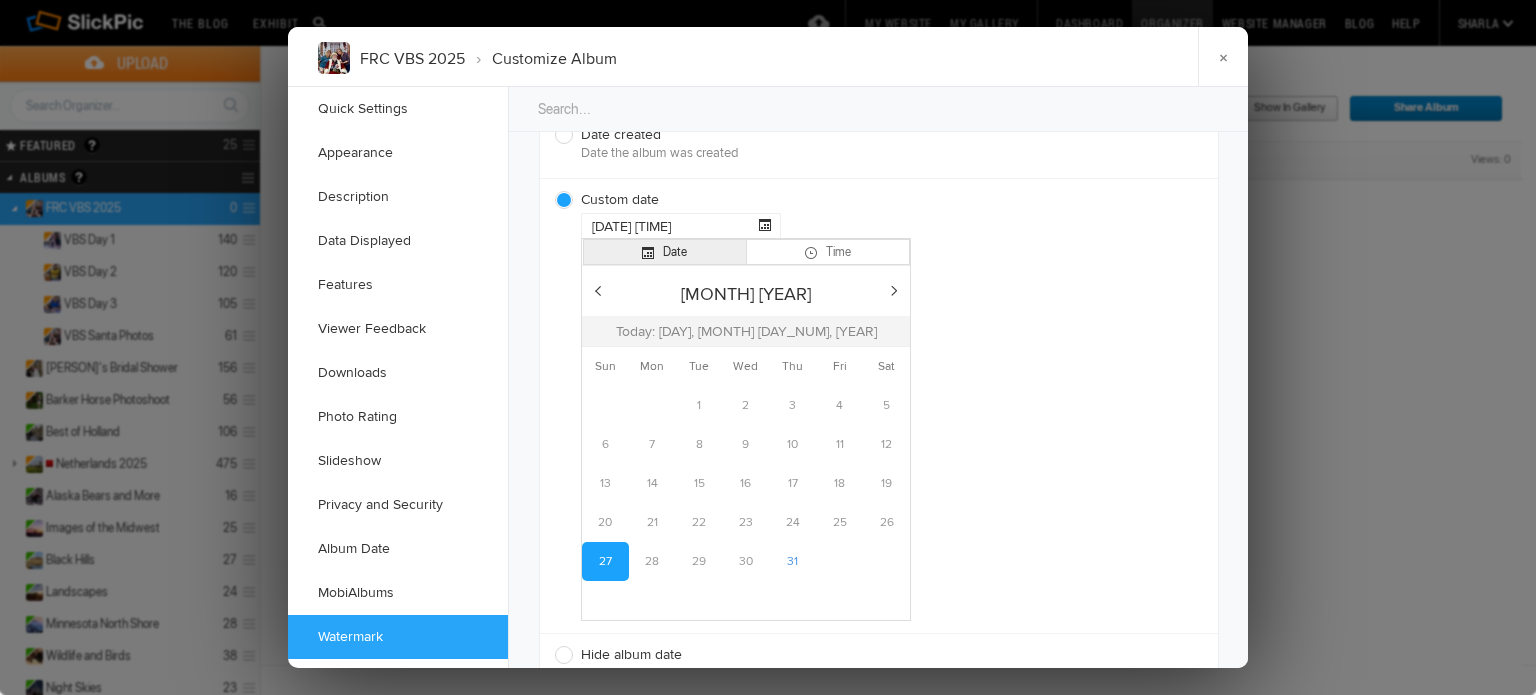 click on "Time" 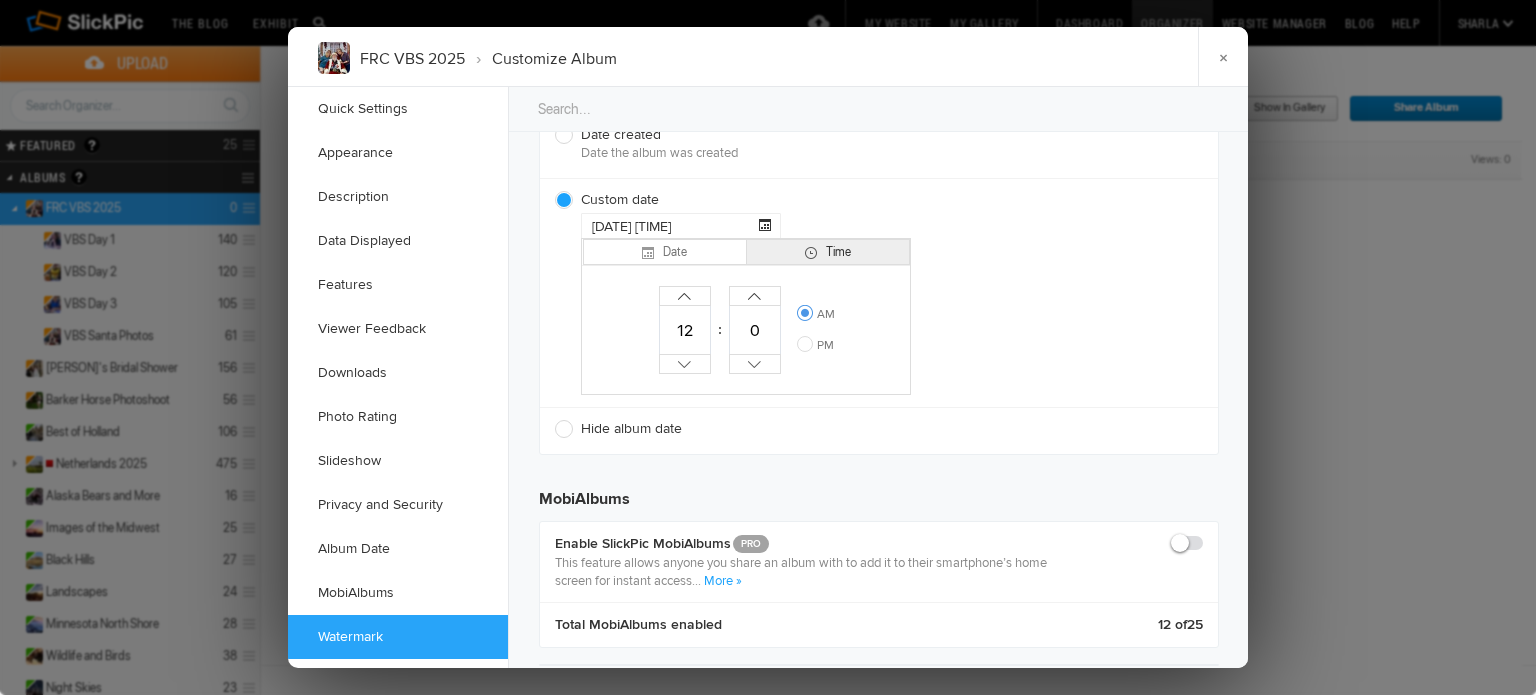 click 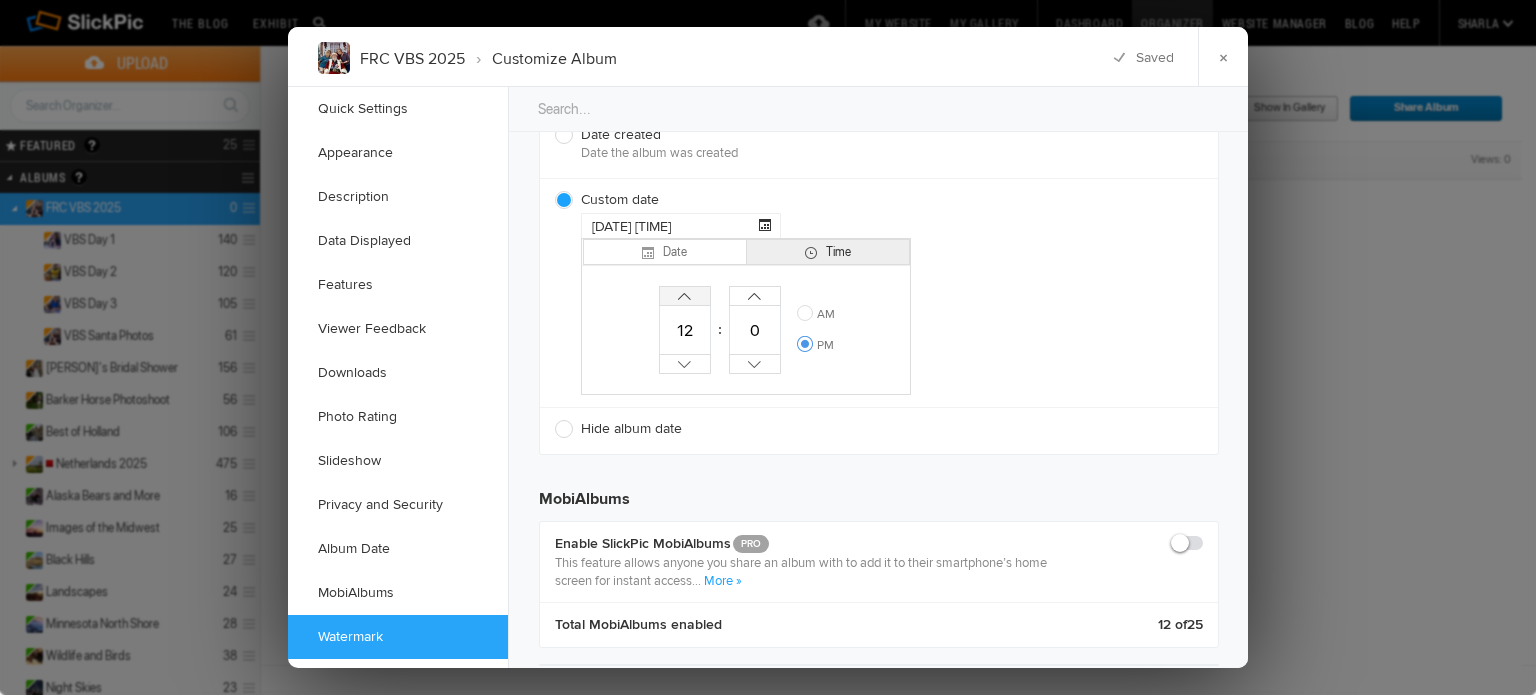 click on "Increase" 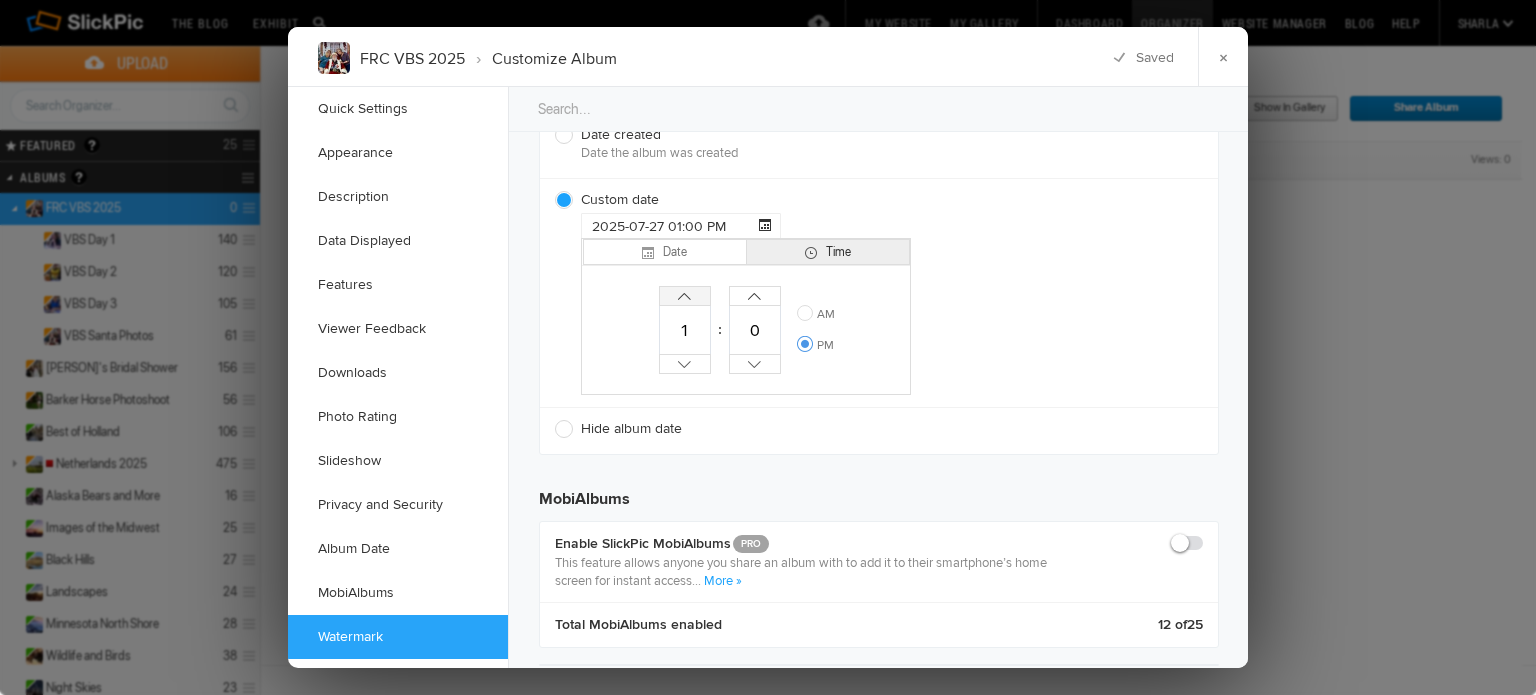 click on "Increase" 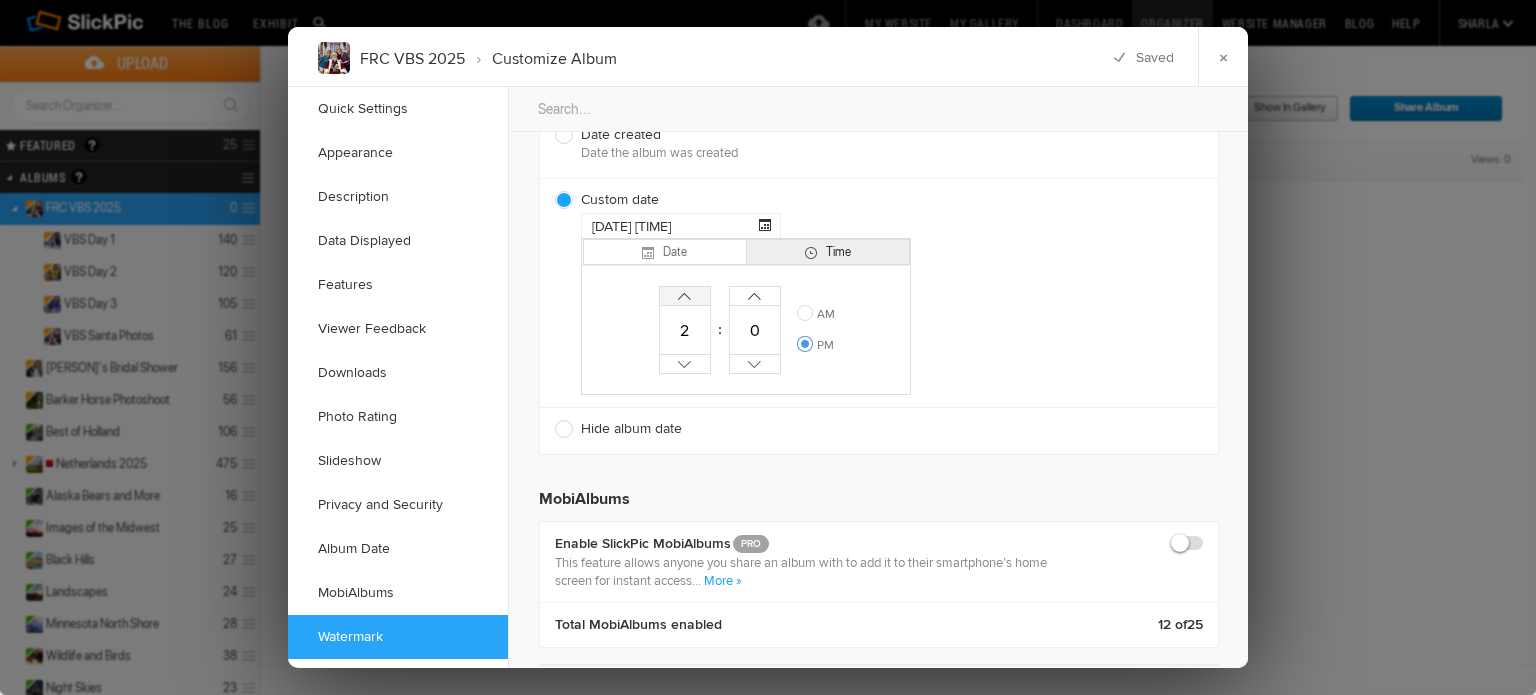 click on "Increase" 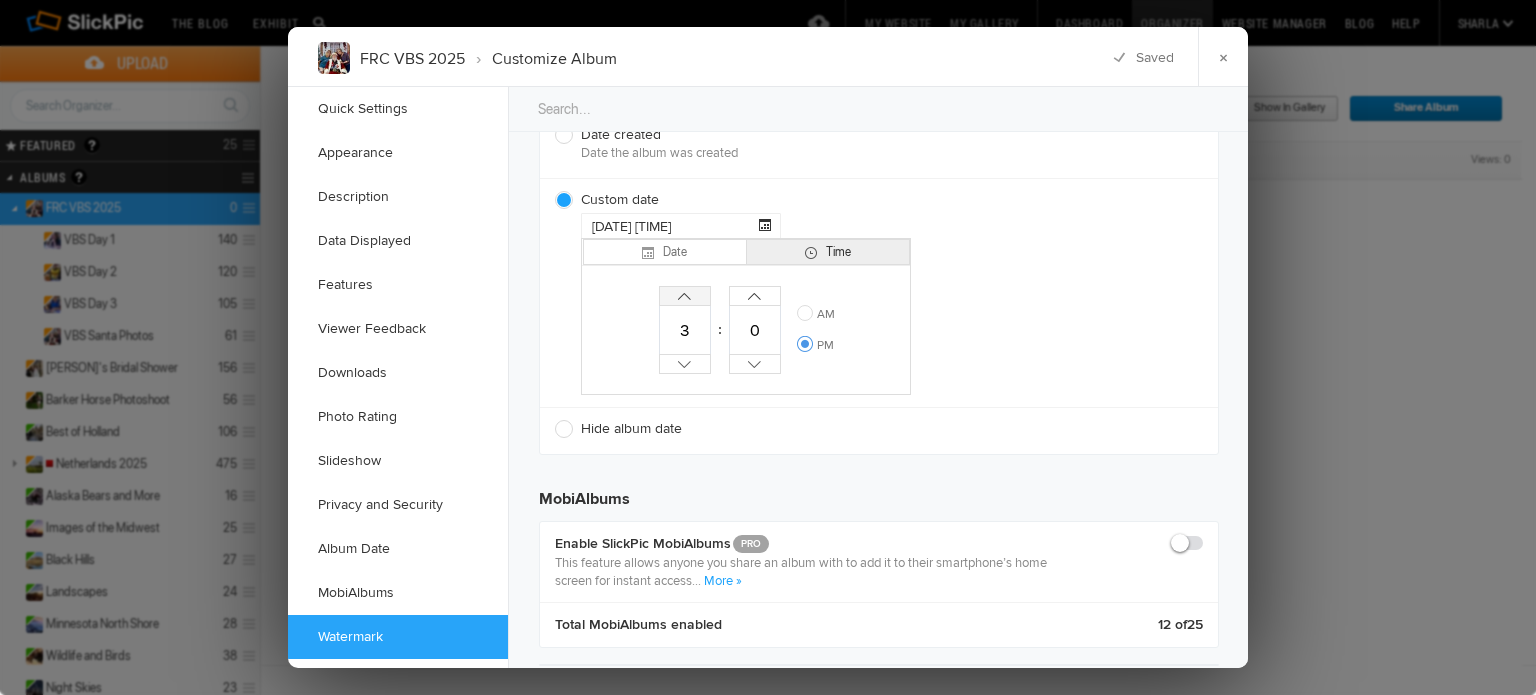 click on "Increase" 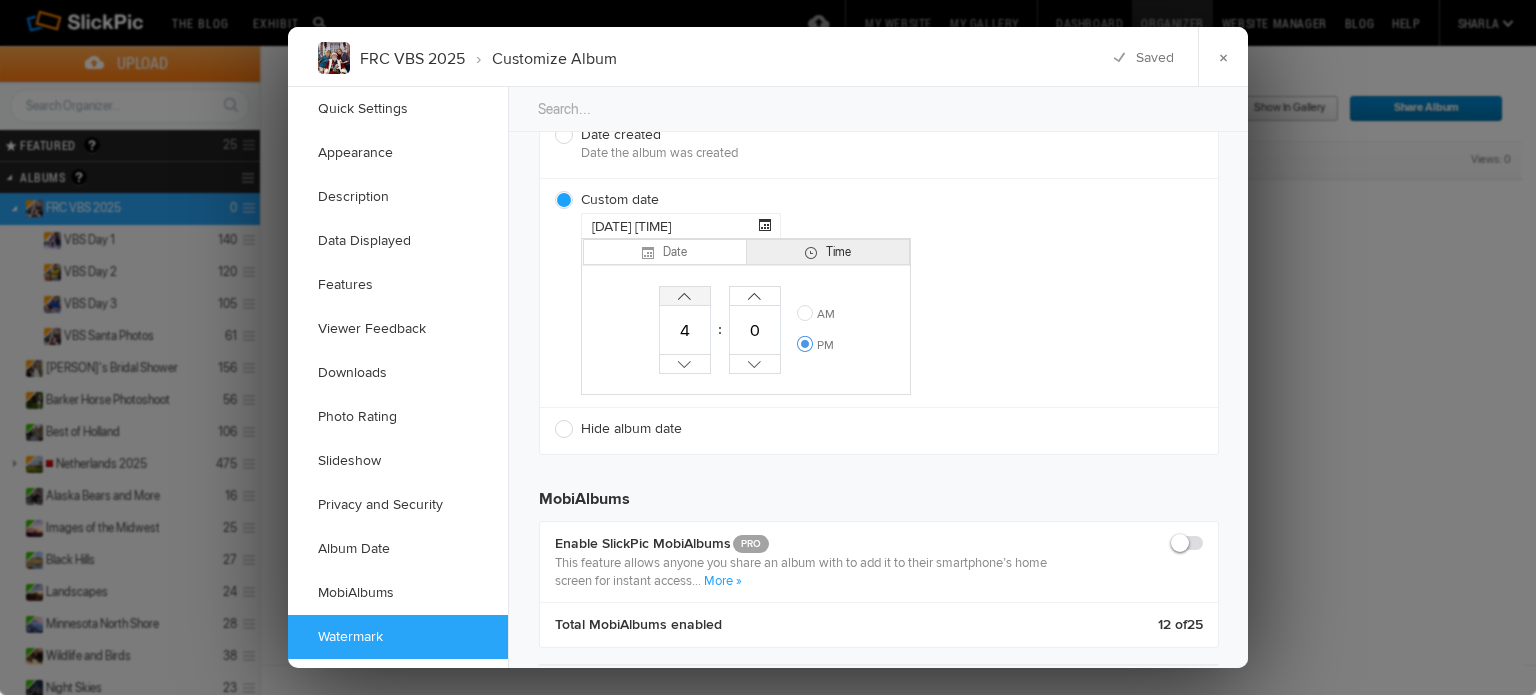 click on "Increase" 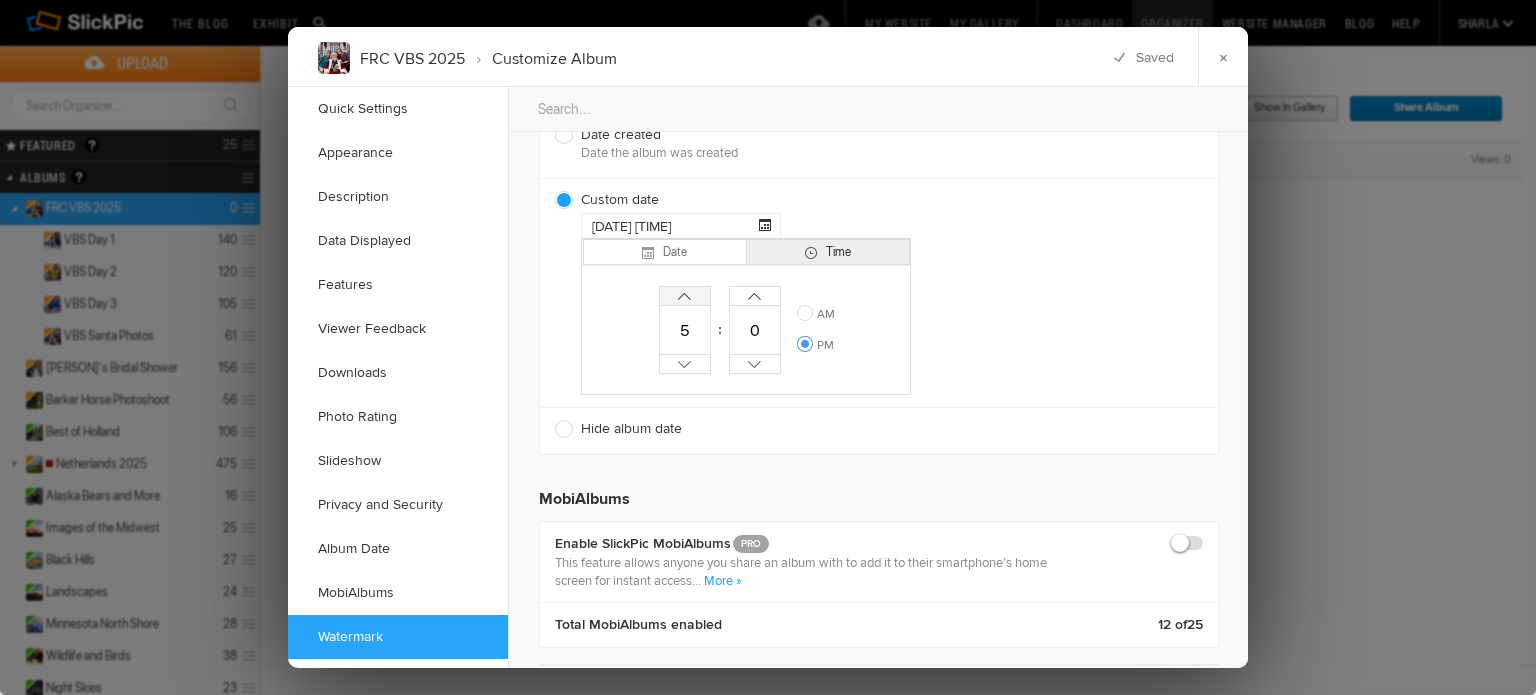 click on "Increase" 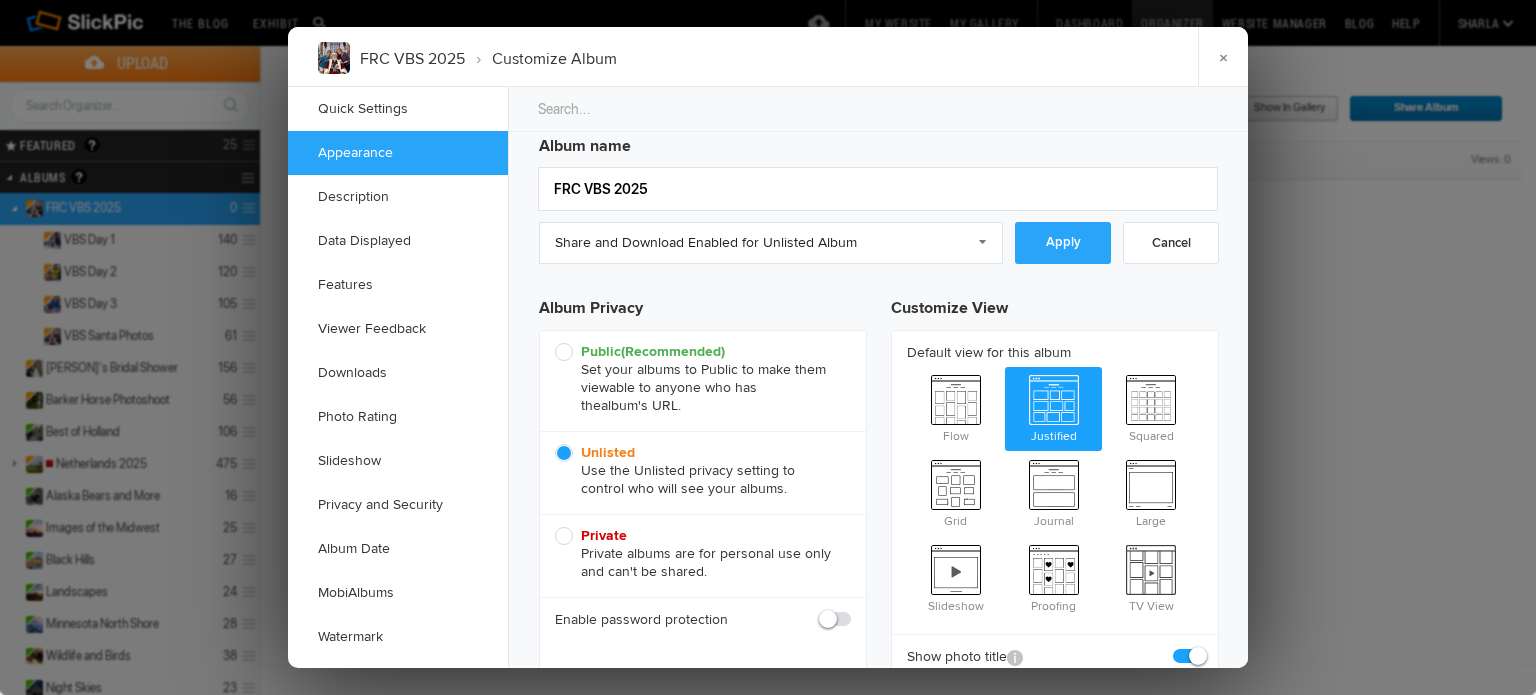 scroll, scrollTop: 0, scrollLeft: 0, axis: both 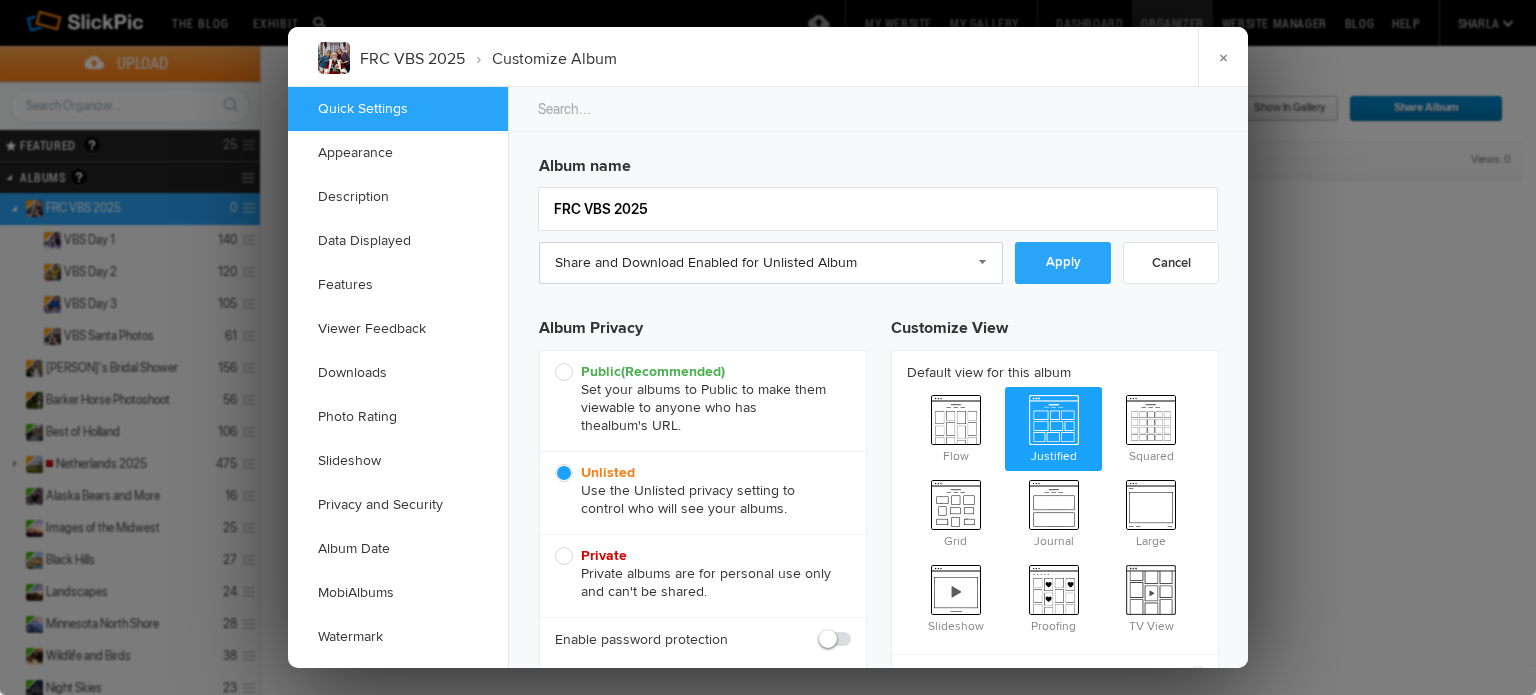 click on "Share and Download Enabled for Unlisted Album" 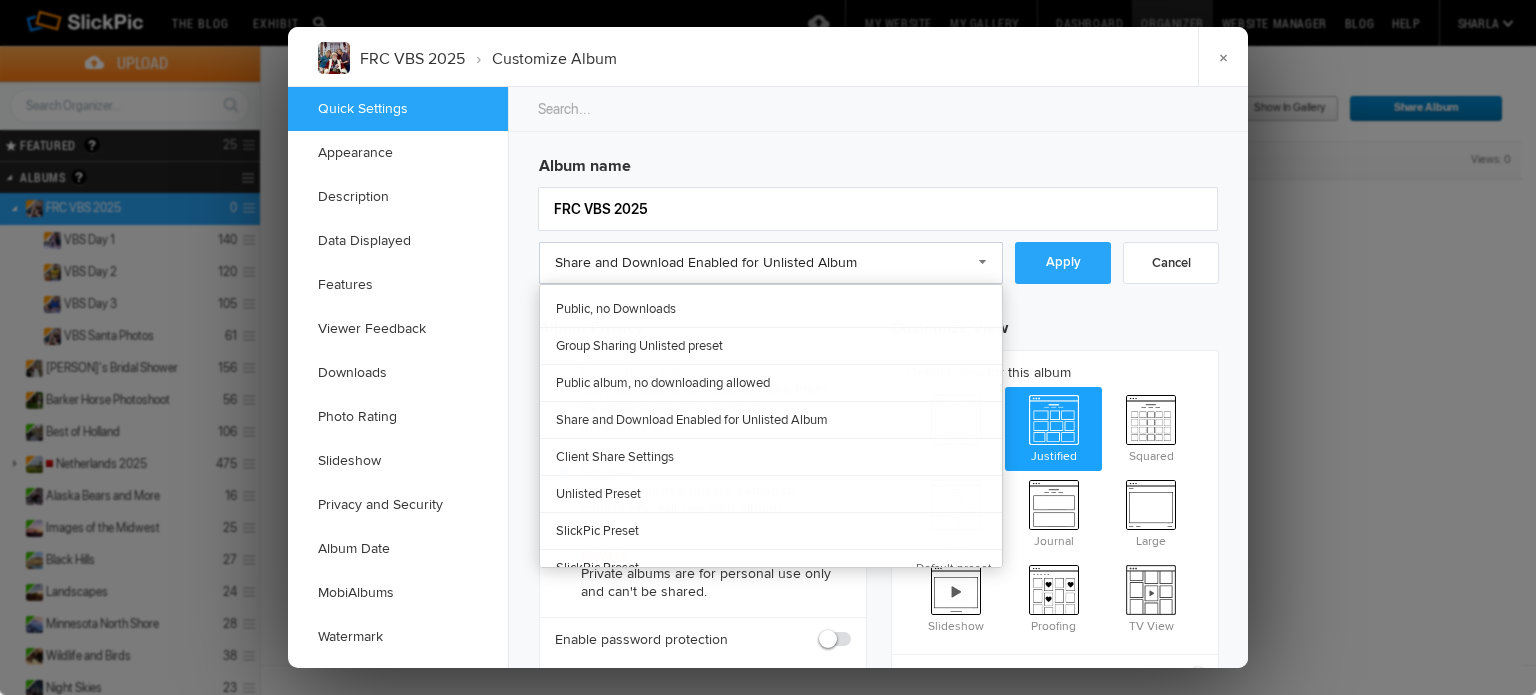 click on "Share and Download Enabled for Unlisted Album" 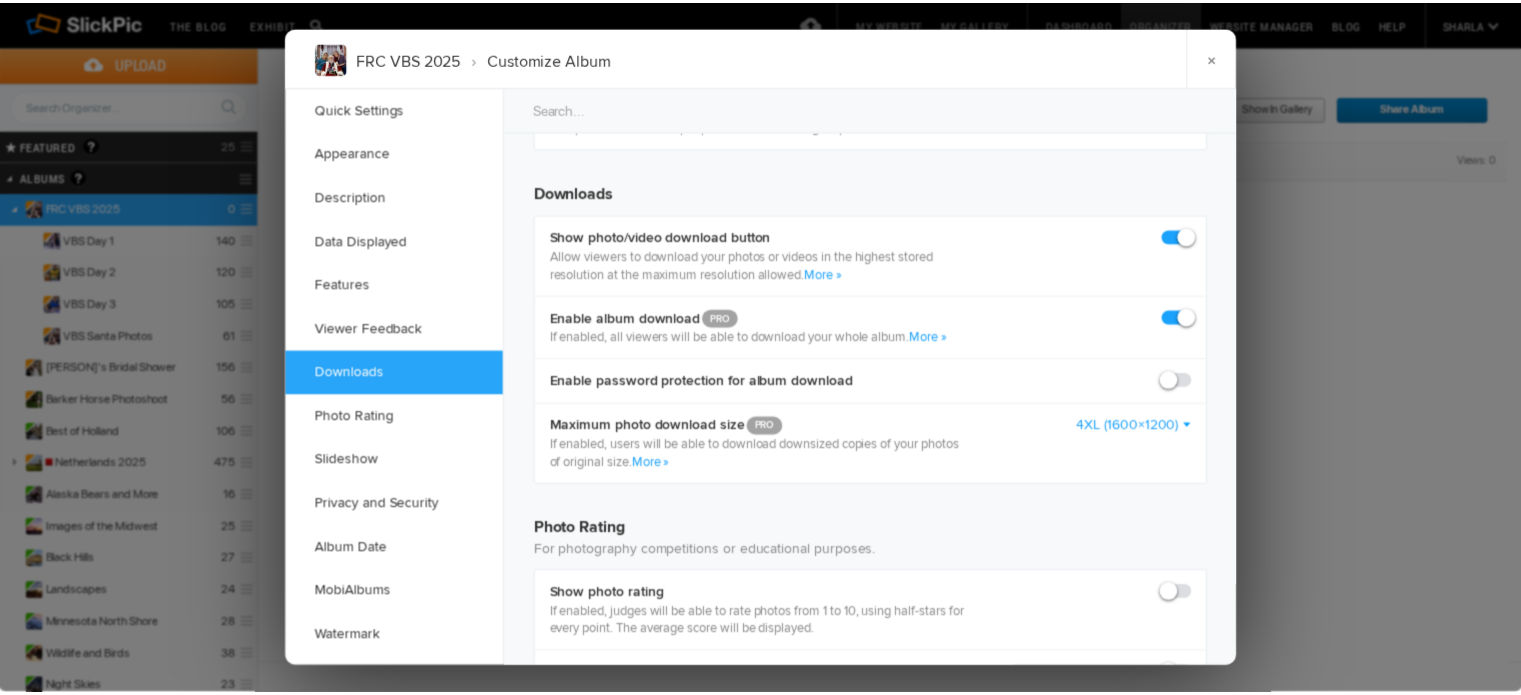 scroll, scrollTop: 3100, scrollLeft: 0, axis: vertical 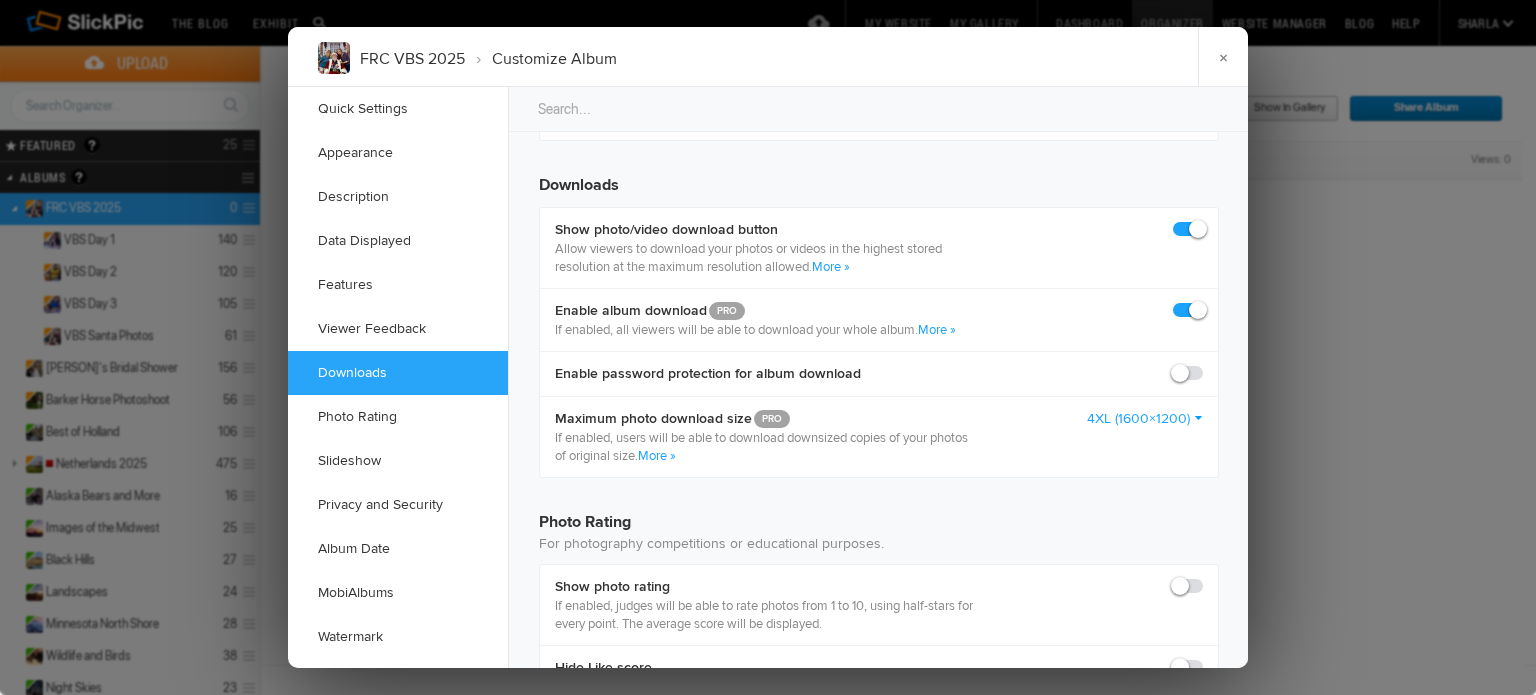 click on "×" 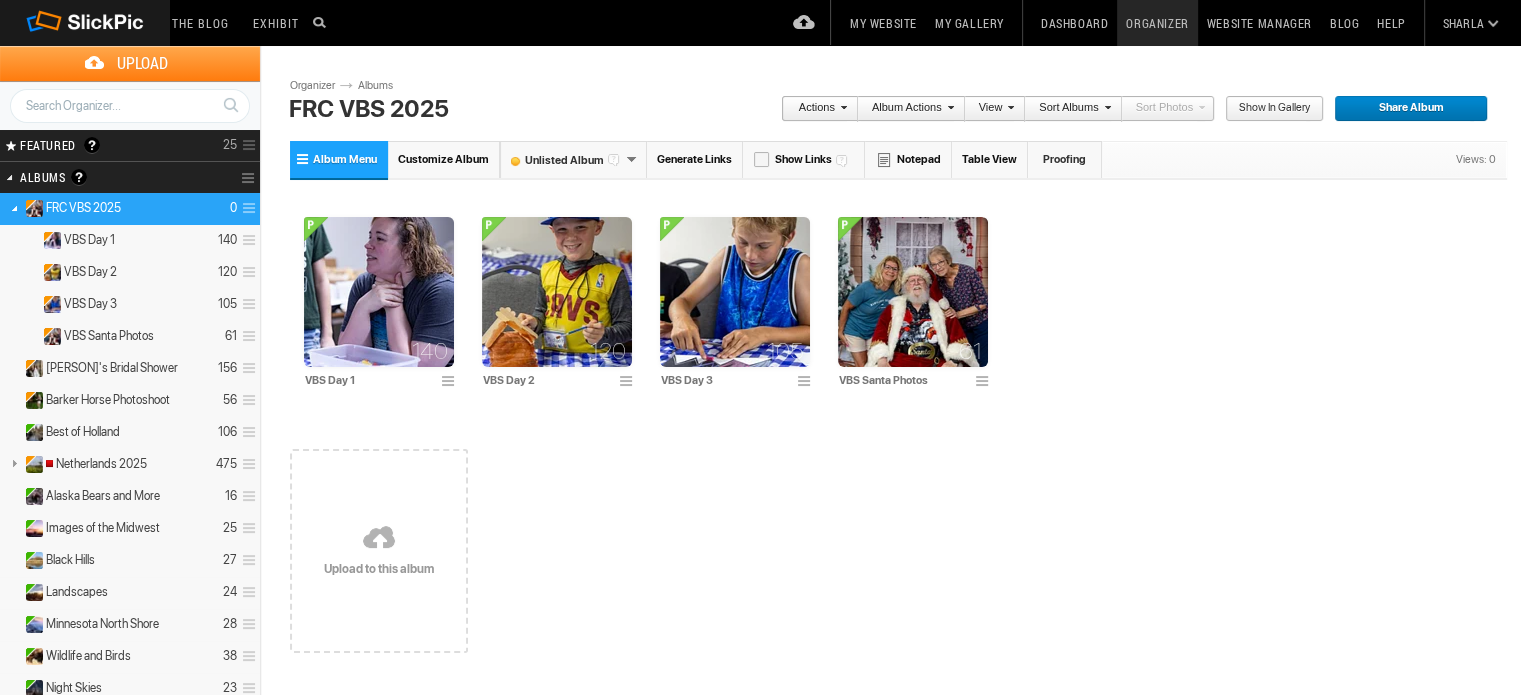 click on "Share Album" at bounding box center [1404, 109] 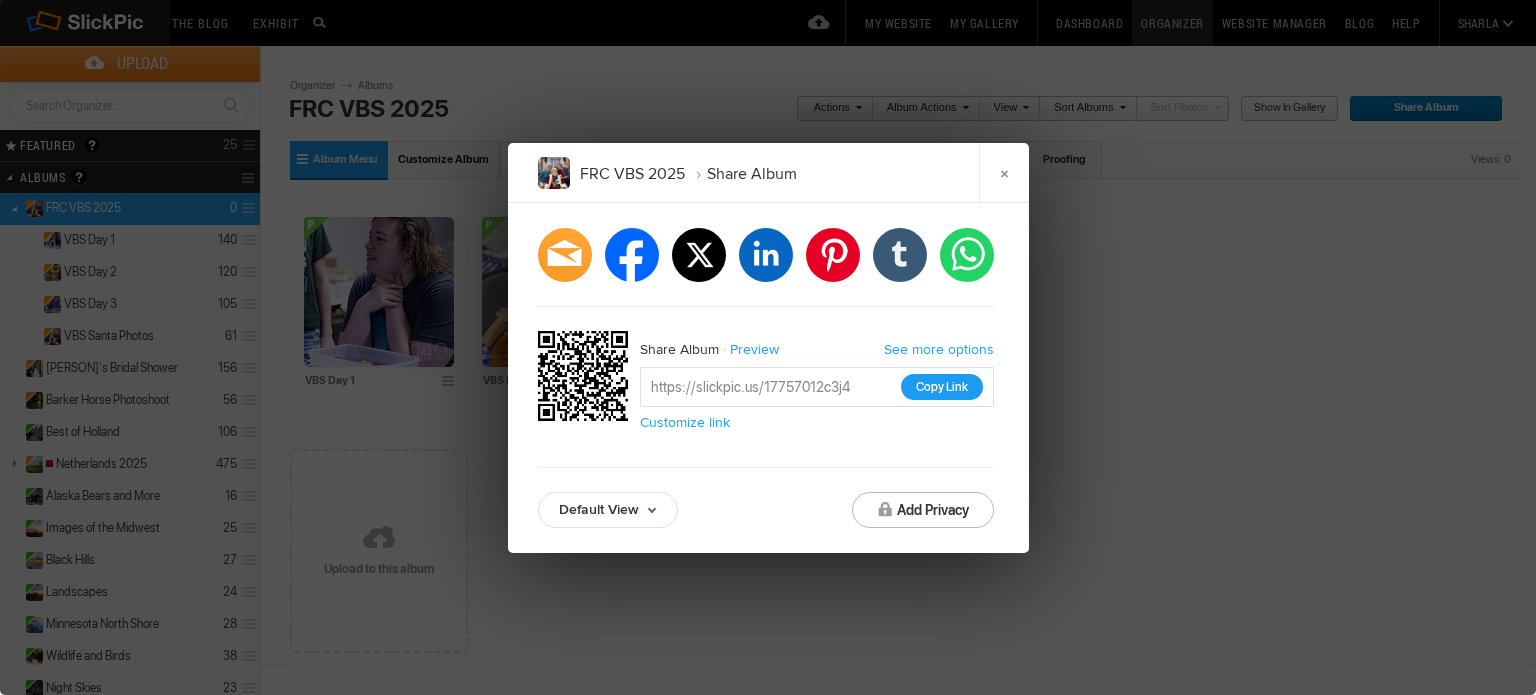 click on "Copy Link" 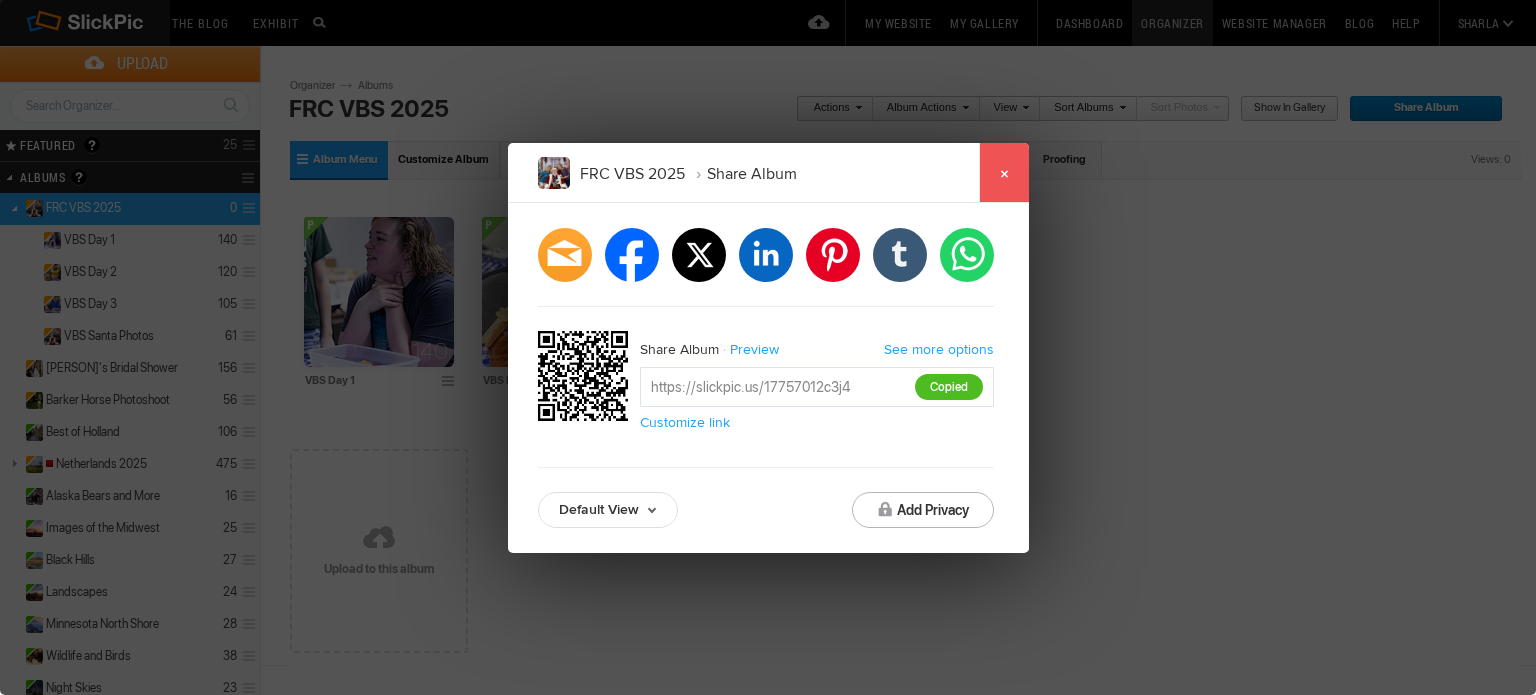 click on "×" 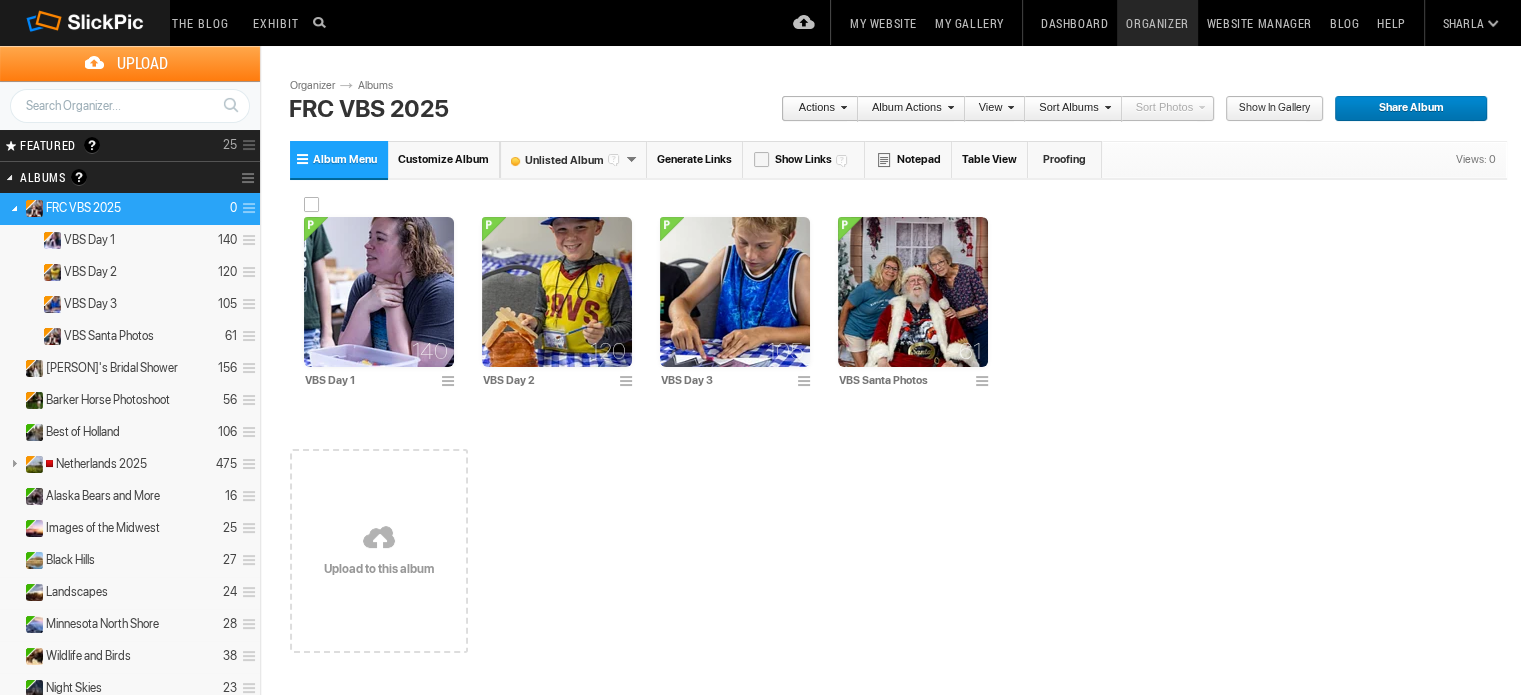 click at bounding box center [379, 292] 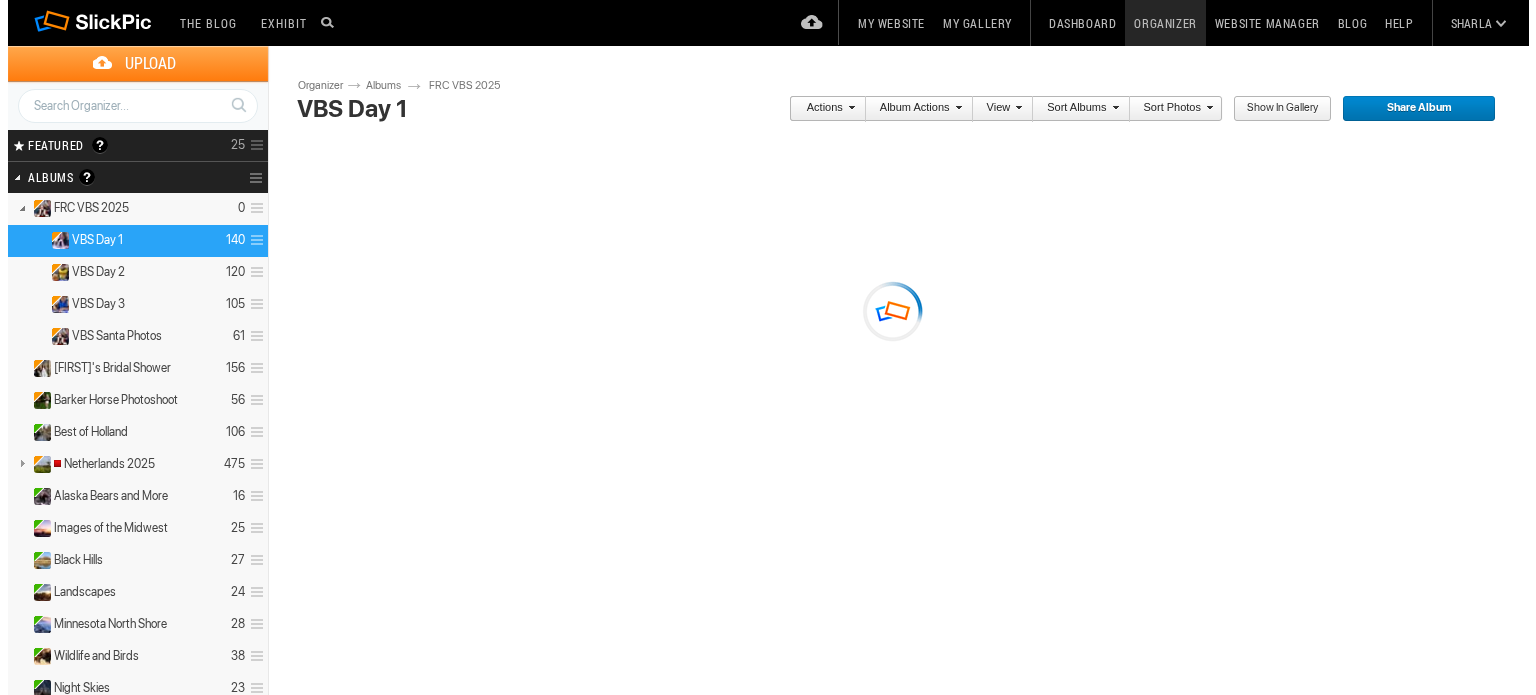 scroll, scrollTop: 0, scrollLeft: 0, axis: both 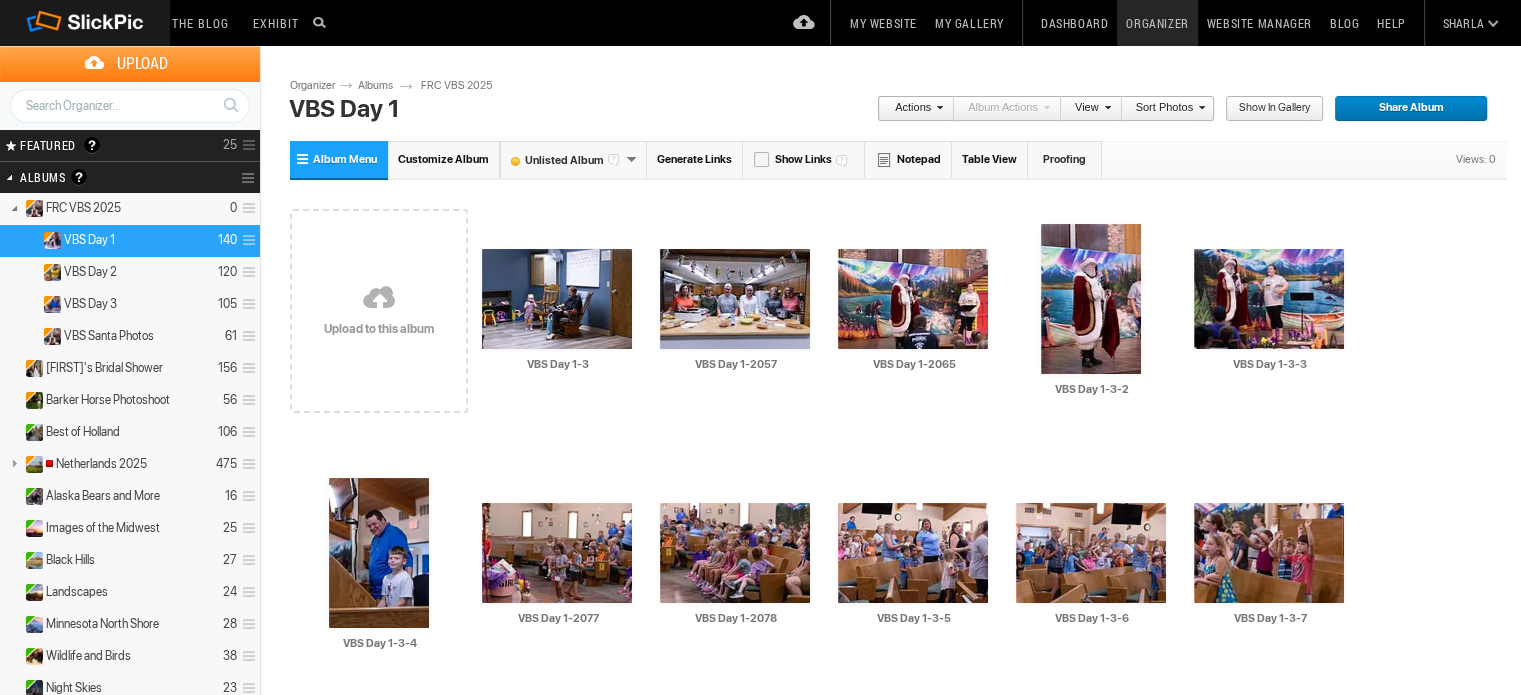 click on "Customize Album" at bounding box center [443, 159] 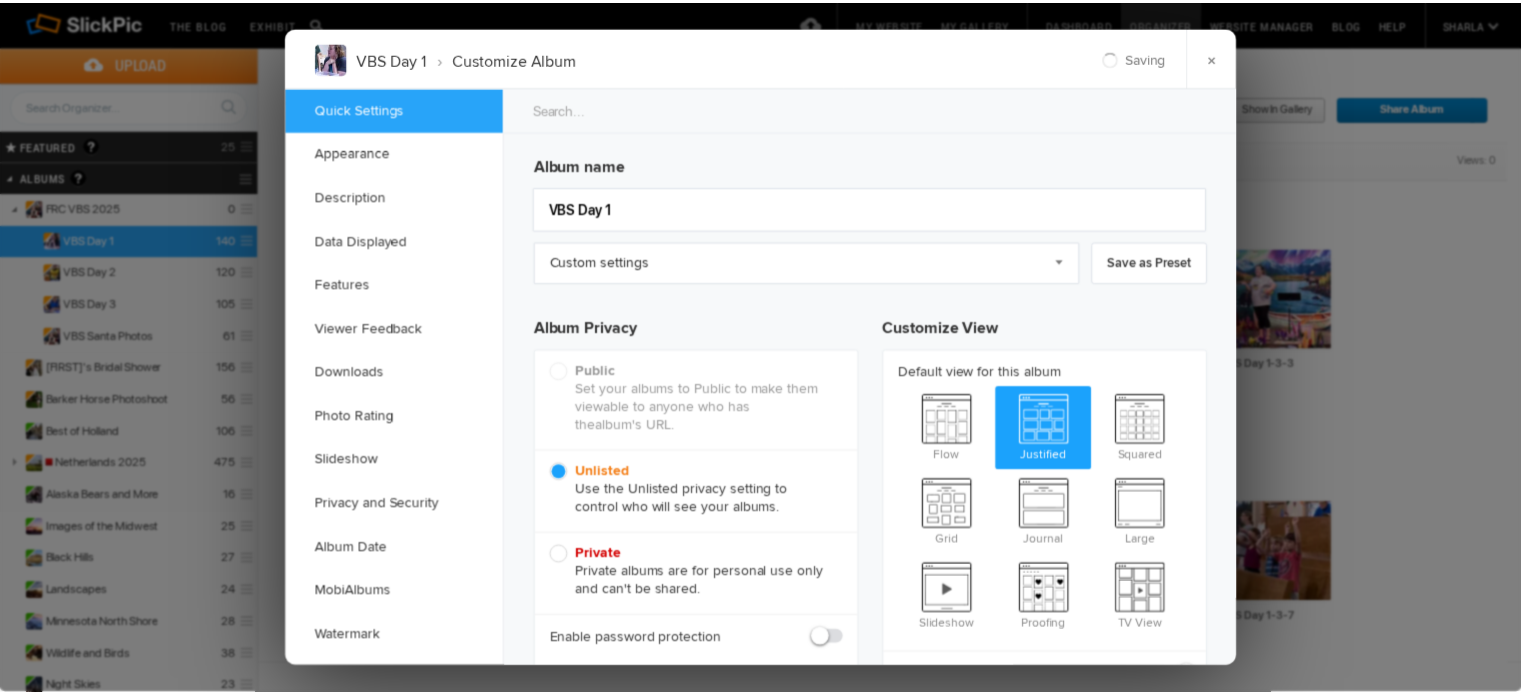scroll, scrollTop: 0, scrollLeft: 0, axis: both 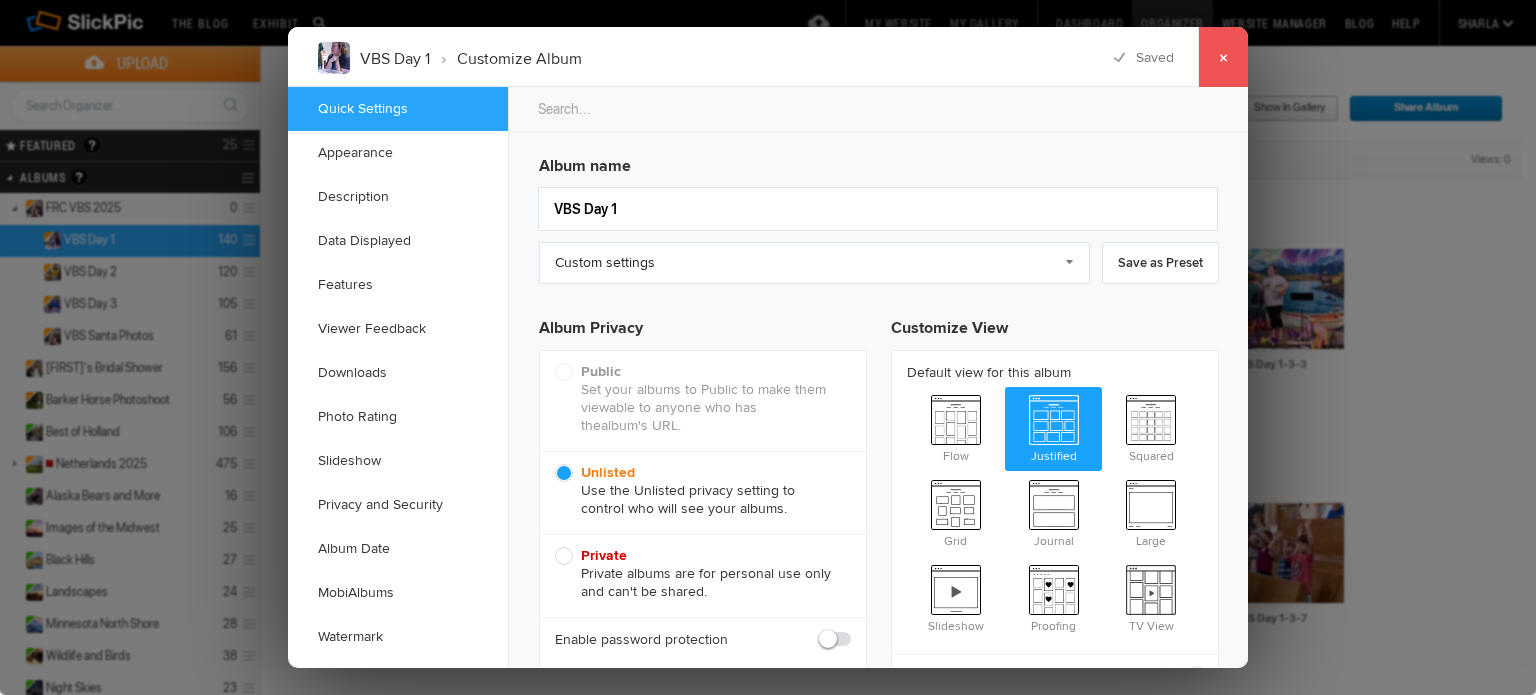 click on "×" 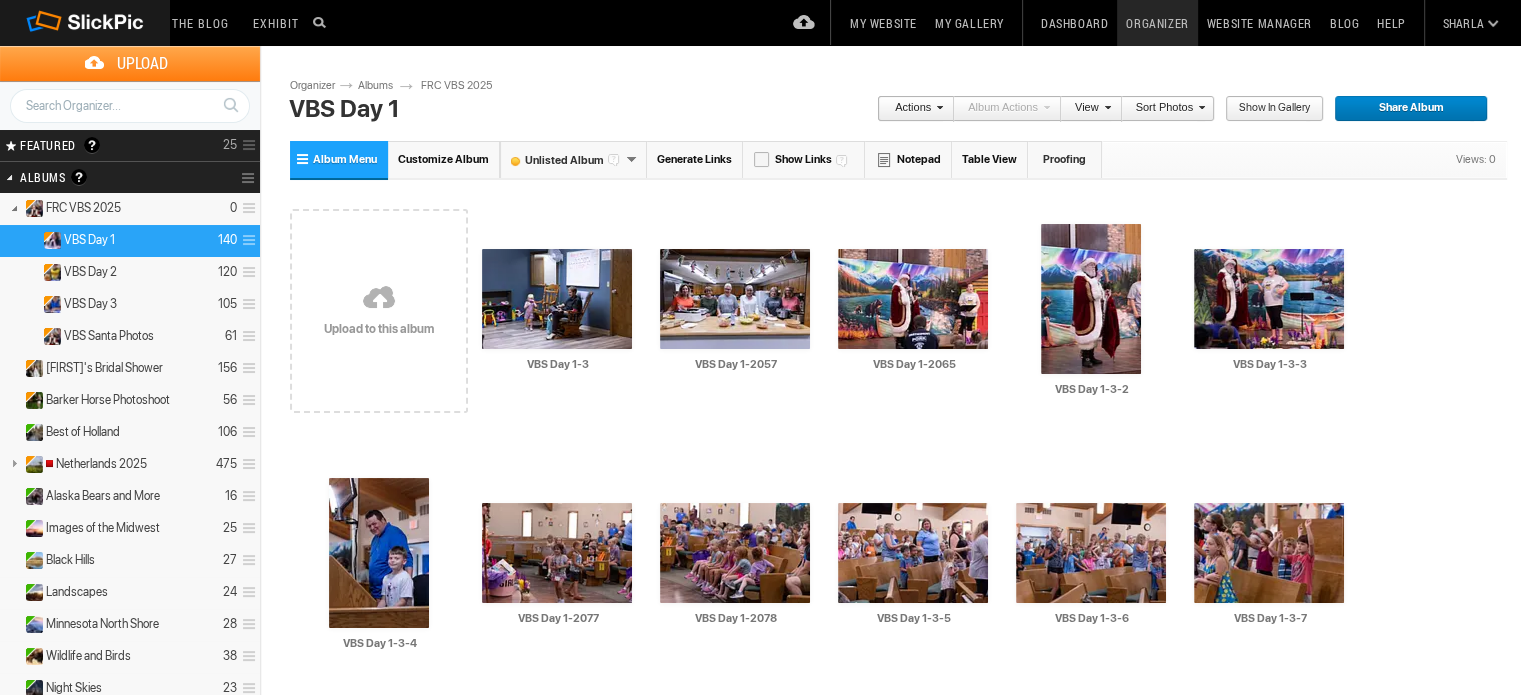 click at bounding box center [1105, 107] 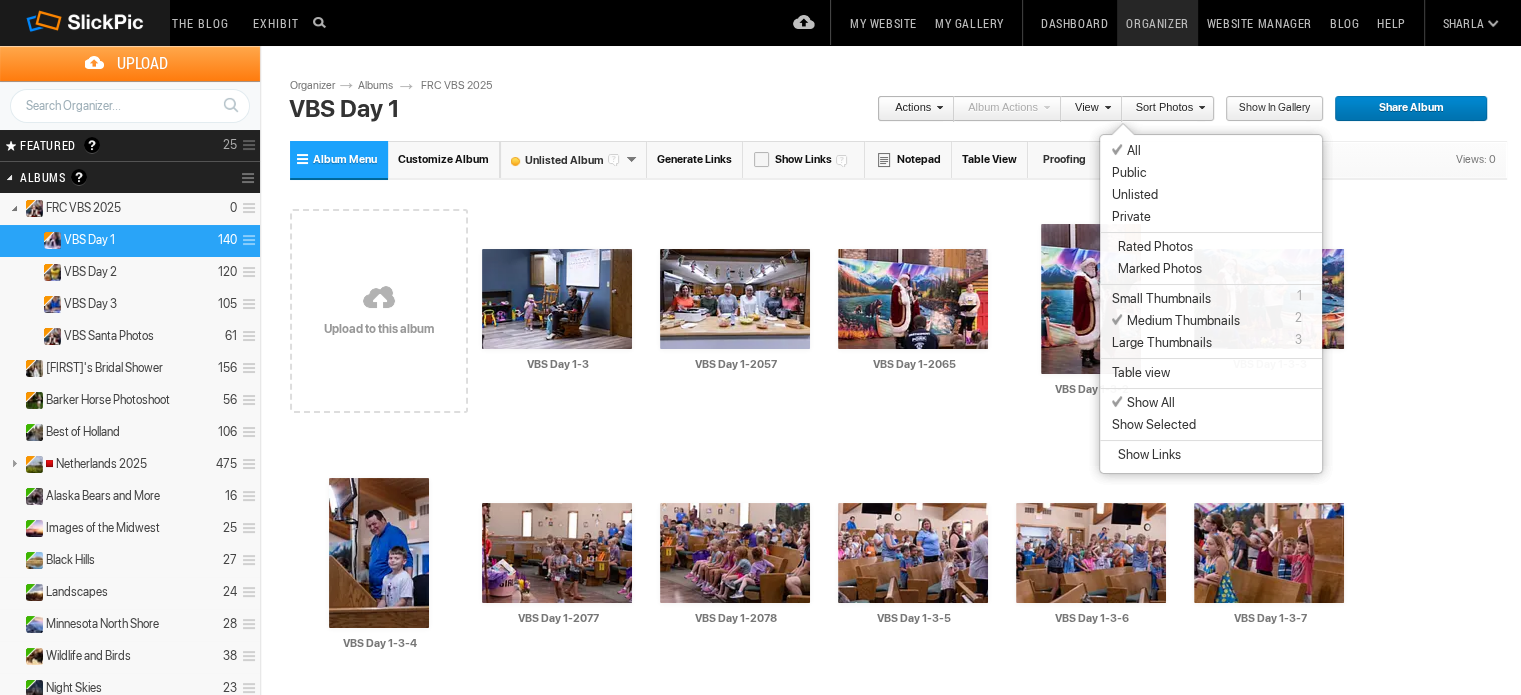 click at bounding box center (1105, 107) 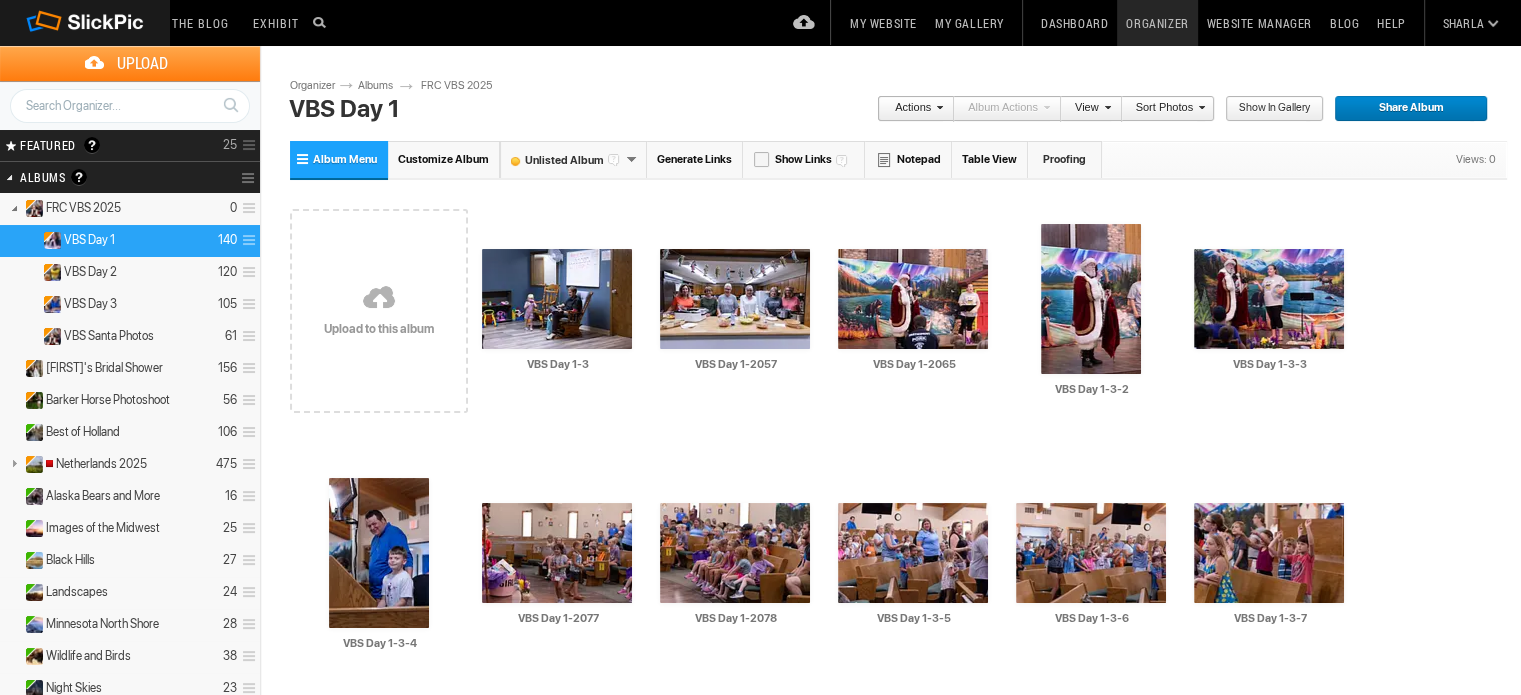 click on "Show in Gallery" at bounding box center (1267, 109) 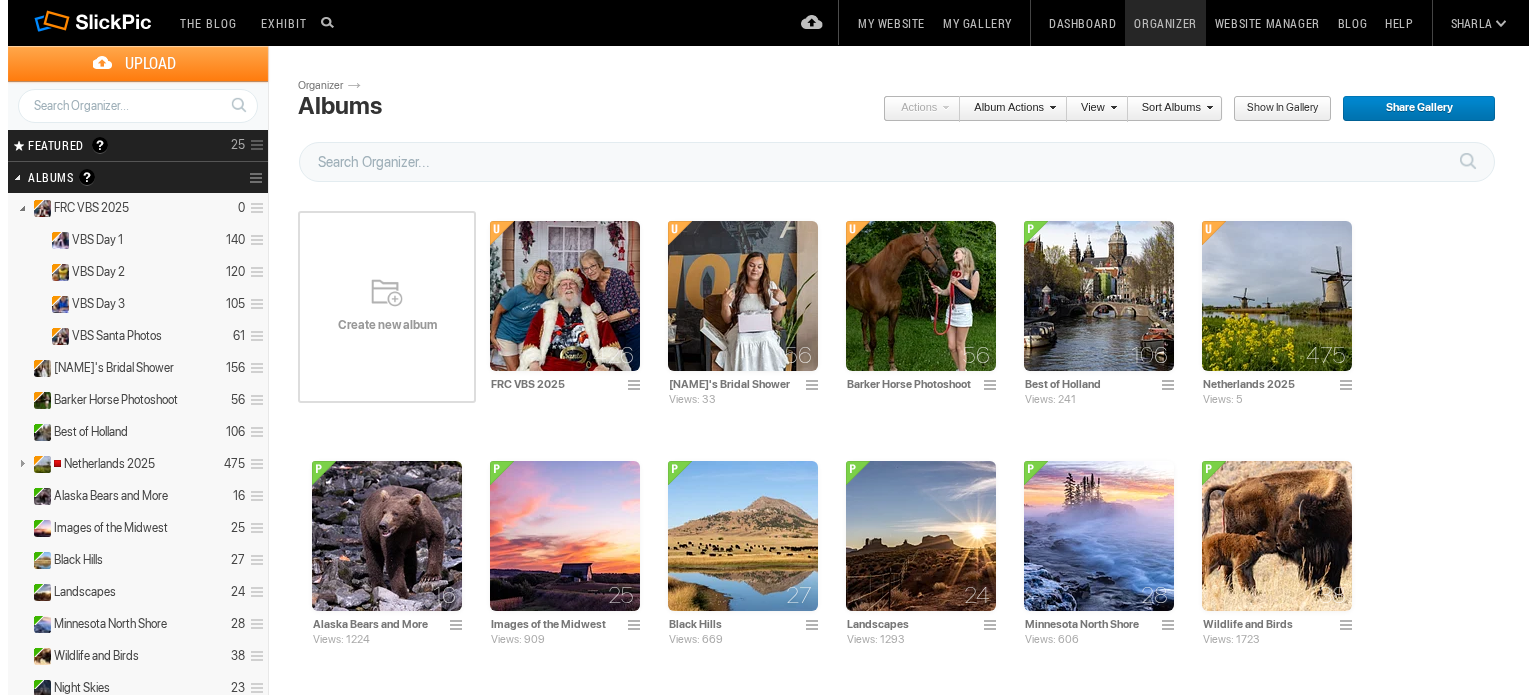 scroll, scrollTop: 0, scrollLeft: 0, axis: both 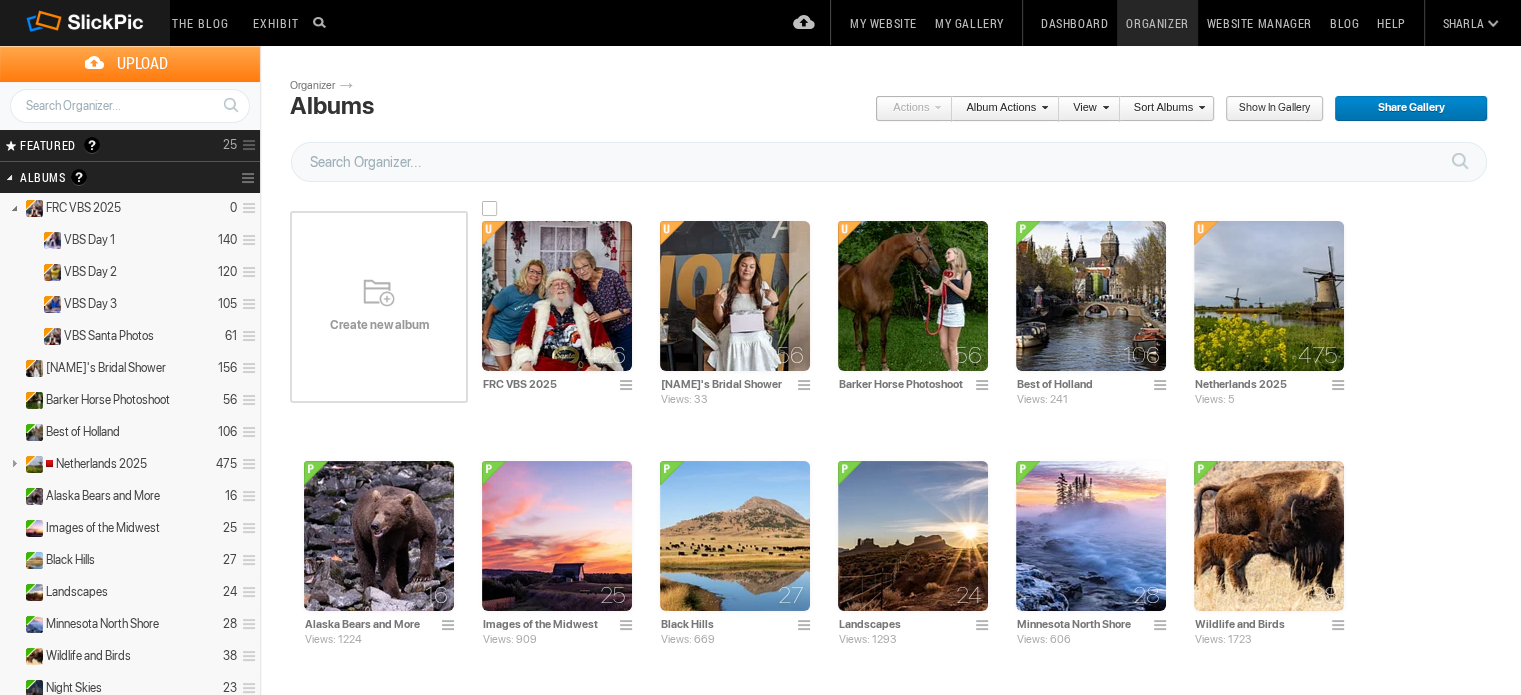 click at bounding box center (629, 386) 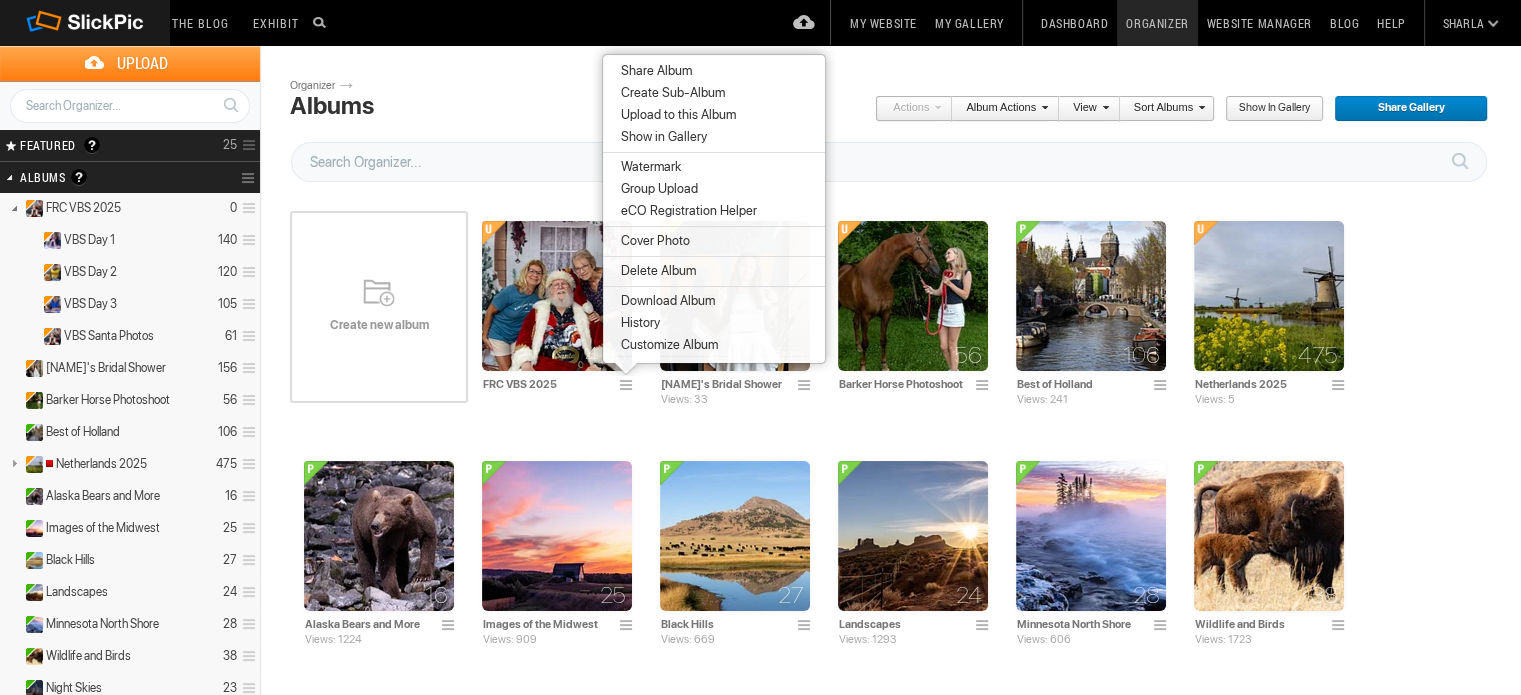 click on "Cover Photo" at bounding box center (652, 241) 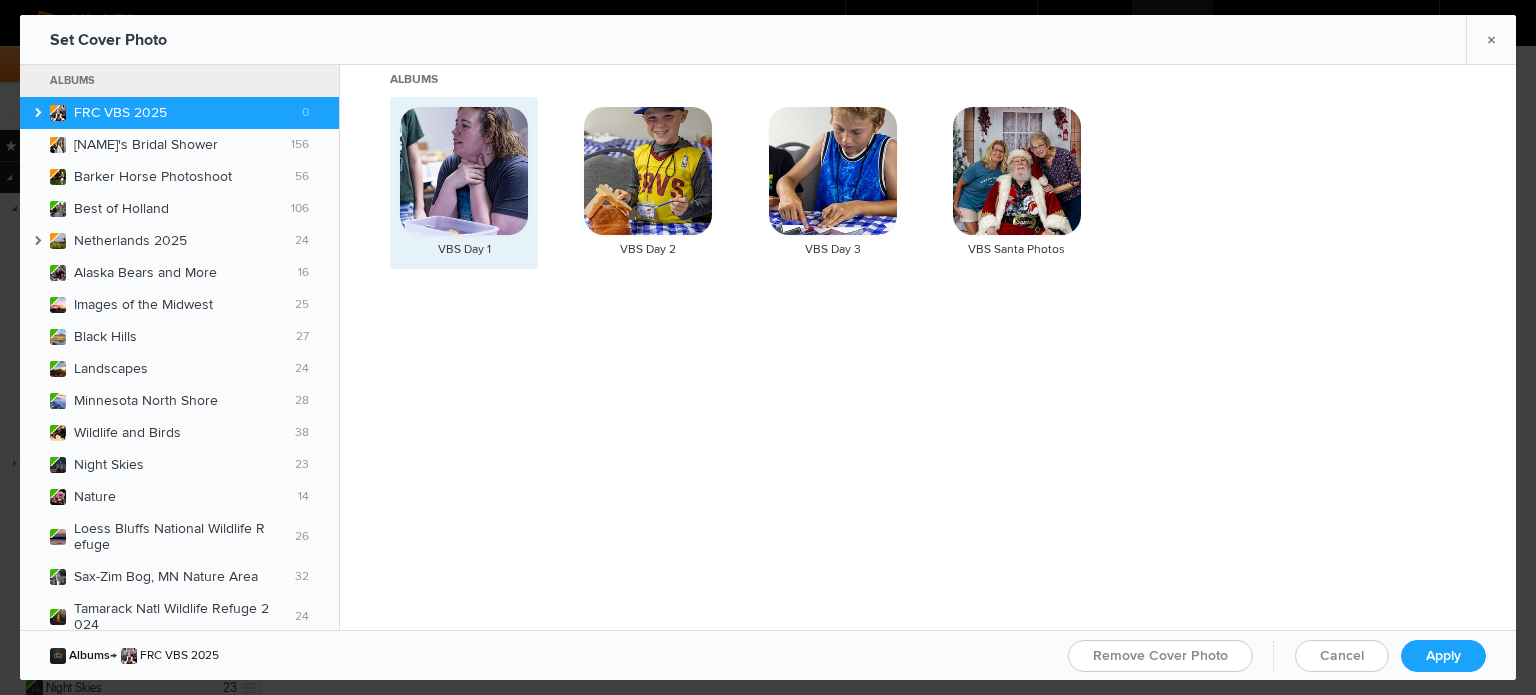 click 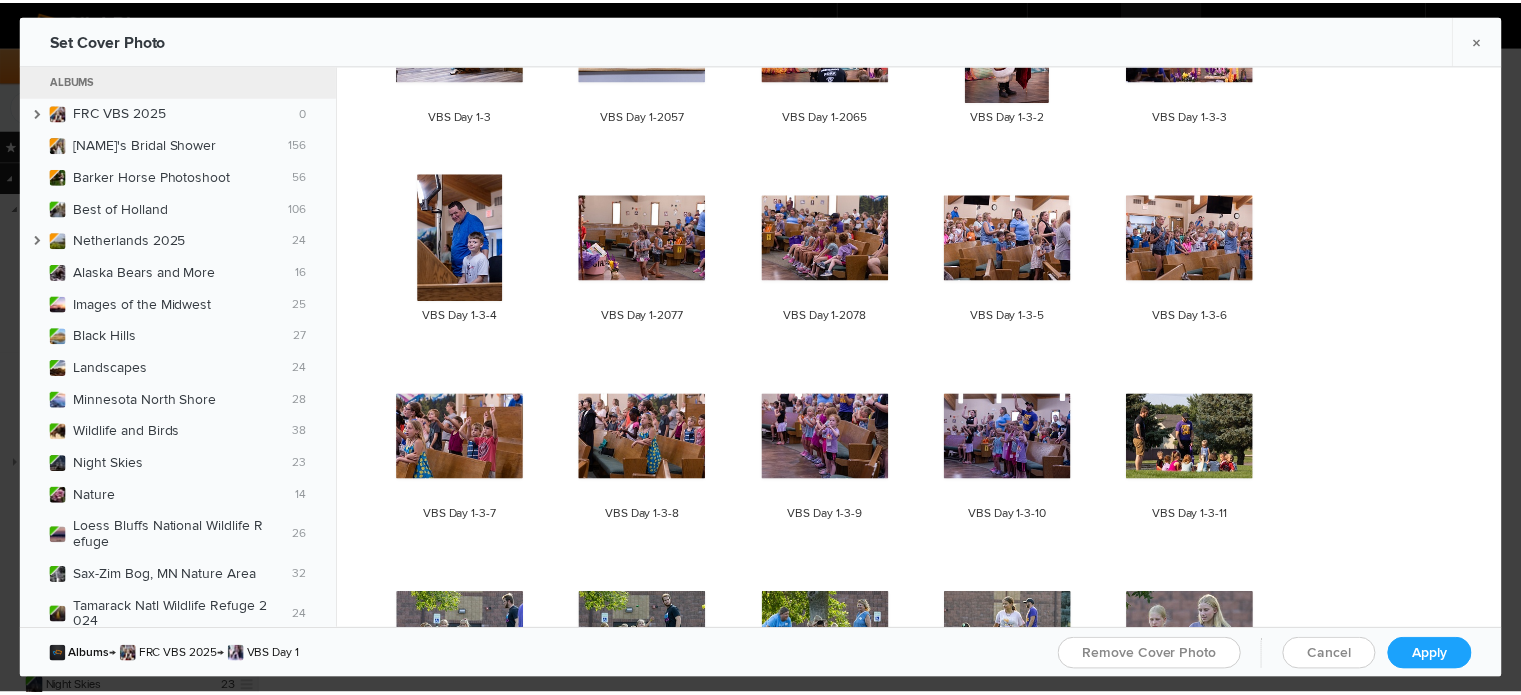 scroll, scrollTop: 100, scrollLeft: 0, axis: vertical 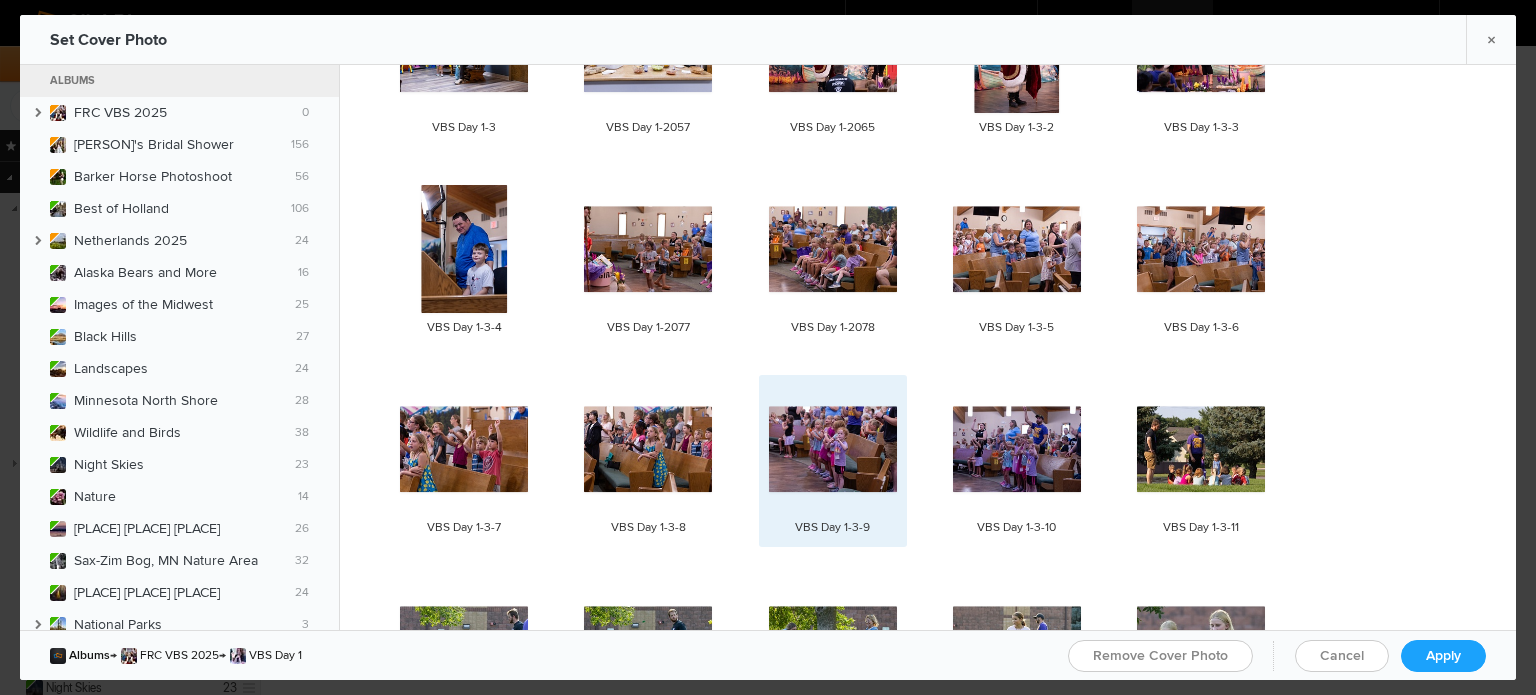 click 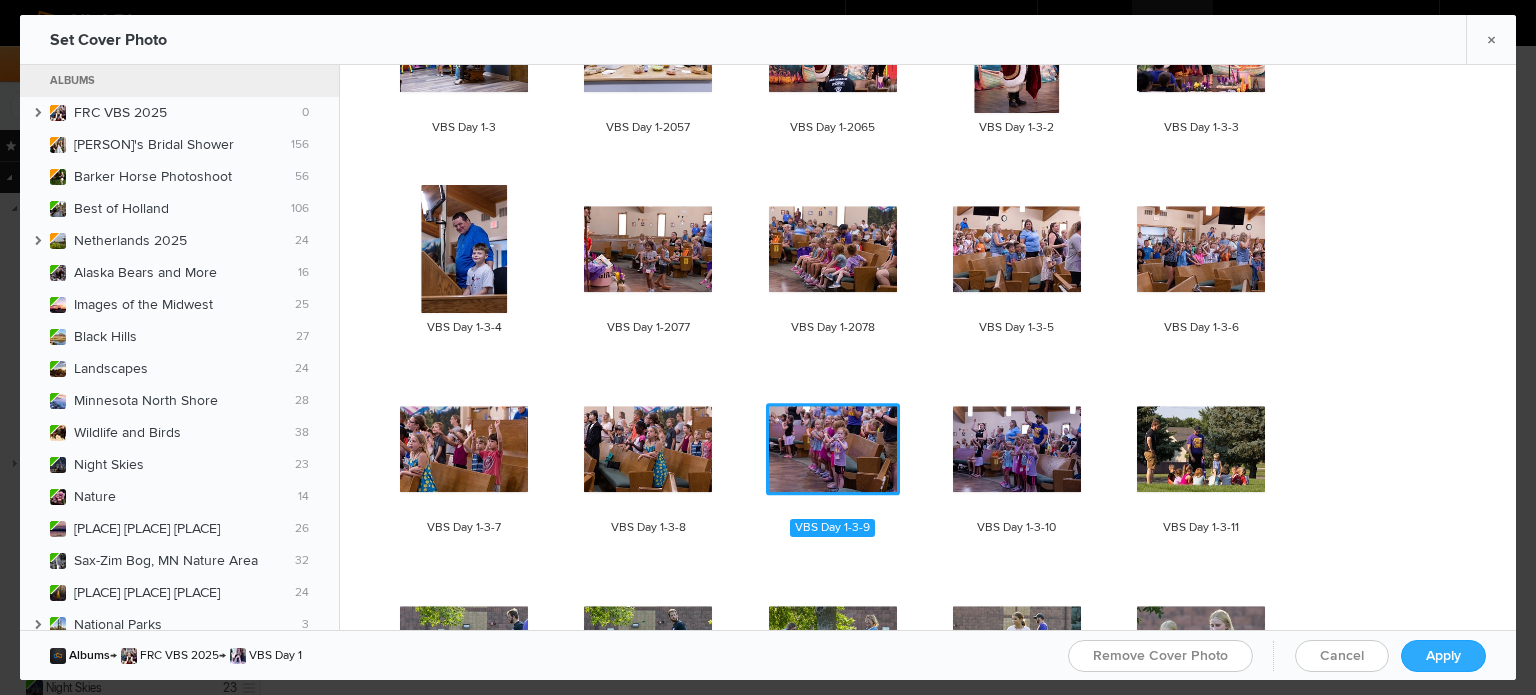 click on "Apply" 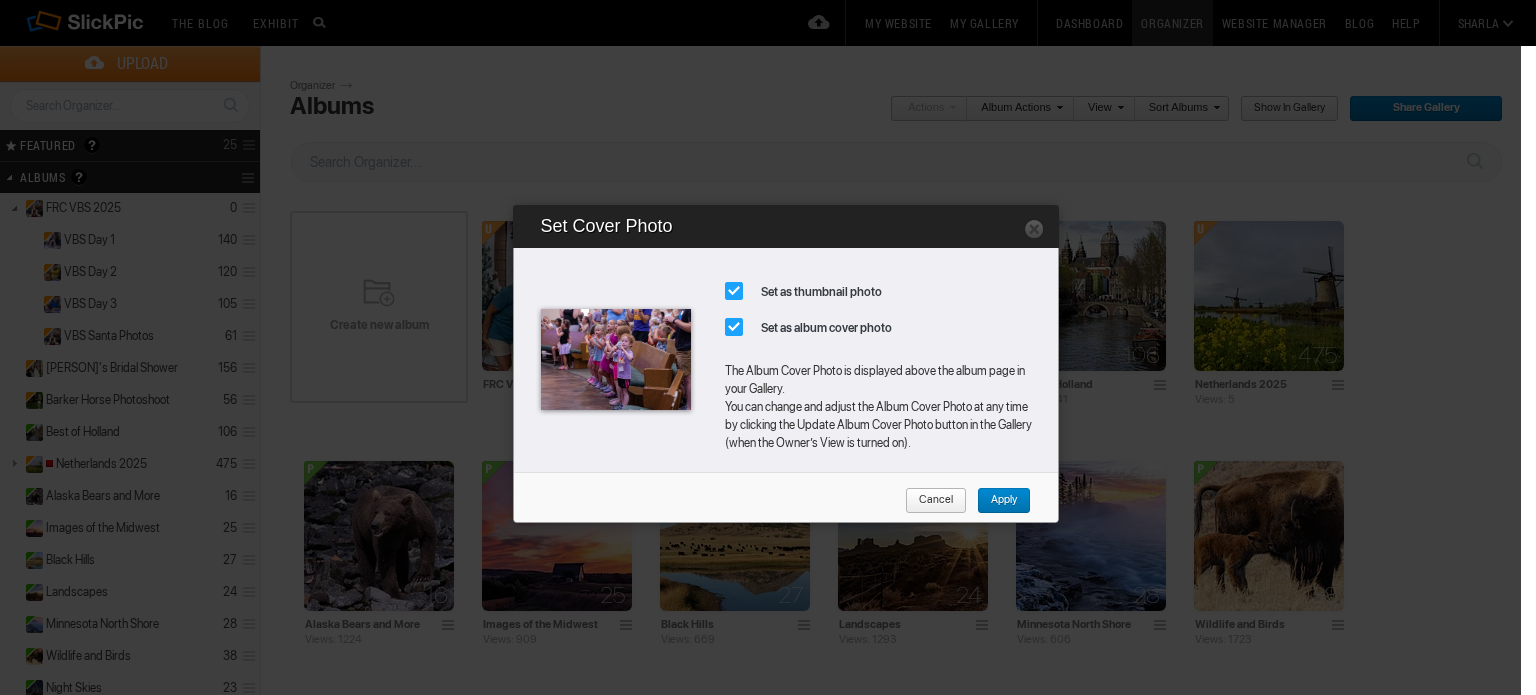 click on "Apply" 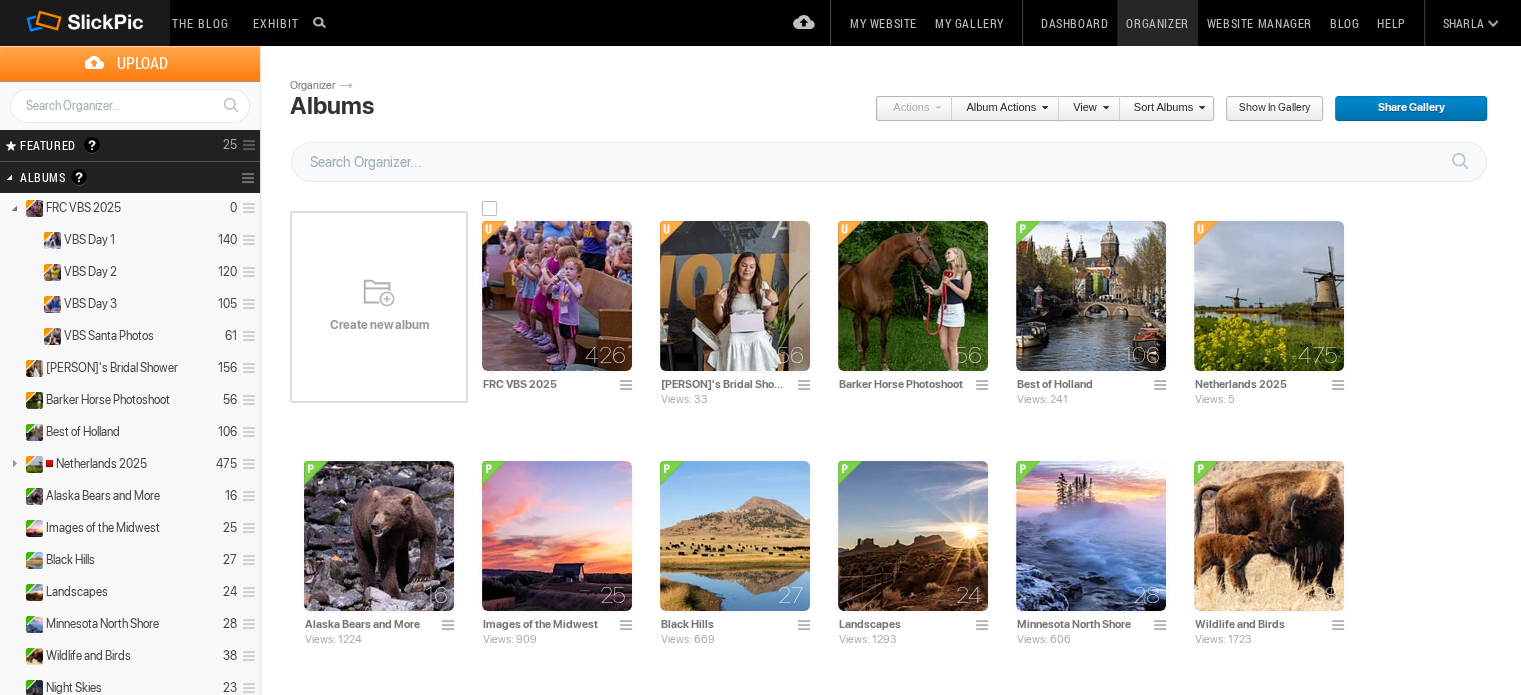 click 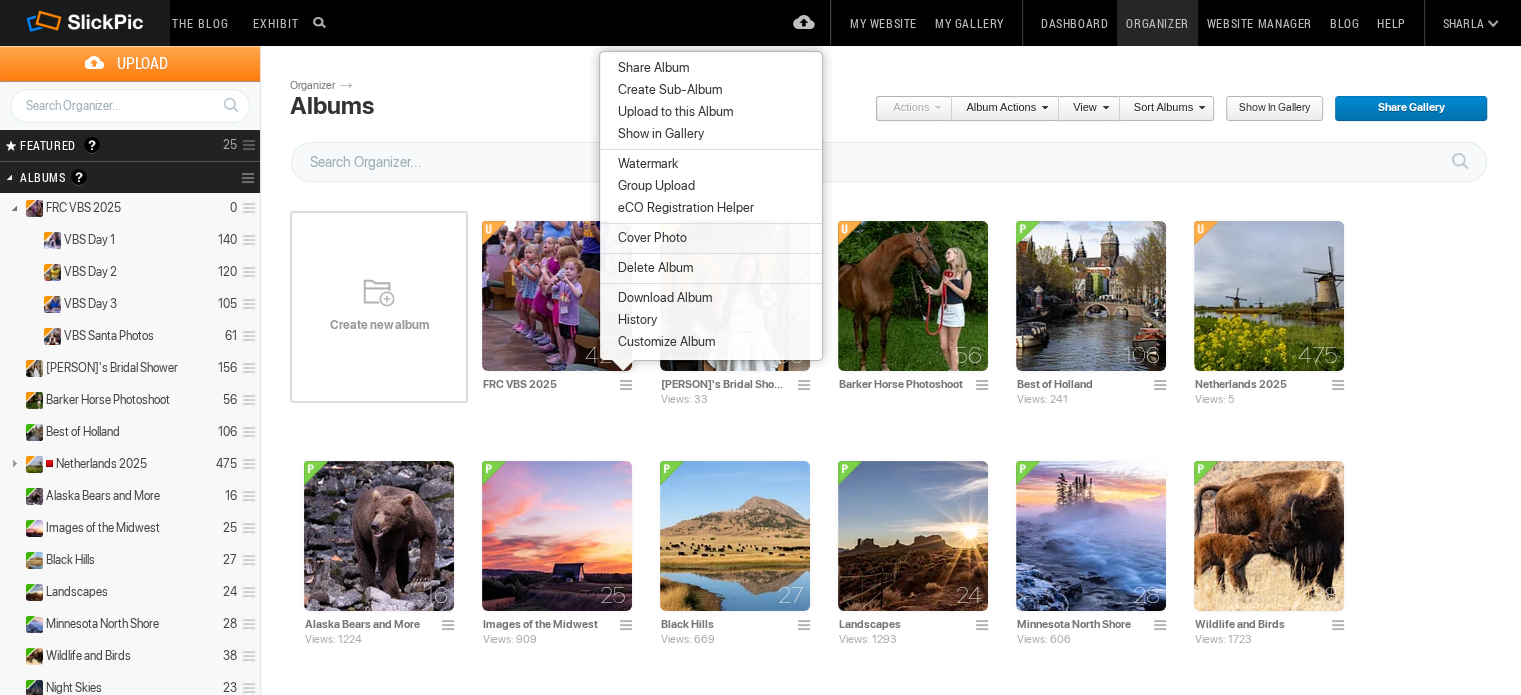 click on "Show in Gallery" 